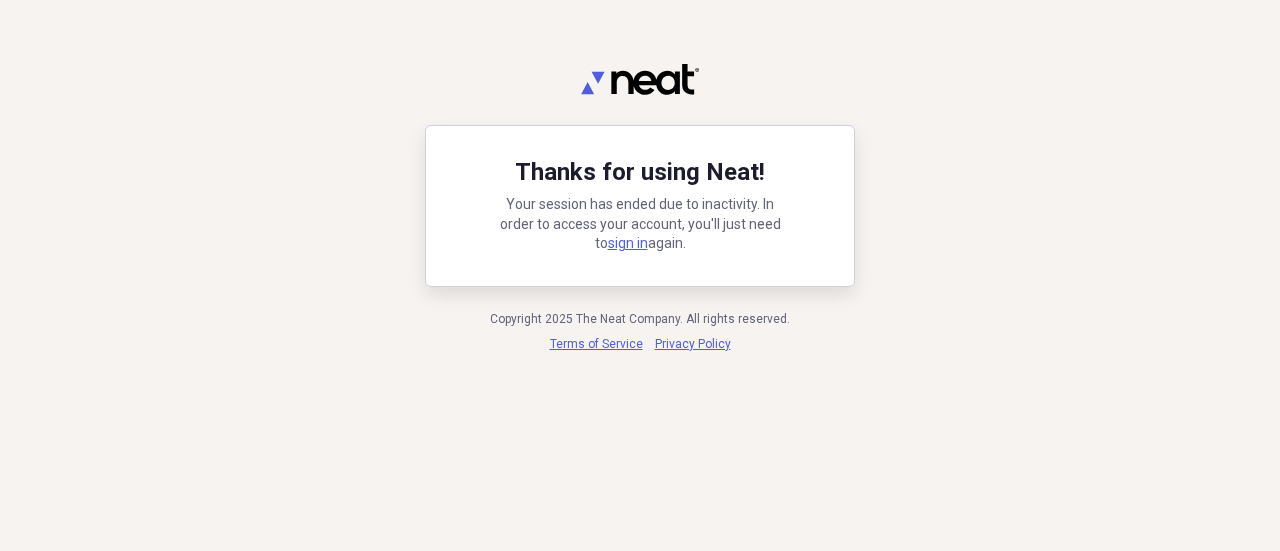 scroll, scrollTop: 0, scrollLeft: 0, axis: both 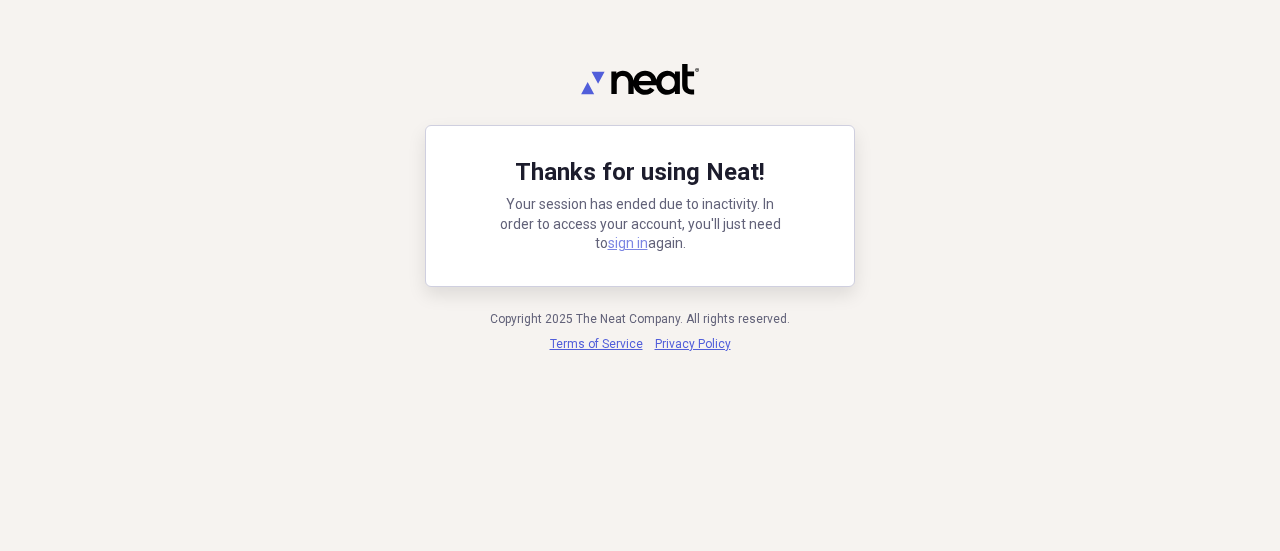 click on "sign in" at bounding box center (628, 243) 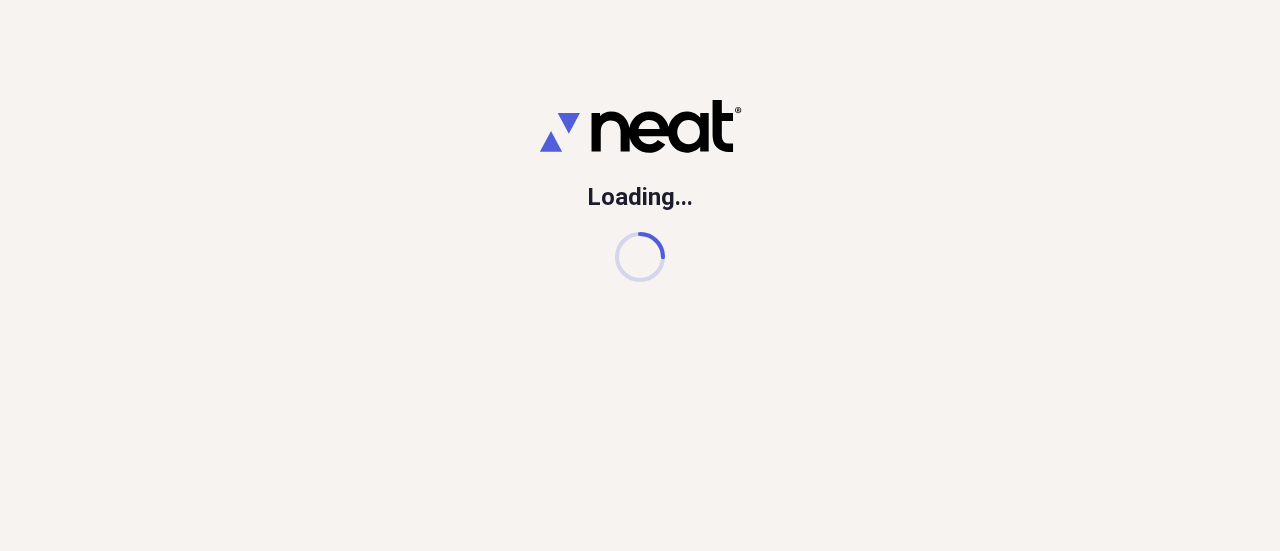 scroll, scrollTop: 0, scrollLeft: 0, axis: both 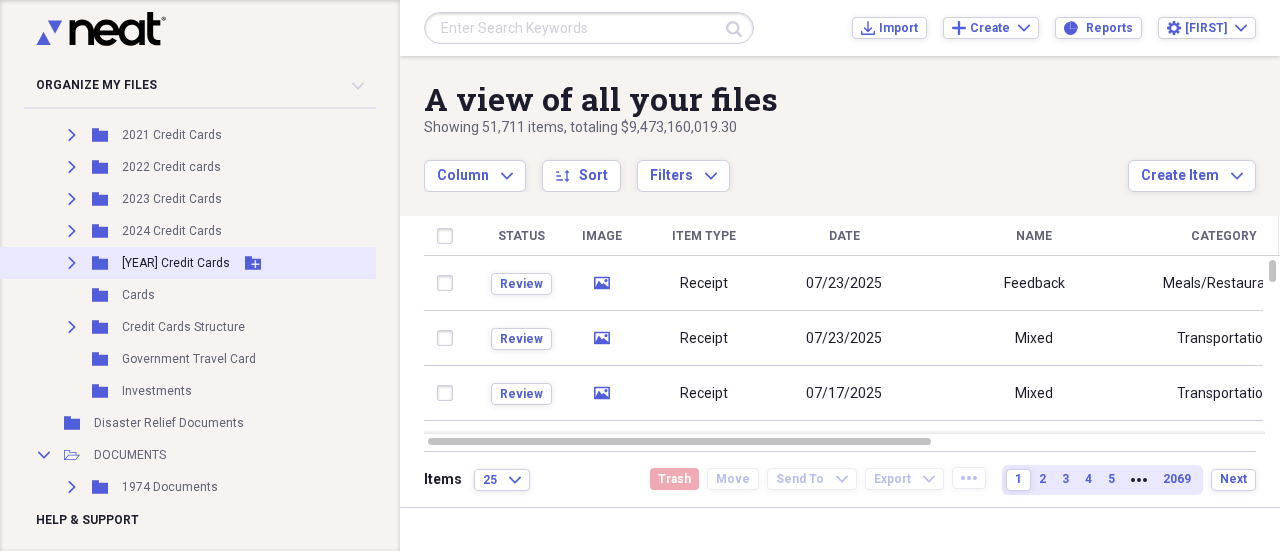 click 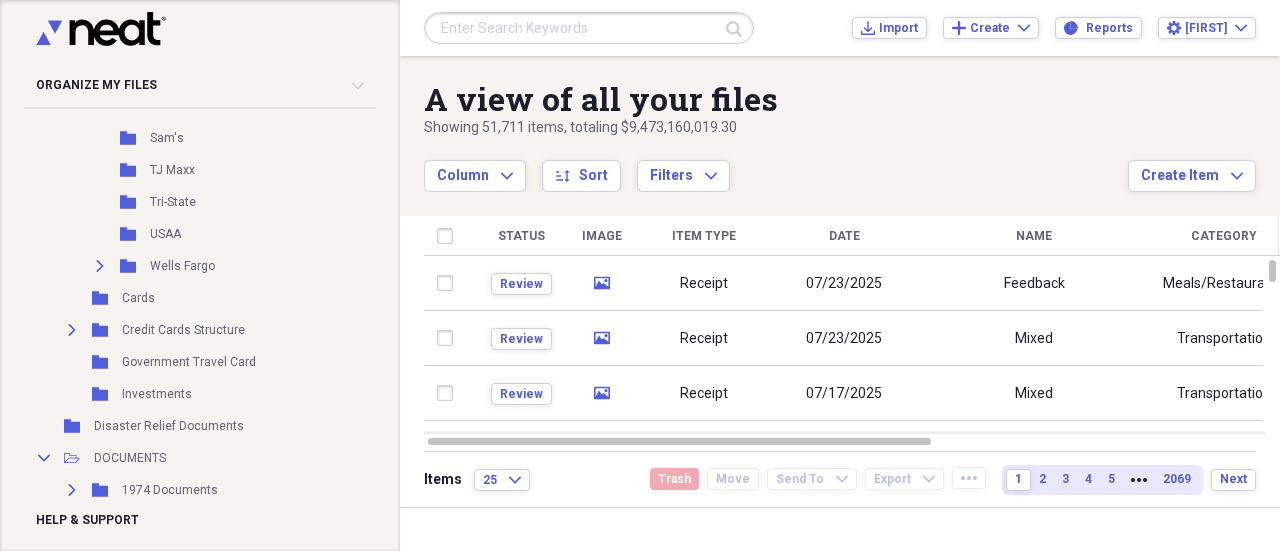 scroll, scrollTop: 3219, scrollLeft: 0, axis: vertical 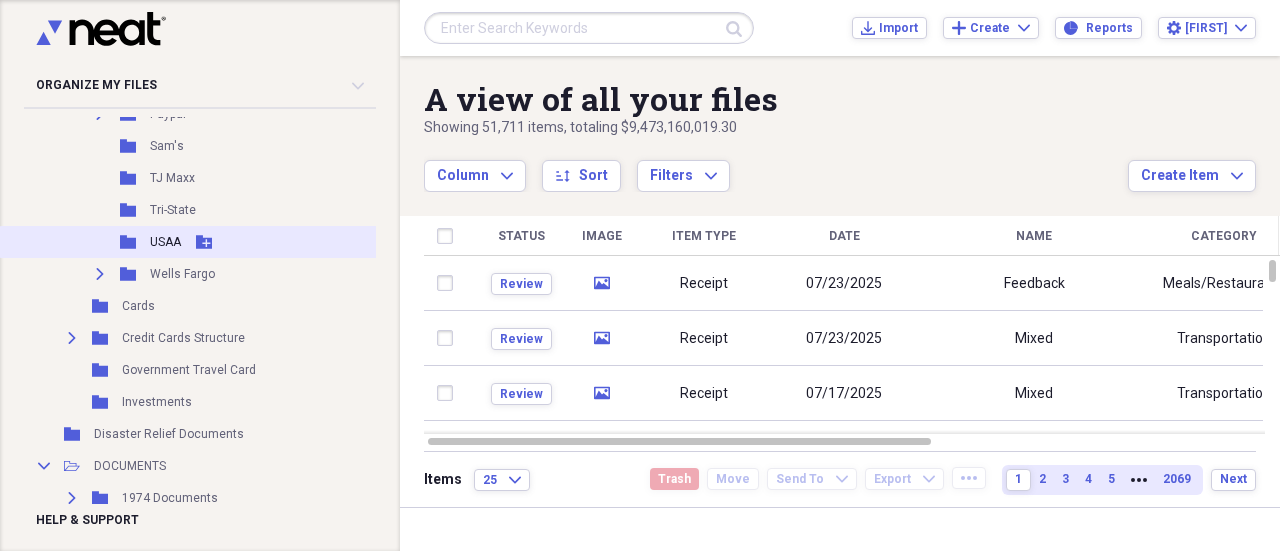 click on "USAA" at bounding box center (165, 242) 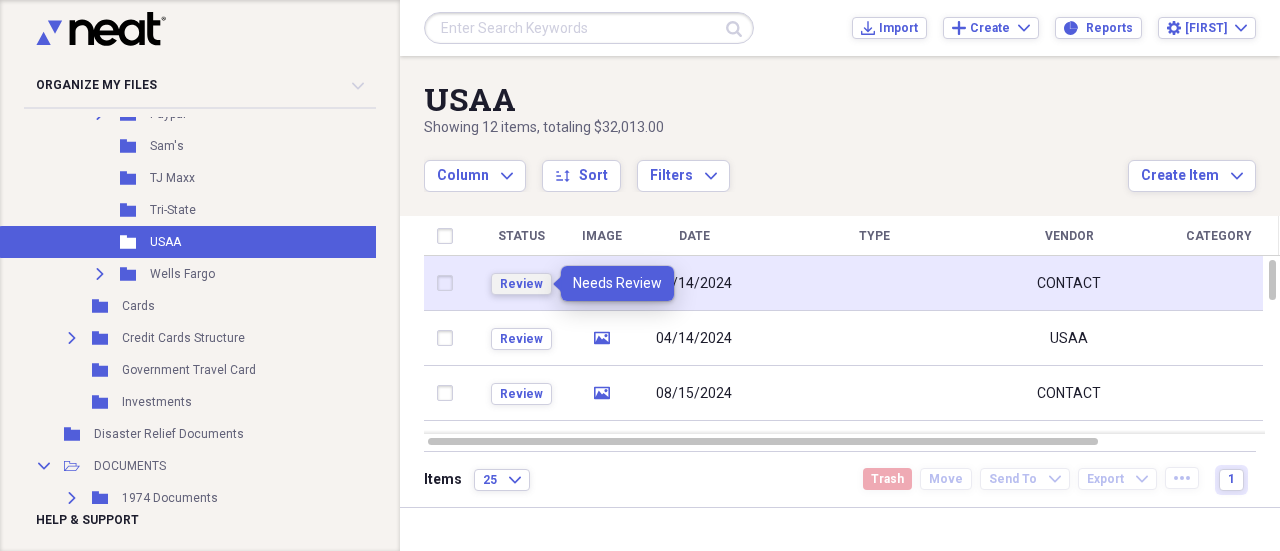 click on "Review" at bounding box center [521, 284] 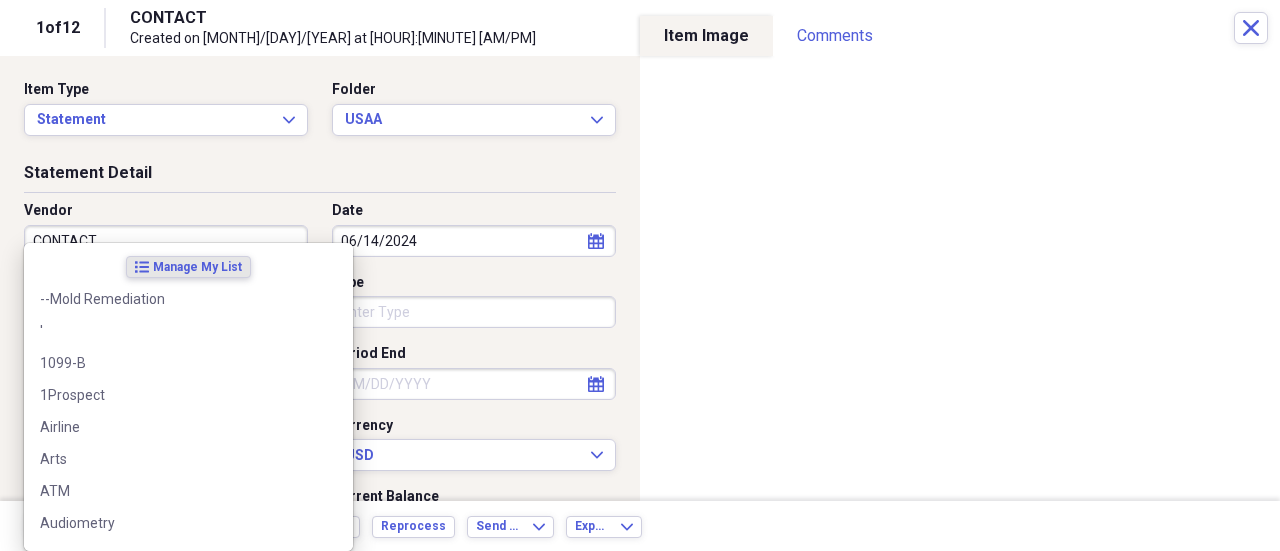 click on "[YEAR] [BRAND] [TYPE]" at bounding box center [640, 275] 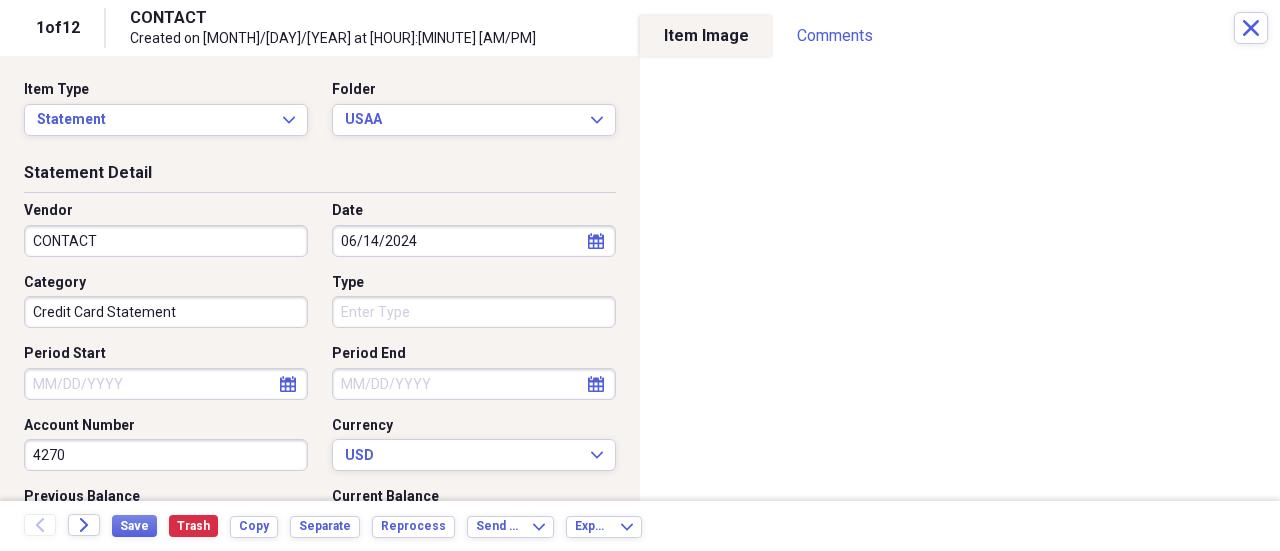 type on "Credit Card Statement" 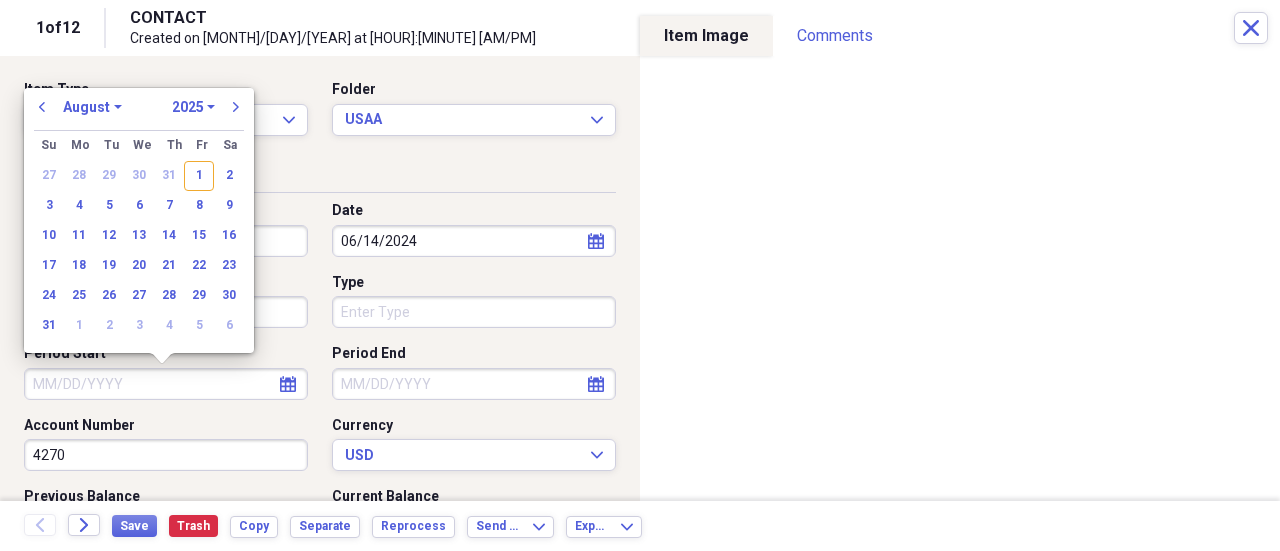 click on "Period Start" at bounding box center (166, 384) 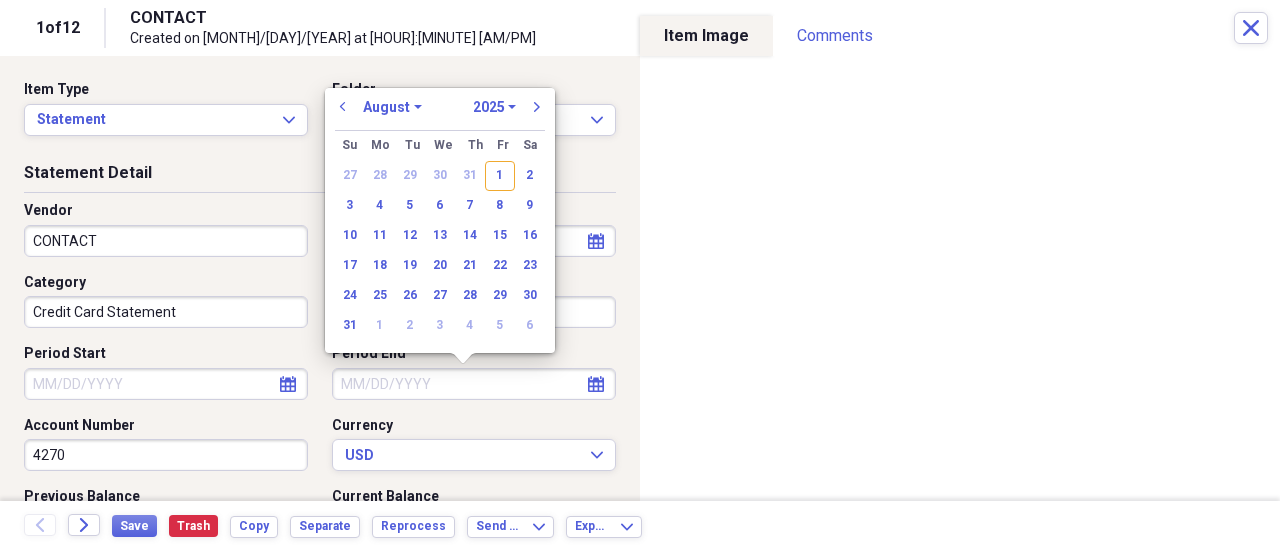 click on "Period End" at bounding box center [474, 384] 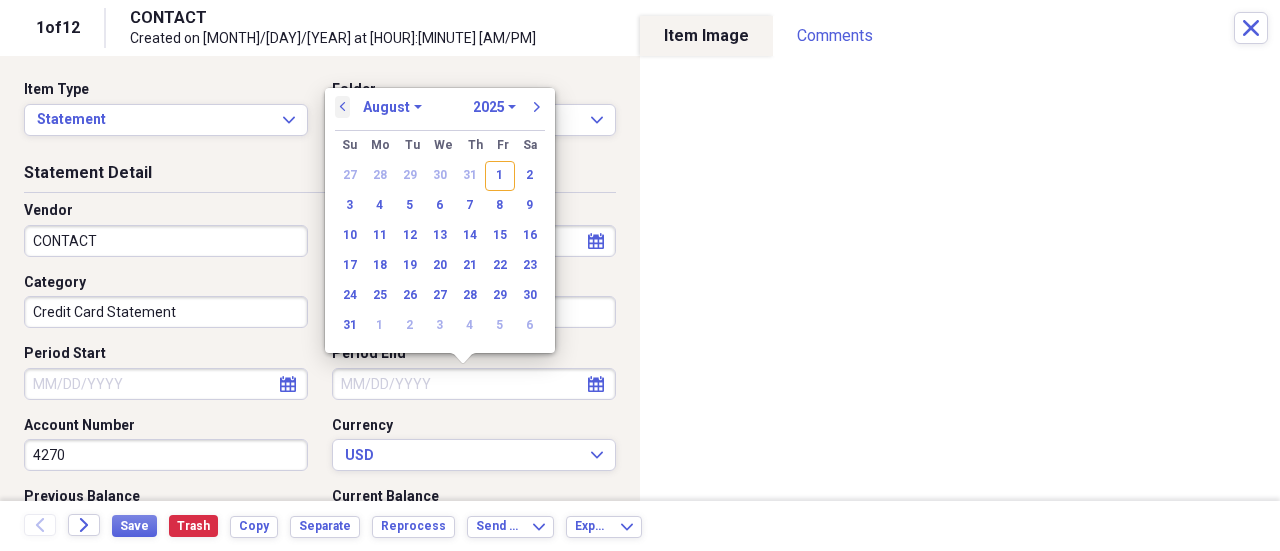 click on "previous" at bounding box center (343, 107) 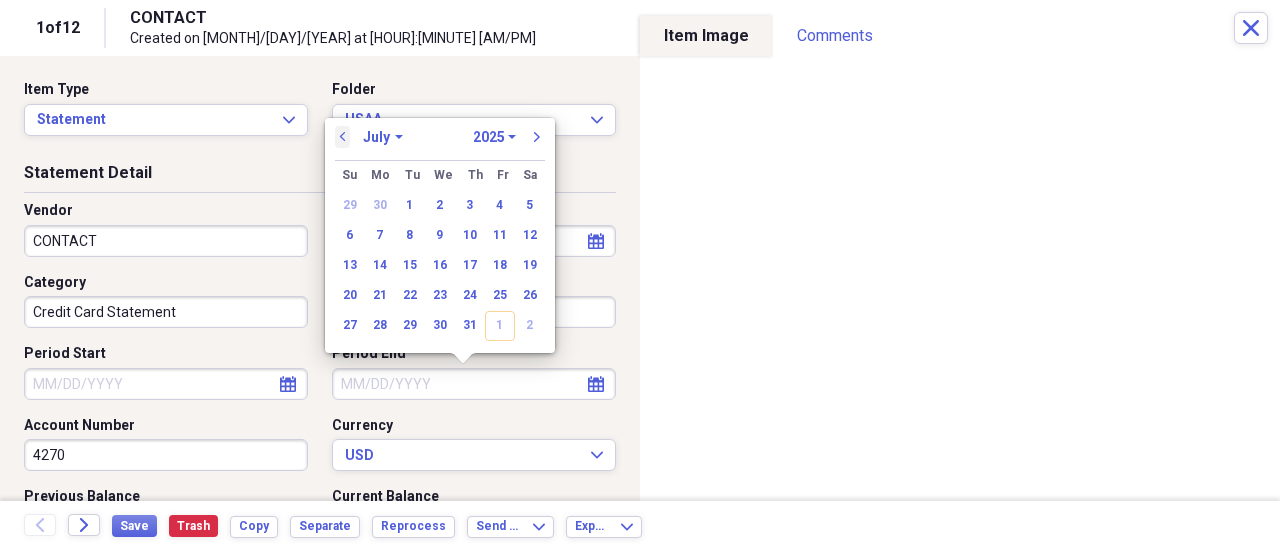 click on "previous" at bounding box center [343, 137] 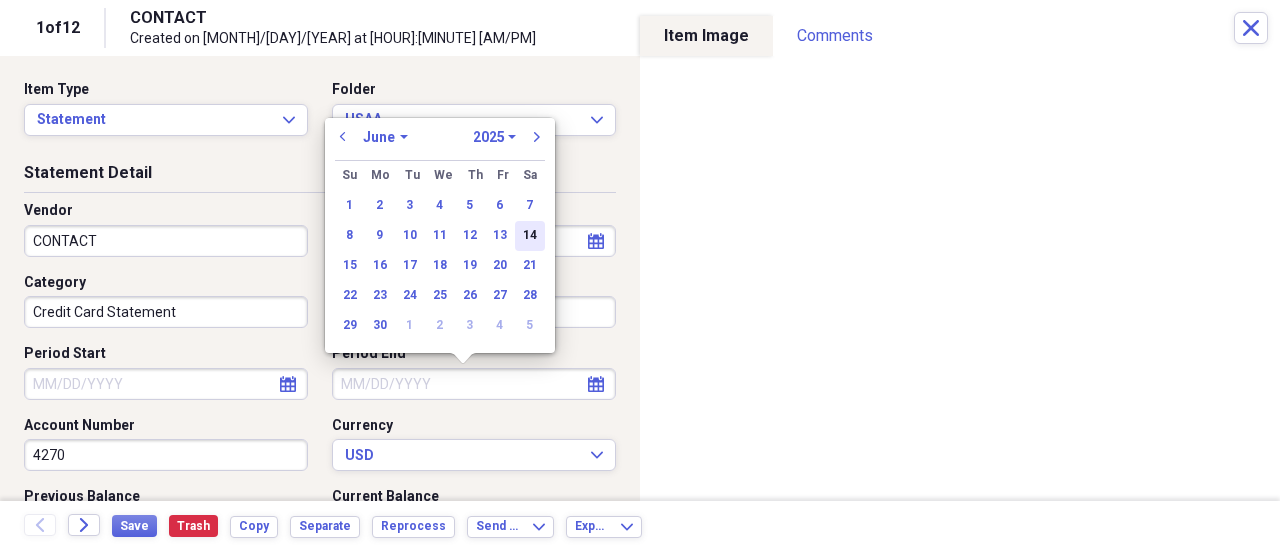 click on "14" at bounding box center [530, 236] 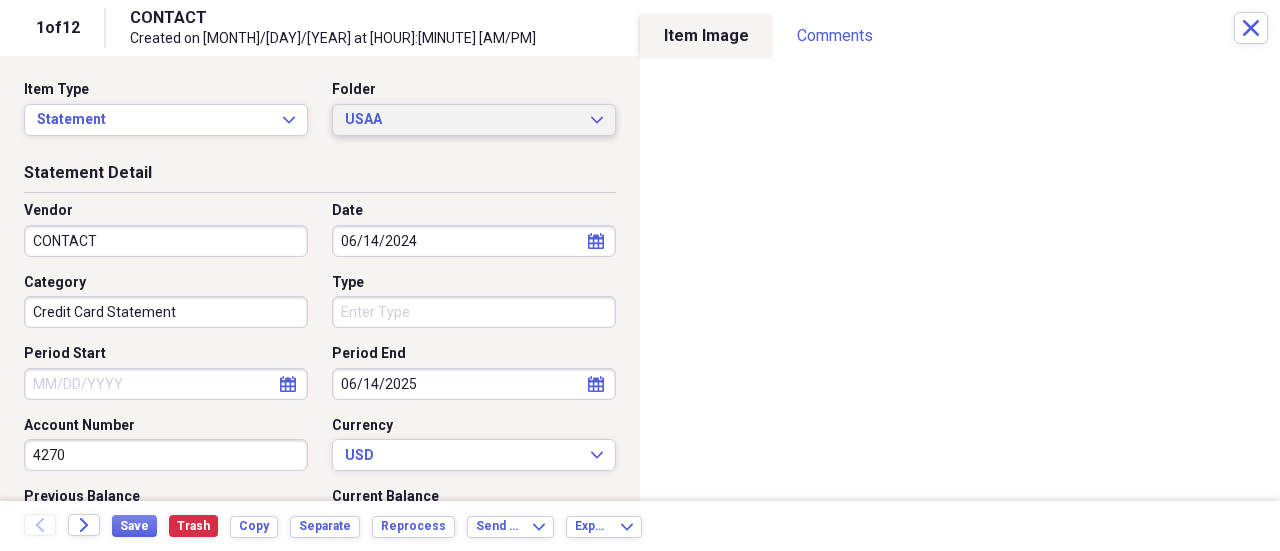 click on "USAA" at bounding box center (462, 120) 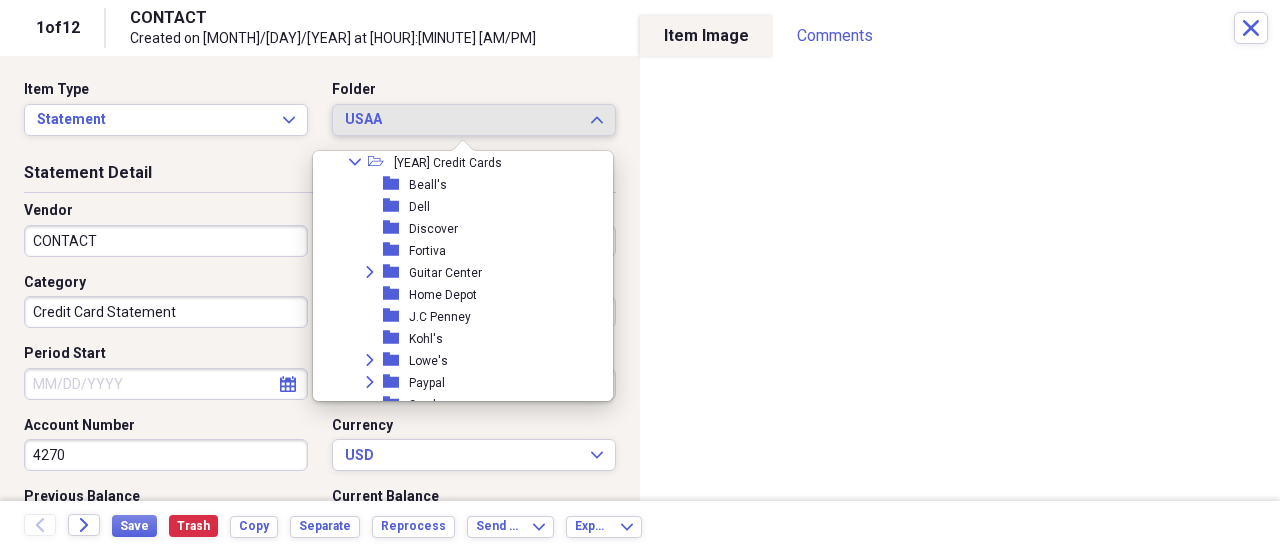 scroll, scrollTop: 2851, scrollLeft: 0, axis: vertical 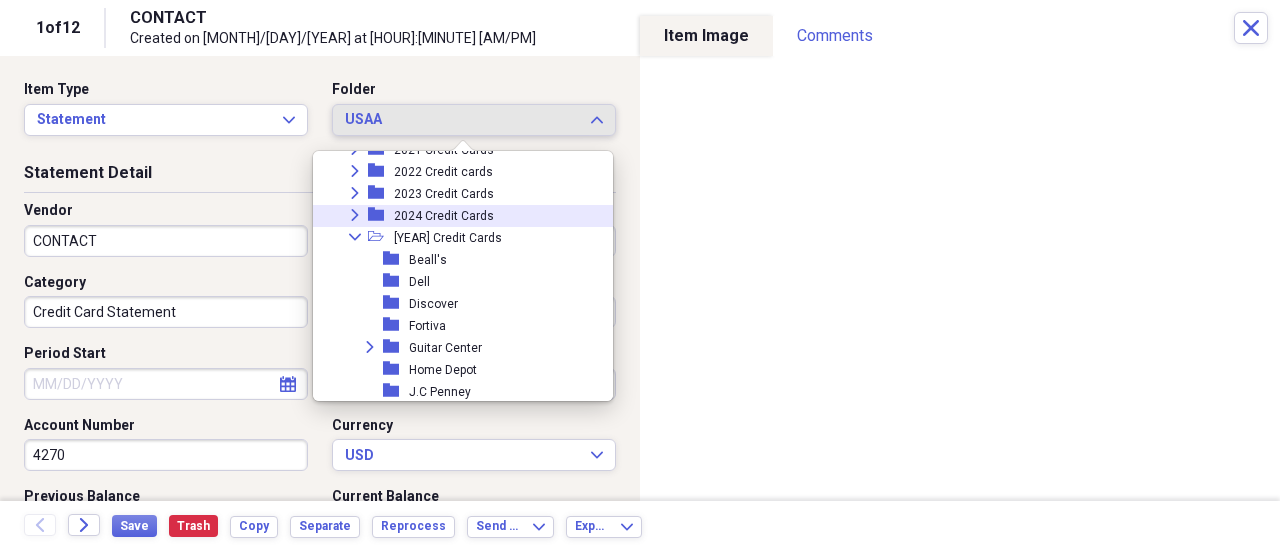 click on "Expand" 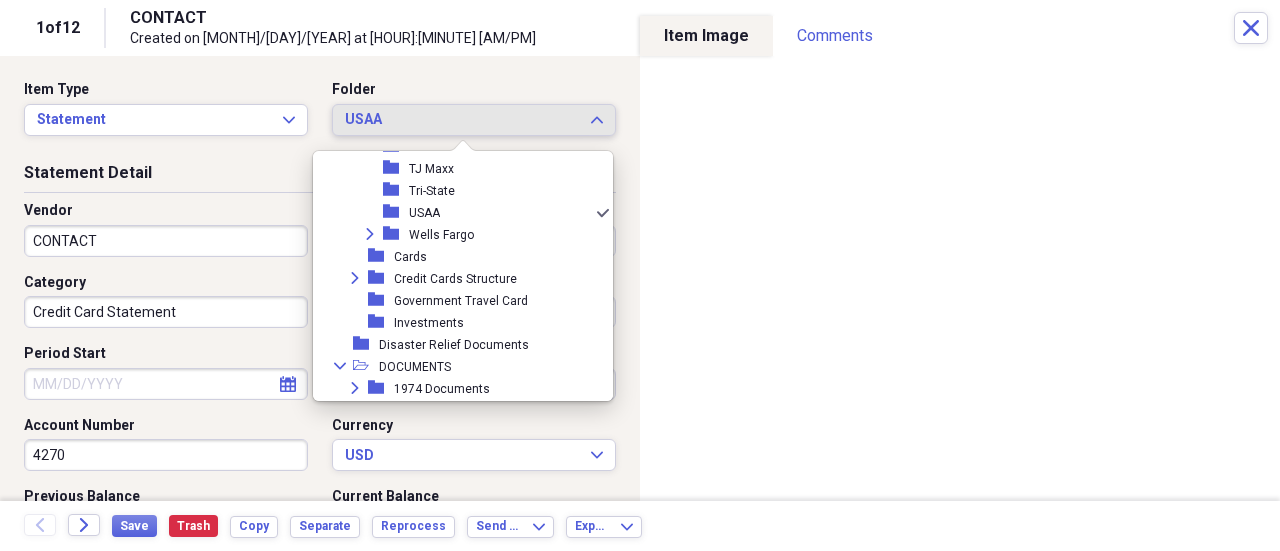 scroll, scrollTop: 3477, scrollLeft: 0, axis: vertical 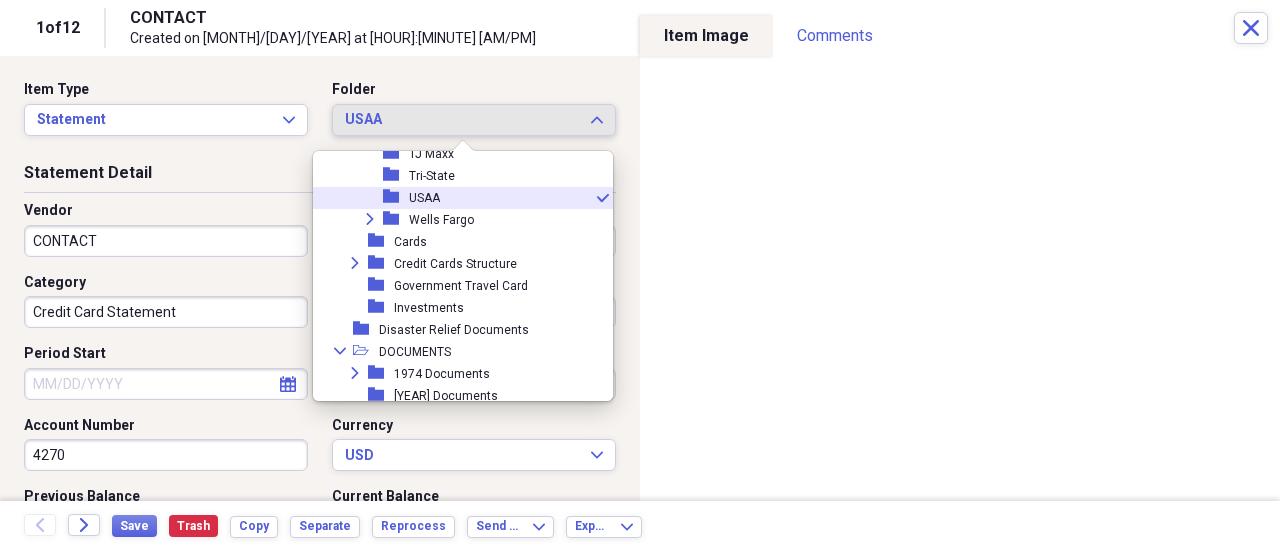 click on "USAA" at bounding box center (424, 198) 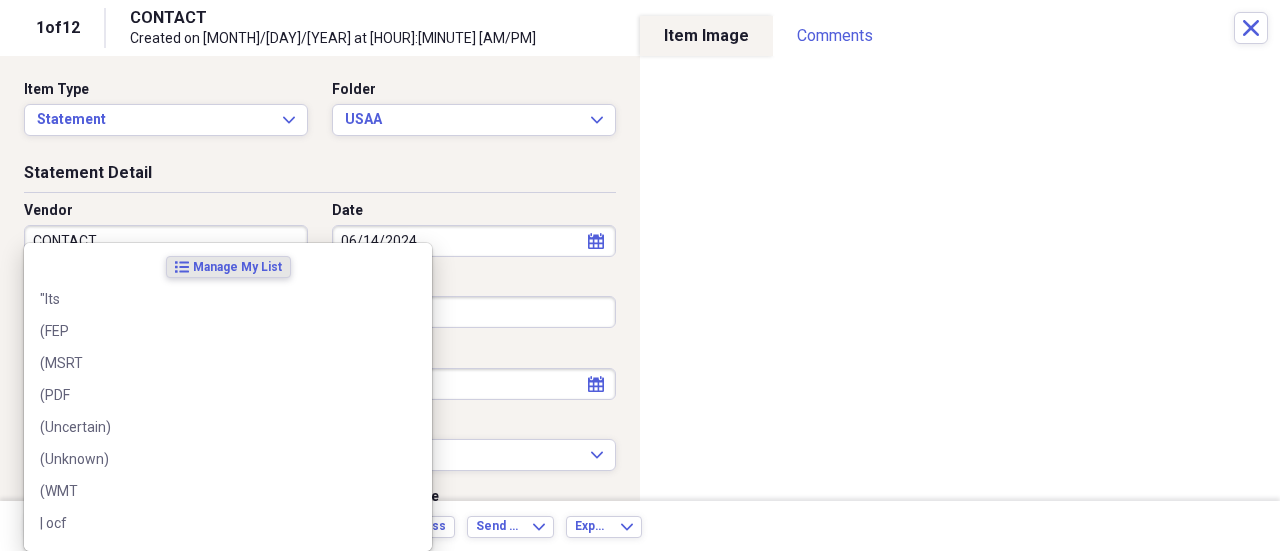 click on "CONTACT" at bounding box center (166, 241) 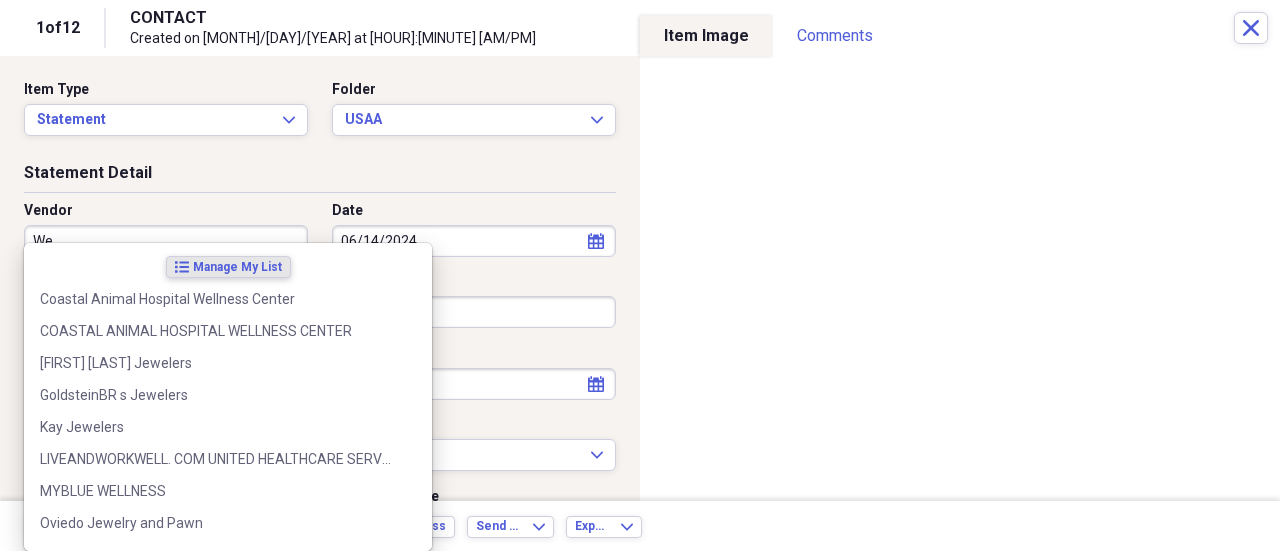 type on "W" 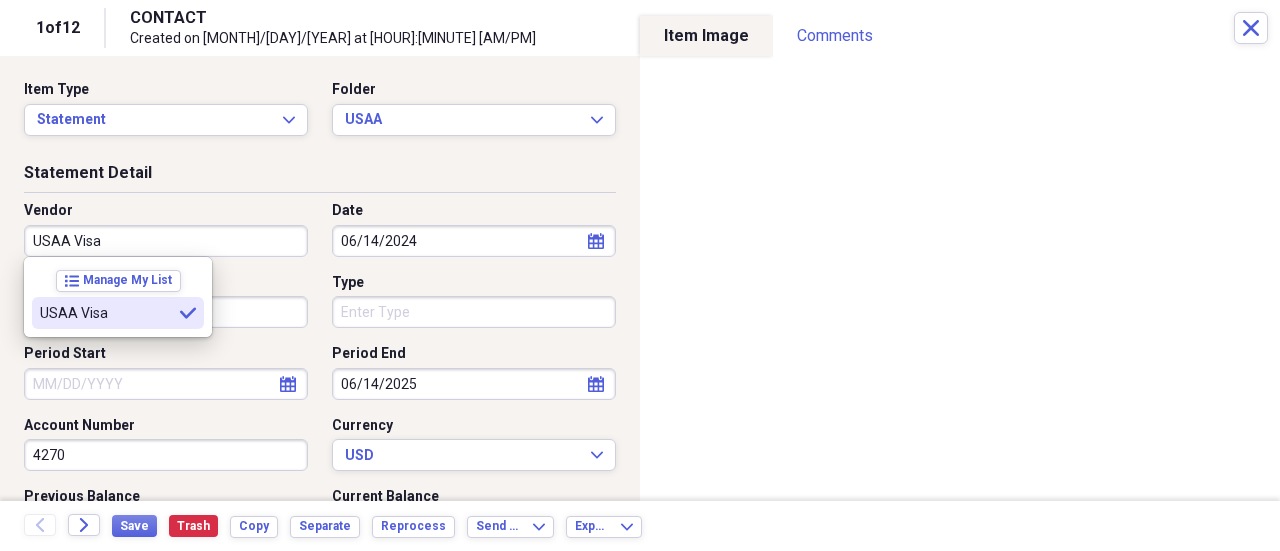 type on "USAA Visa" 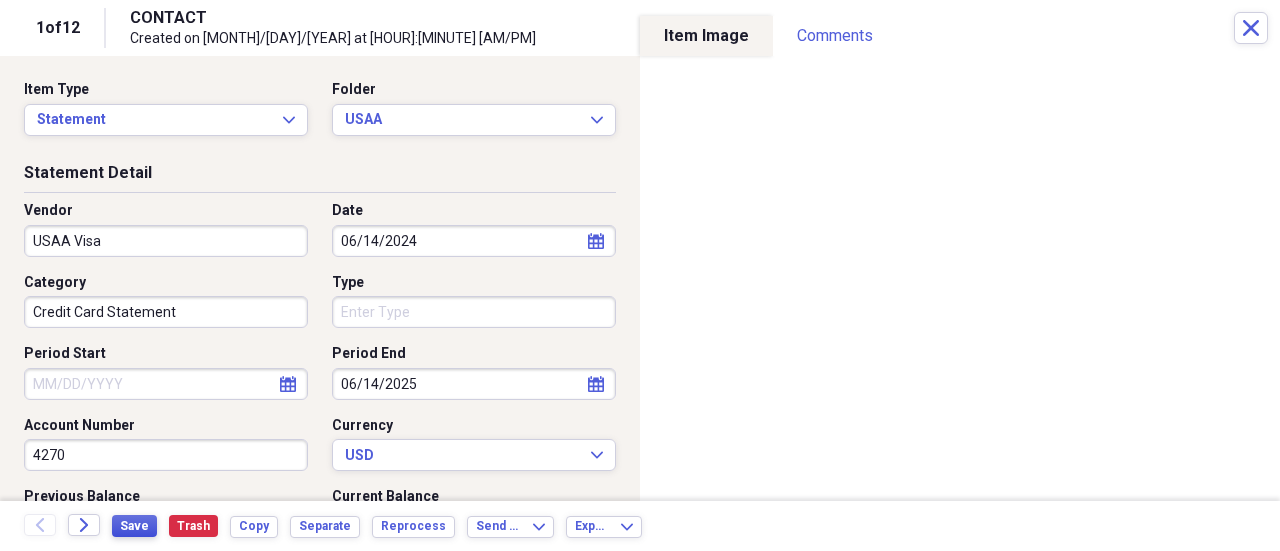 click on "Save" at bounding box center [134, 526] 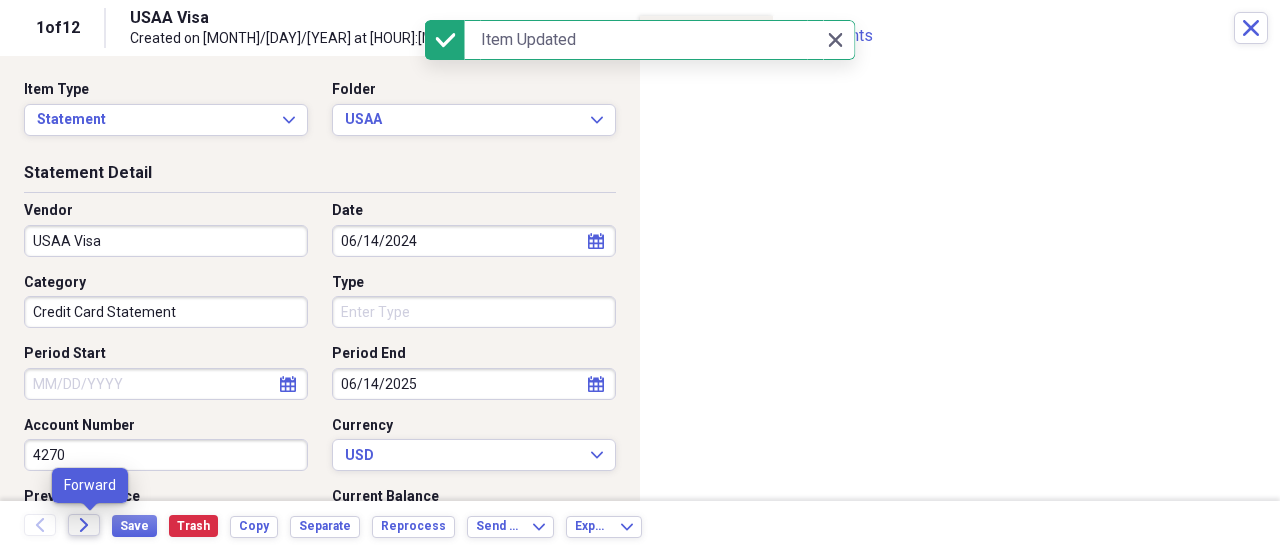 click 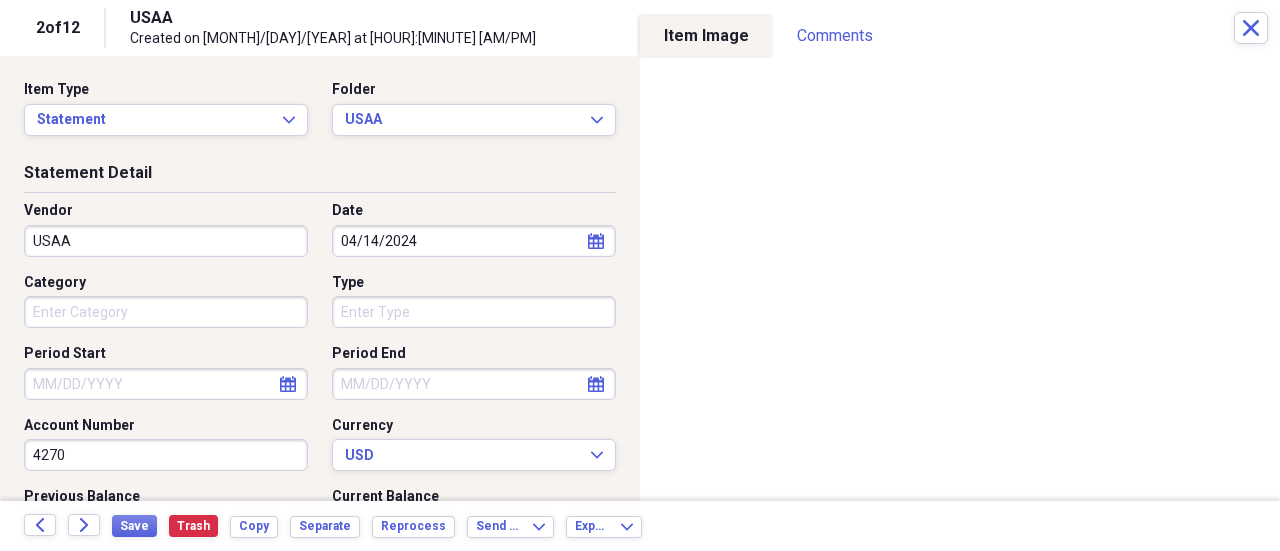 click on "[YEAR] [BRAND] [TYPE]" at bounding box center [640, 275] 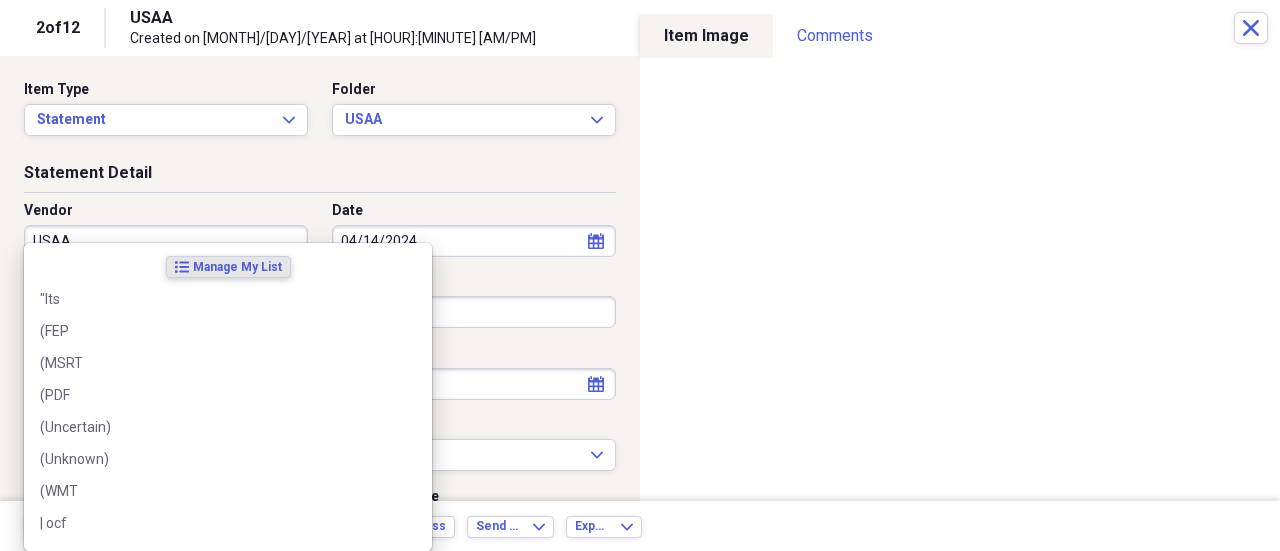 click on "USAA" at bounding box center (166, 241) 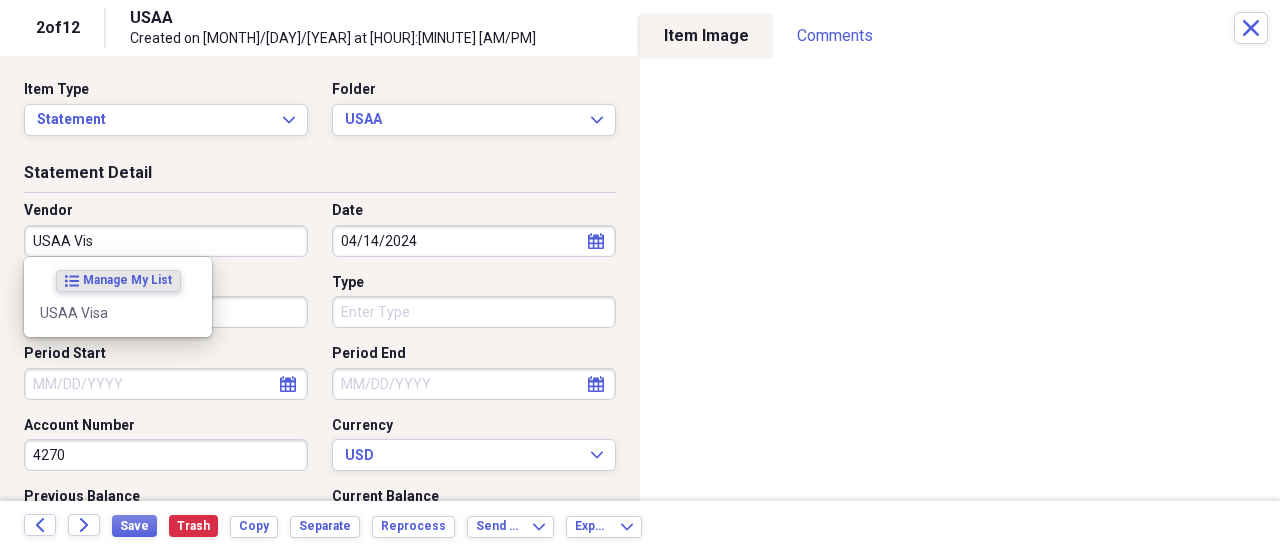 type on "USAA Visa" 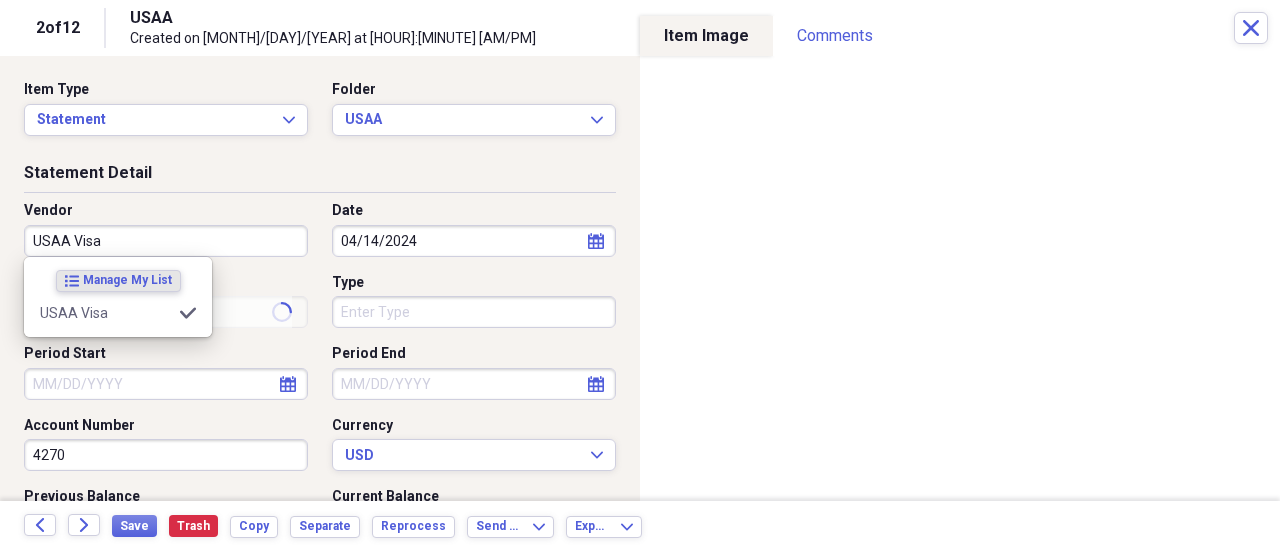 type on "Credit Card Statement" 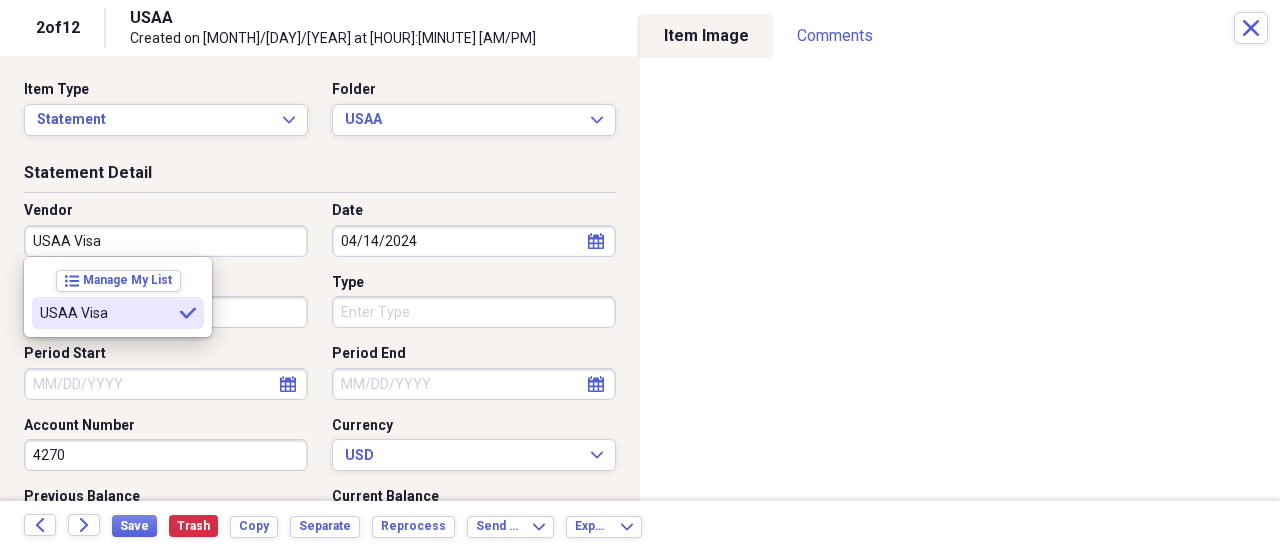 type on "USAA Visa" 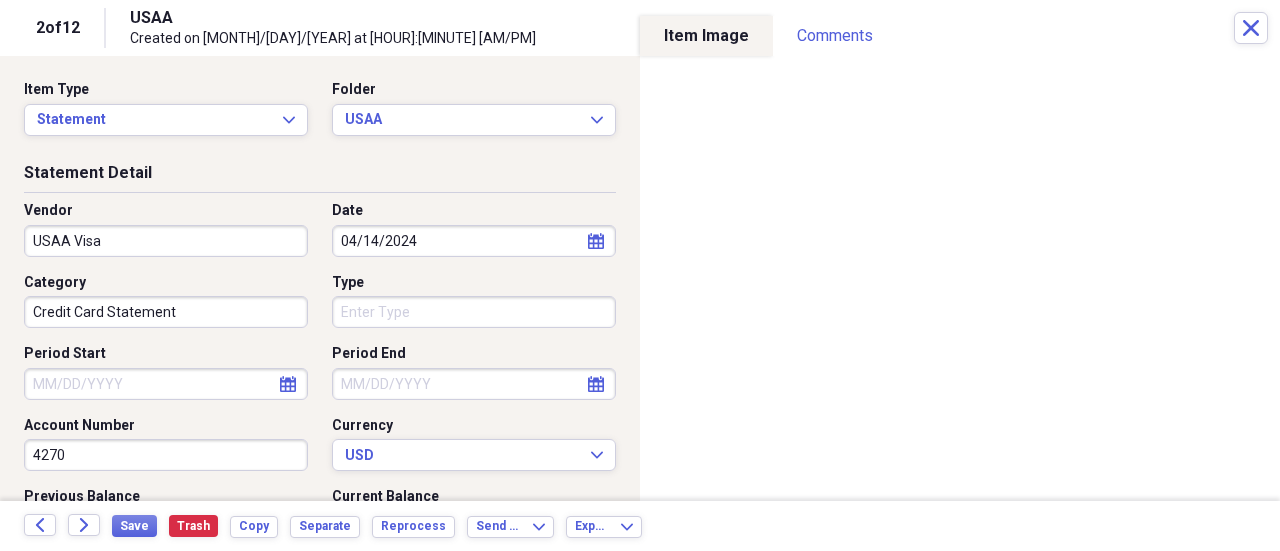 select on "7" 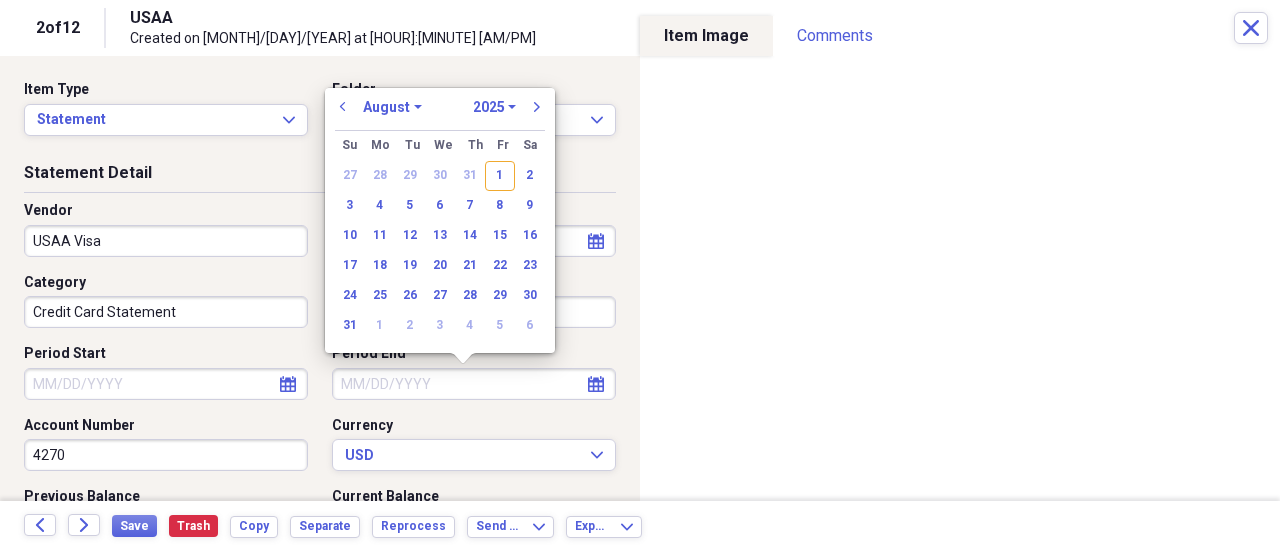 click on "Period End" at bounding box center [474, 384] 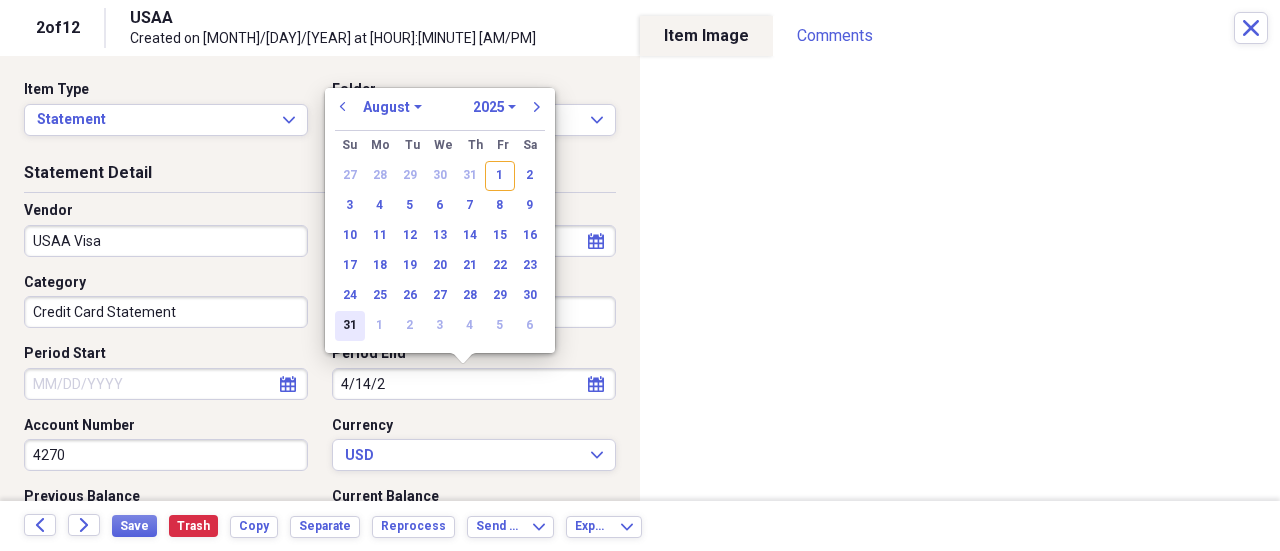 type on "[MONTH]/[DAY]/[YEAR]" 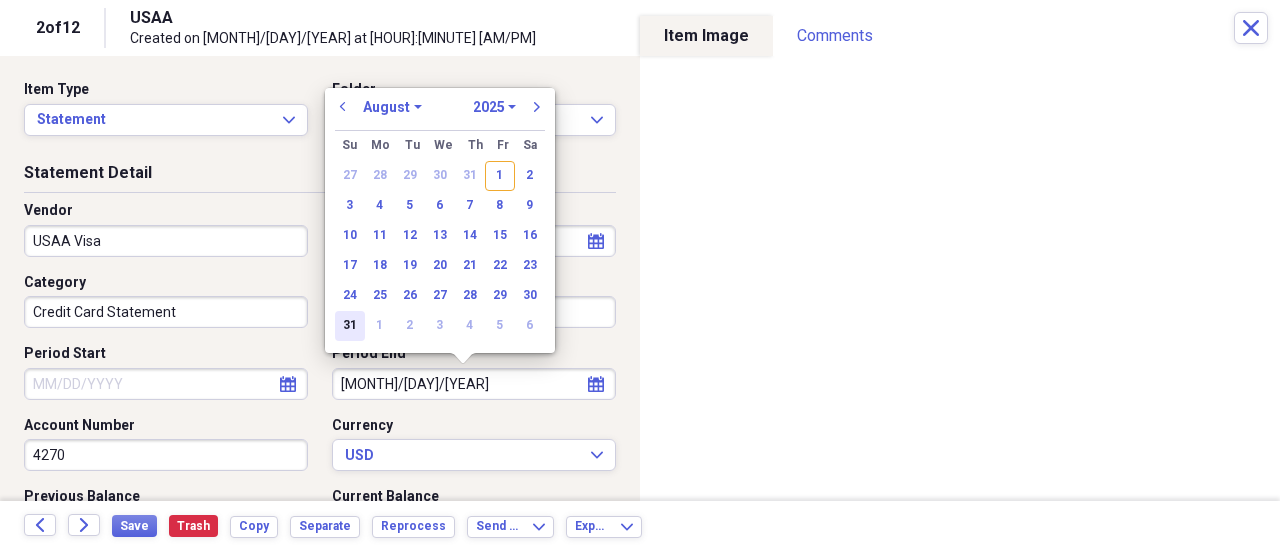select on "3" 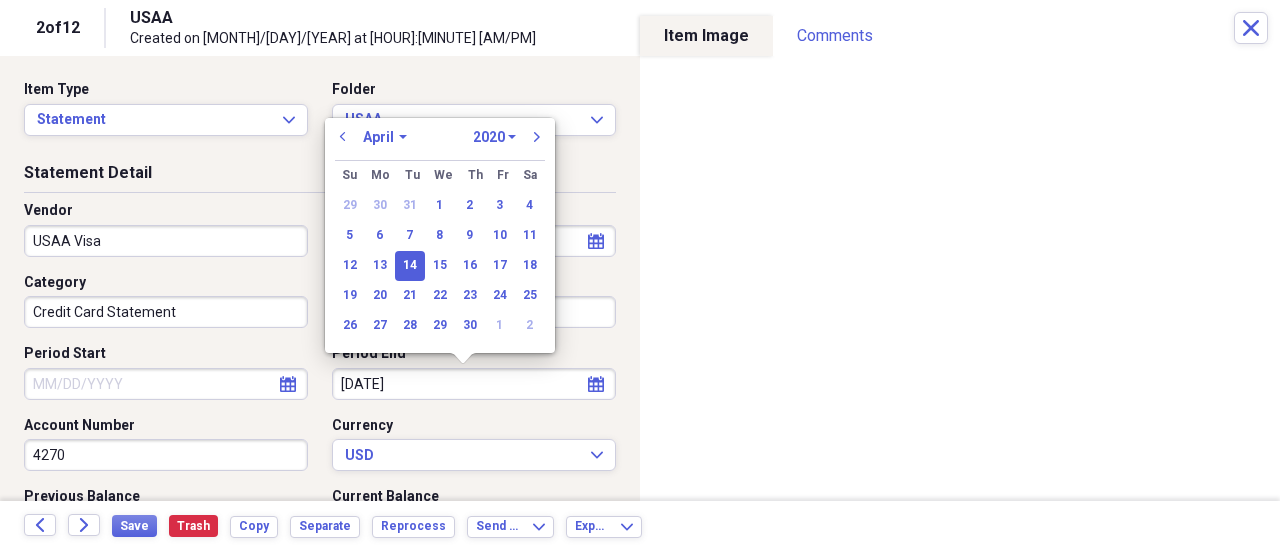 type on "[MM]/[DD]/[YEAR]" 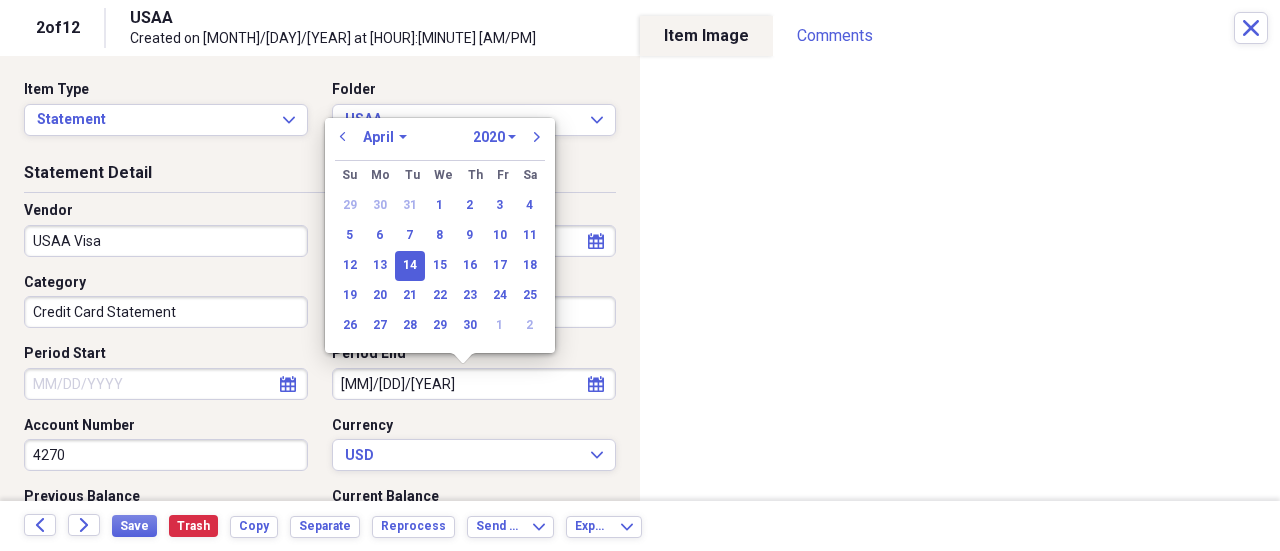 select on "2024" 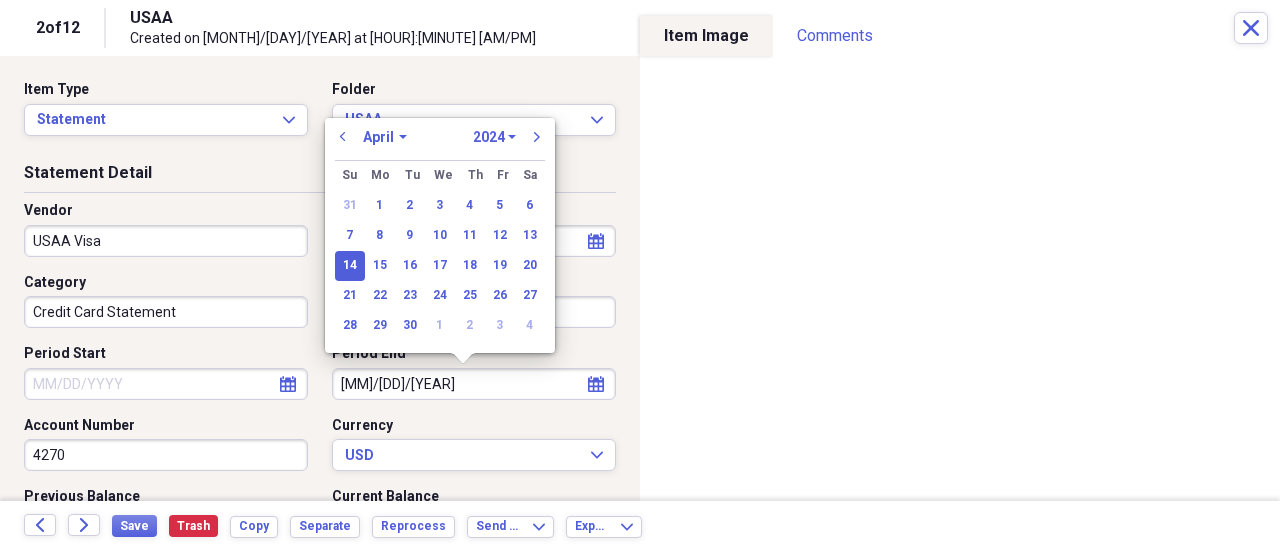 type on "04/14/2024" 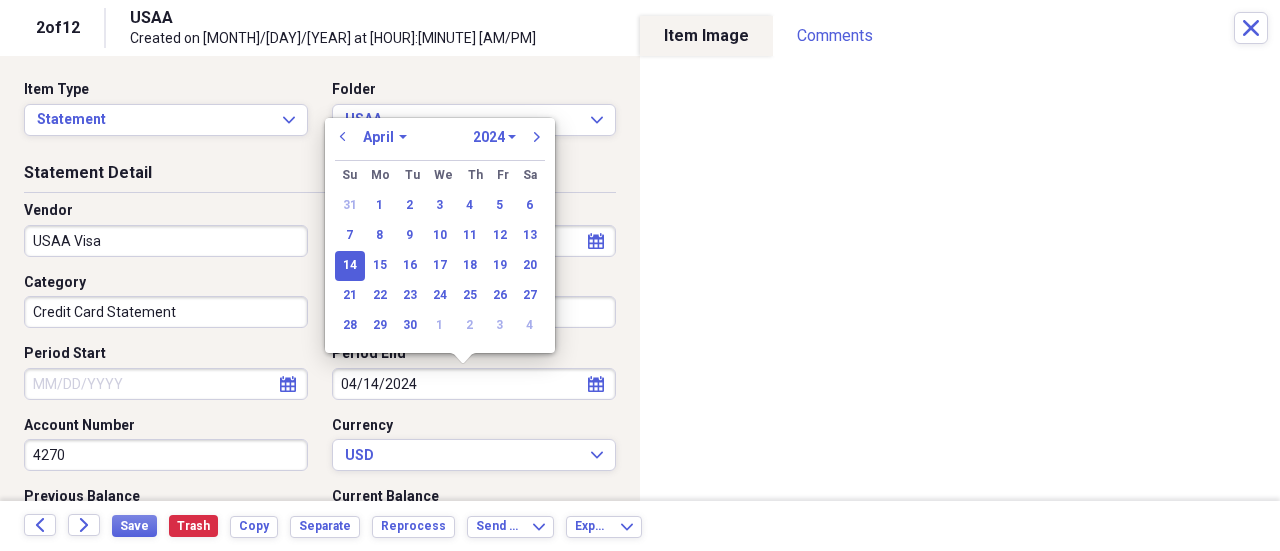 click on "14" at bounding box center [350, 266] 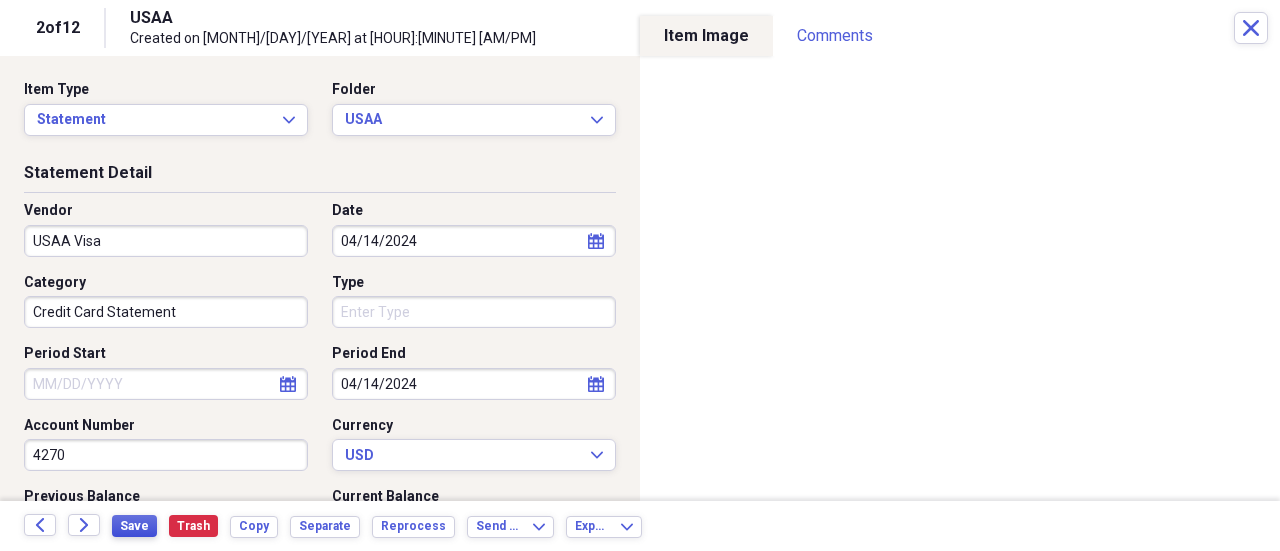 click on "Save" at bounding box center (134, 526) 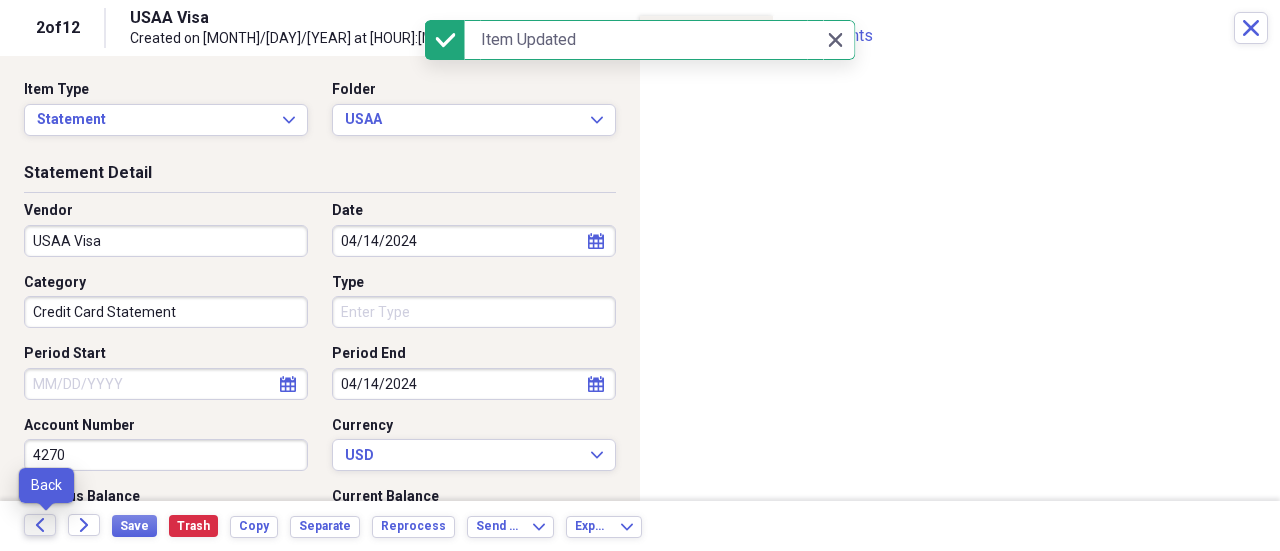 click on "Back" 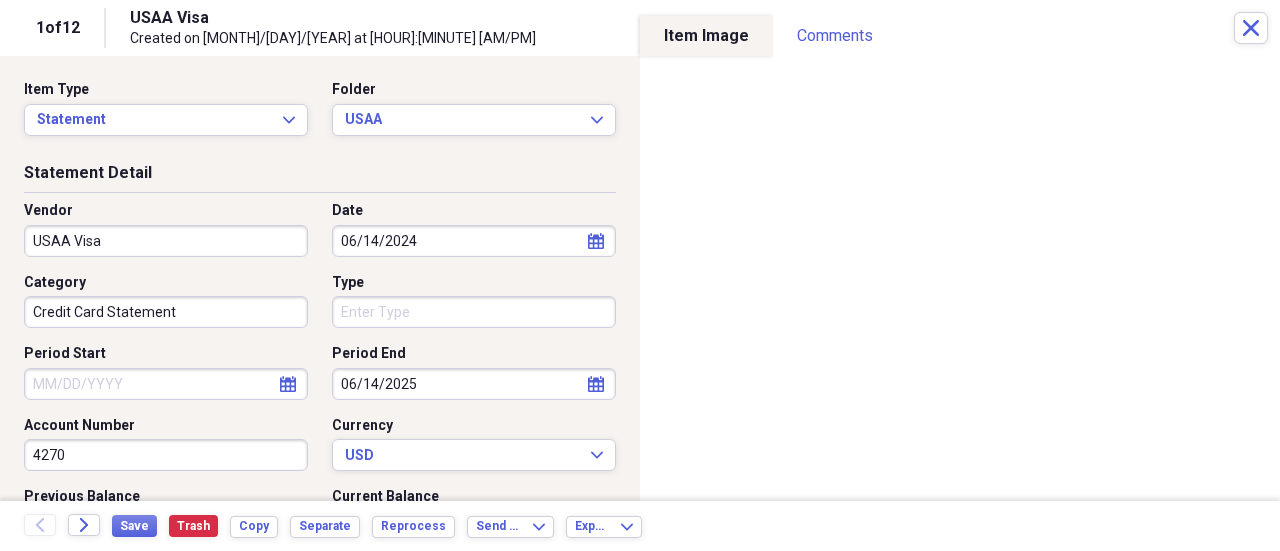 select on "5" 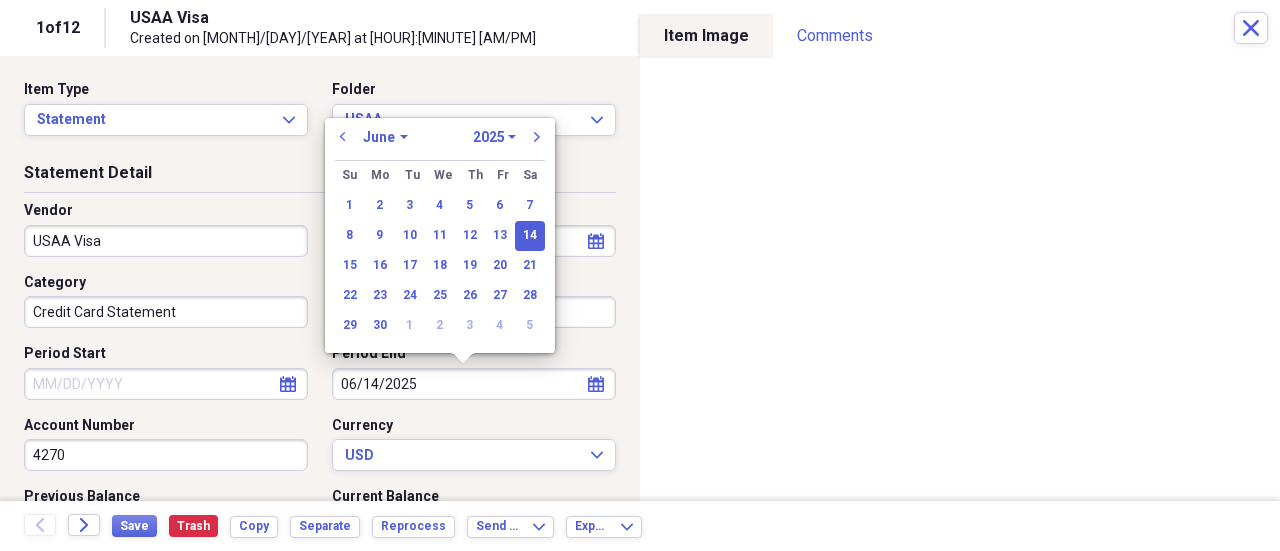 click on "06/14/2025" at bounding box center [474, 384] 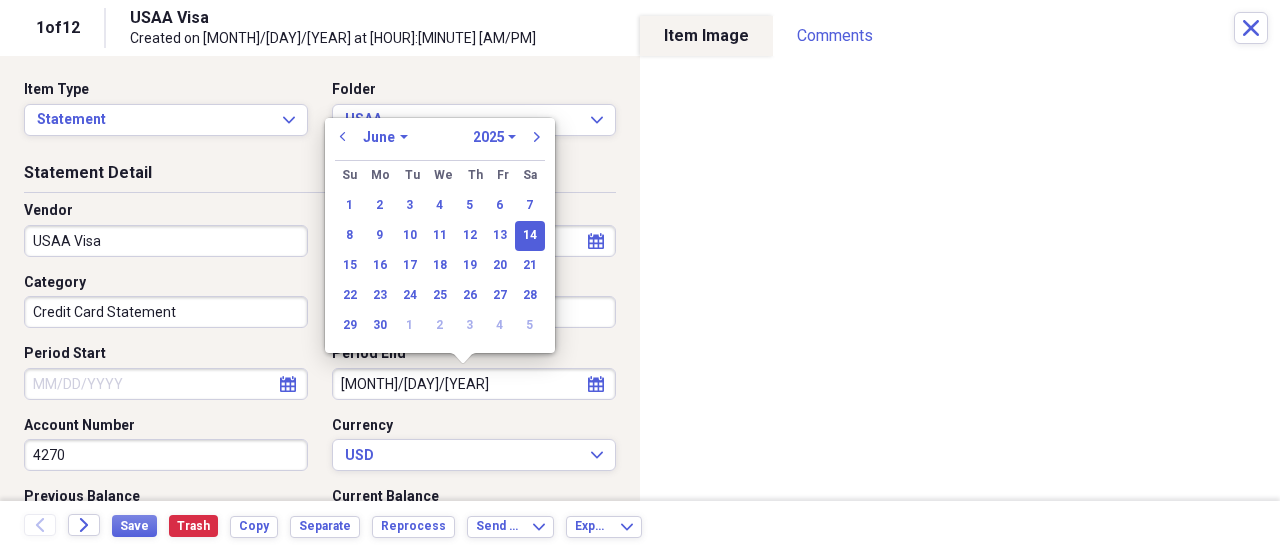 type on "06/14/2024" 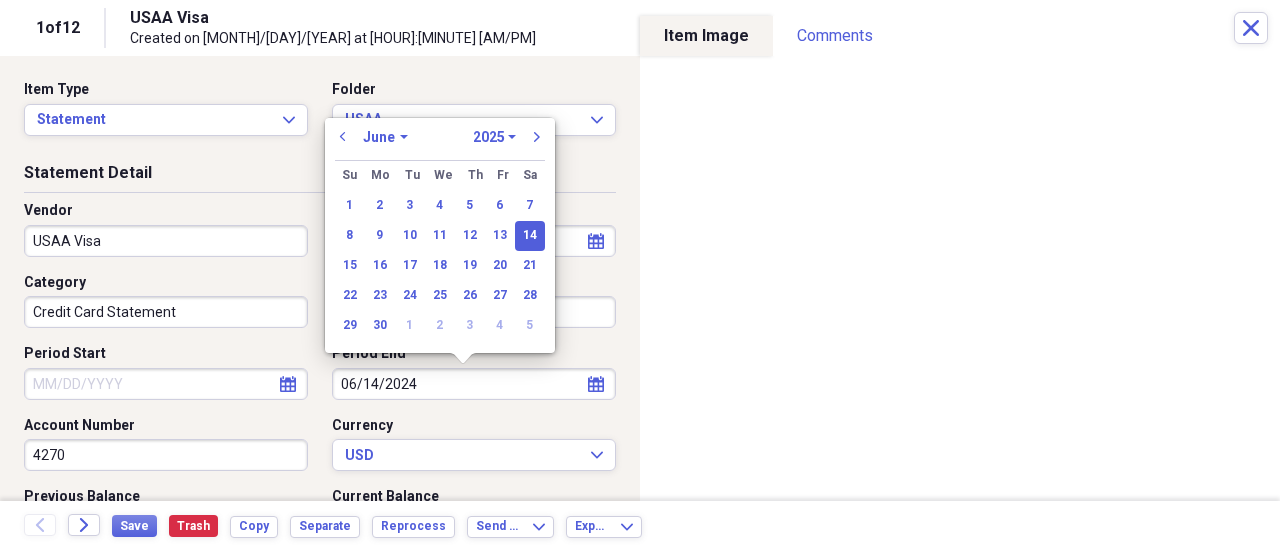 select on "2024" 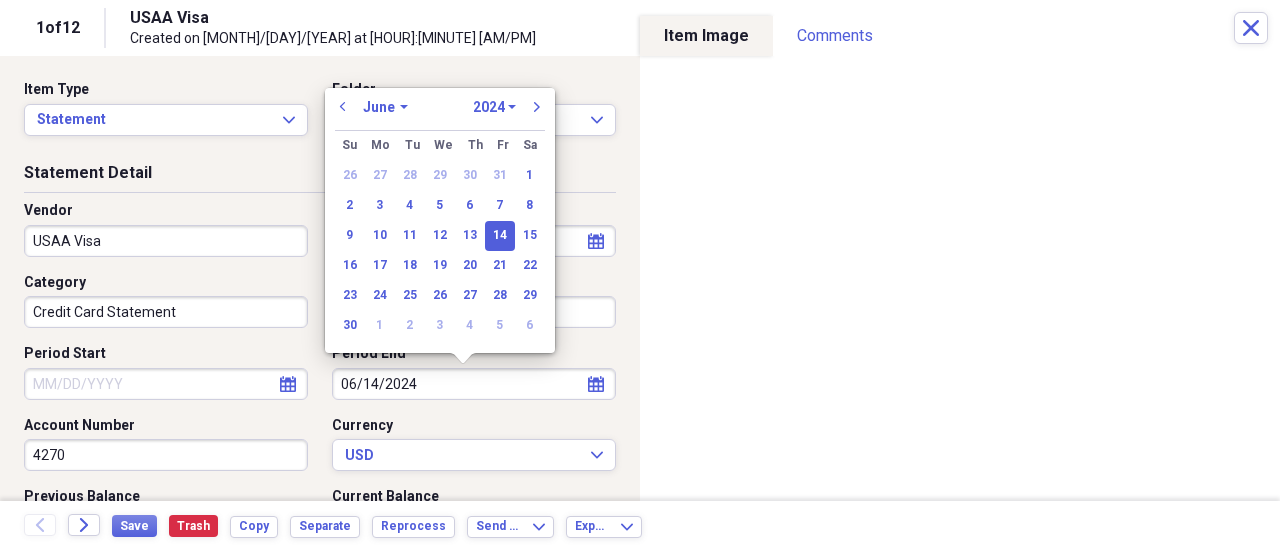 type on "06/14/2024" 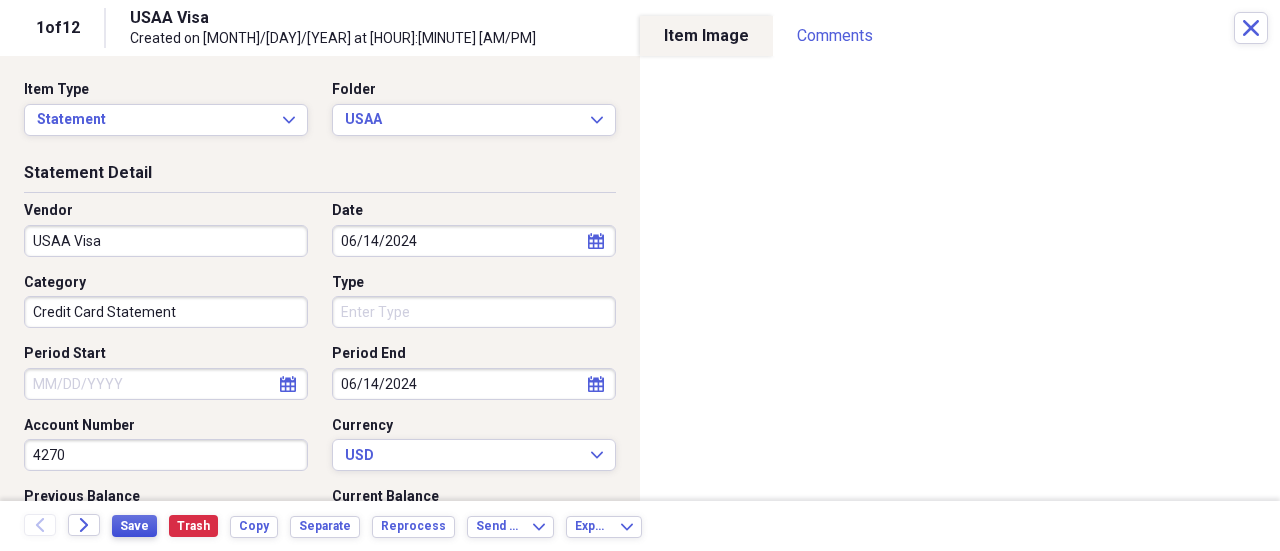 click on "Save" at bounding box center [134, 526] 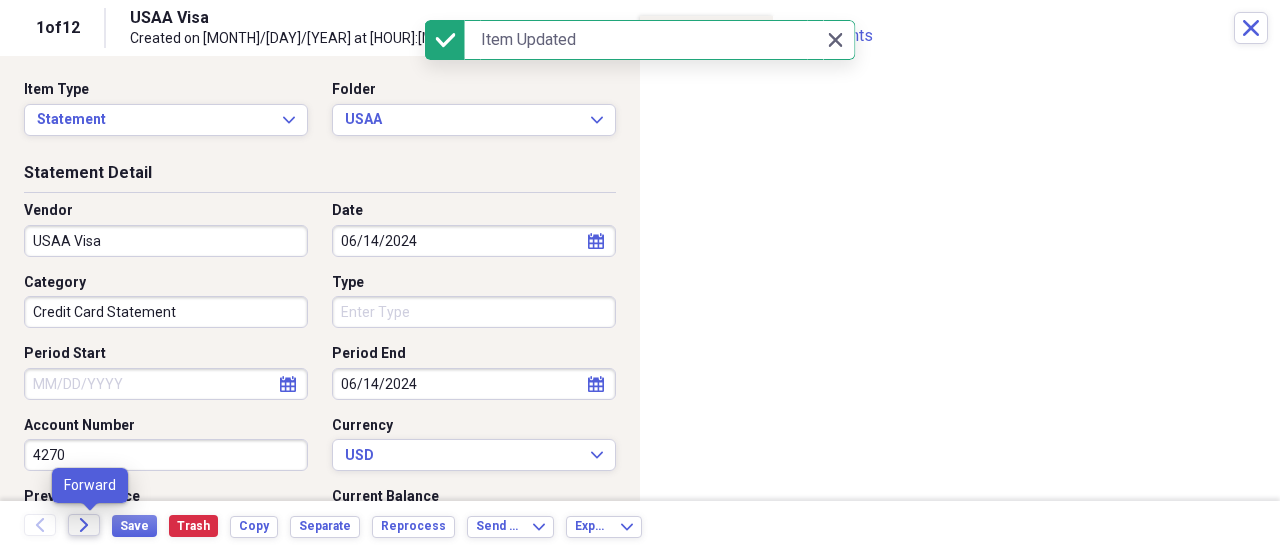 click on "Forward" 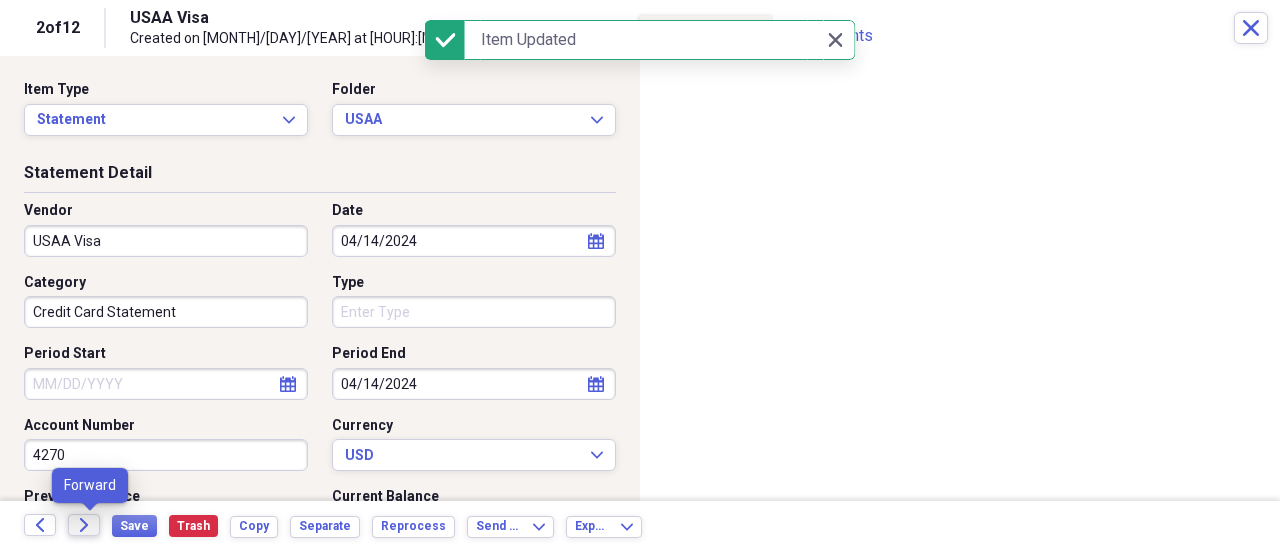 click on "Forward" 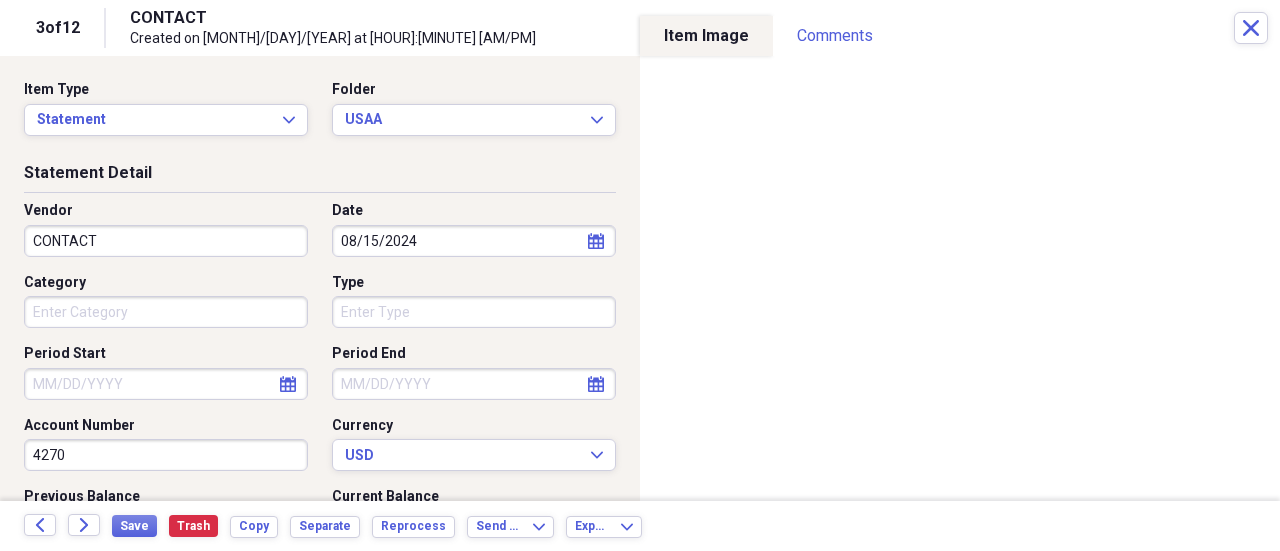 click on "CONTACT" at bounding box center (166, 241) 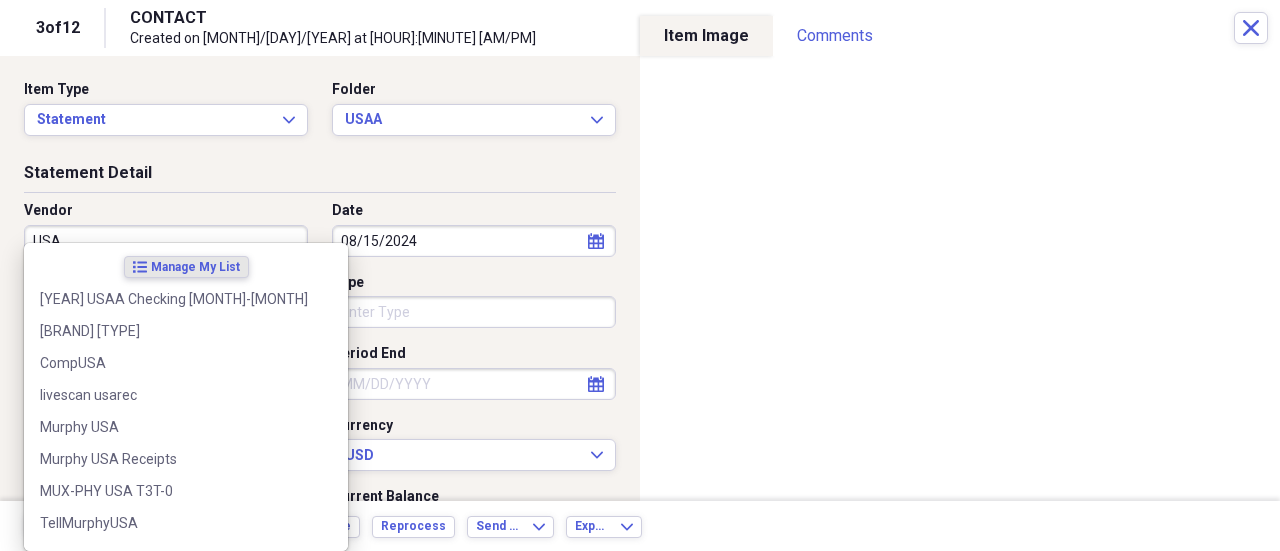 type on "USAA" 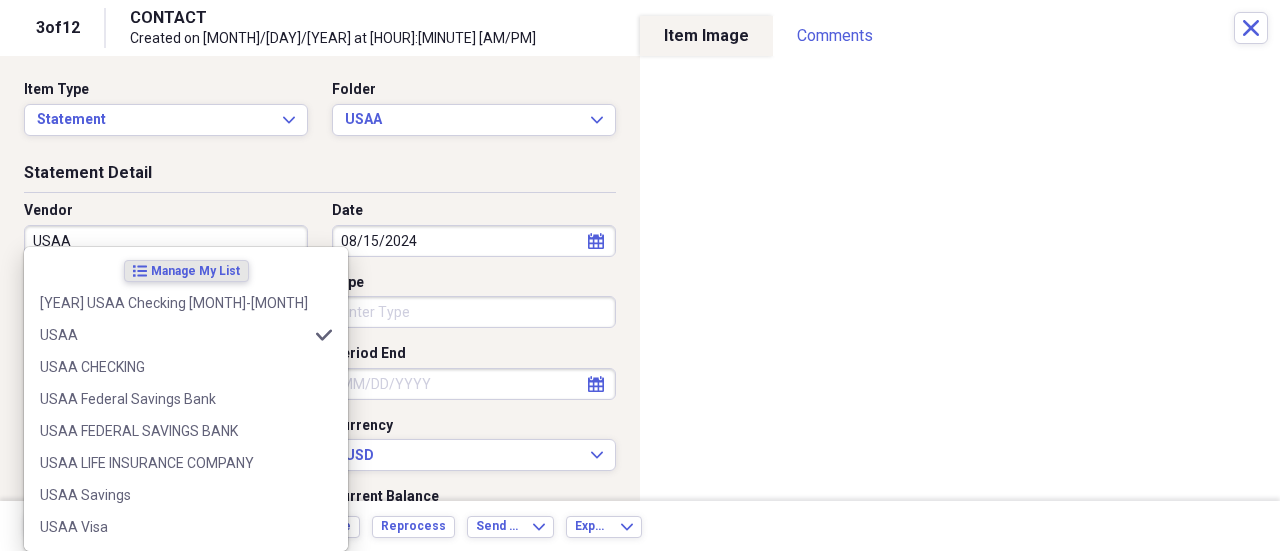 type on "Bank Statement" 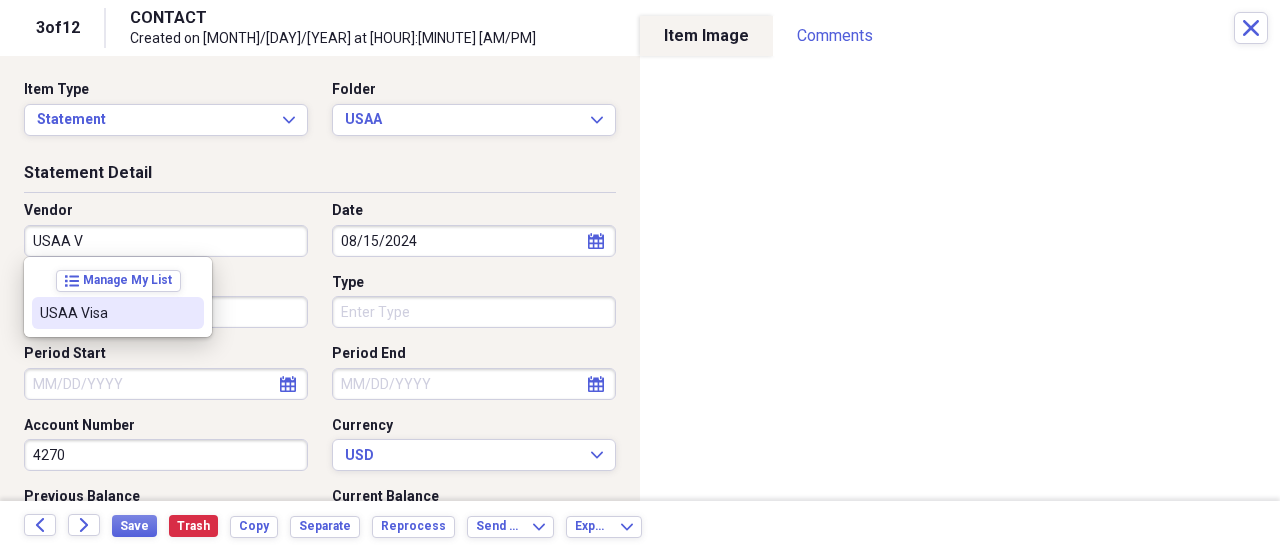 click on "USAA Visa" at bounding box center [106, 313] 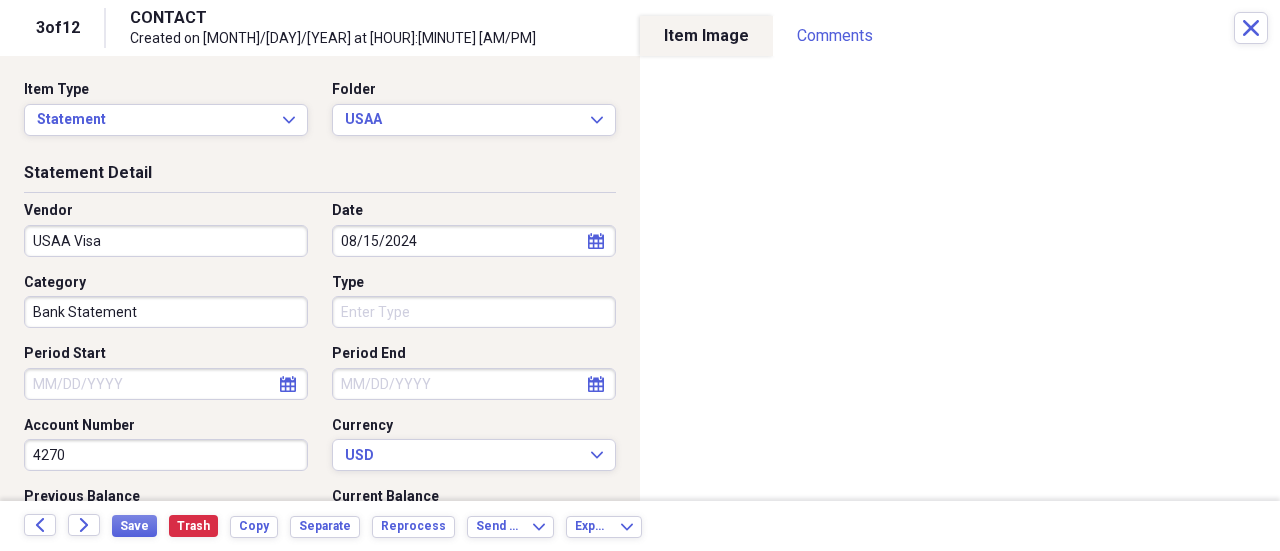type on "Credit Card Statement" 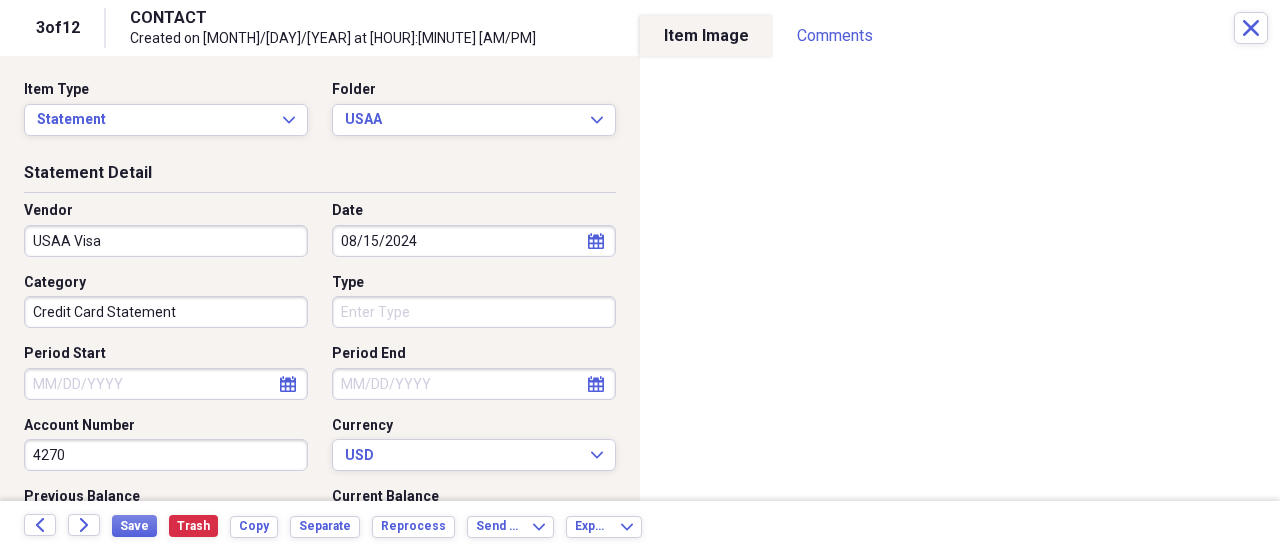 select on "7" 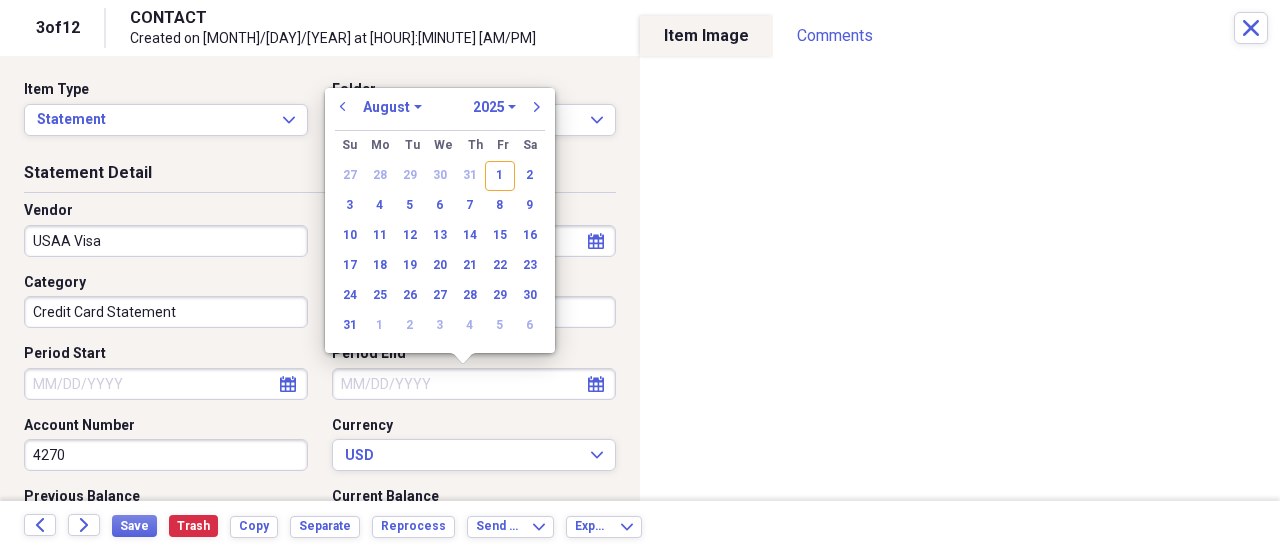click on "Period End" at bounding box center (474, 384) 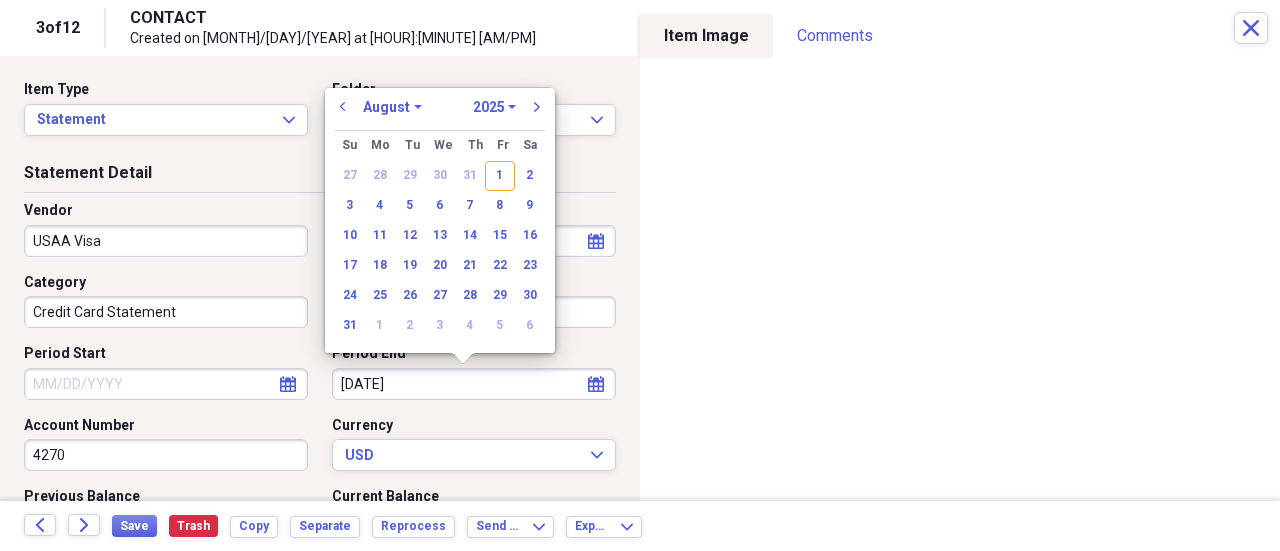 type on "[DATE]" 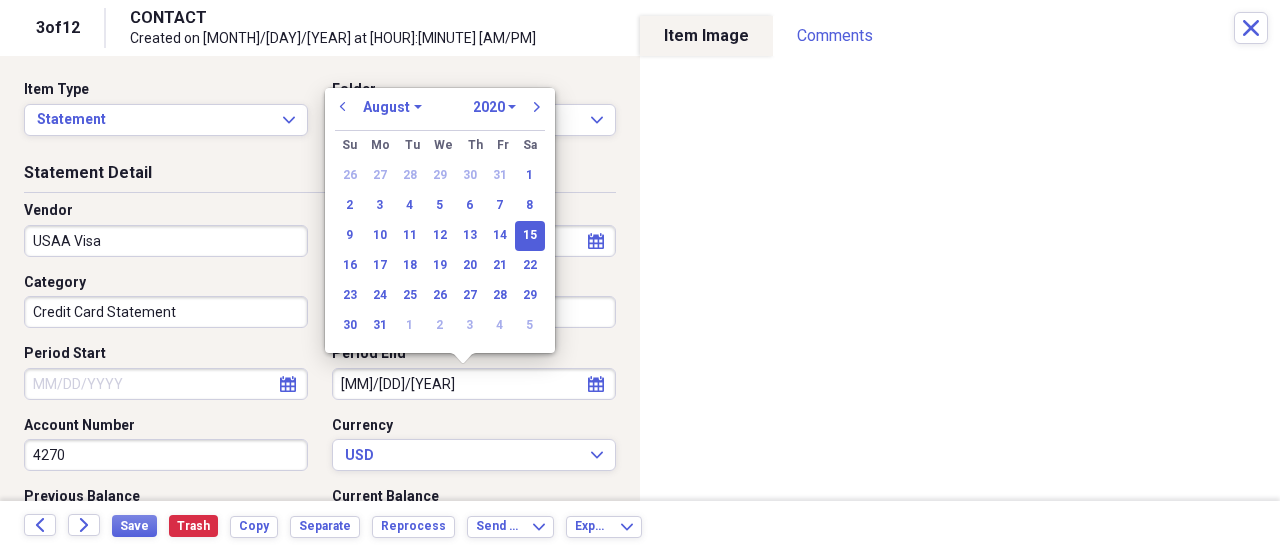 type on "[MM]/[DD]/[YEAR]" 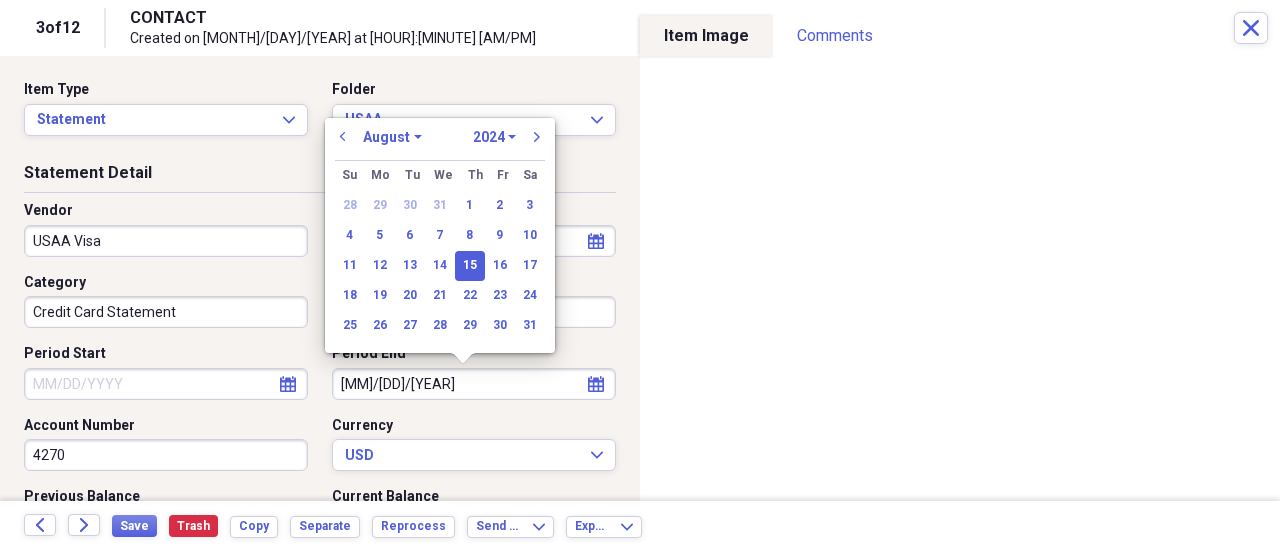 type on "08/15/2024" 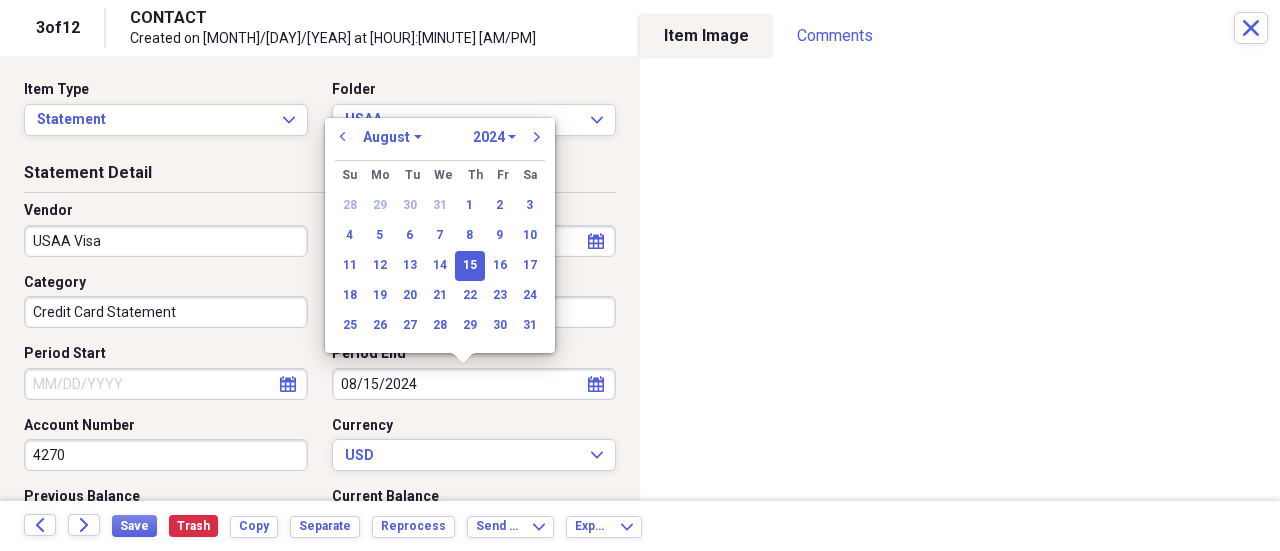 click on "15" at bounding box center (470, 266) 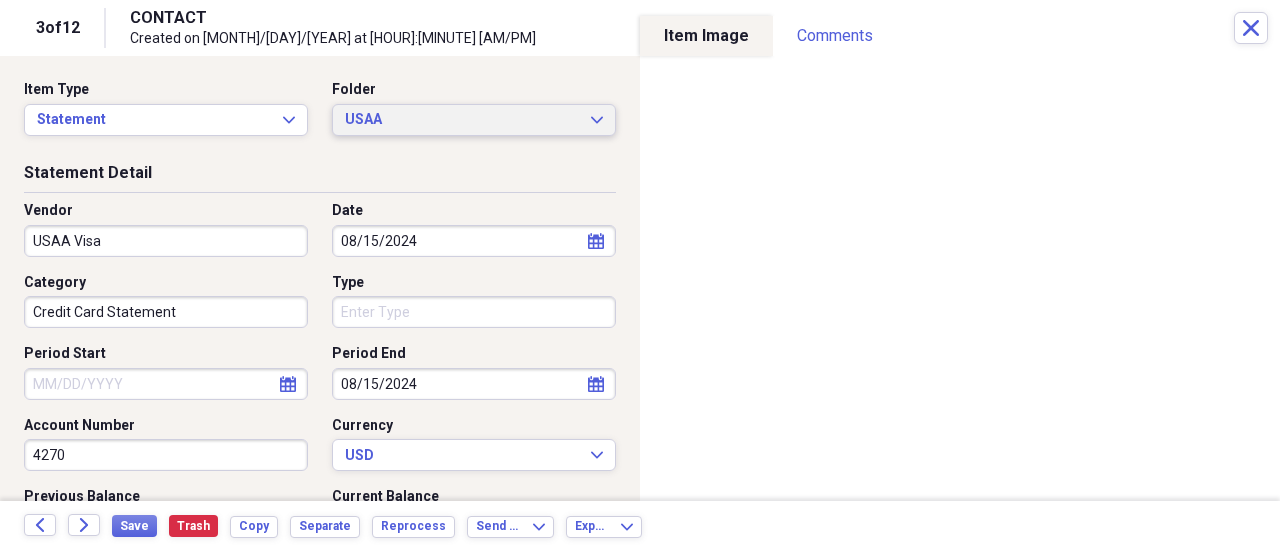 click on "USAA" at bounding box center (462, 120) 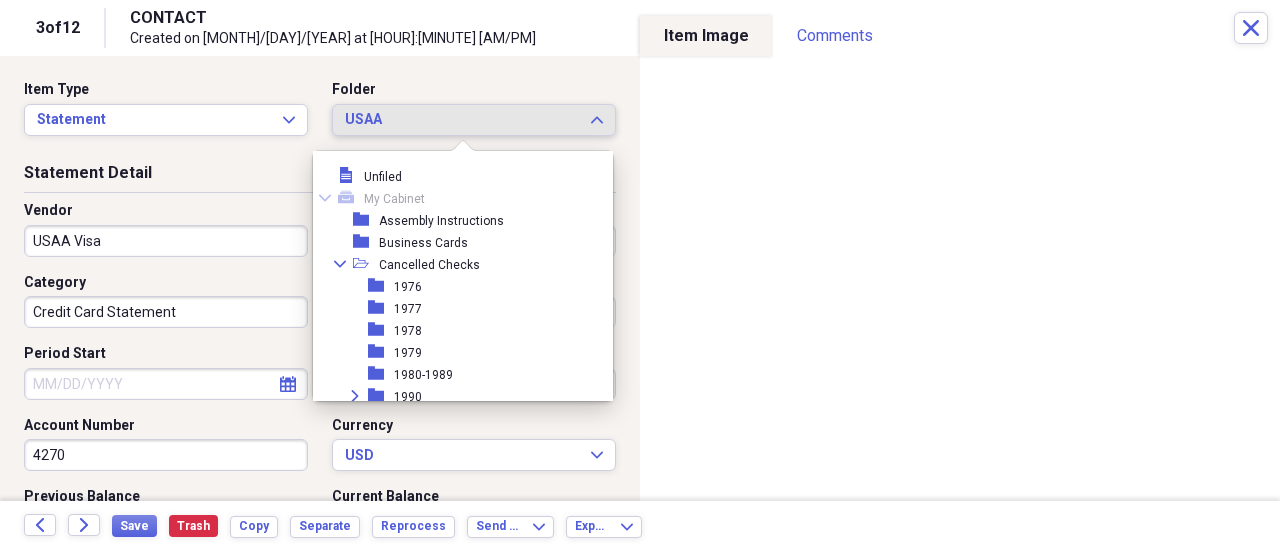 scroll, scrollTop: 3406, scrollLeft: 0, axis: vertical 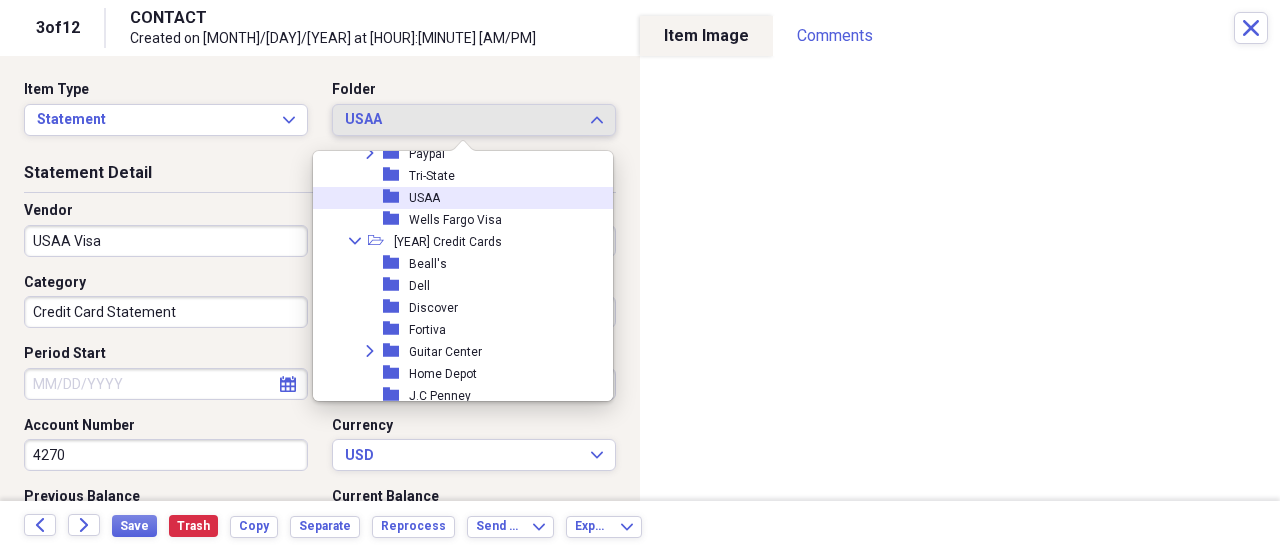 click on "folder USAA" at bounding box center (455, 198) 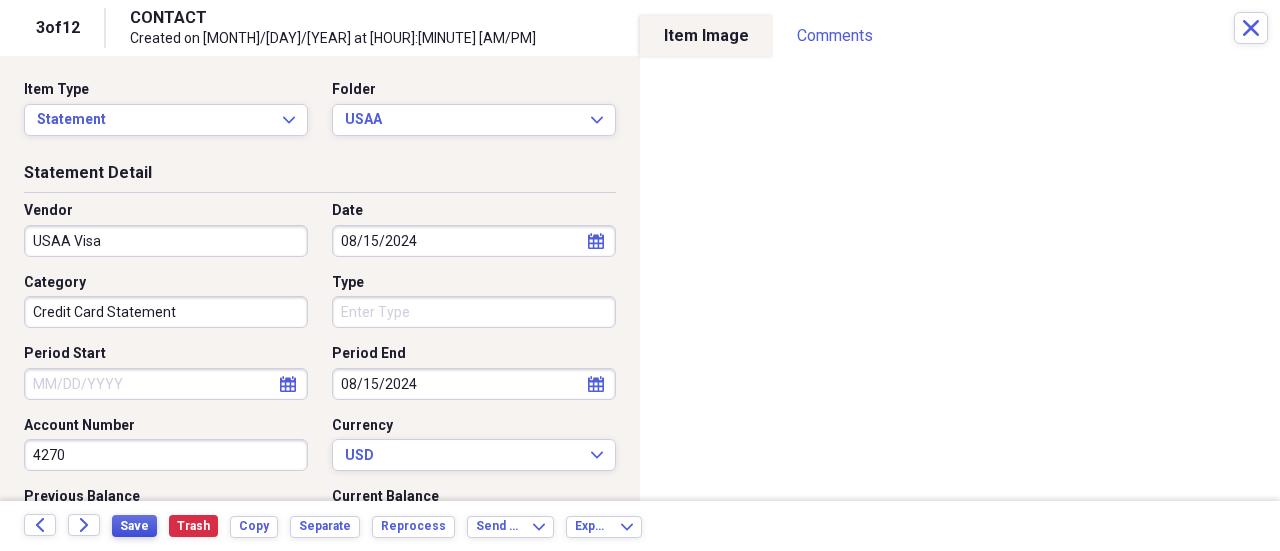click on "Save" at bounding box center [134, 526] 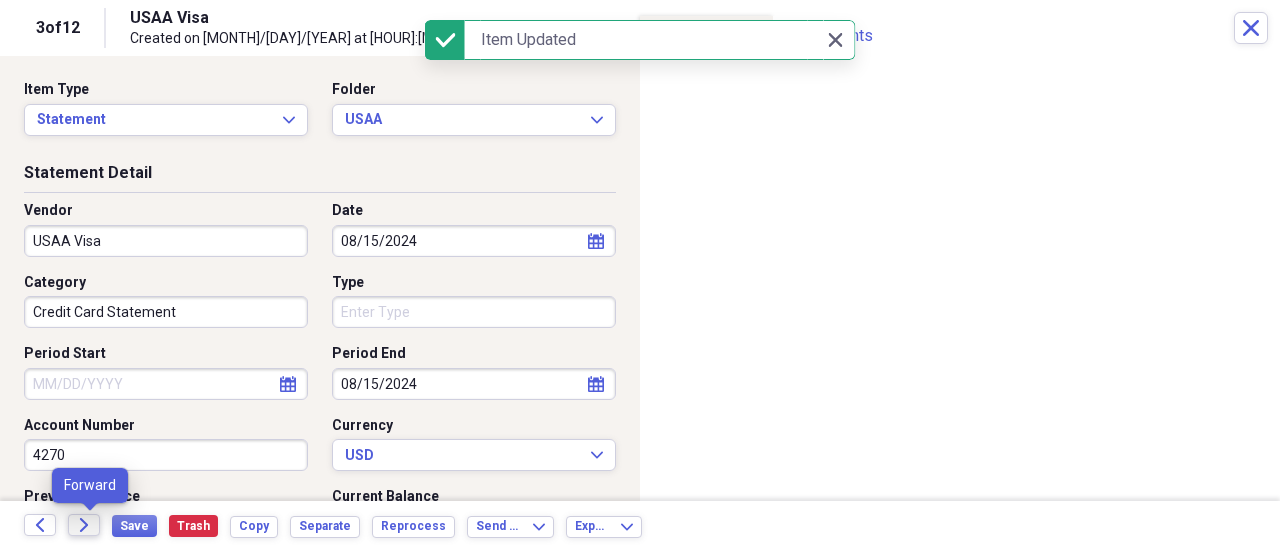 click on "Forward" 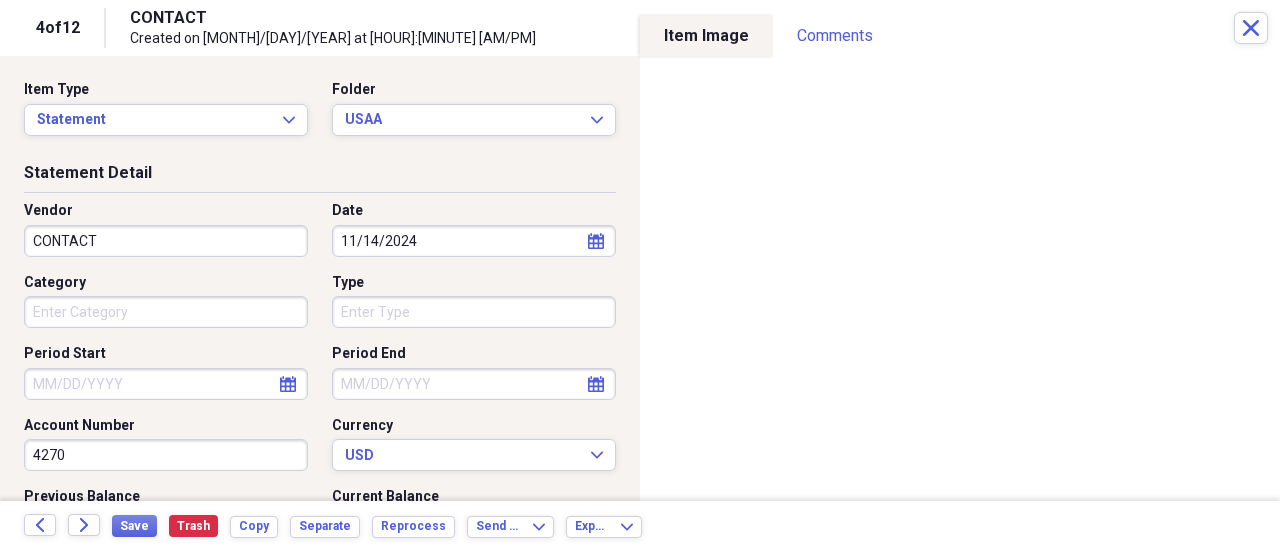 select on "7" 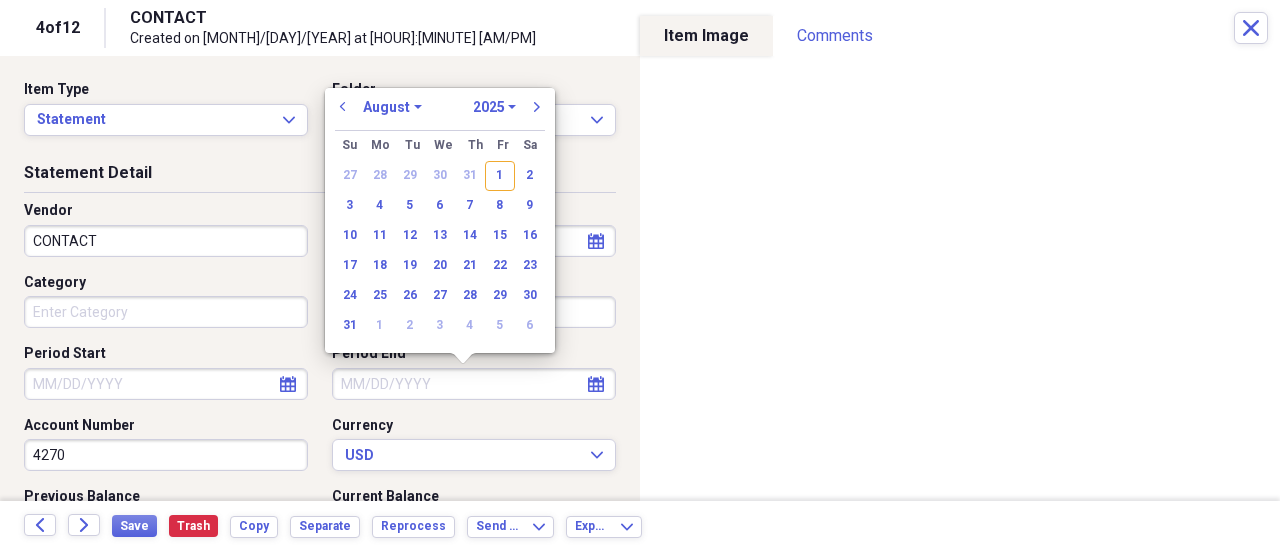 click on "Period End" at bounding box center [474, 384] 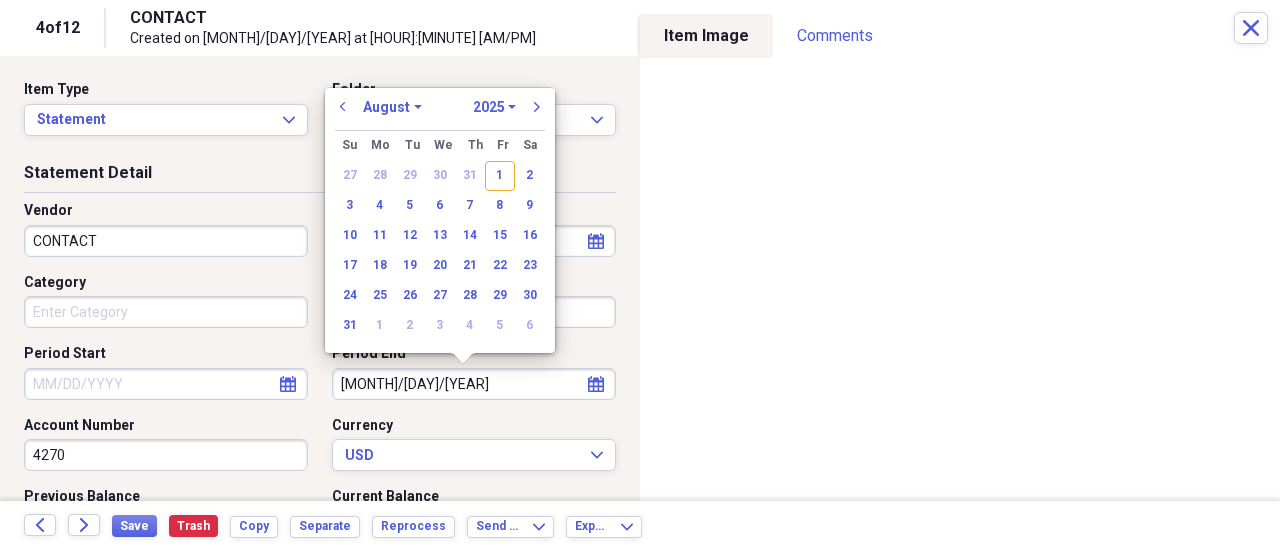 type on "[MM]/[DD]/[YEAR]" 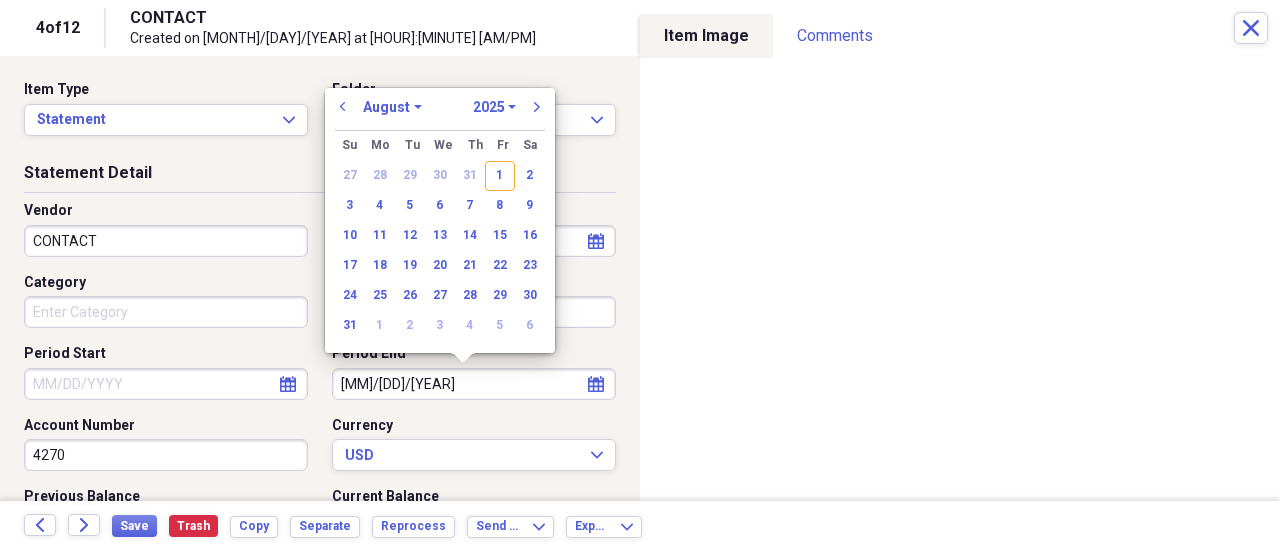 select on "10" 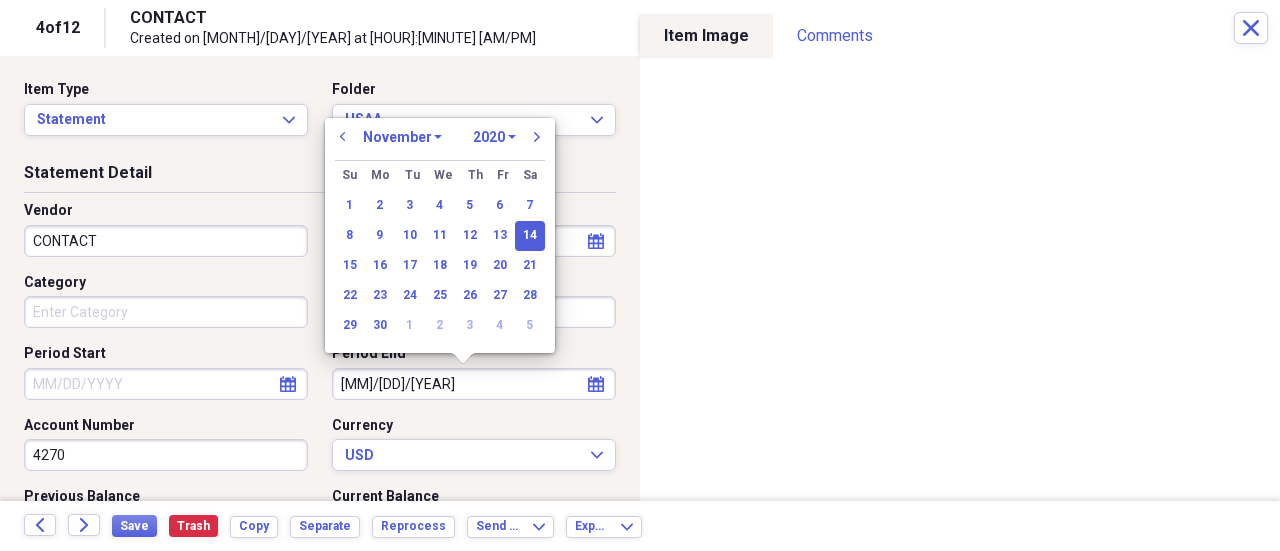 type on "11/14/2024" 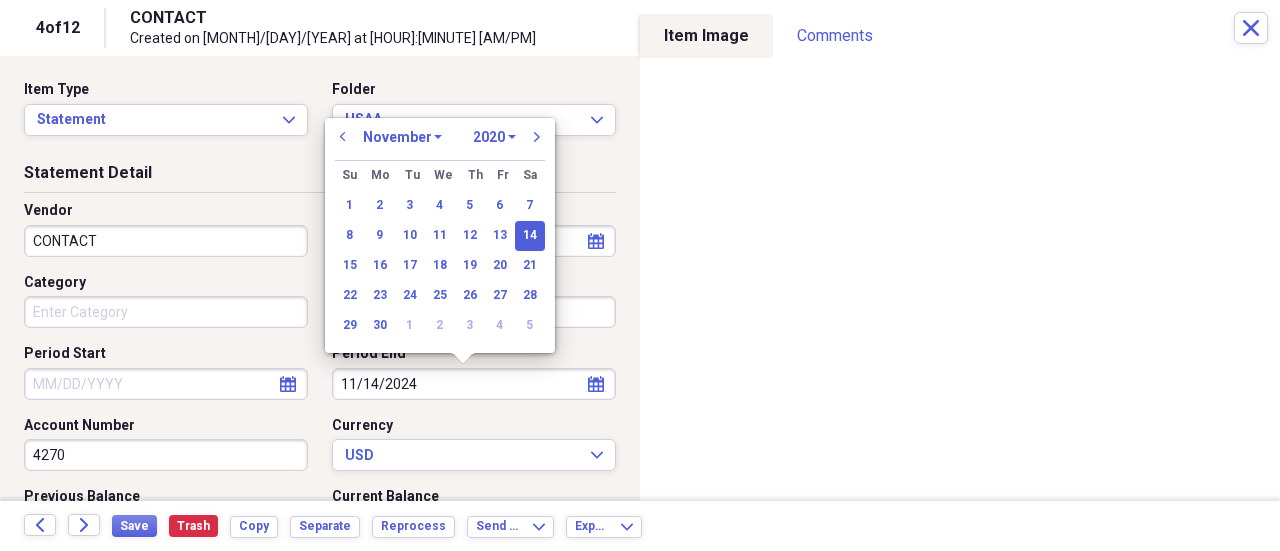 select on "2024" 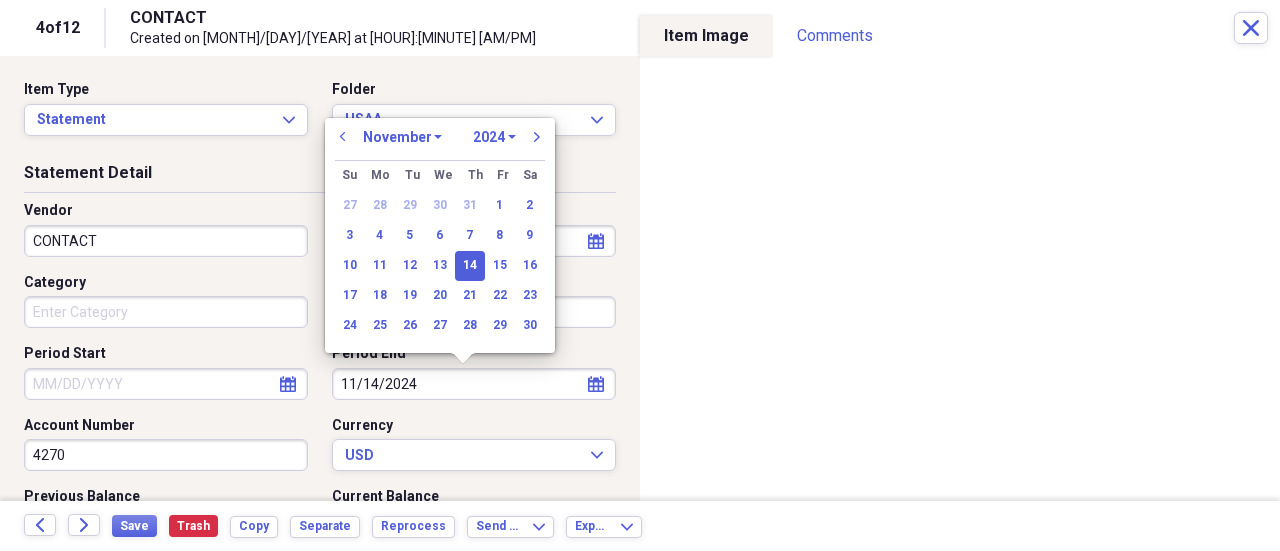 type on "11/14/2024" 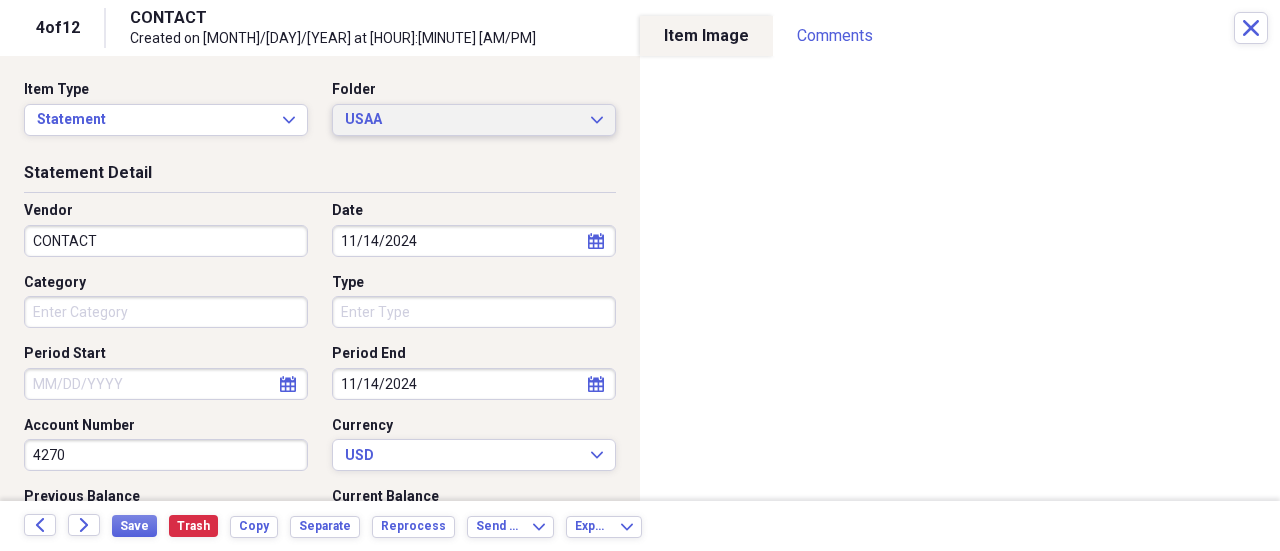 click on "USAA" at bounding box center (462, 120) 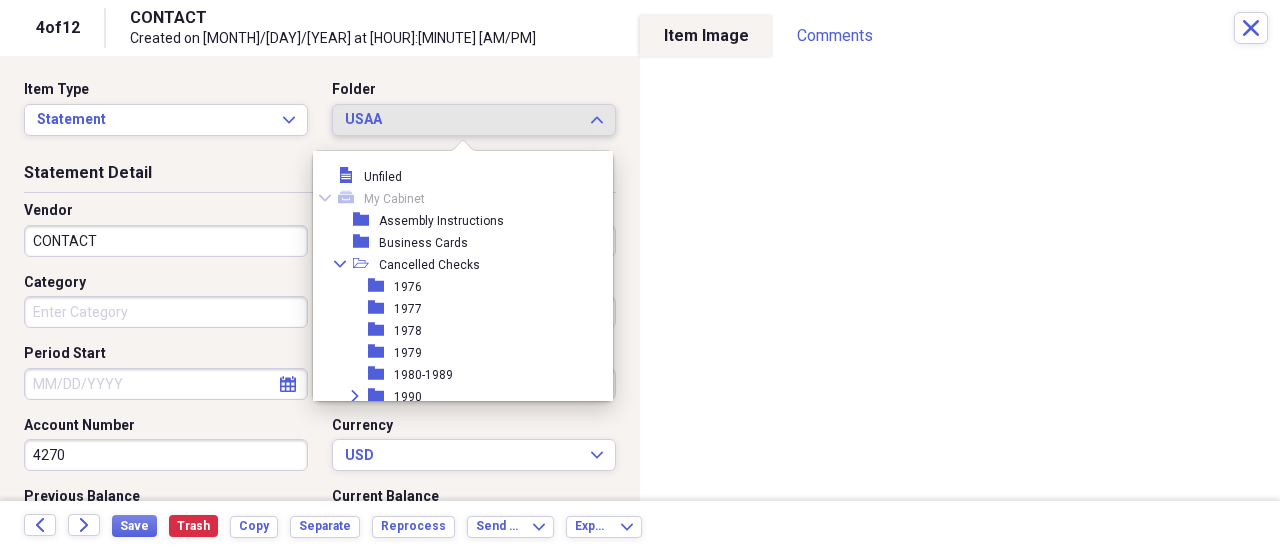 scroll, scrollTop: 3406, scrollLeft: 0, axis: vertical 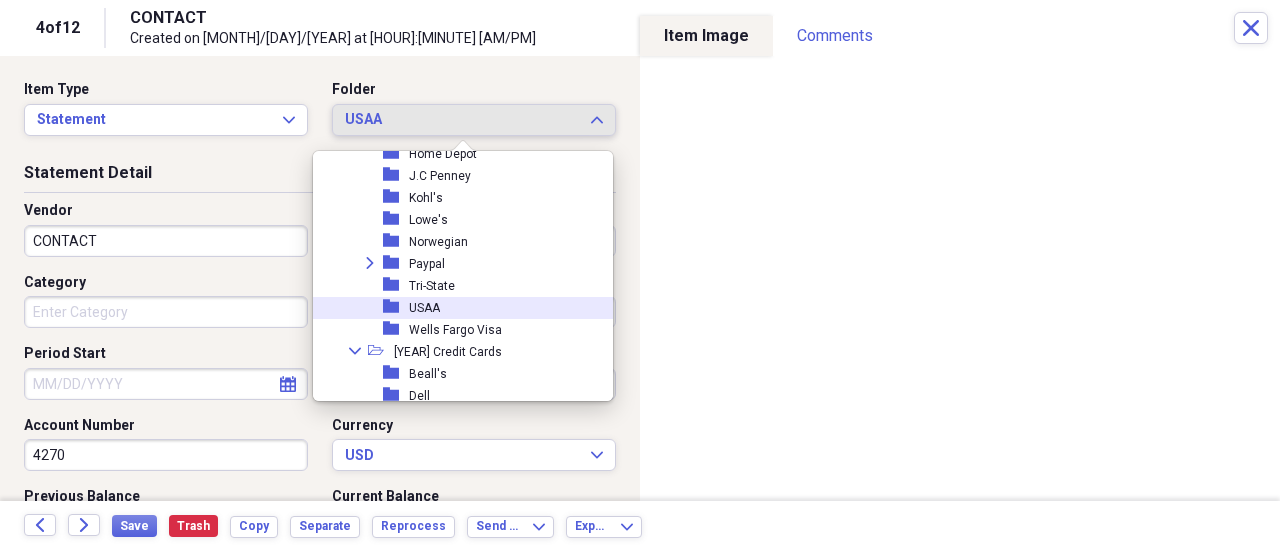 click on "folder USAA" at bounding box center [455, 308] 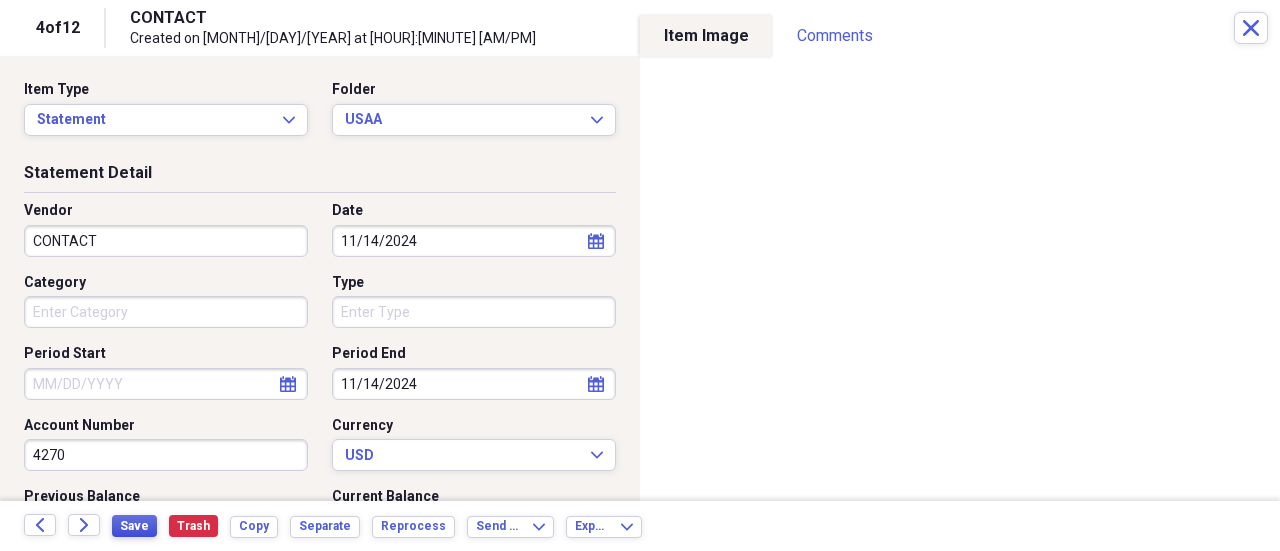 click on "Save" at bounding box center [134, 526] 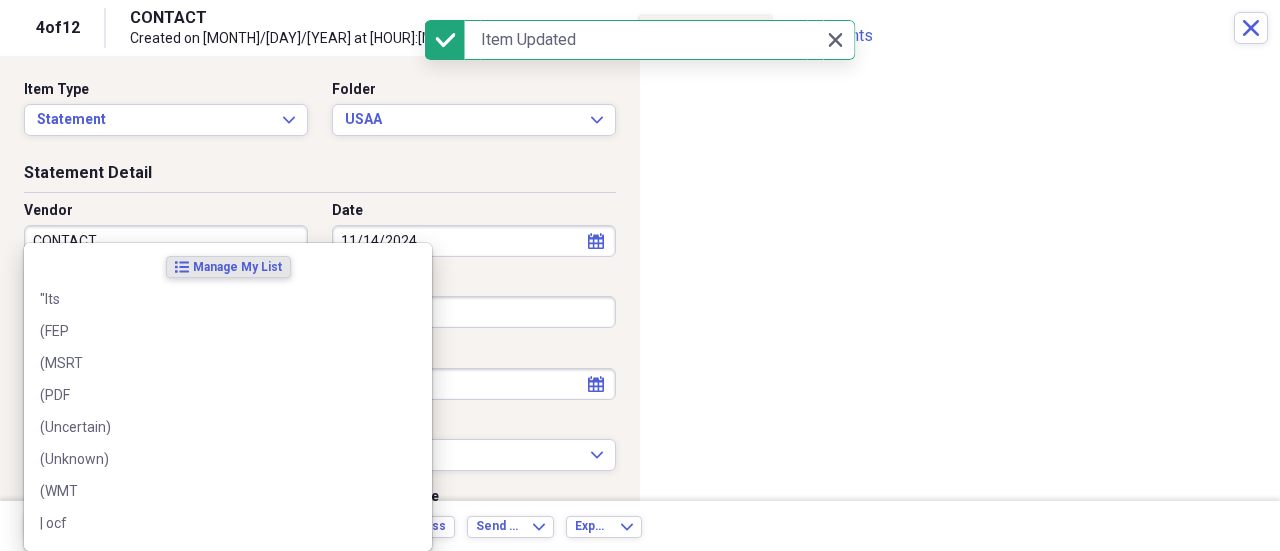 click on "CONTACT" at bounding box center (166, 241) 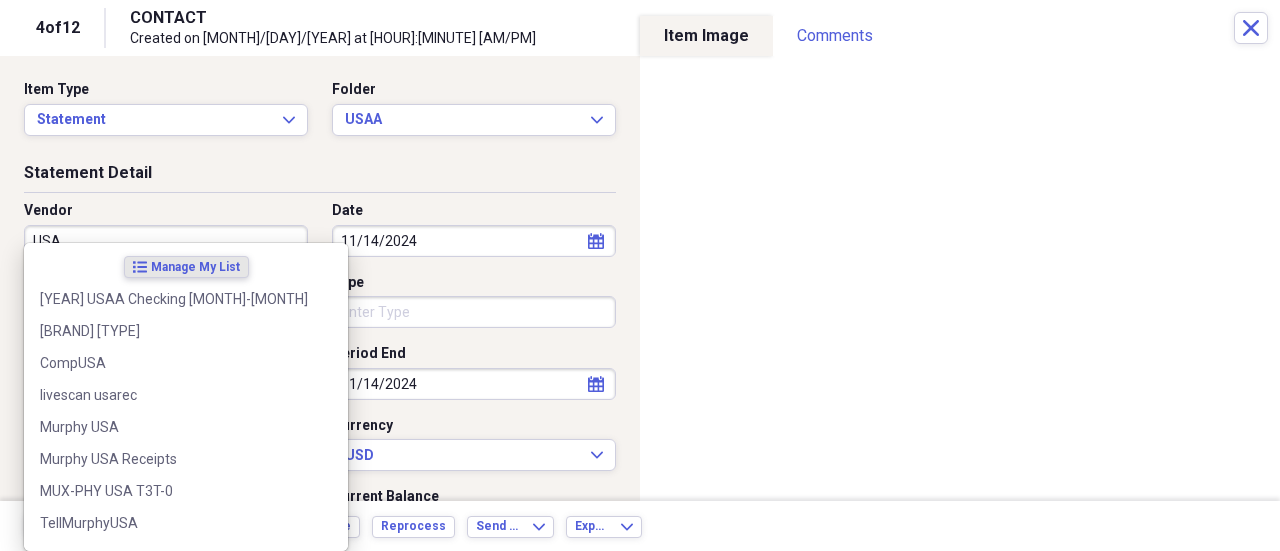 type on "USAA" 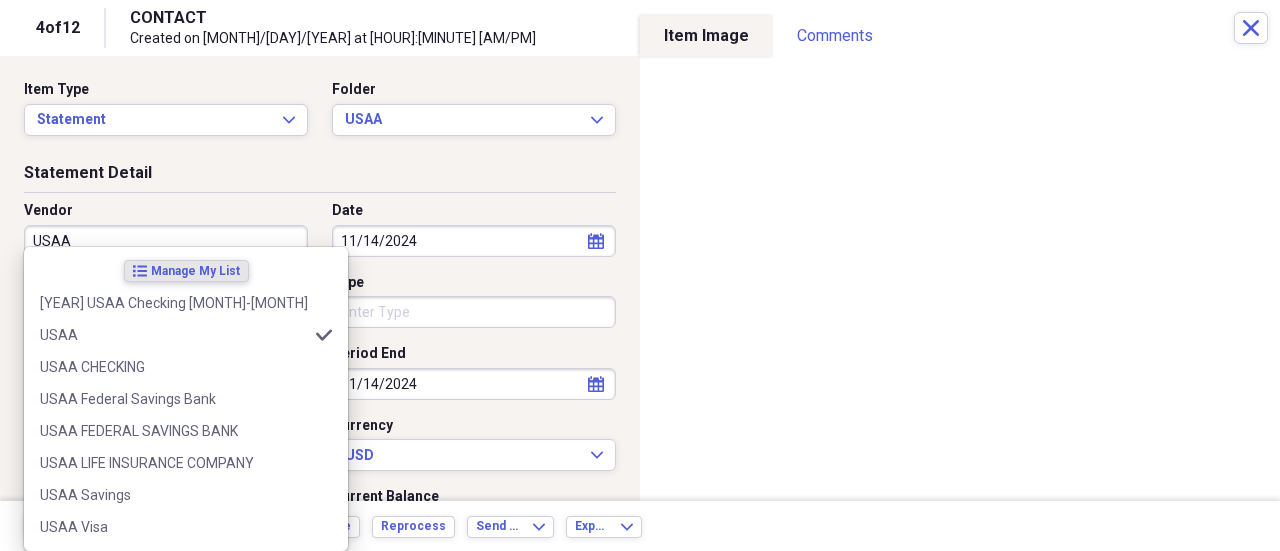 type on "Bank Statement" 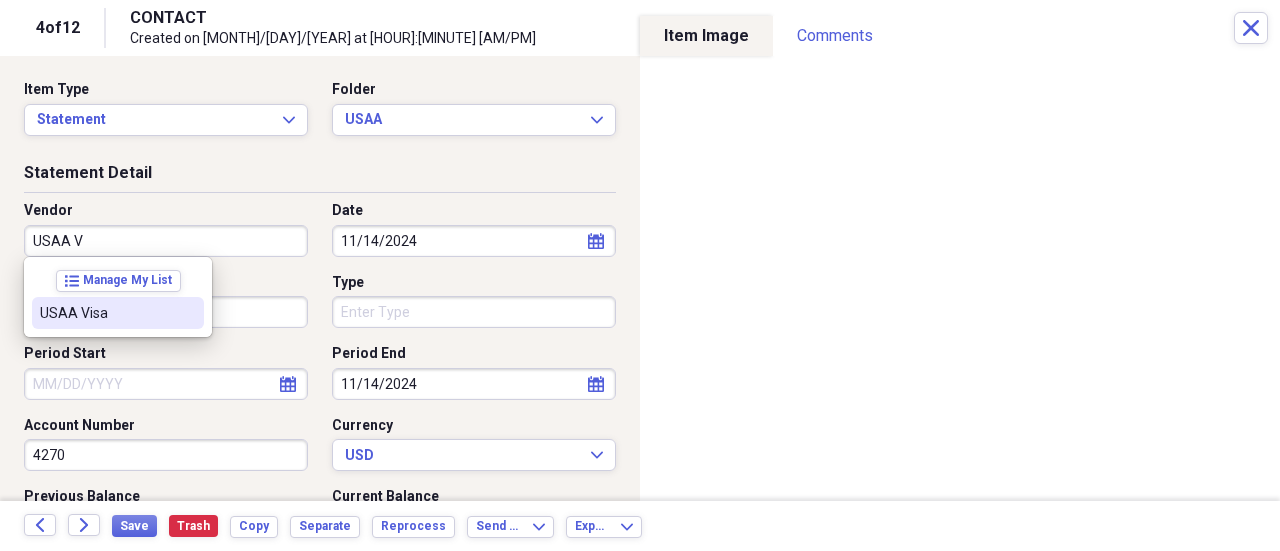 click on "USAA Visa" at bounding box center [106, 313] 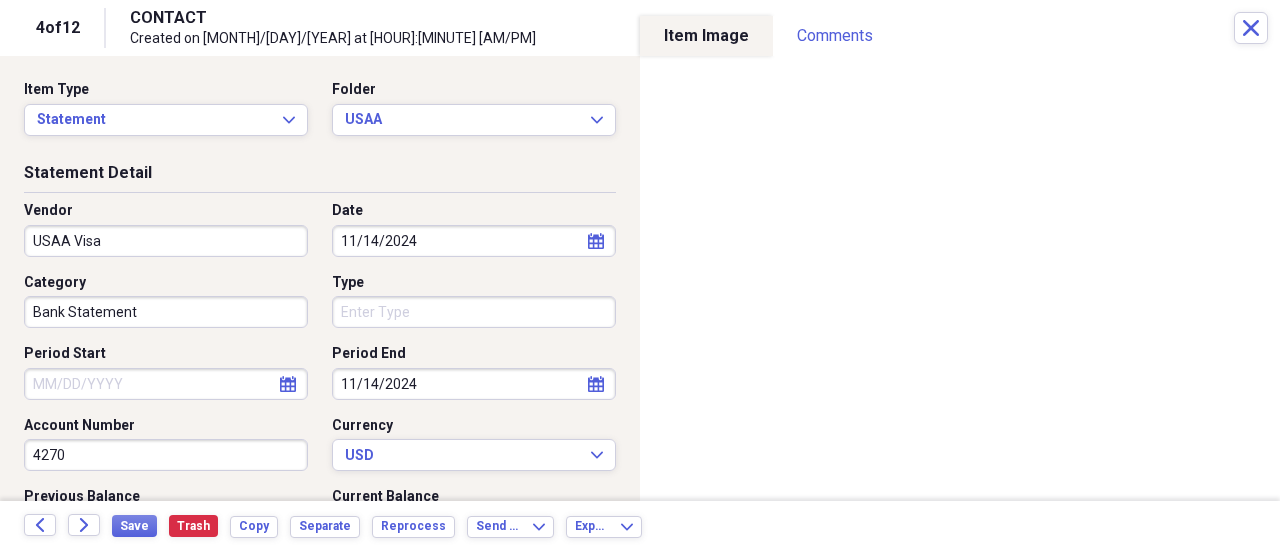 type on "Credit Card Statement" 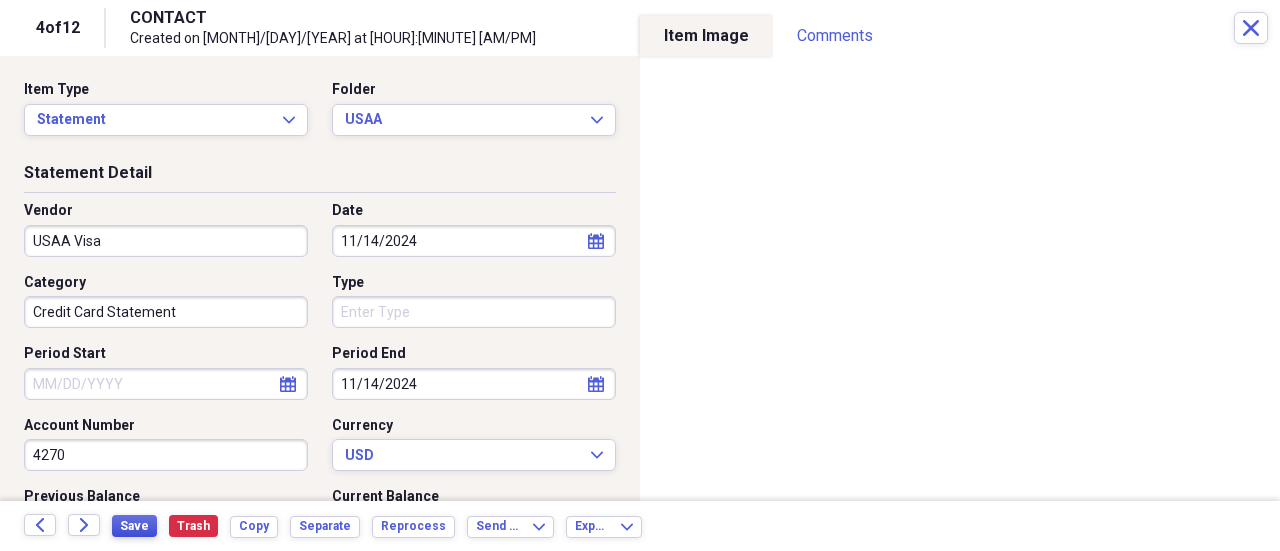 click on "Save" at bounding box center [134, 526] 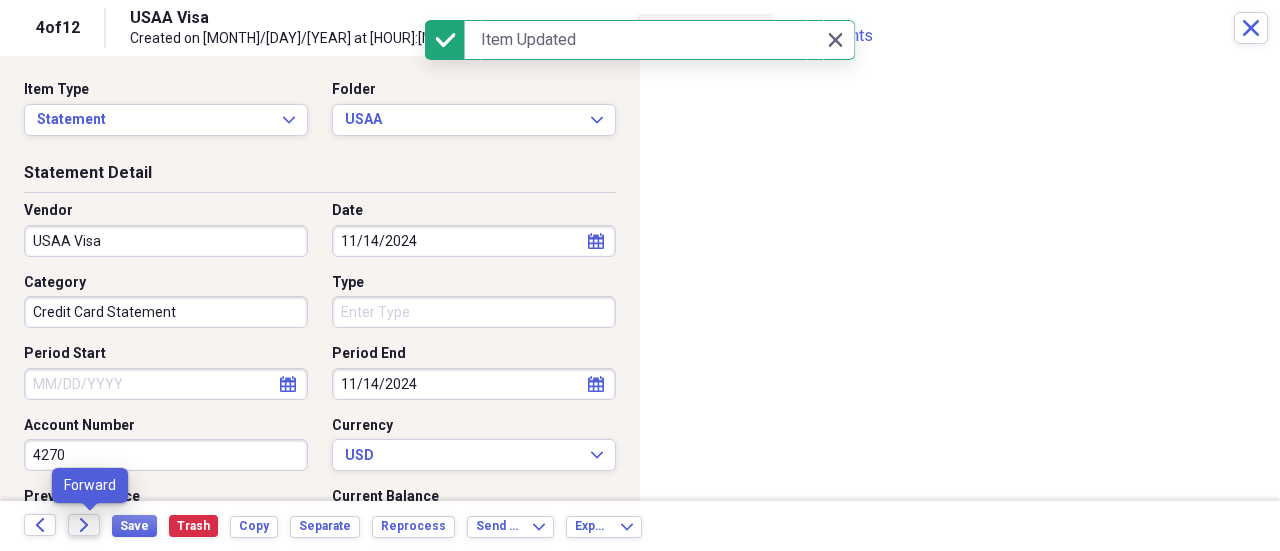 click 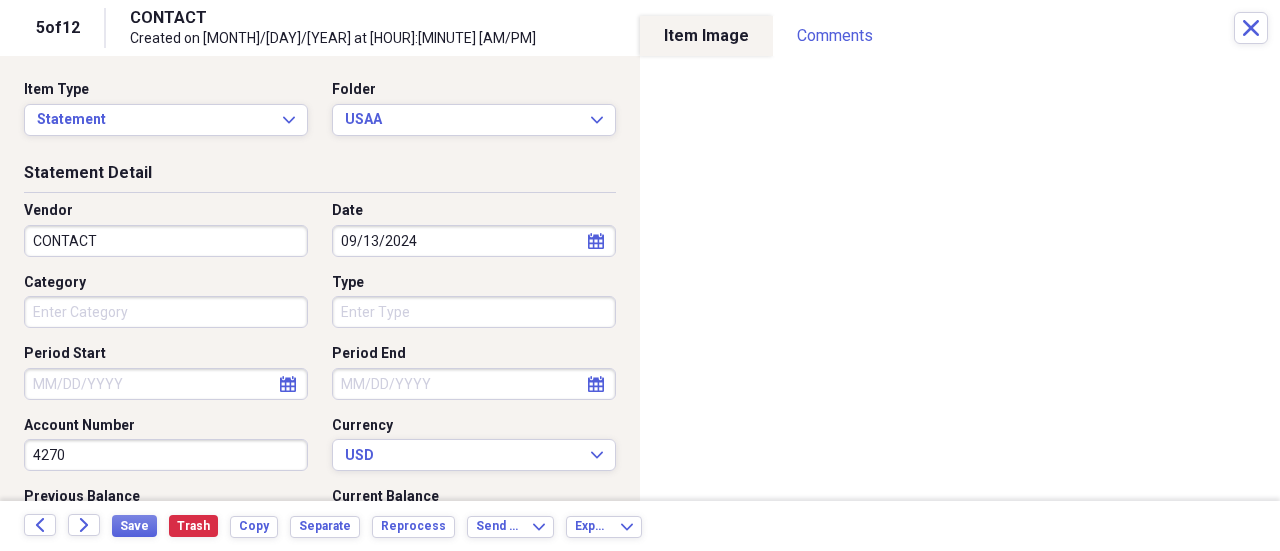 click on "CONTACT" at bounding box center [166, 241] 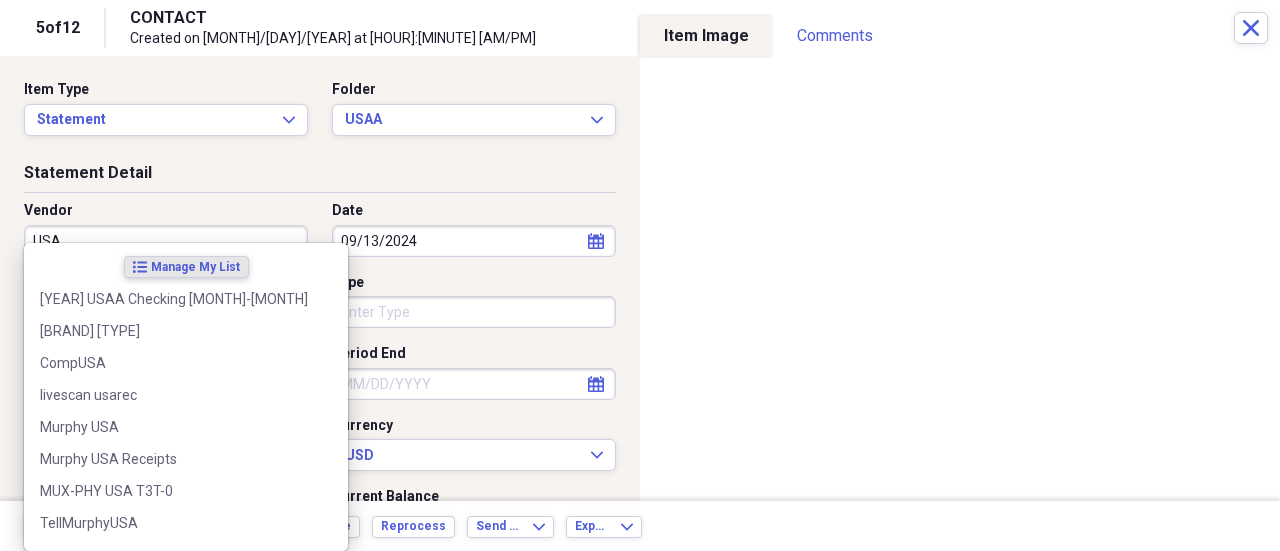 type on "USAA" 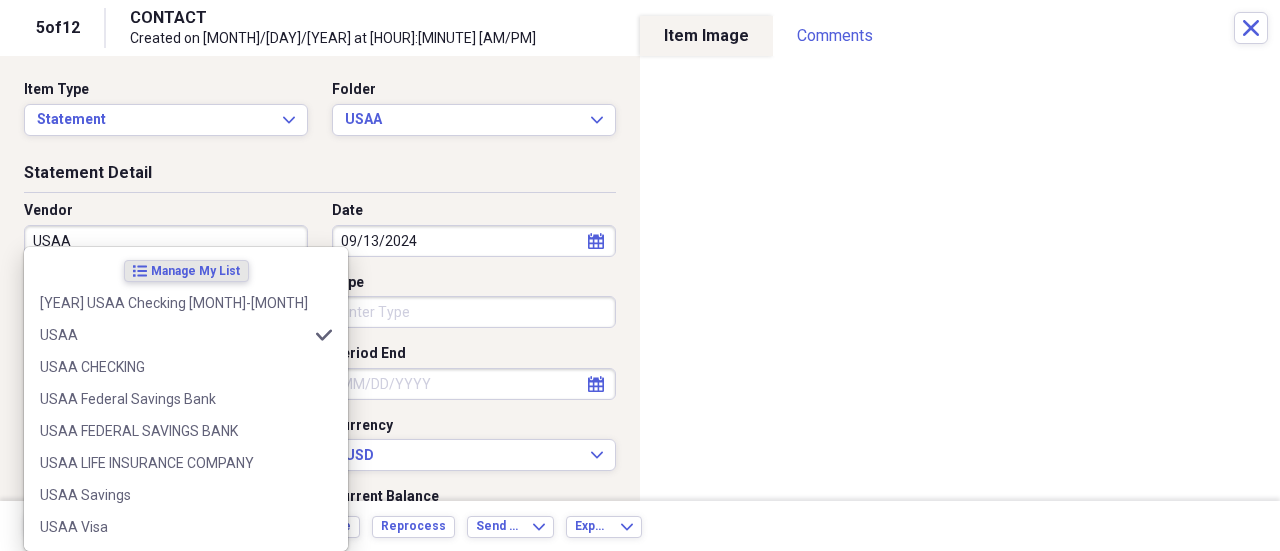 type on "Bank Statement" 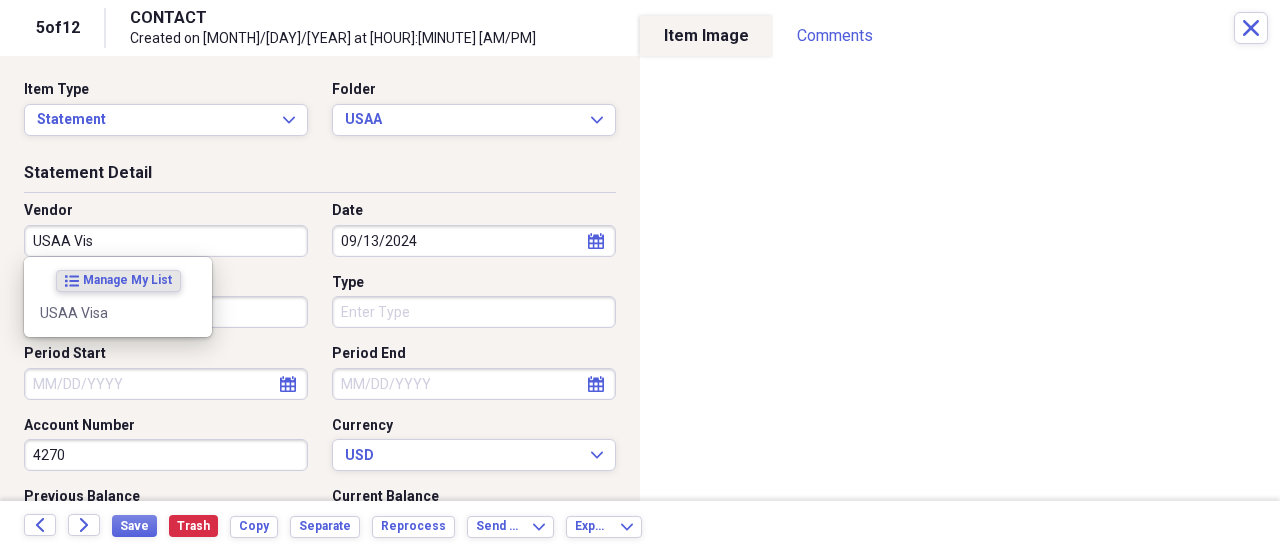 type on "USAA Visa" 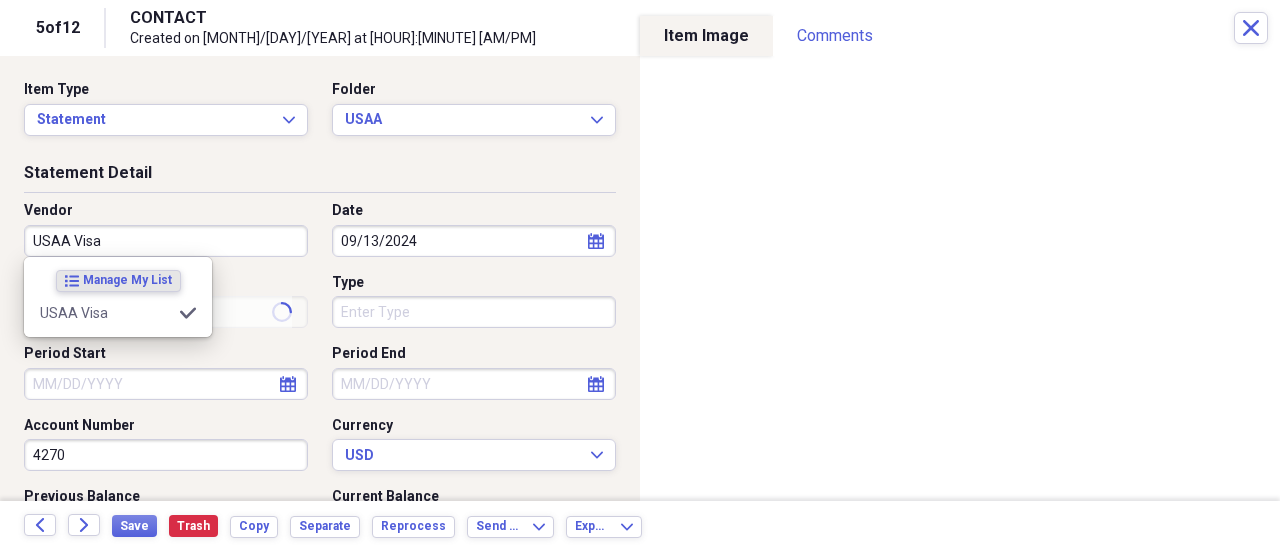 type on "Credit Card Statement" 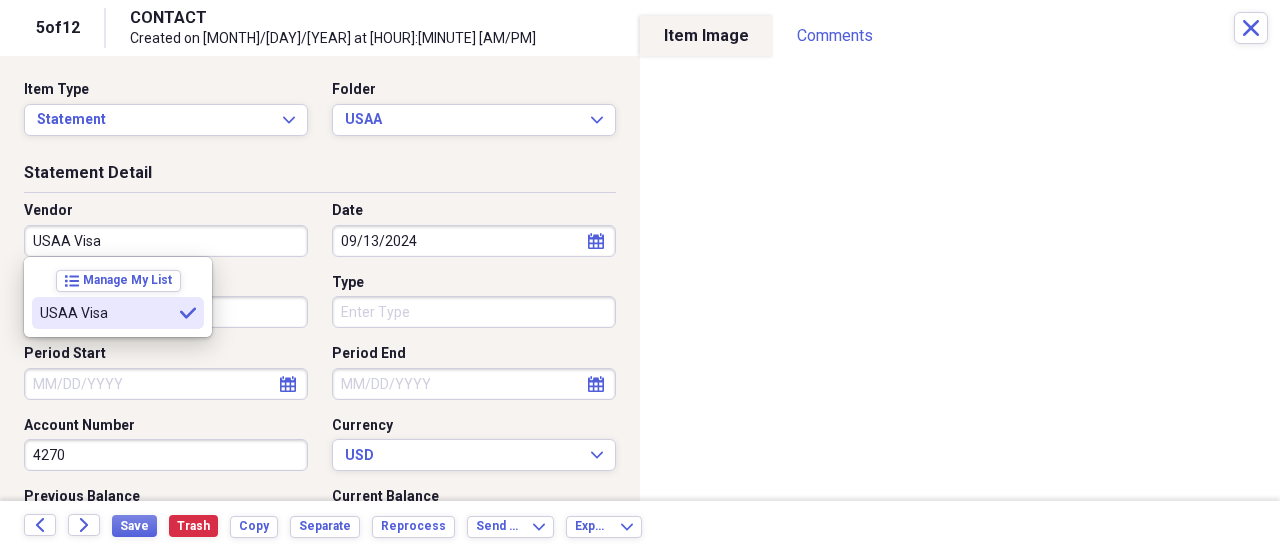type on "USAA Visa" 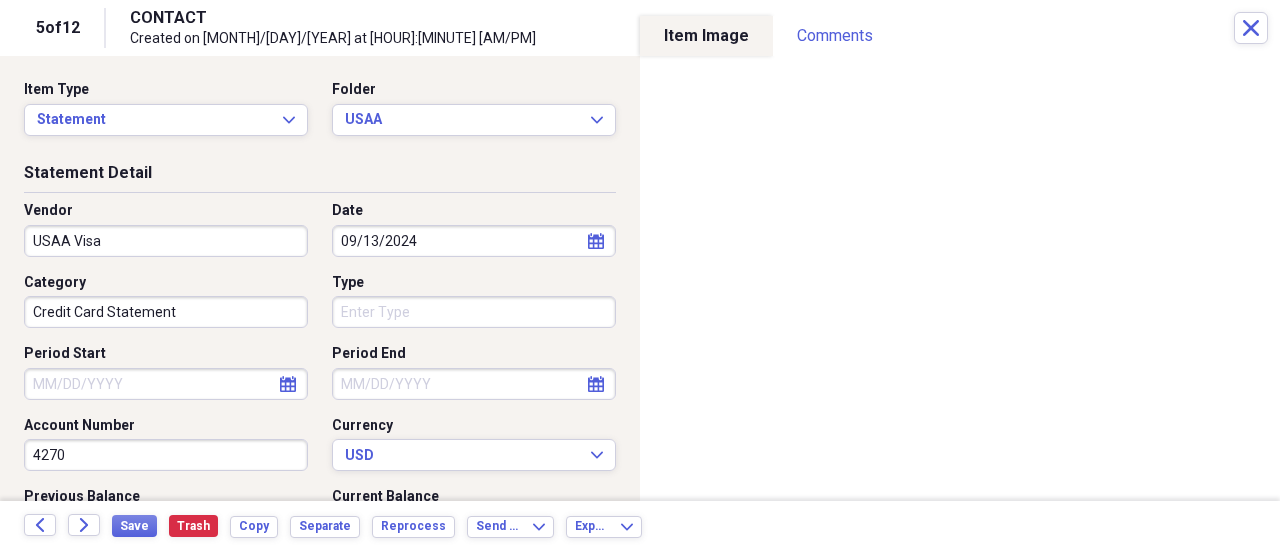 select on "7" 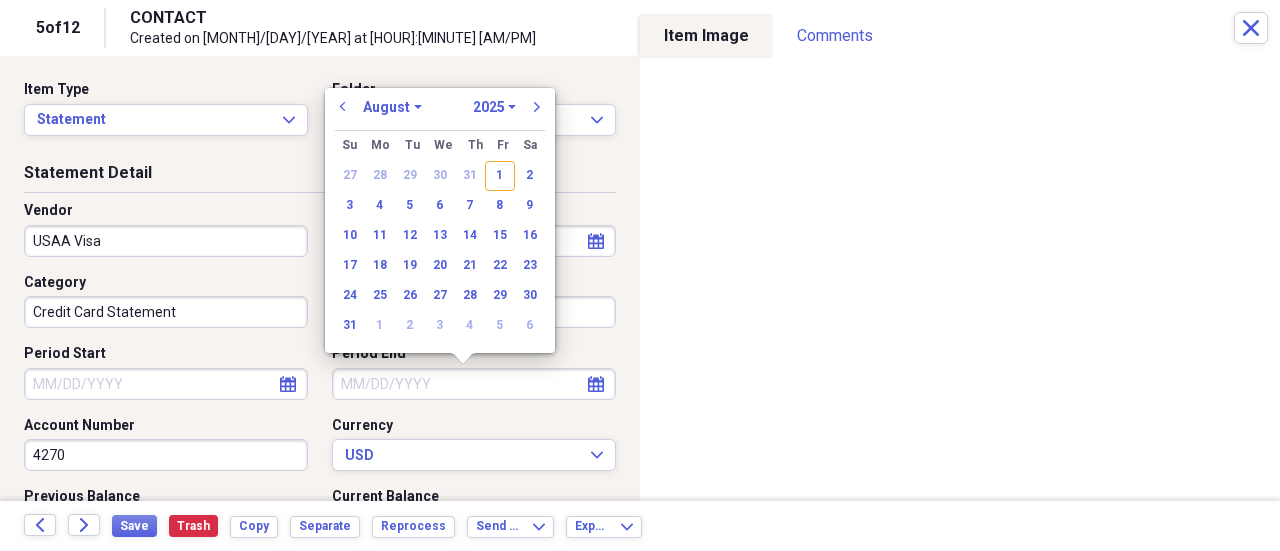 click on "Period End" at bounding box center (474, 384) 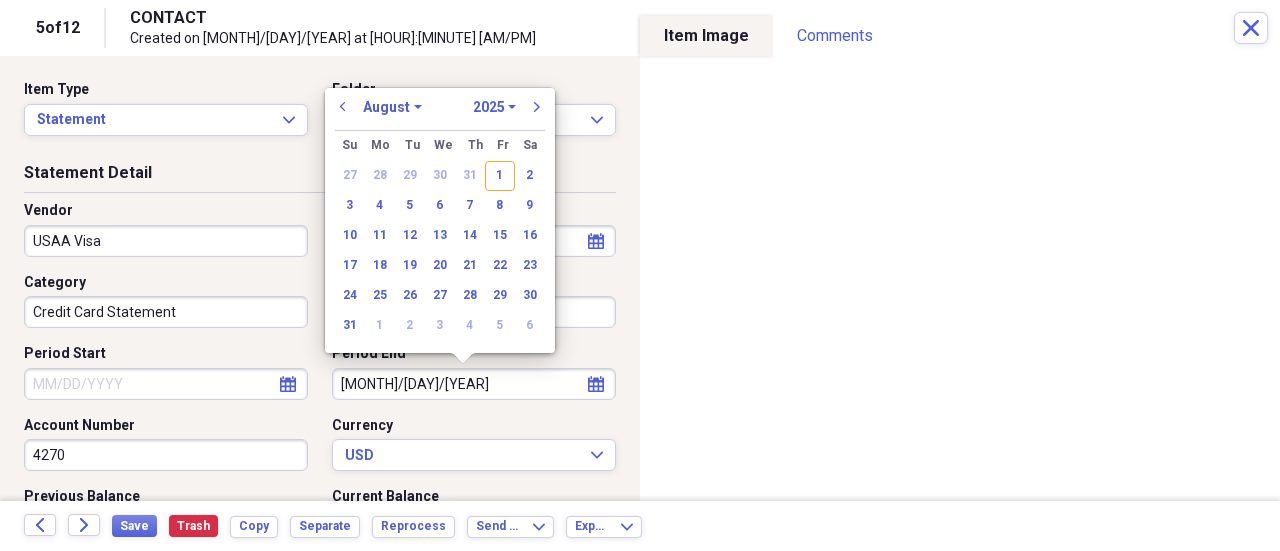 type on "[MM]/[DD]/[YEAR]" 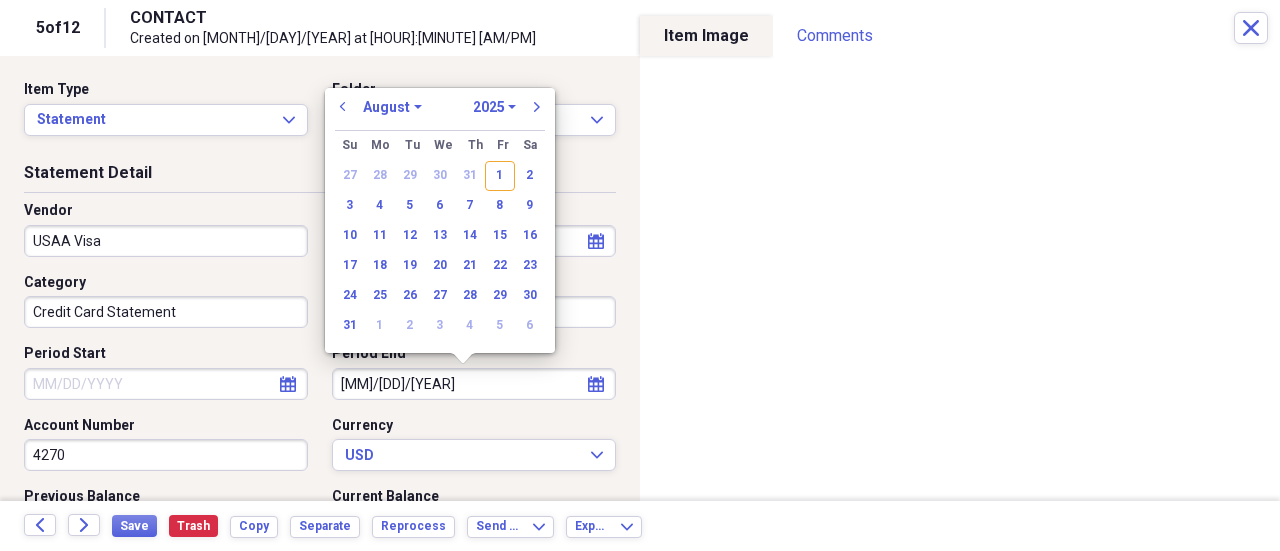 select on "8" 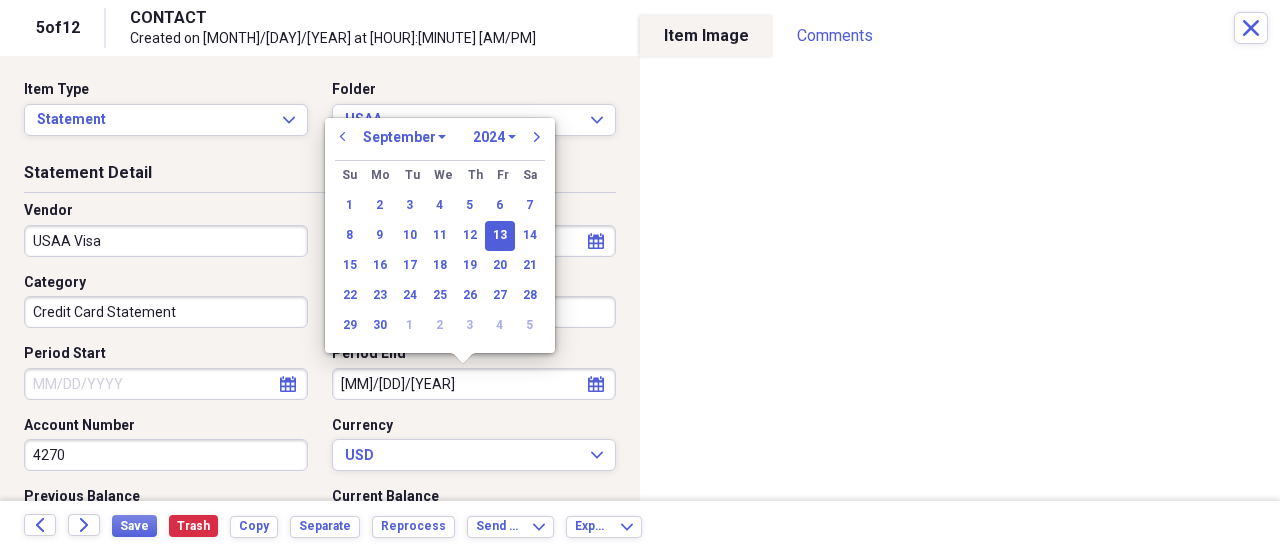 type on "09/13/2024" 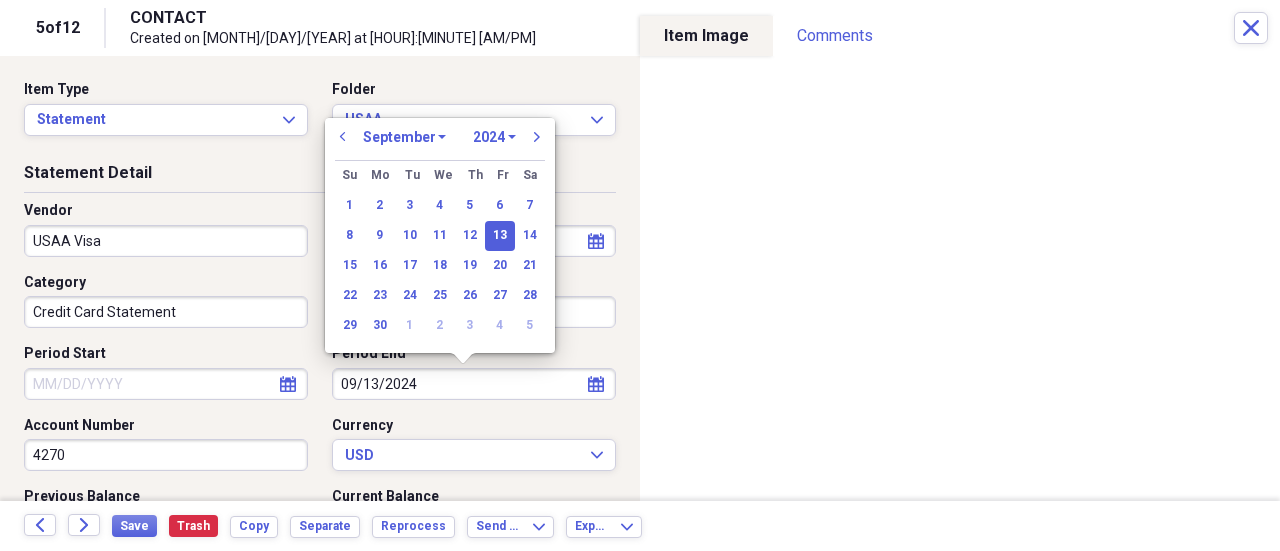 click on "13" at bounding box center [500, 236] 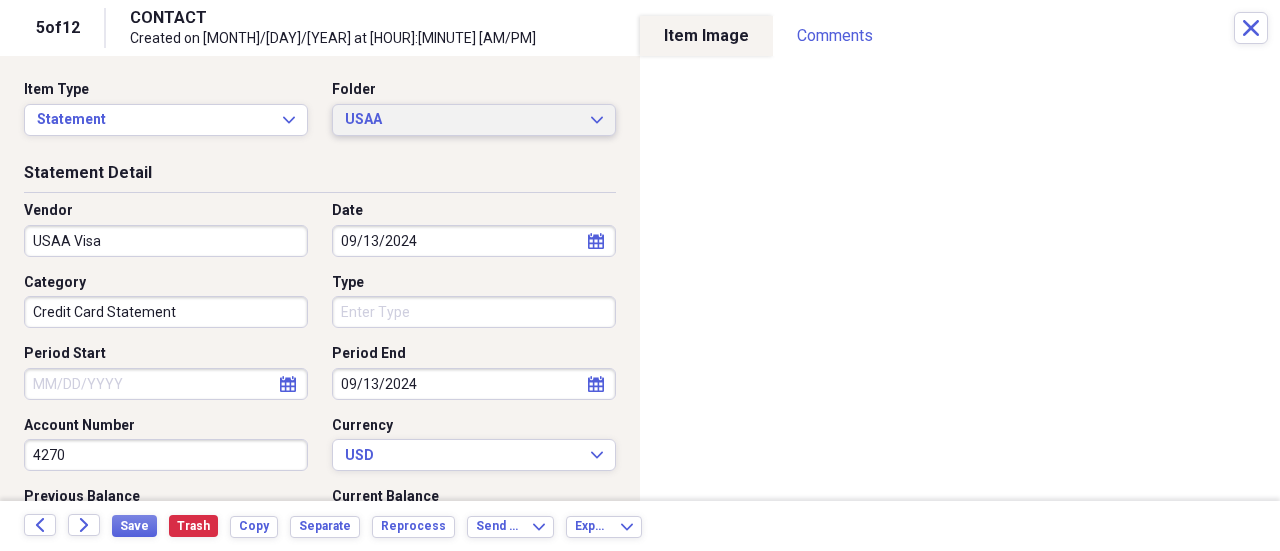 click on "USAA" at bounding box center (462, 120) 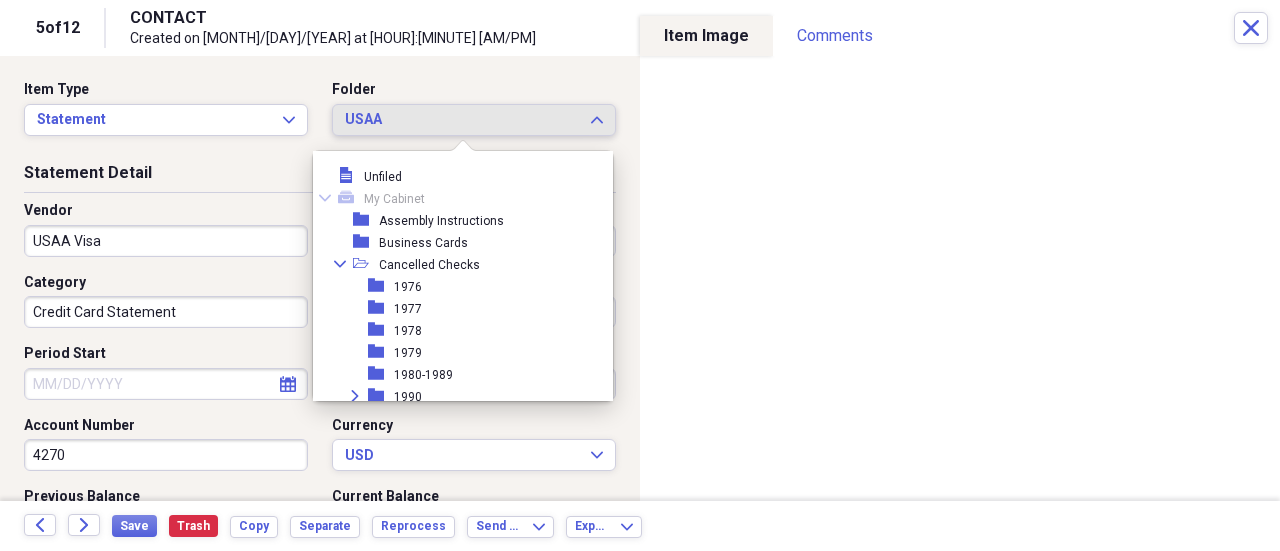 scroll, scrollTop: 3406, scrollLeft: 0, axis: vertical 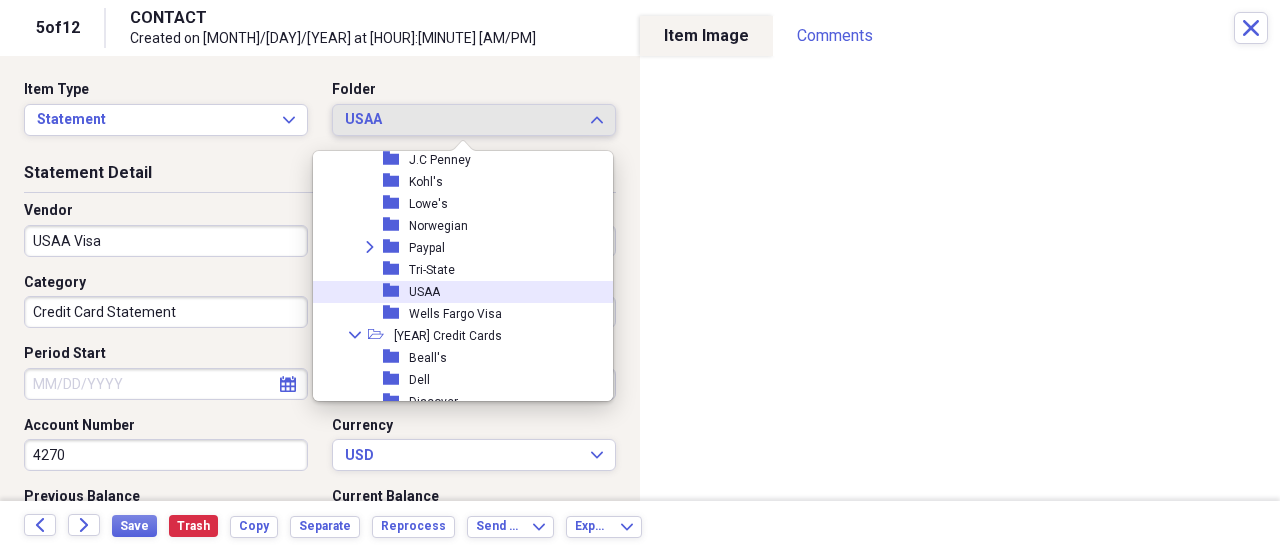 click on "folder USAA" at bounding box center [455, 292] 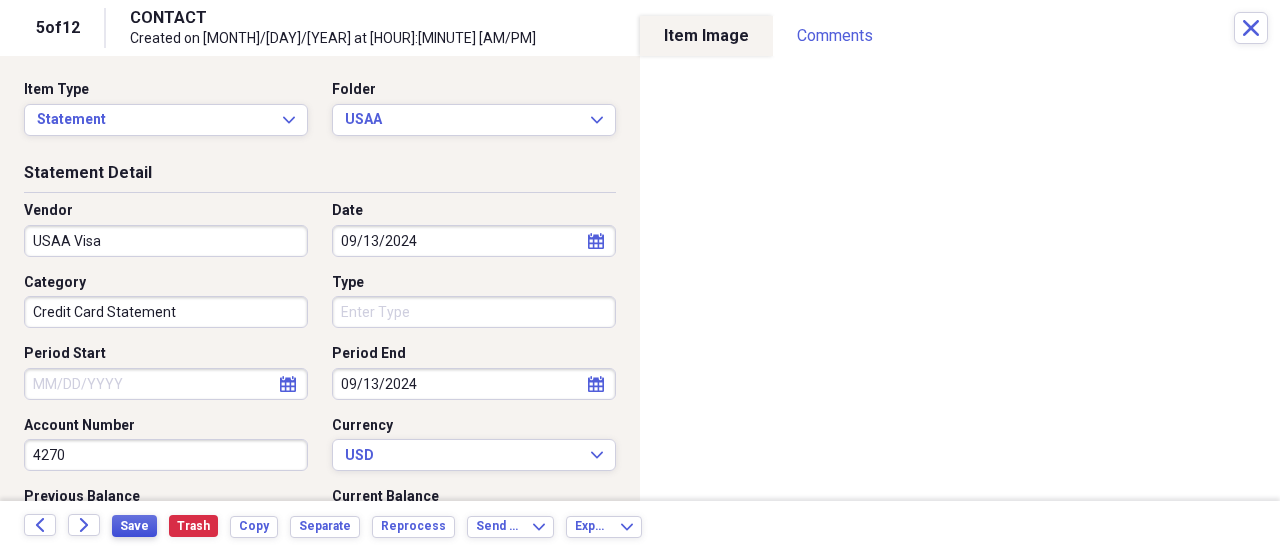 click on "Save" at bounding box center (134, 526) 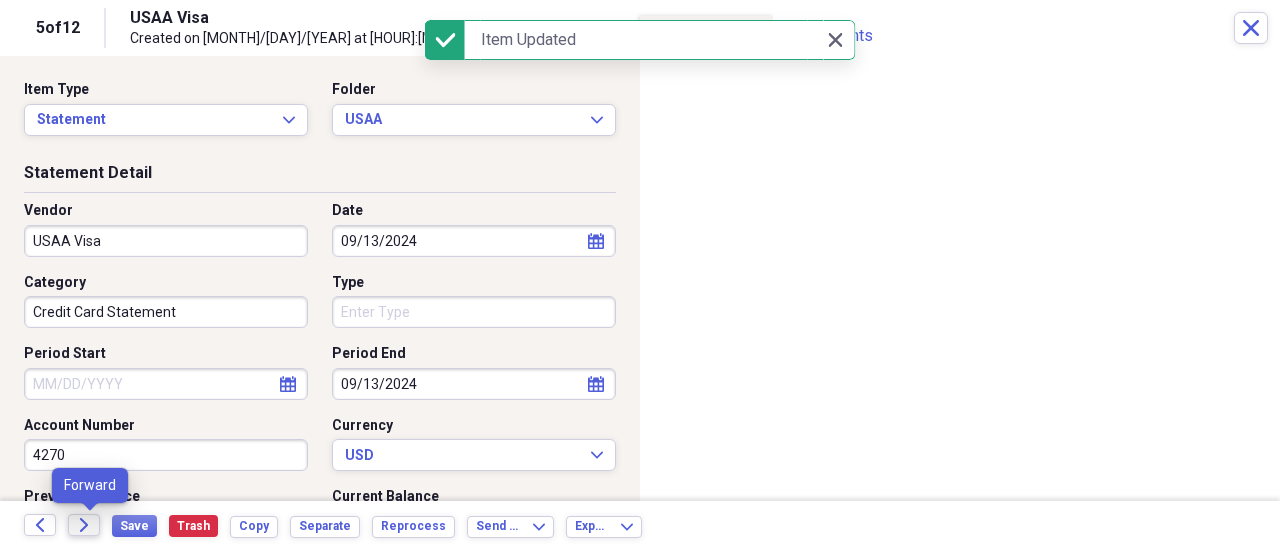 click on "Forward" 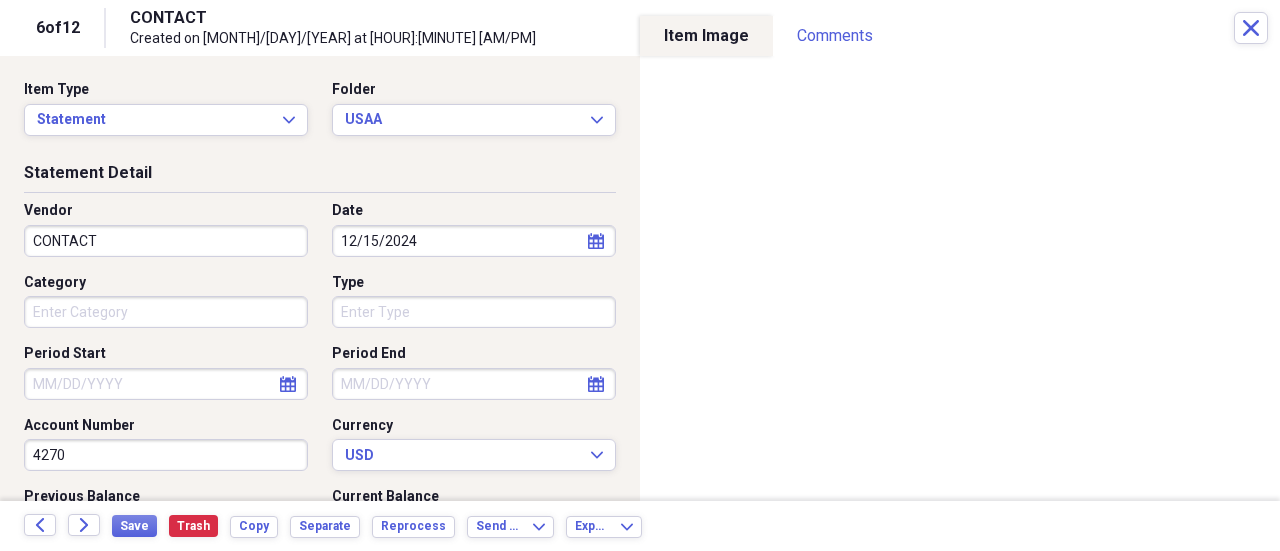 click on "[YEAR] [BRAND] [TYPE]" at bounding box center [640, 275] 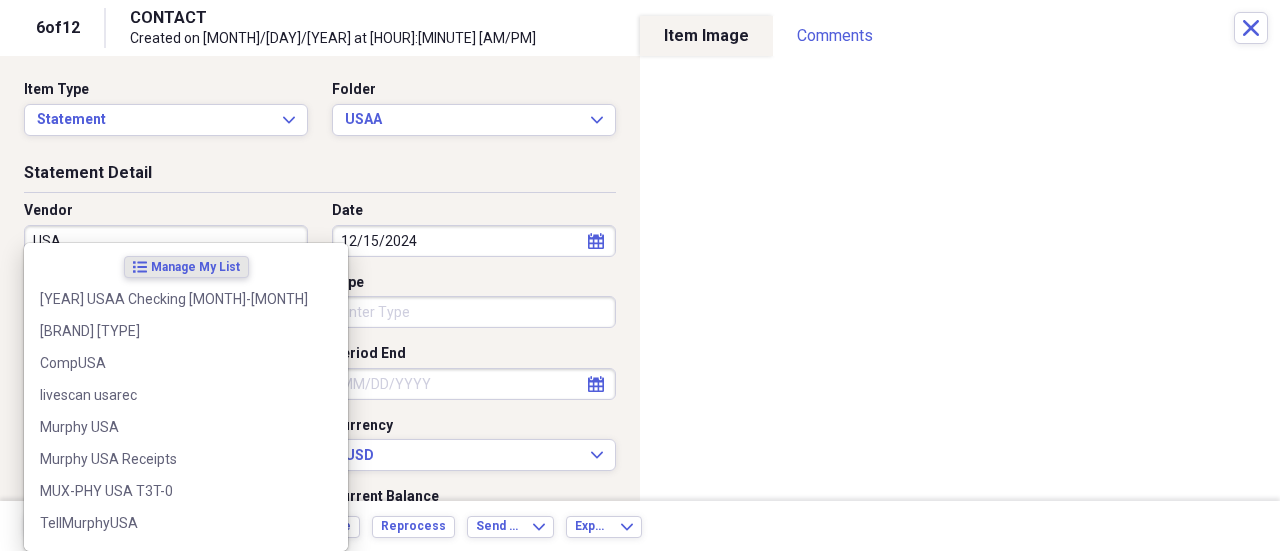type on "USAA" 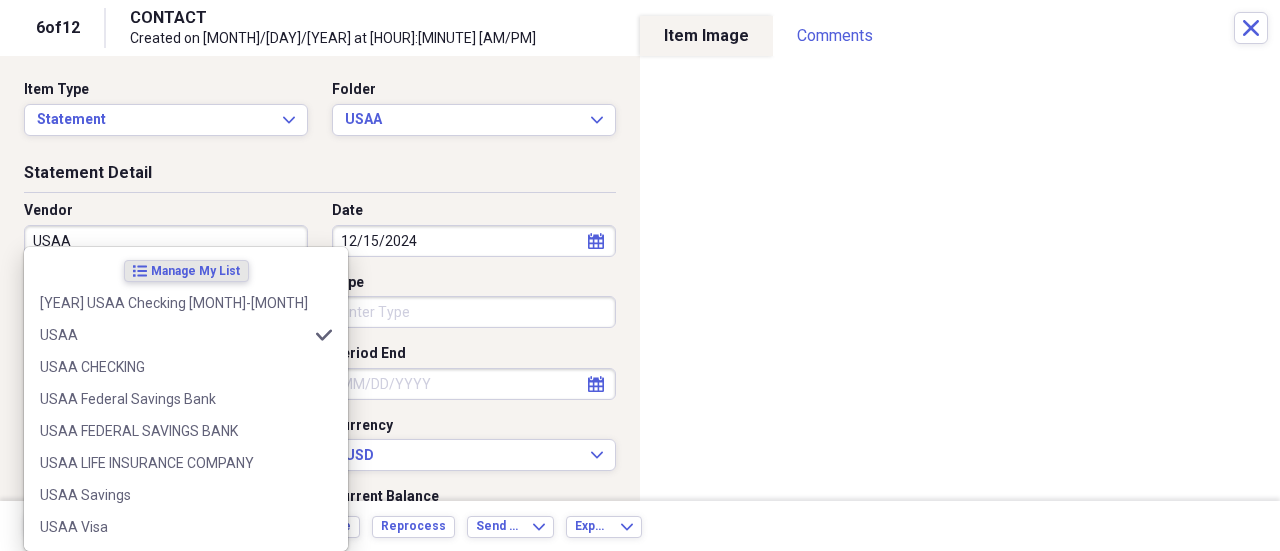 type on "Bank Statement" 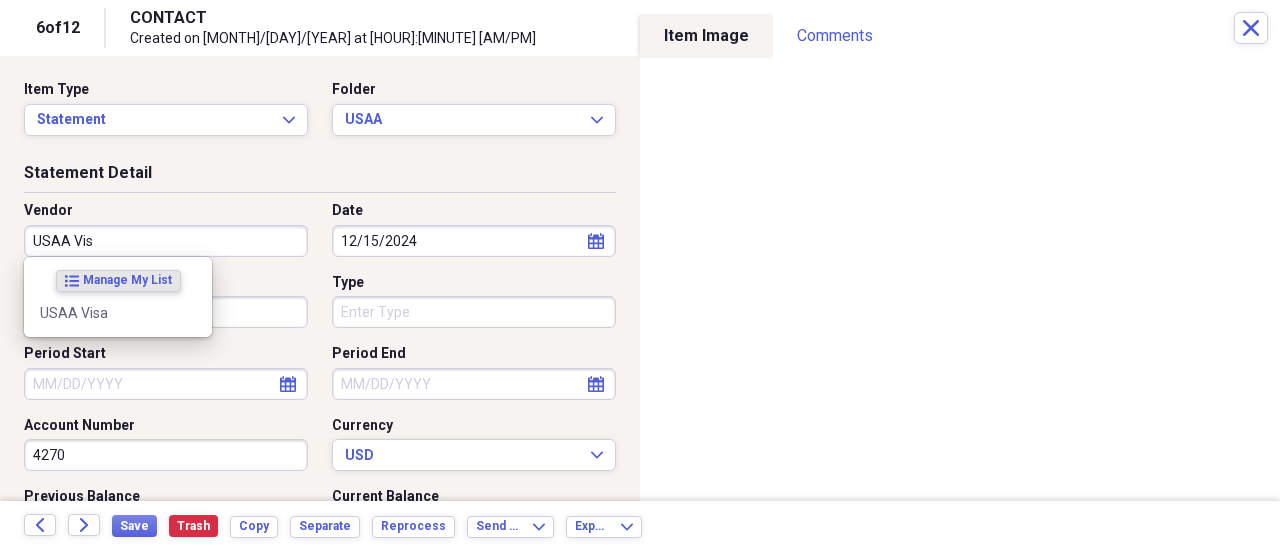 type on "USAA Visa" 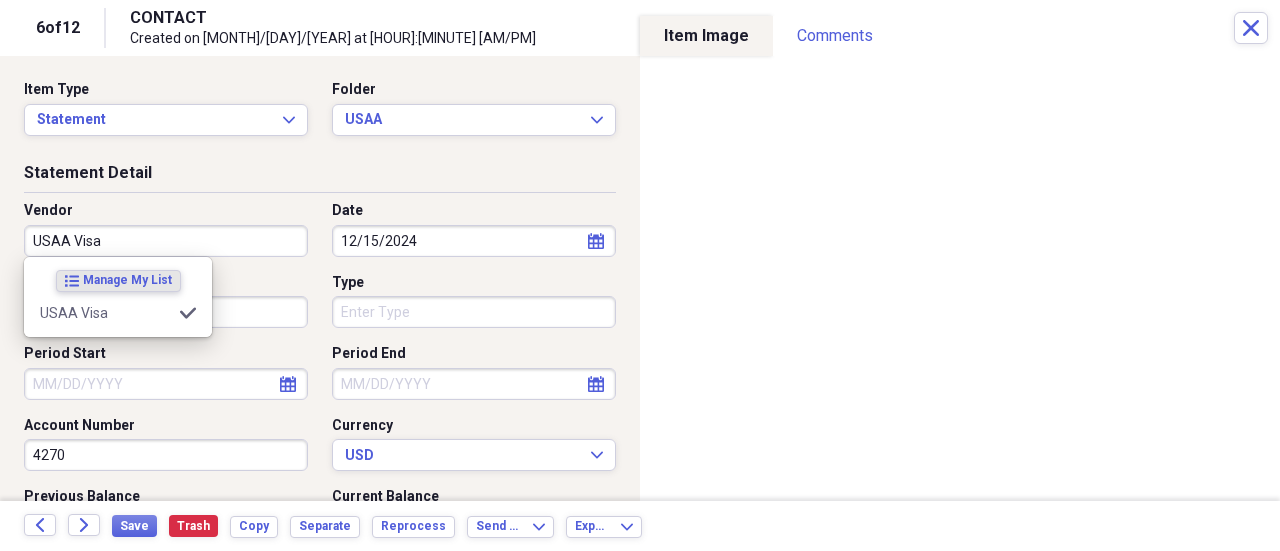 type on "Credit Card Statement" 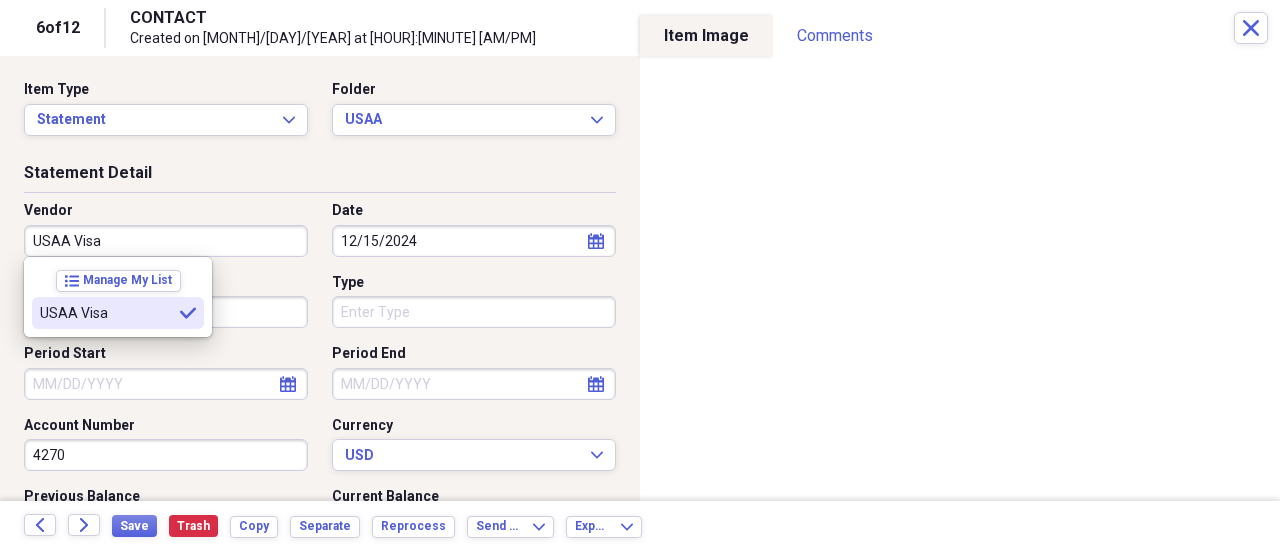 type on "USAA Visa" 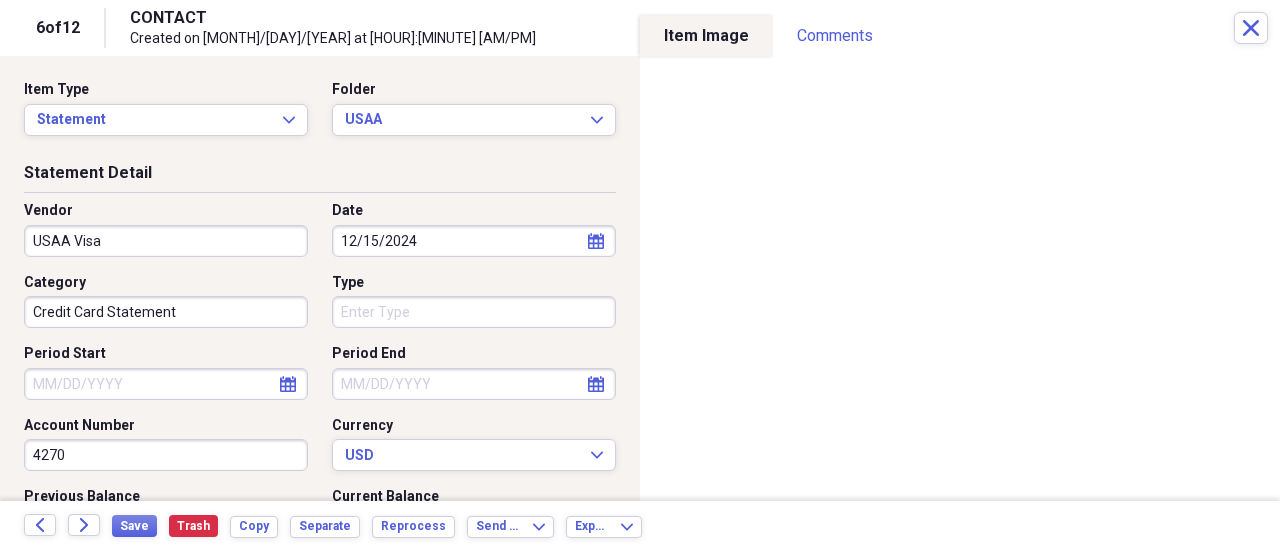 select on "7" 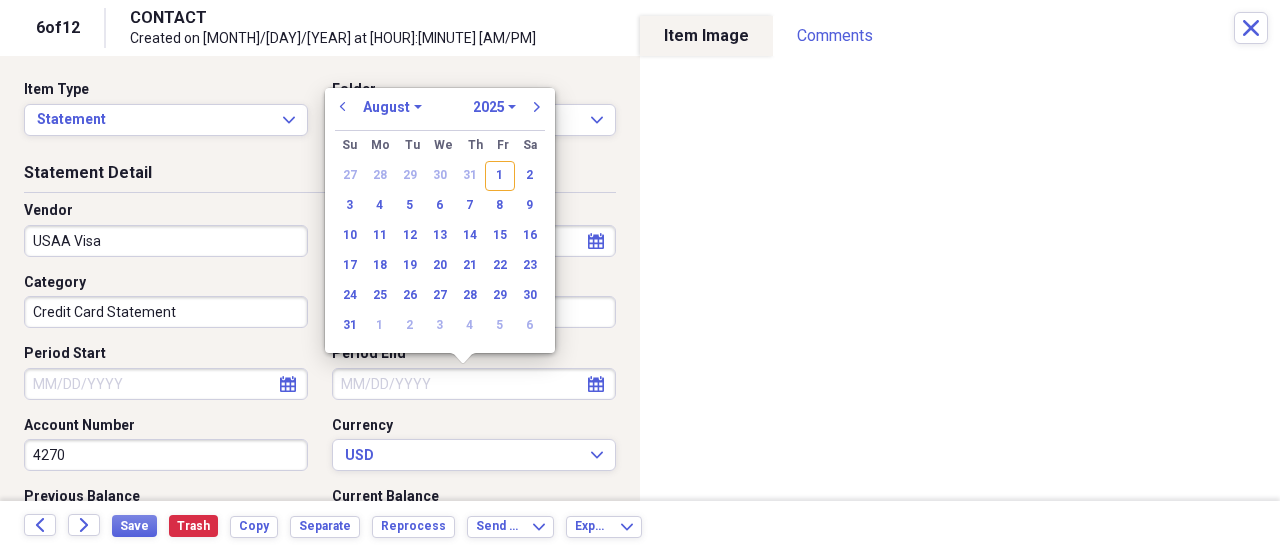 click on "Period End" at bounding box center [474, 384] 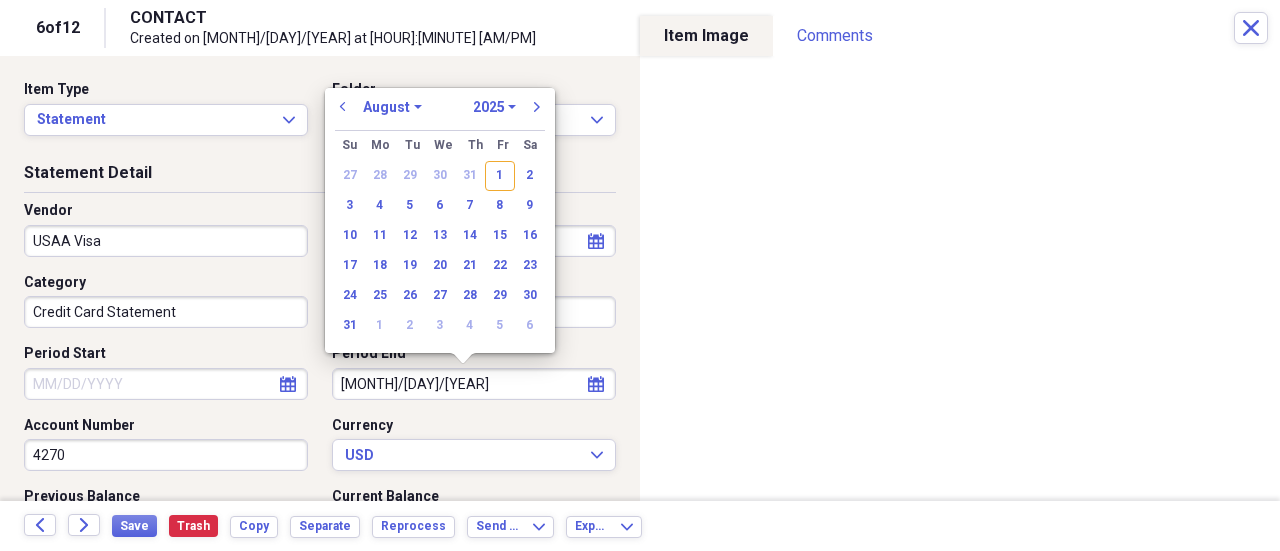 type on "[MM]/[DD]/[YEAR]" 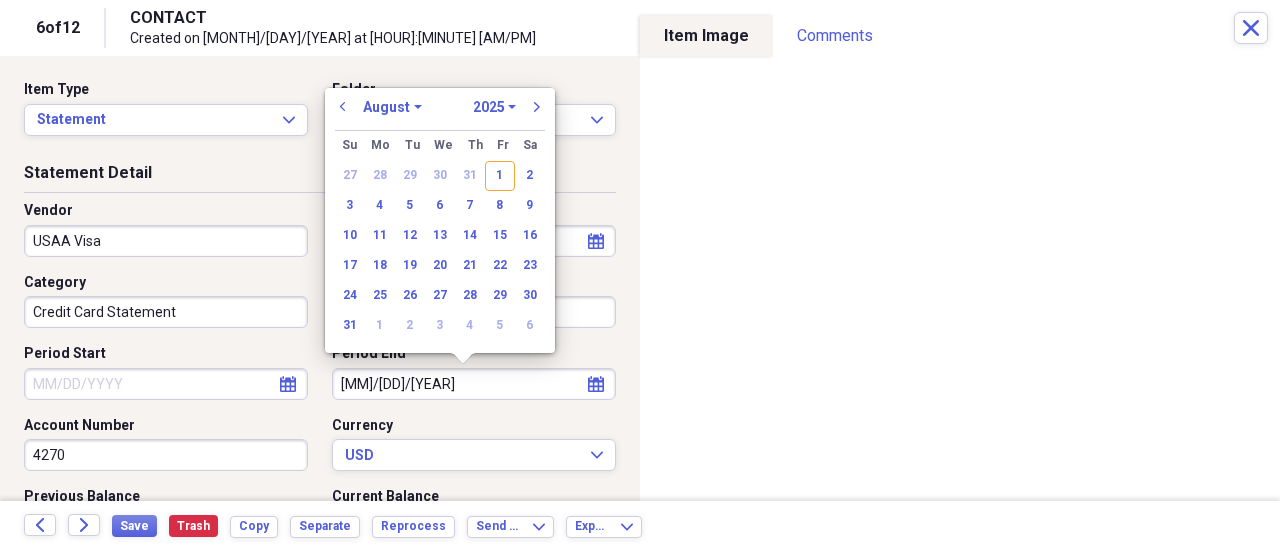 select on "11" 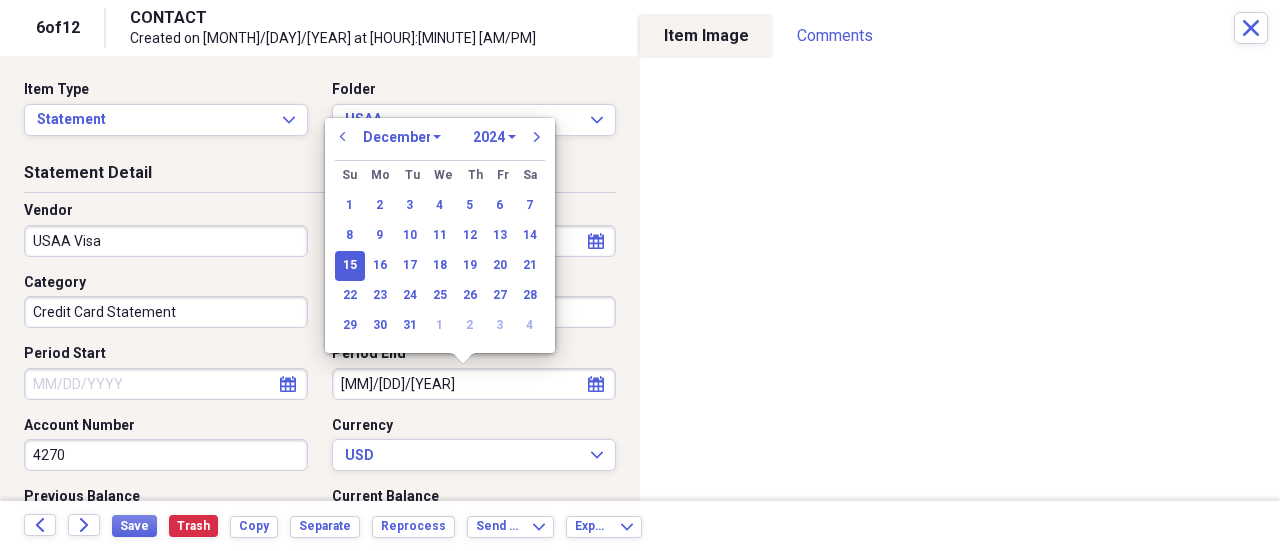 type on "12/15/2024" 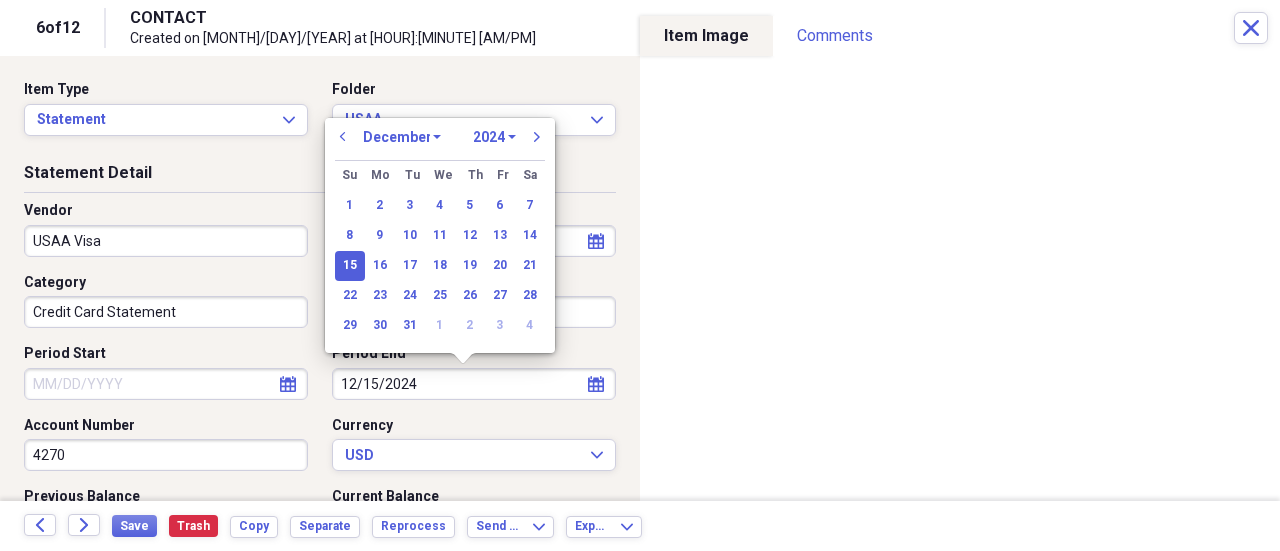 click on "15" at bounding box center [350, 266] 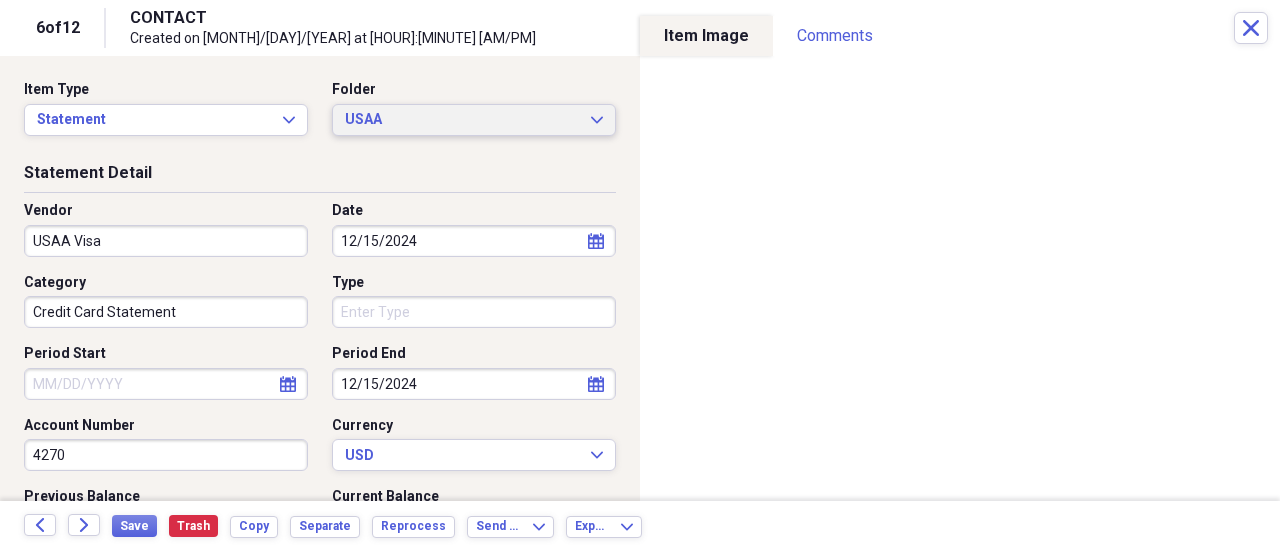 click on "USAA" at bounding box center [462, 120] 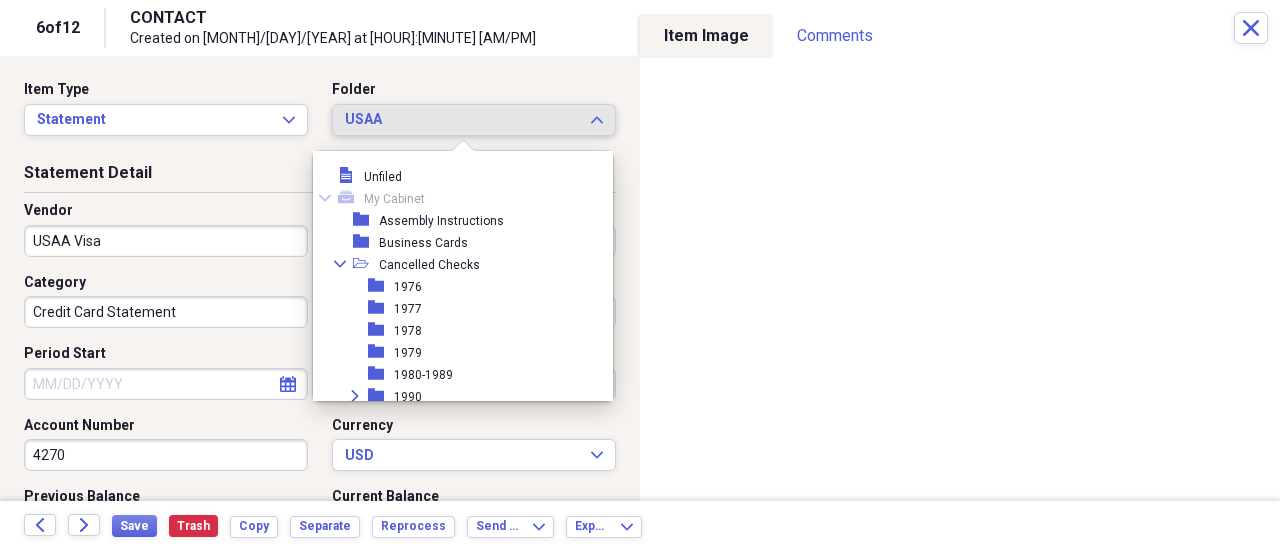 scroll, scrollTop: 3406, scrollLeft: 0, axis: vertical 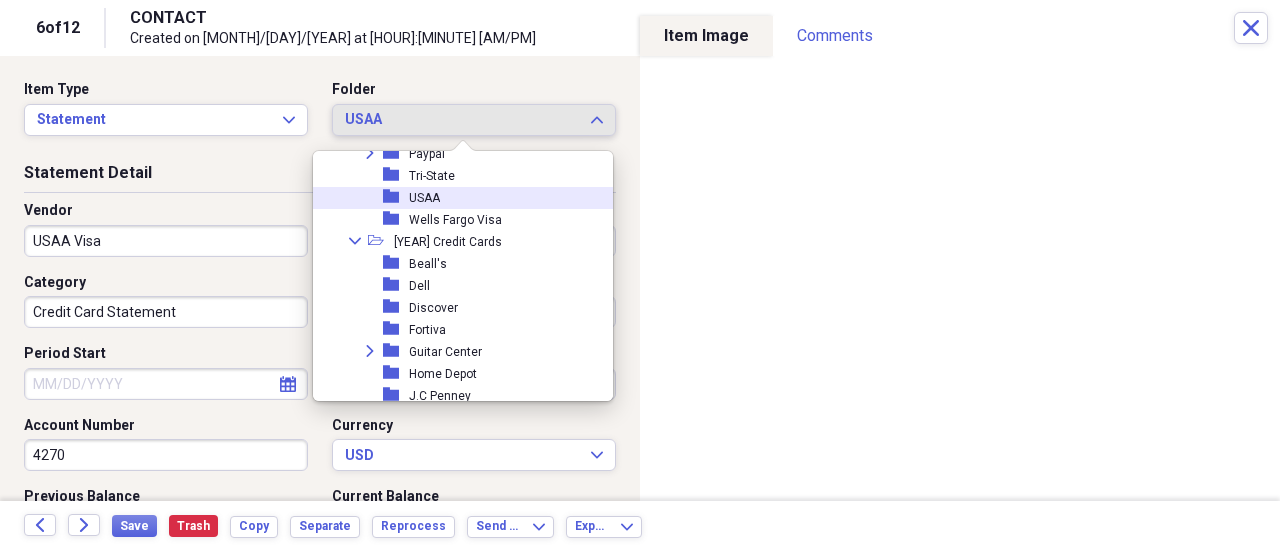 click on "folder USAA" at bounding box center (455, 198) 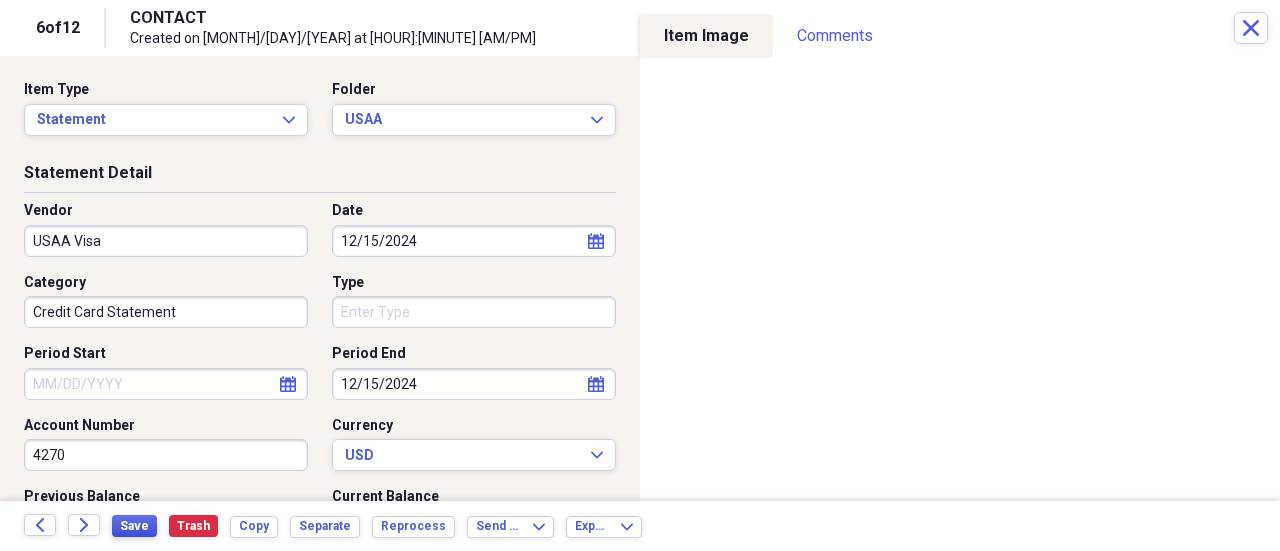 click on "Save" at bounding box center [134, 526] 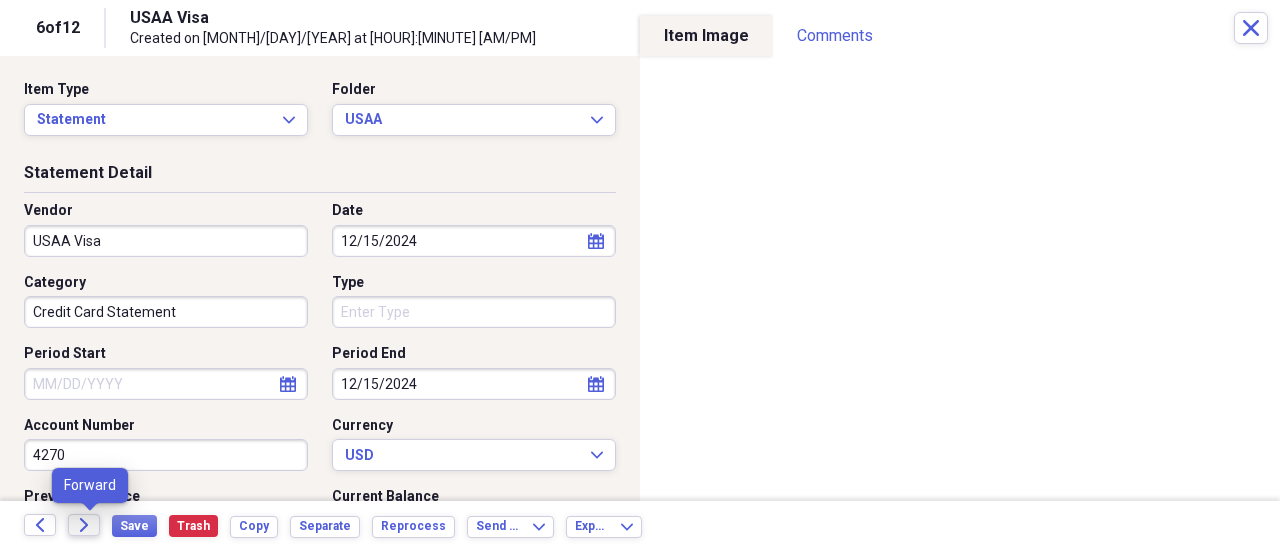 click on "Forward" 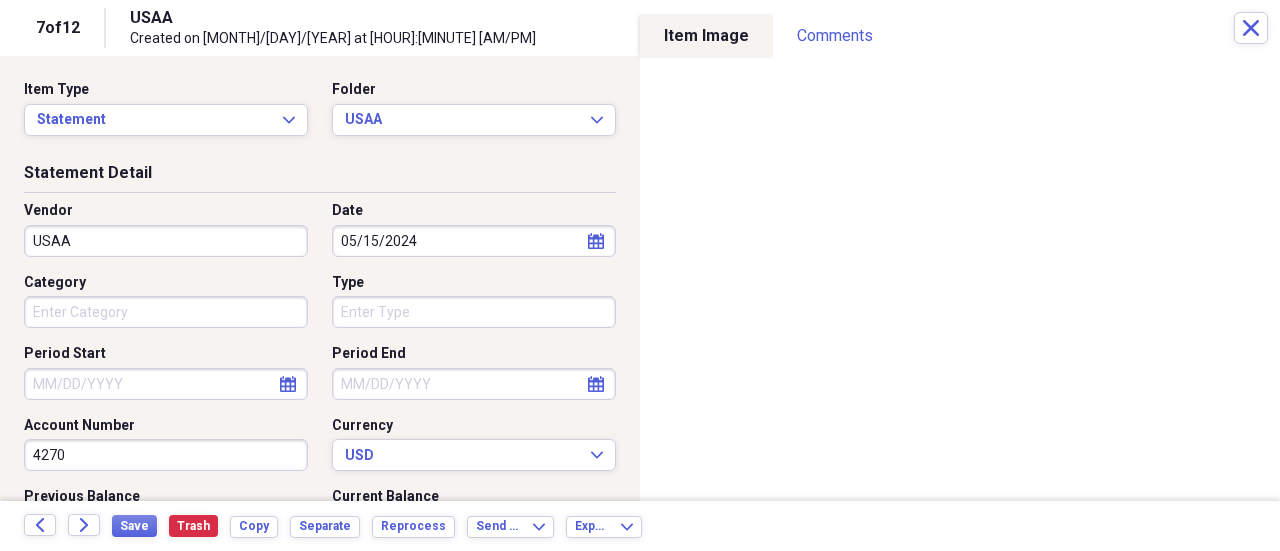 click on "USAA" at bounding box center (166, 241) 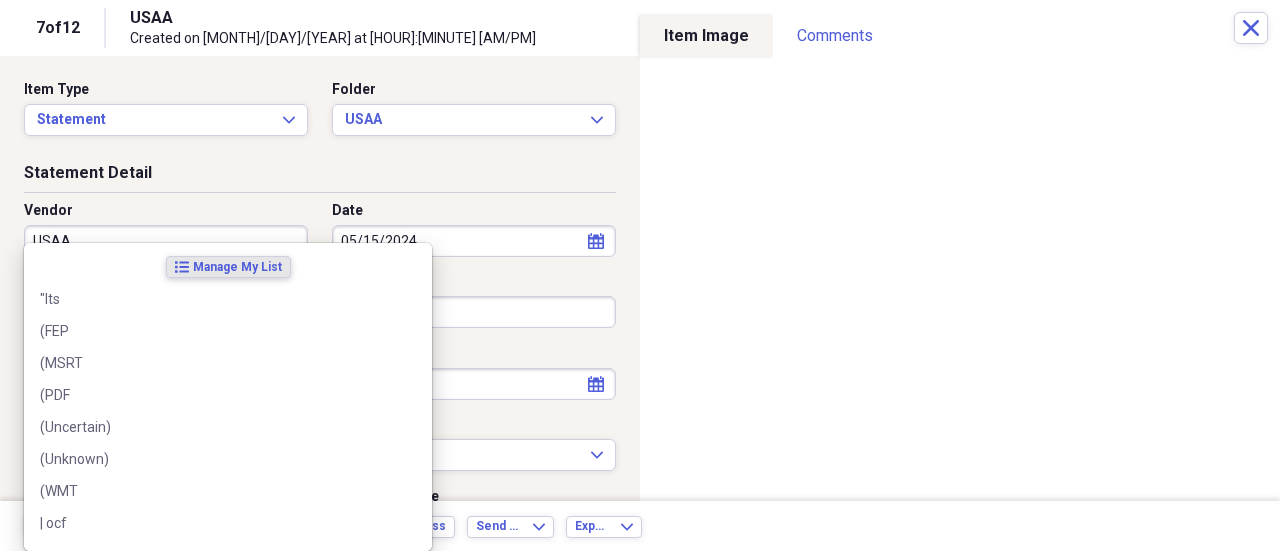 click on "USAA" at bounding box center [166, 241] 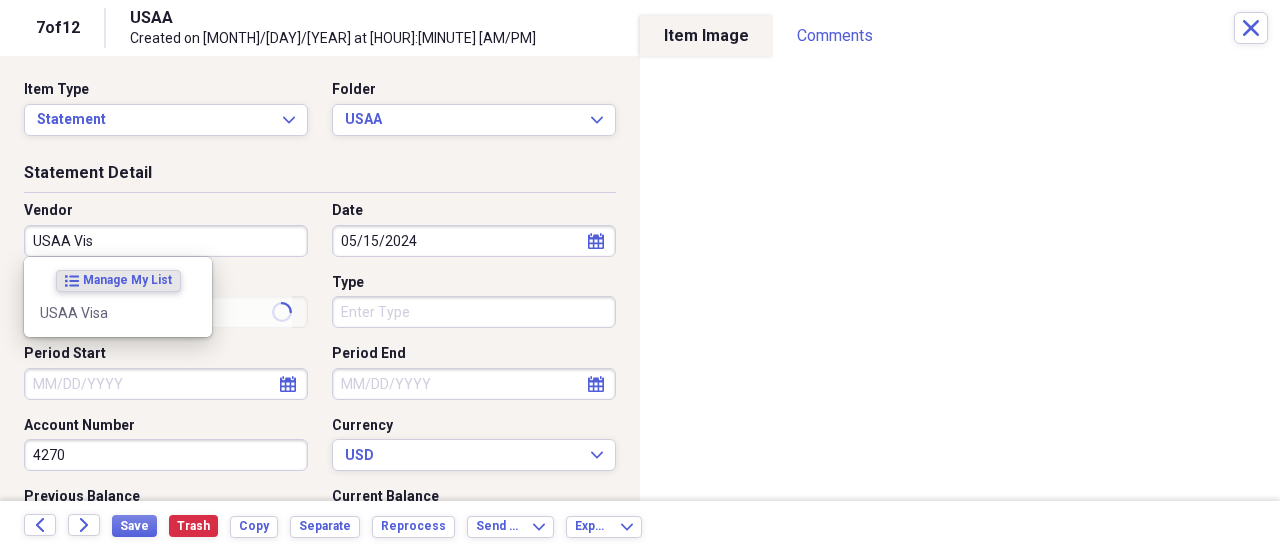 type on "USAA Visa" 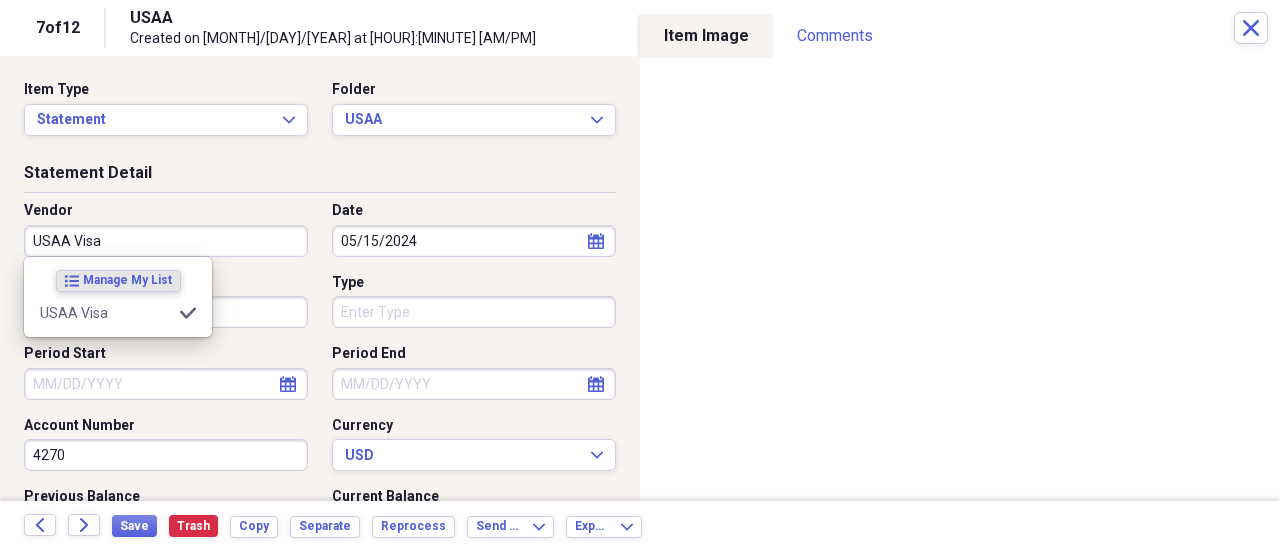 type on "Credit Card Statement" 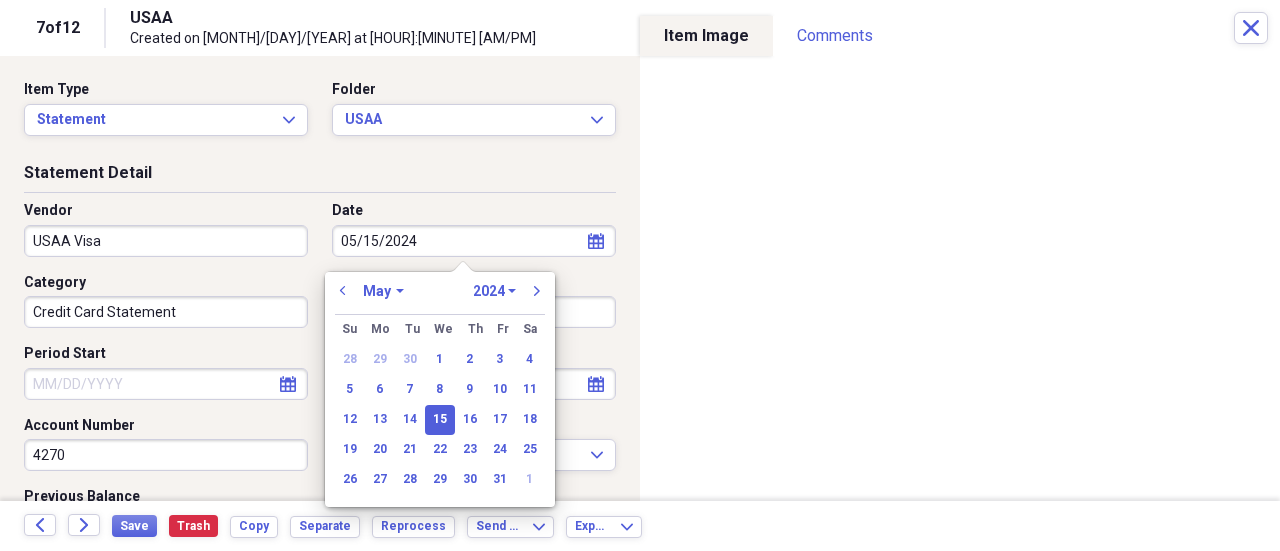 click on "15" at bounding box center [440, 420] 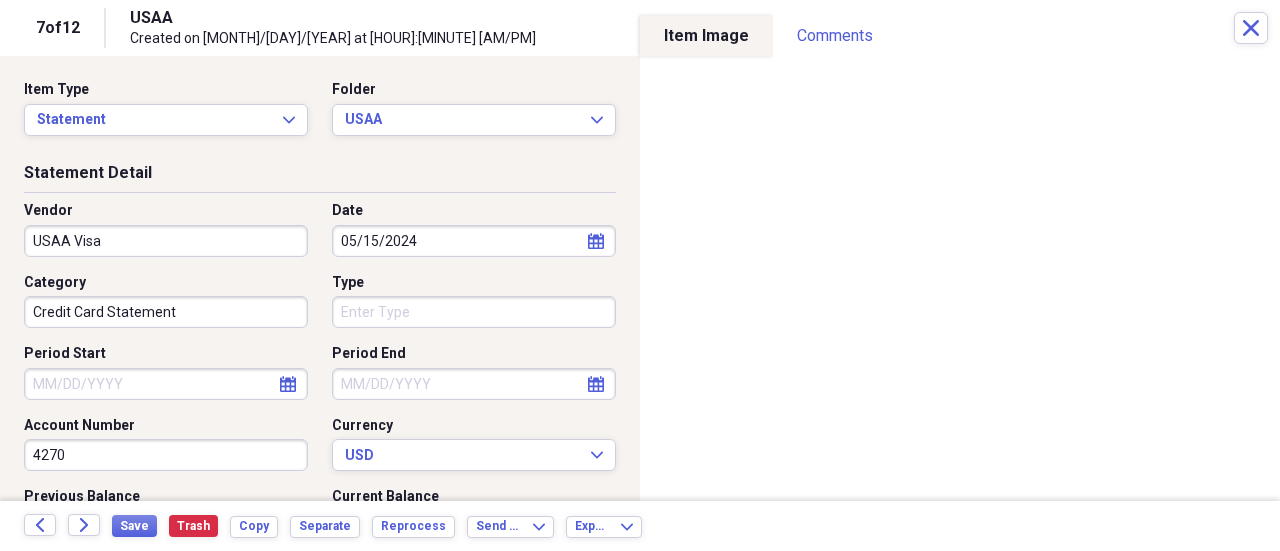 select on "7" 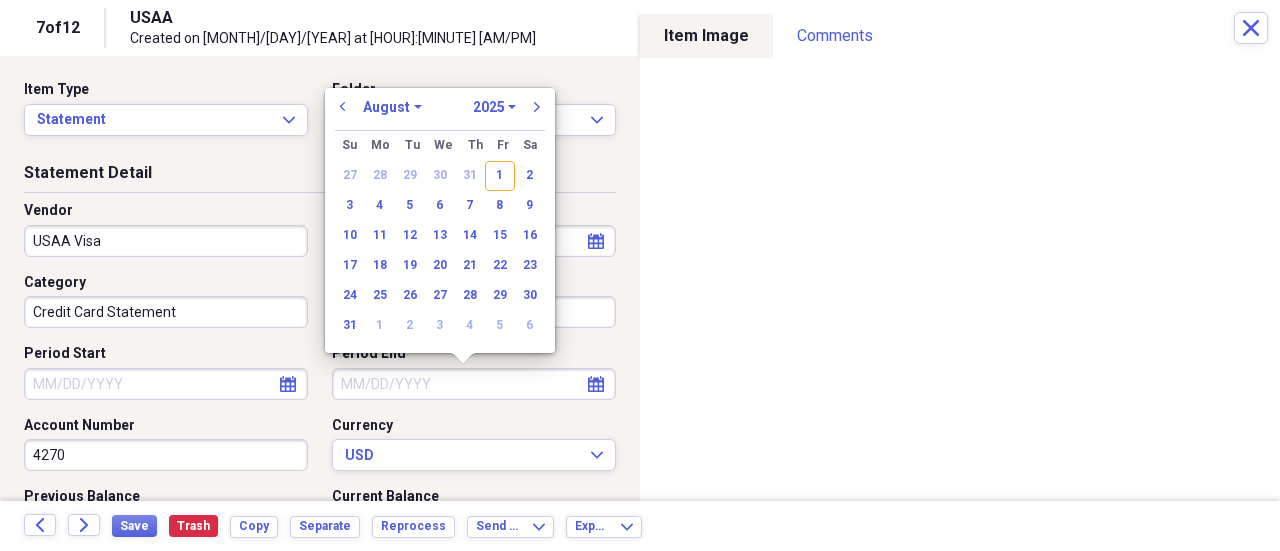 click on "Period End" at bounding box center [474, 384] 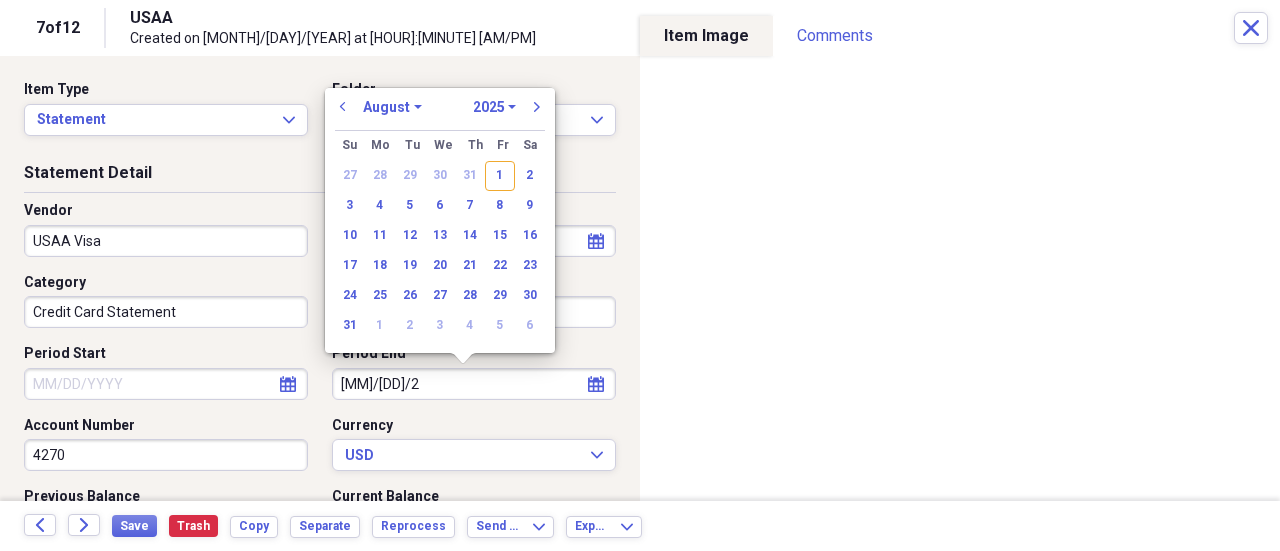 type on "[MM]/[DD]/[YEAR]" 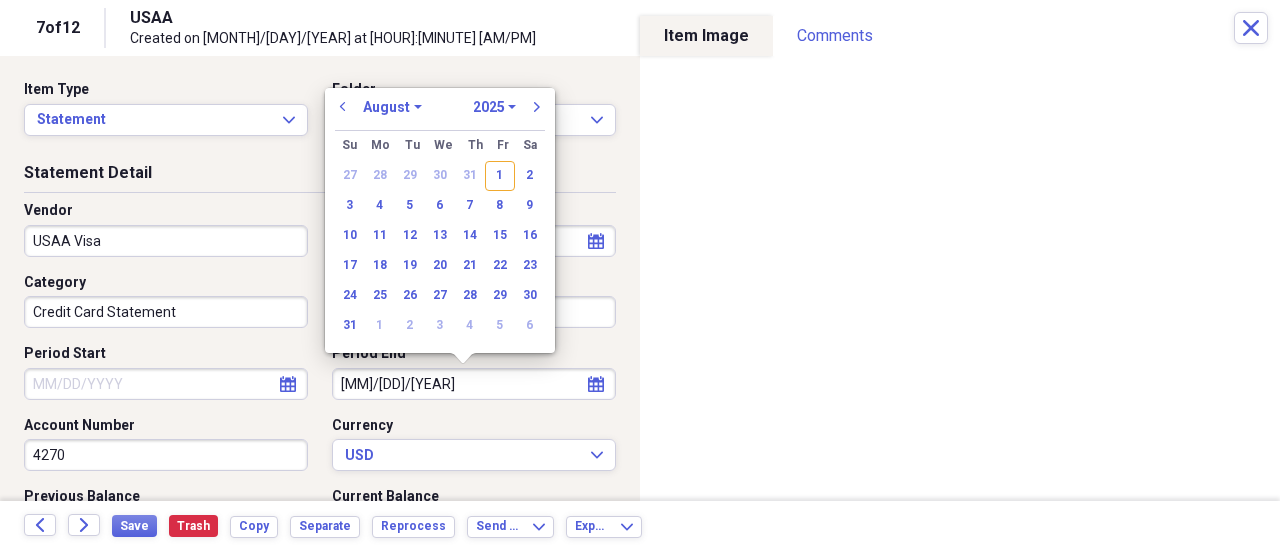 select on "4" 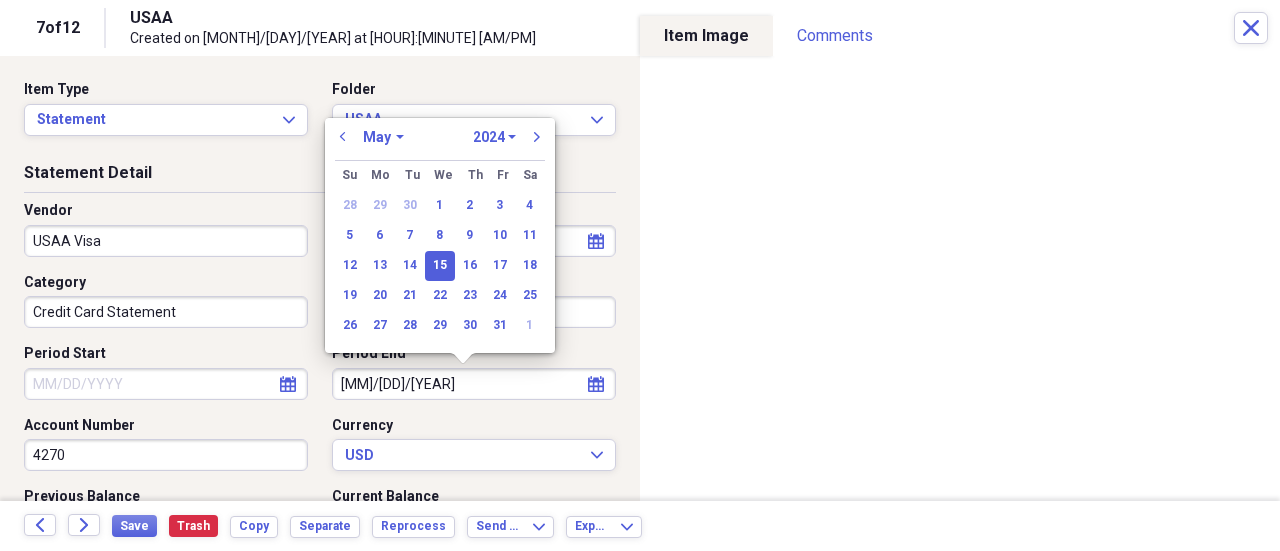 type on "05/15/2024" 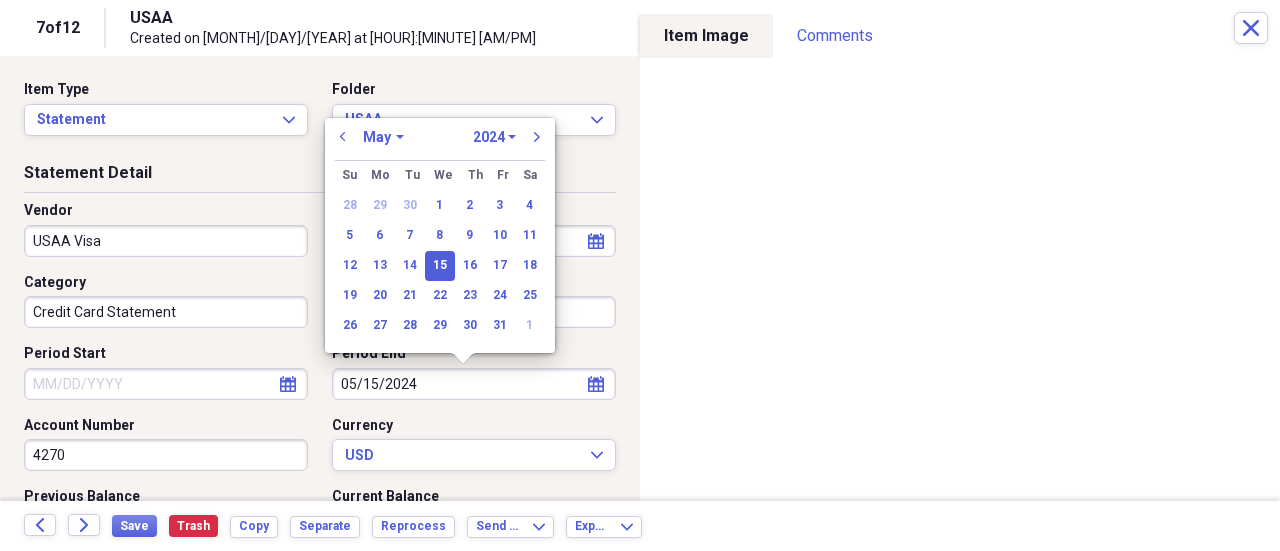 click on "15" at bounding box center [440, 266] 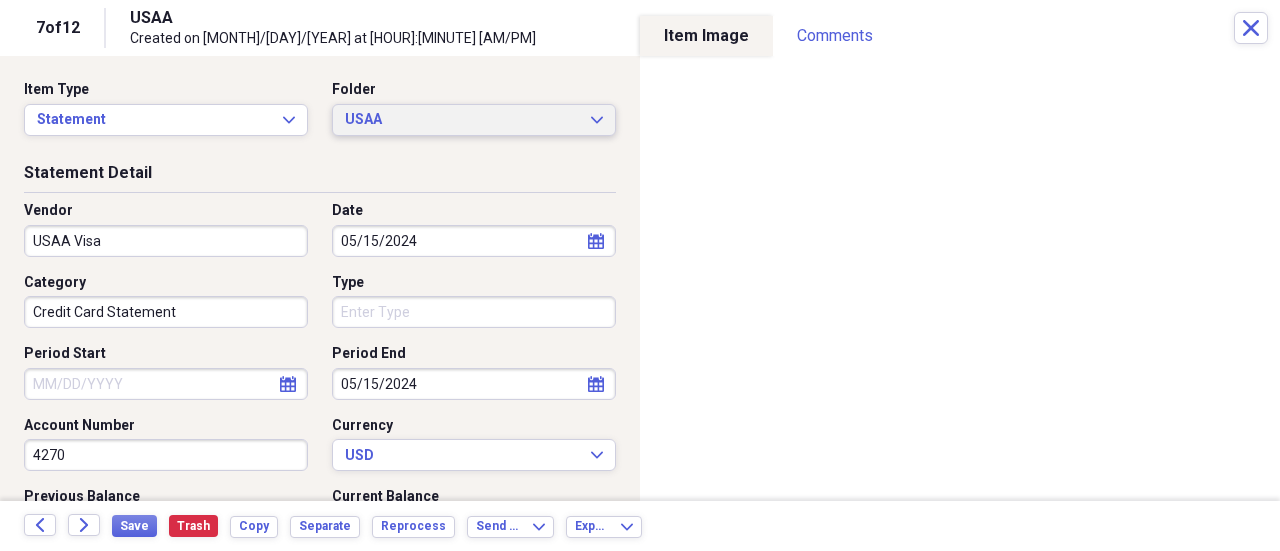 click on "USAA" at bounding box center [462, 120] 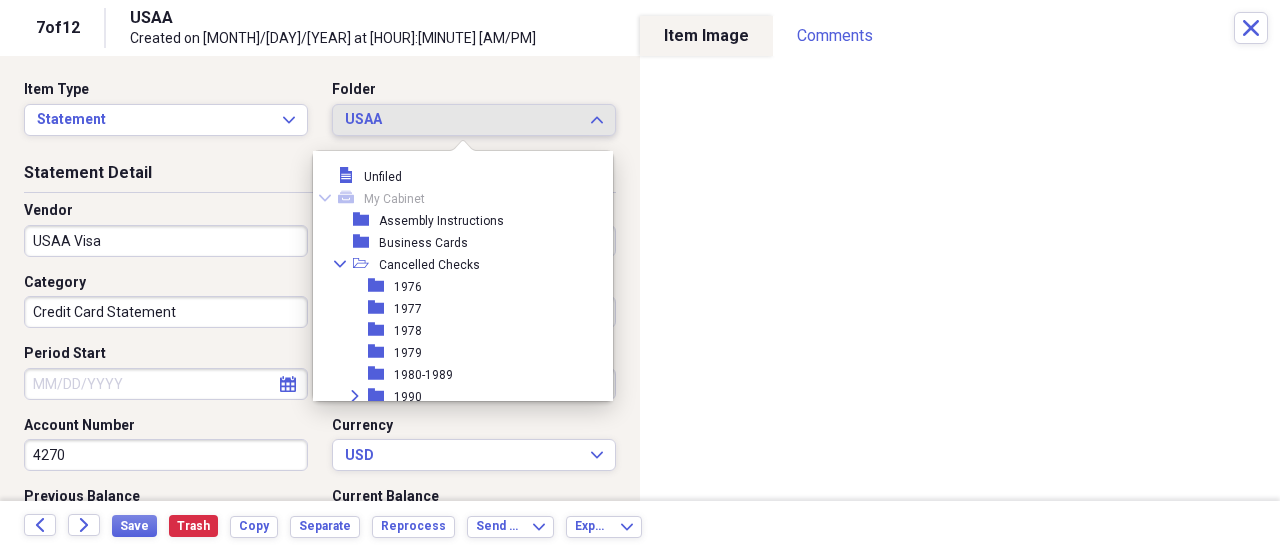 scroll, scrollTop: 3406, scrollLeft: 0, axis: vertical 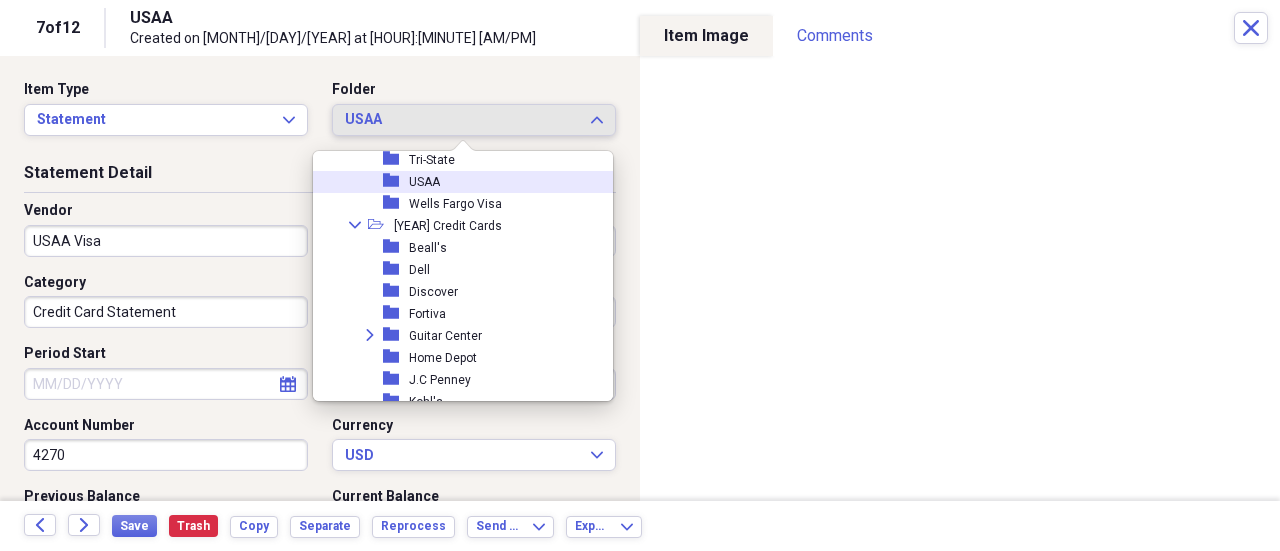 click on "folder USAA" at bounding box center (455, 182) 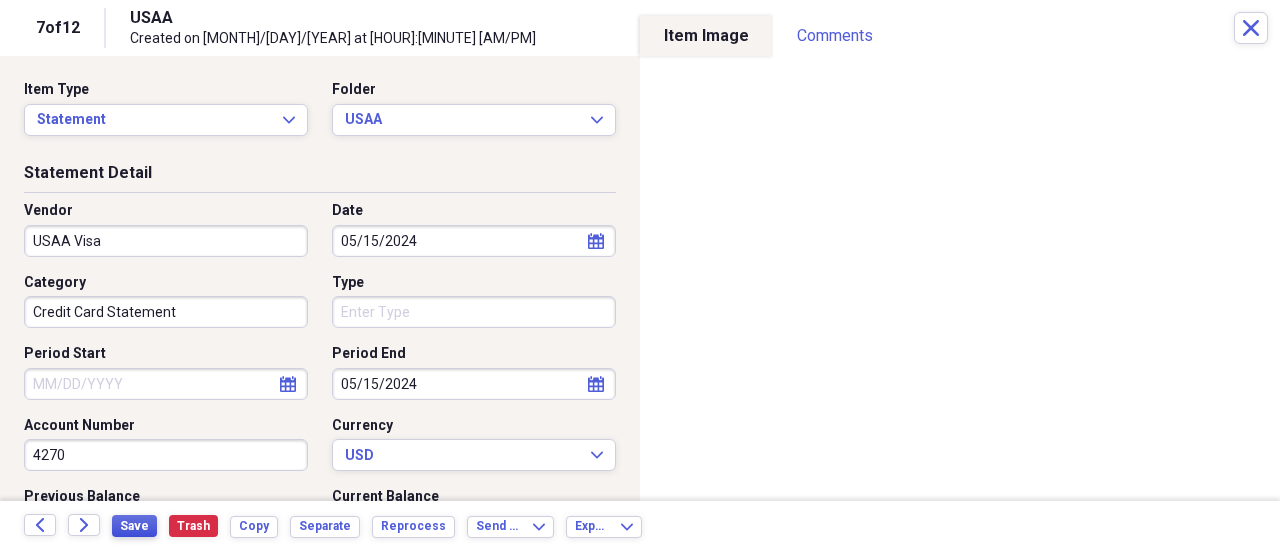 click on "Save" at bounding box center (134, 526) 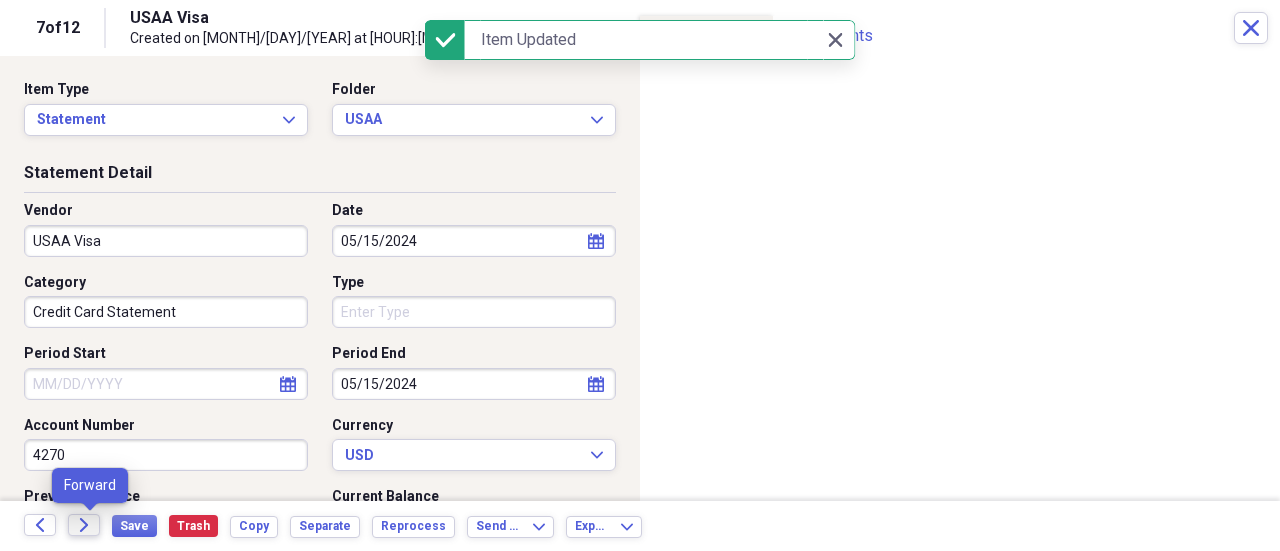 click on "Forward" 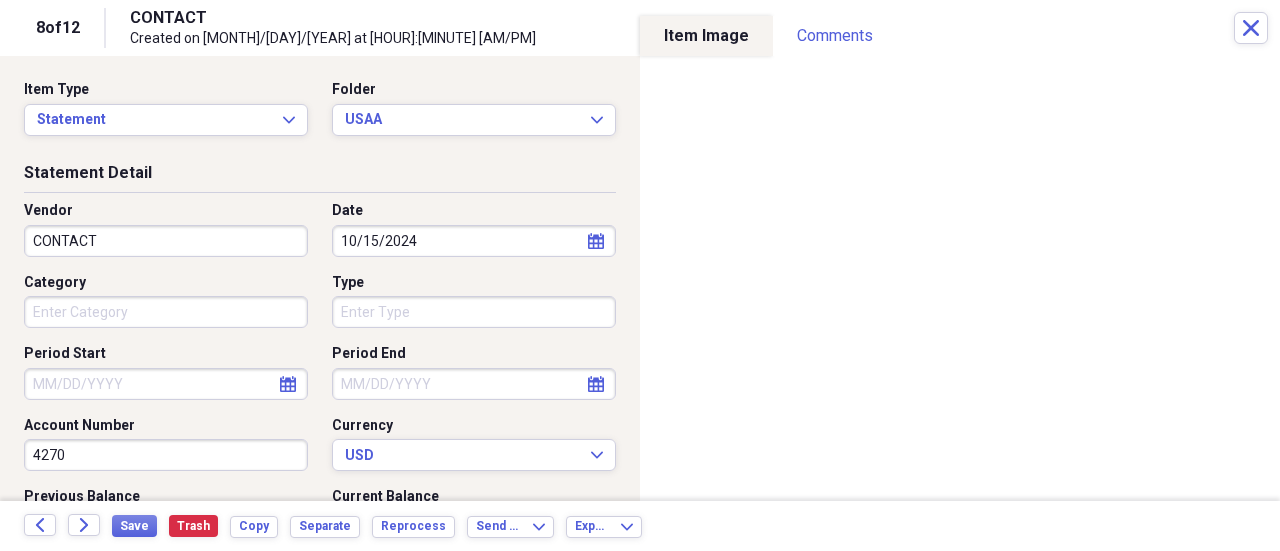 click on "[YEAR] [BRAND] [TYPE]" at bounding box center (640, 275) 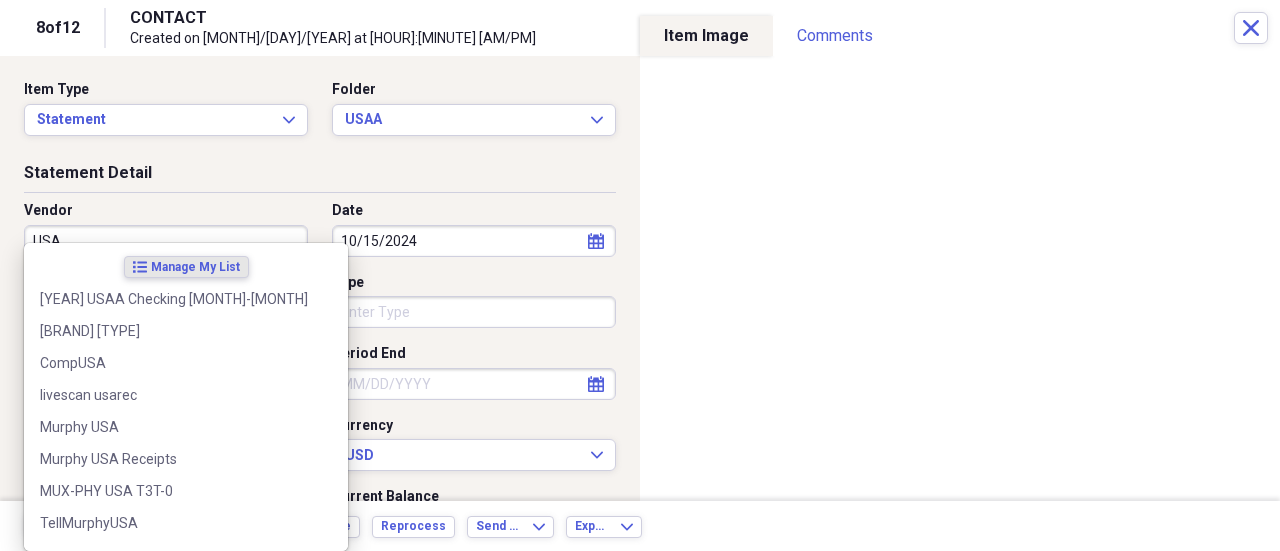 type on "USAA" 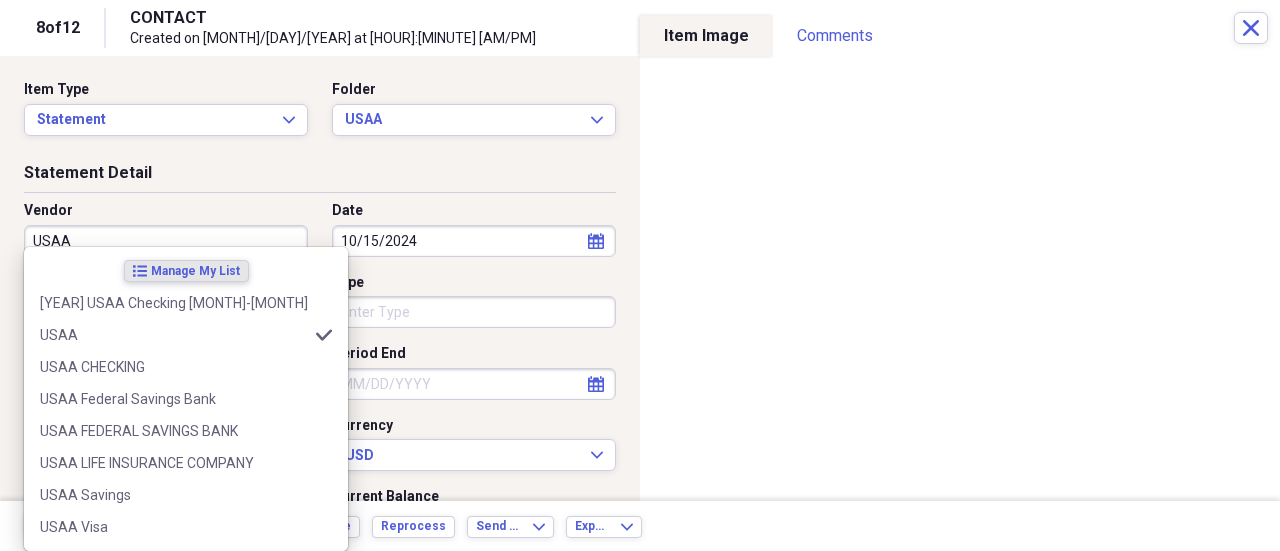 type on "Bank Statement" 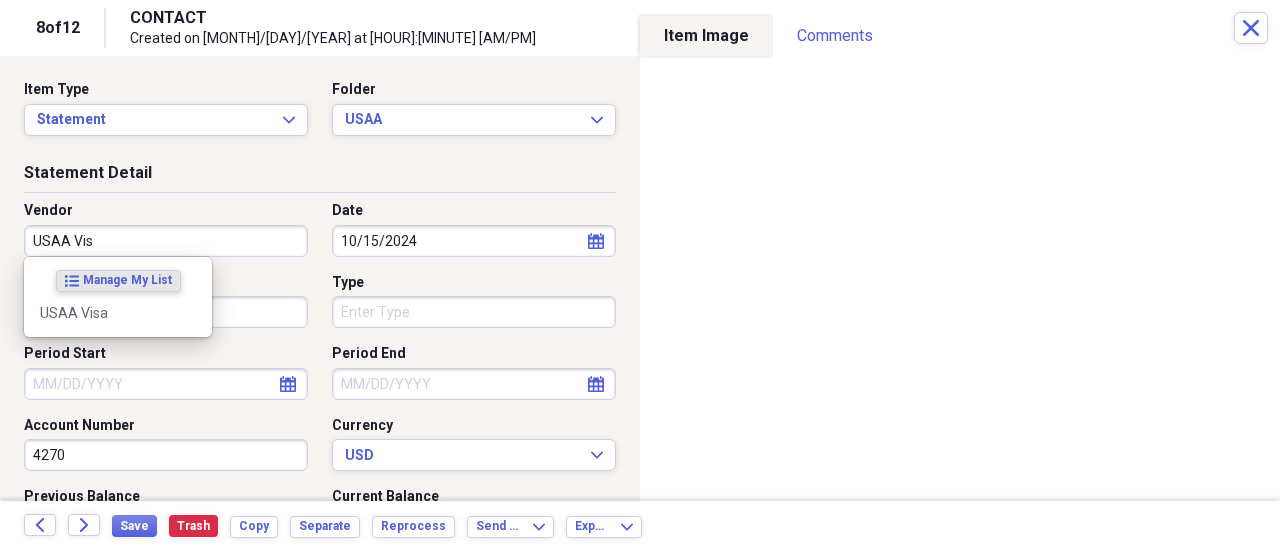 type on "USAA Visa" 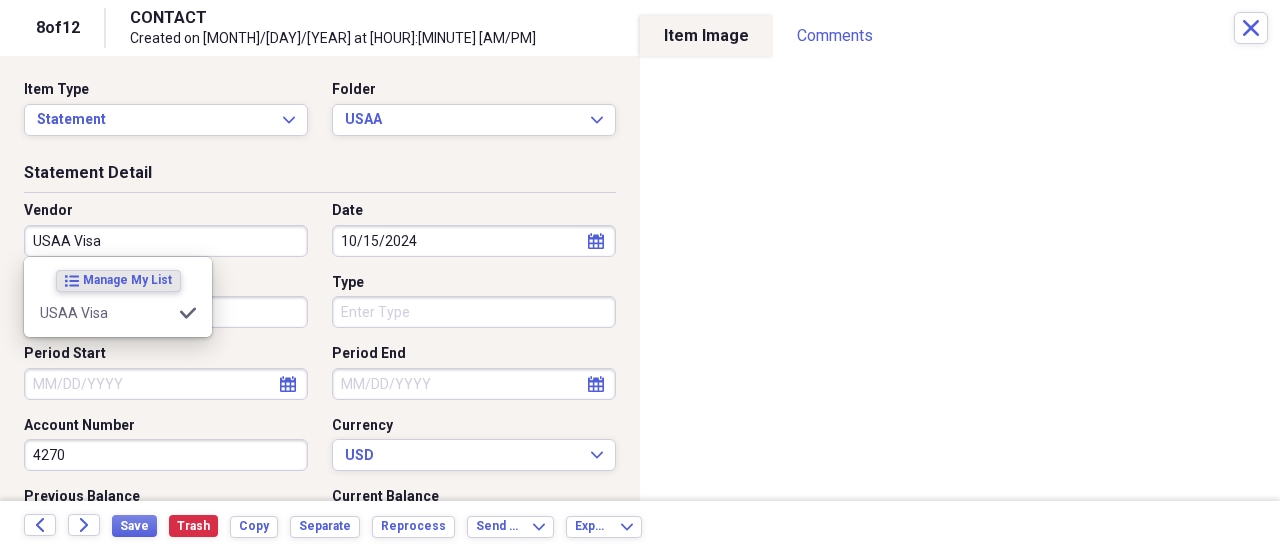 type on "Credit Card Statement" 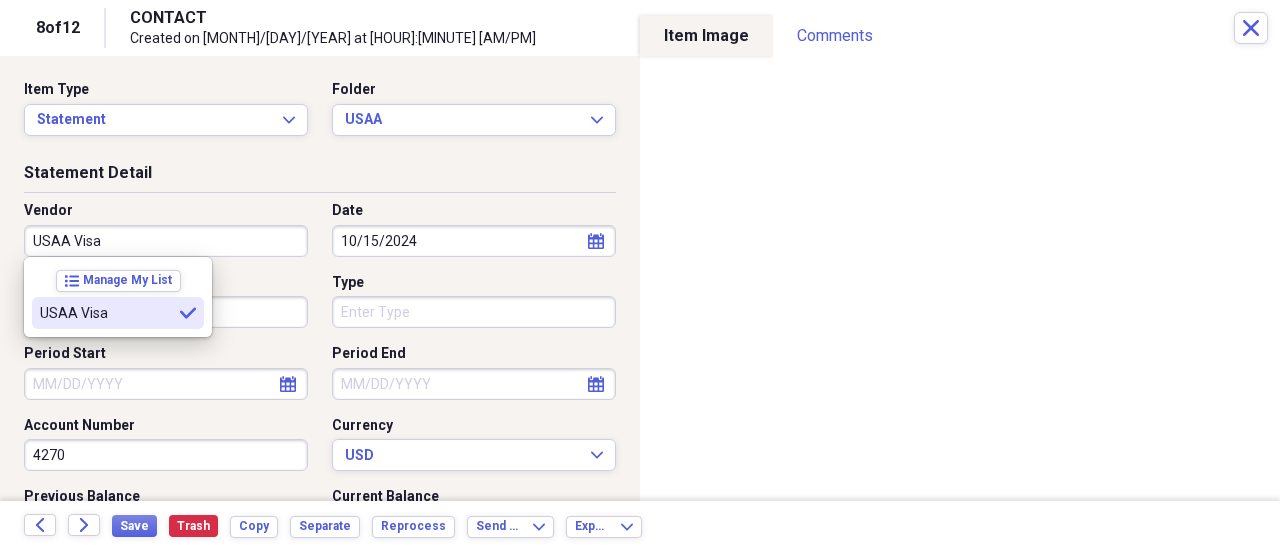type on "USAA Visa" 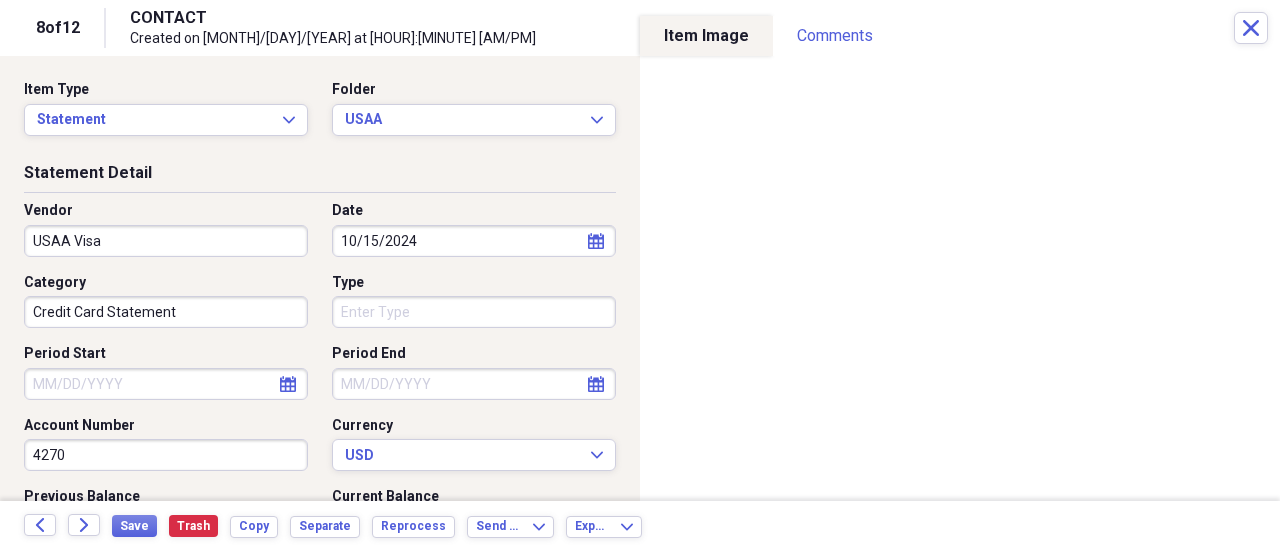 select on "7" 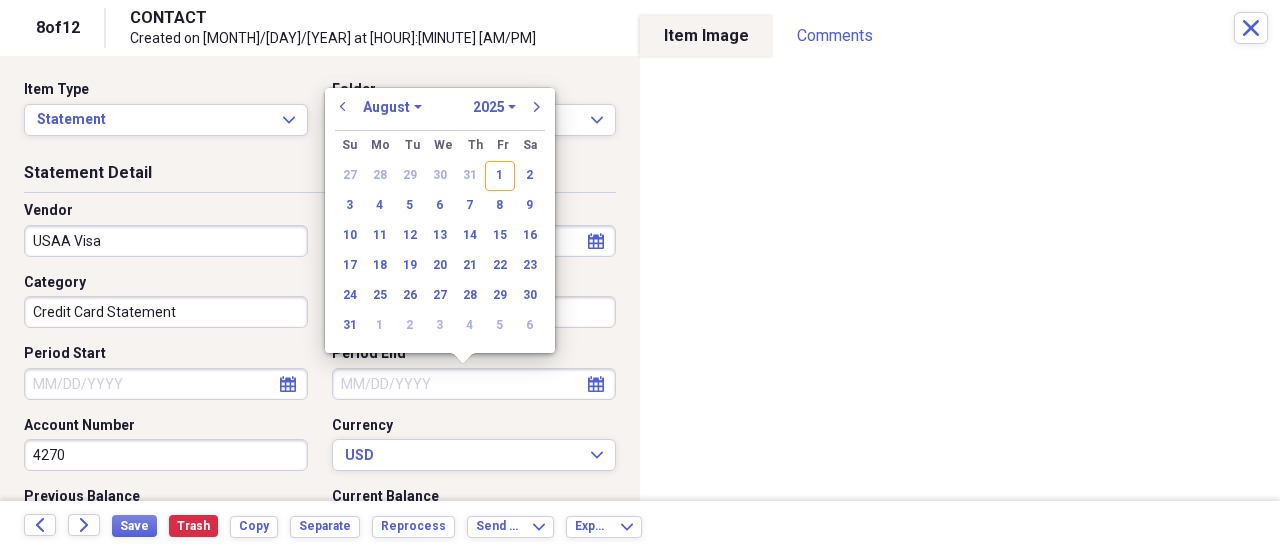 click on "Period End" at bounding box center [474, 384] 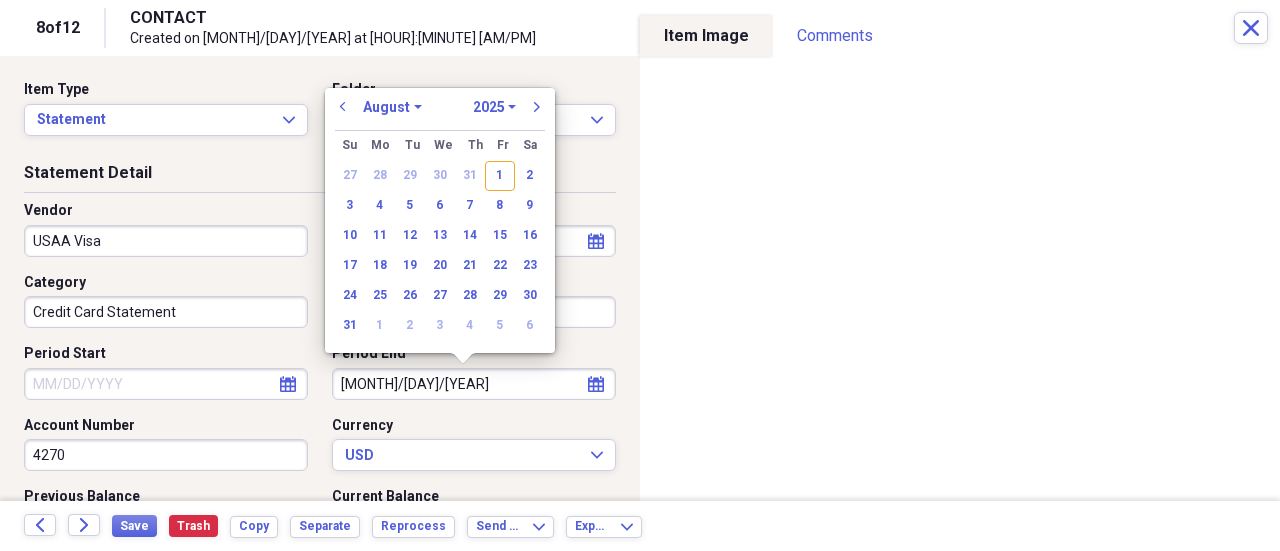 type on "[MONTH]/[DAY]/[YEAR]" 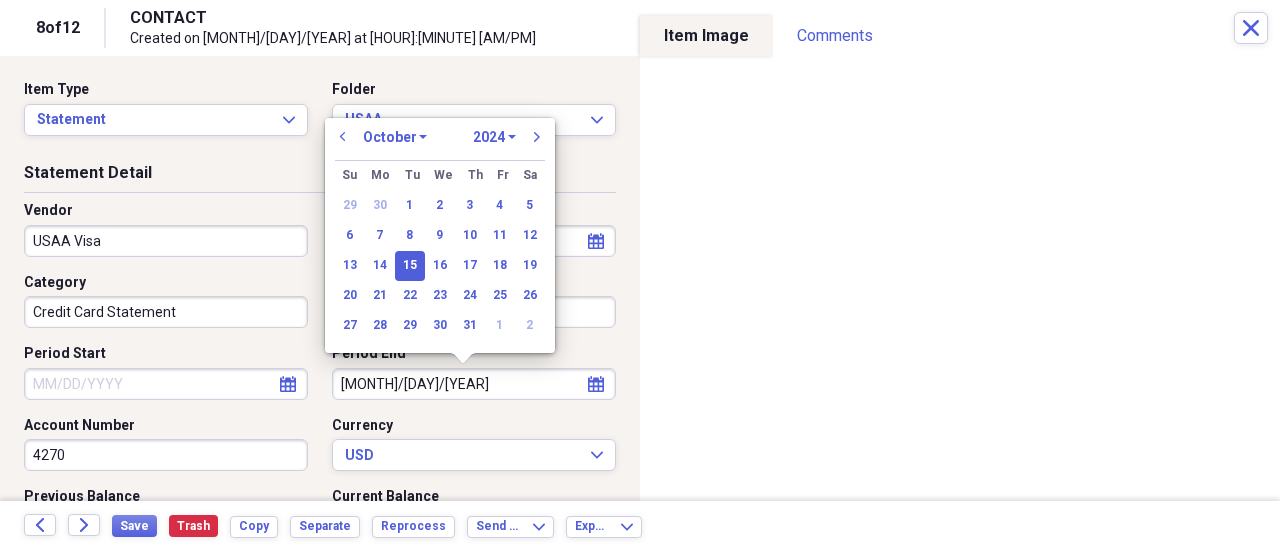 type on "10/15/2024" 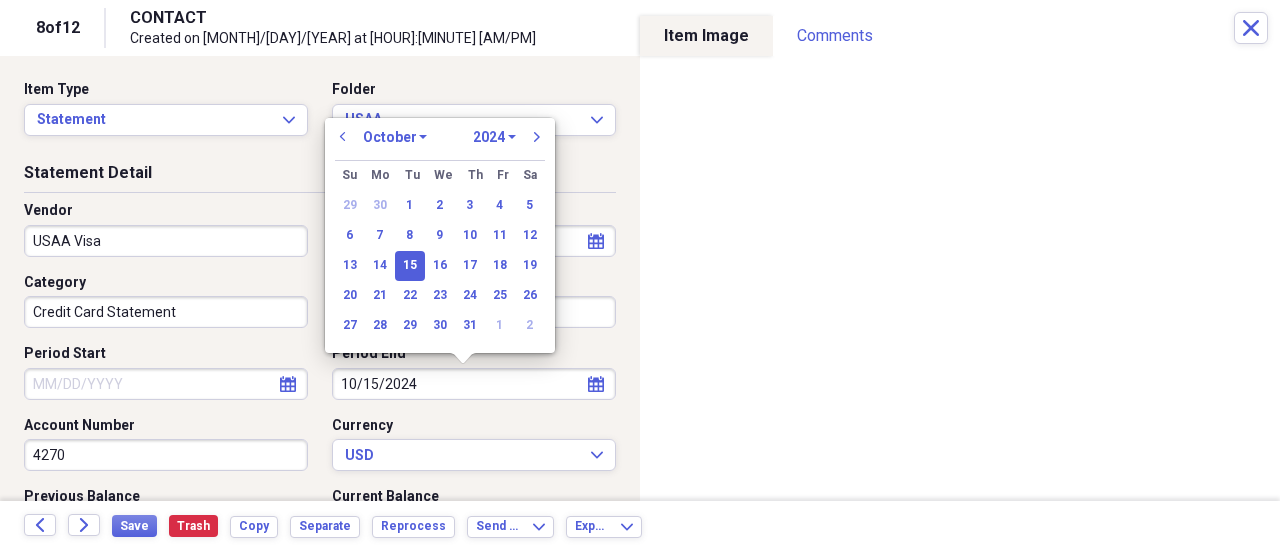 click on "15" at bounding box center [410, 266] 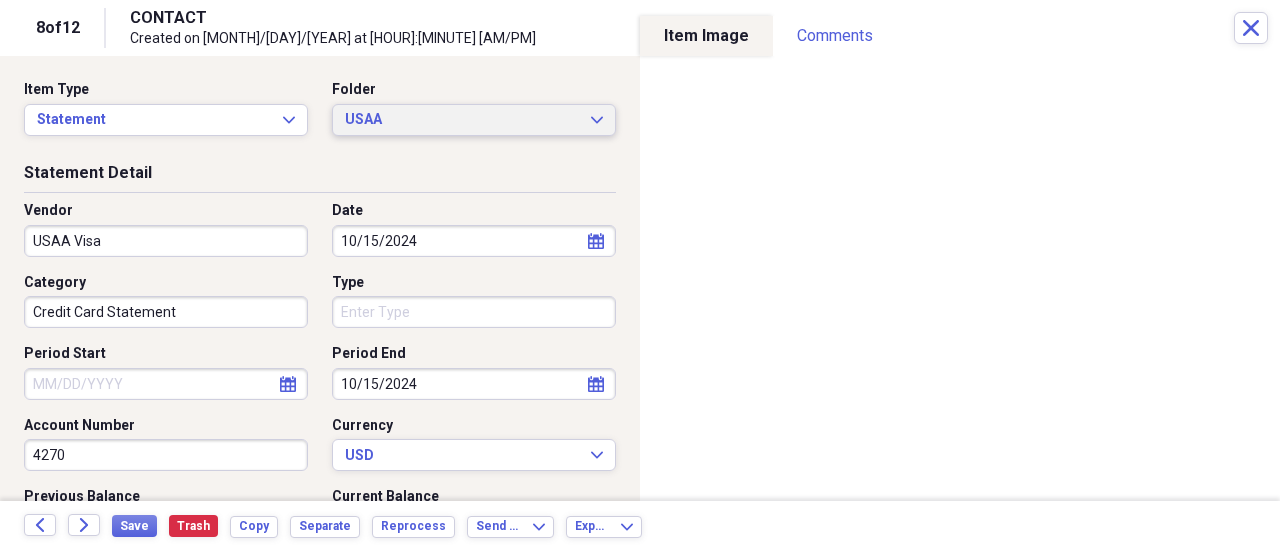 click on "USAA" at bounding box center [462, 120] 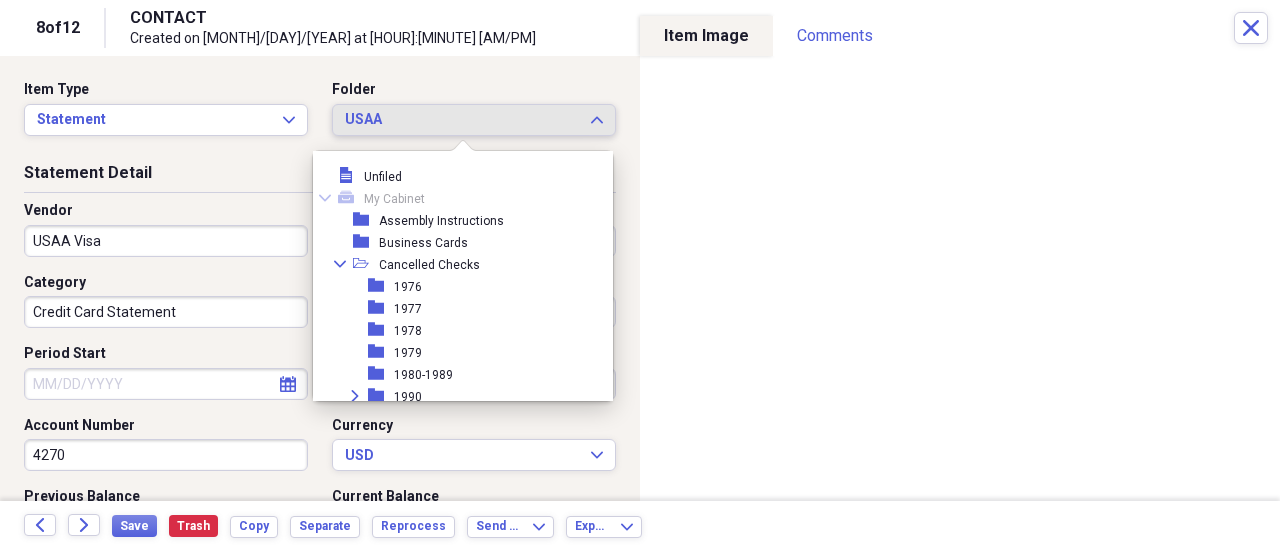 scroll, scrollTop: 3406, scrollLeft: 0, axis: vertical 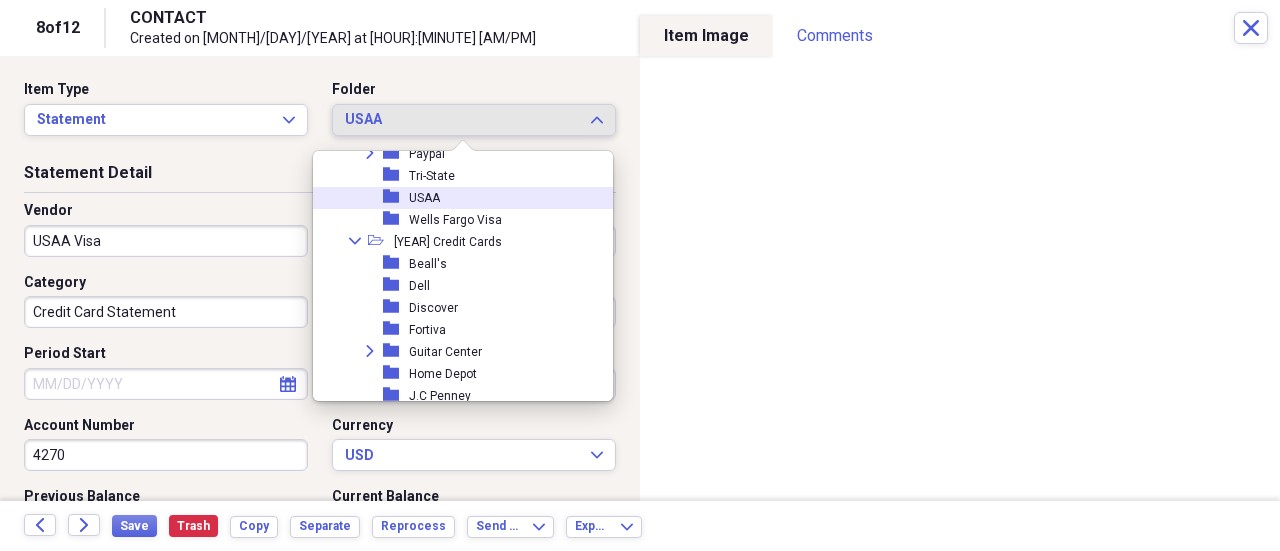 click on "folder USAA" at bounding box center [455, 198] 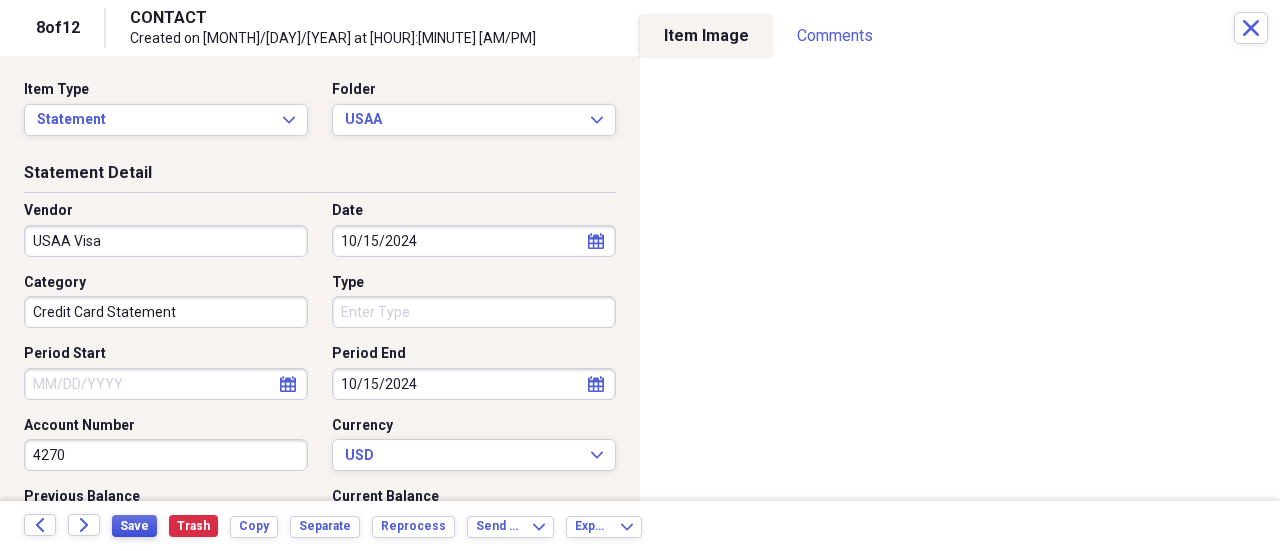 click on "Save" at bounding box center [134, 526] 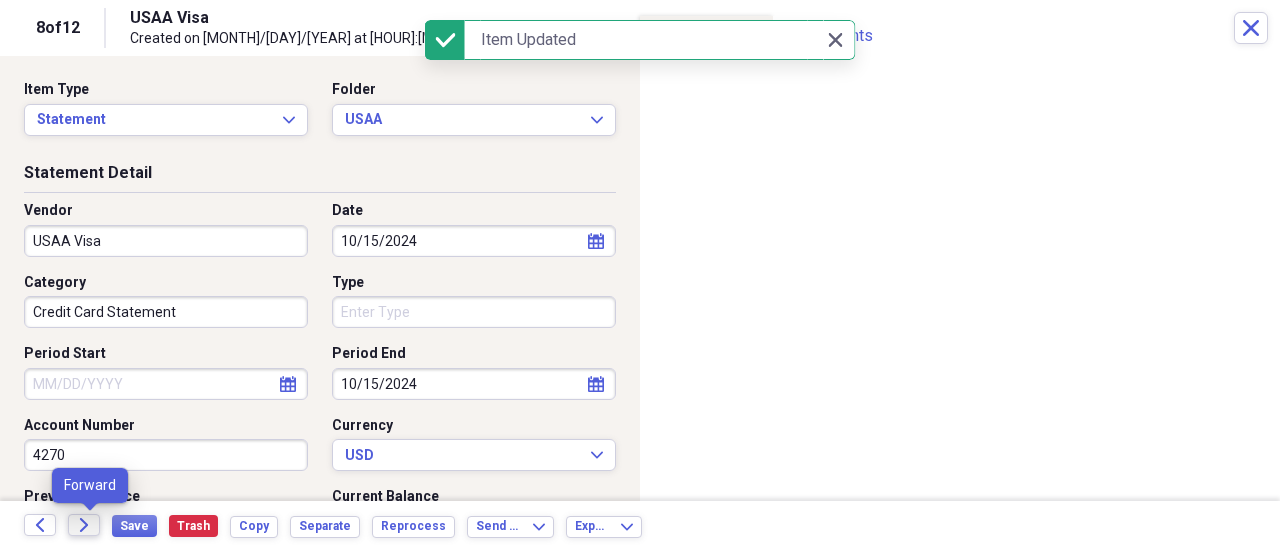 click 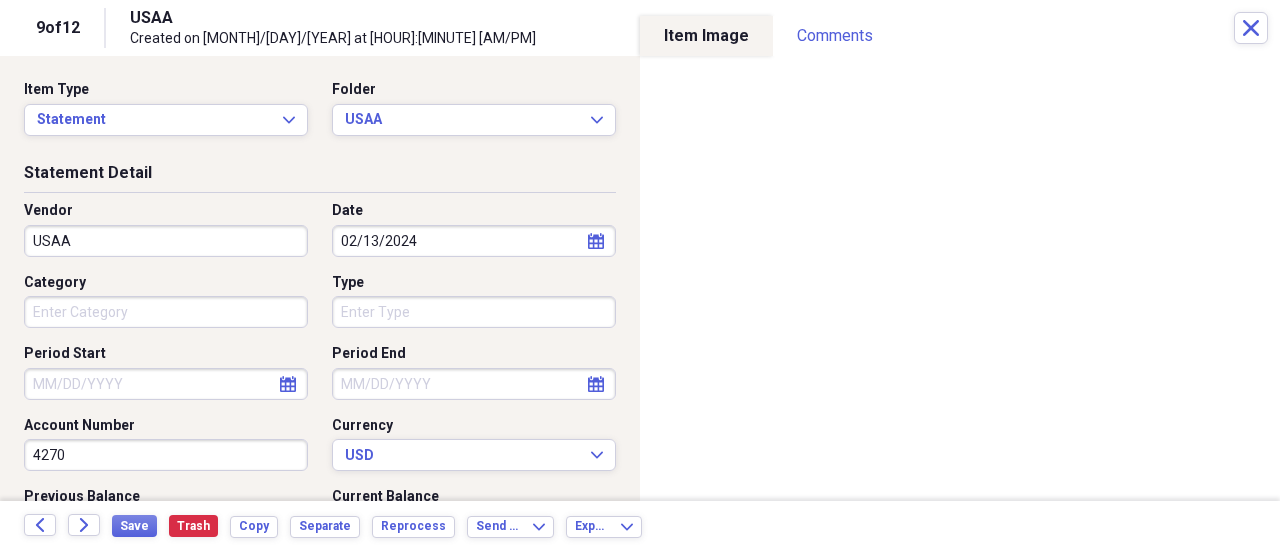 select on "7" 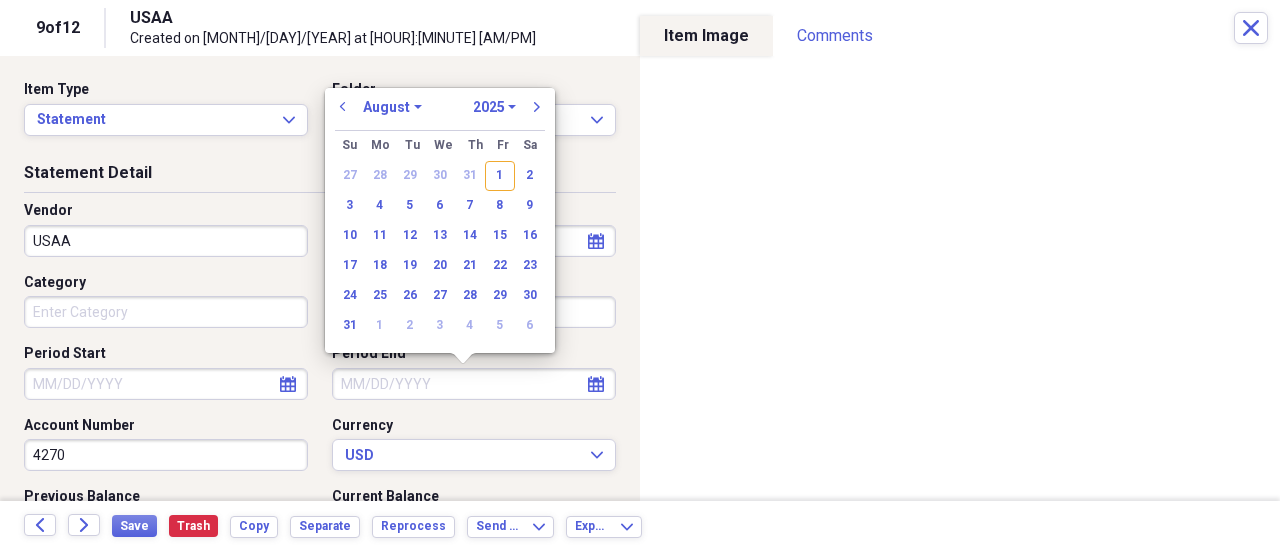 click on "Period End" at bounding box center (474, 384) 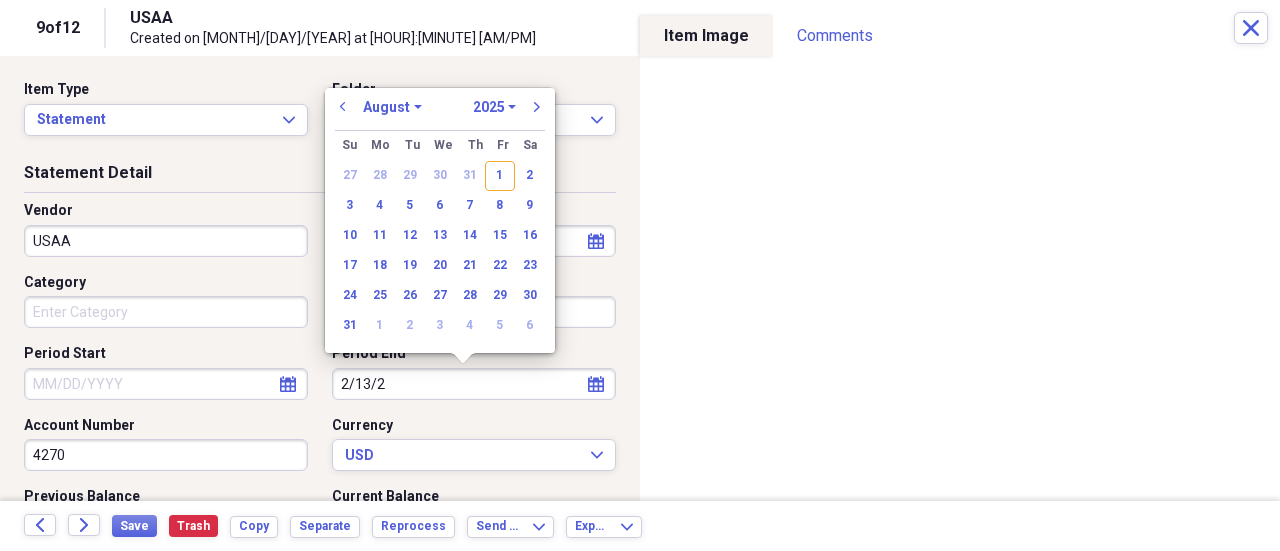 type on "2/13/24" 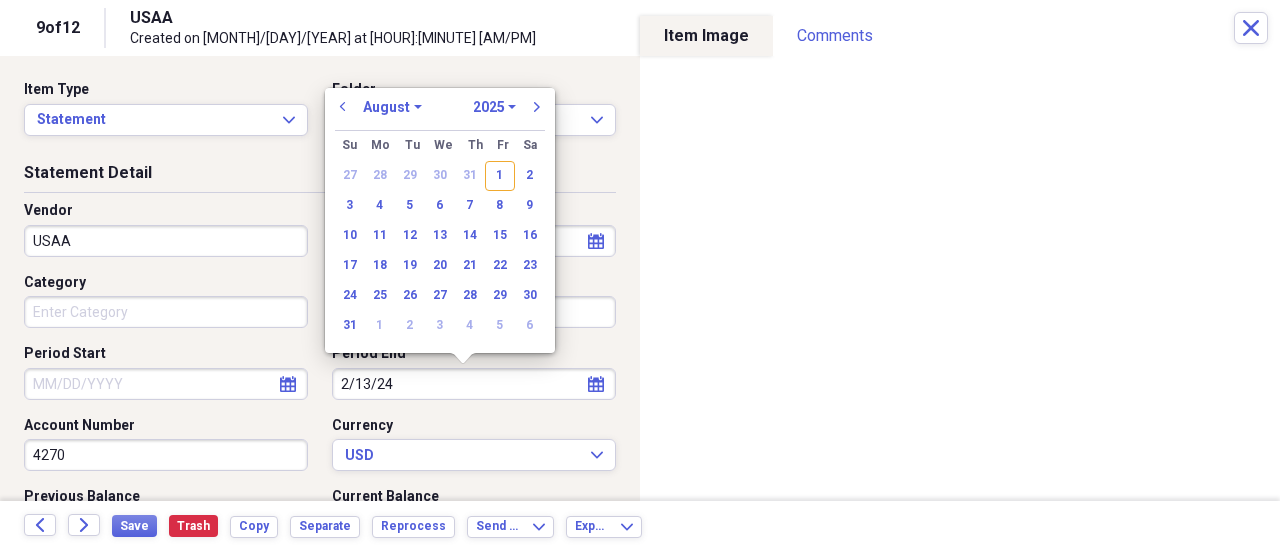 select on "1" 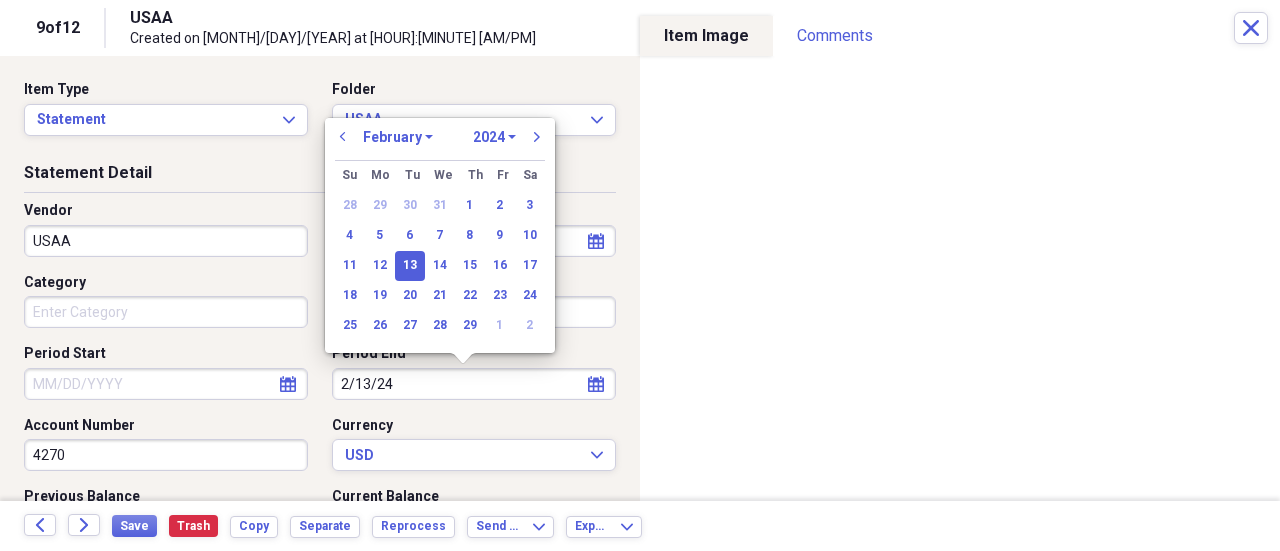 type on "02/13/2024" 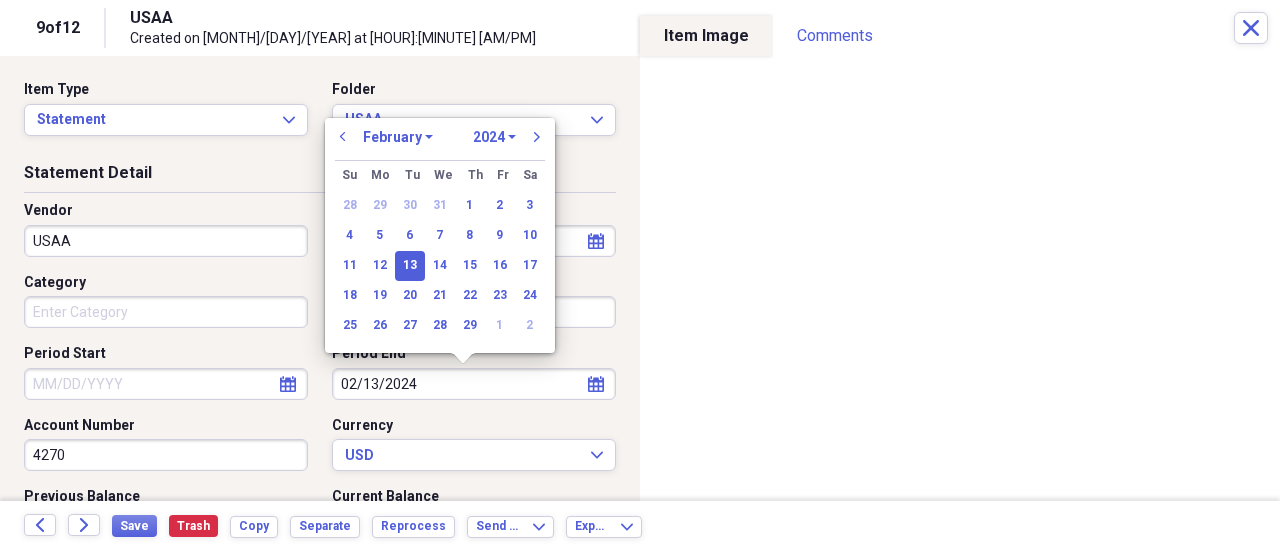 click on "13" at bounding box center [410, 266] 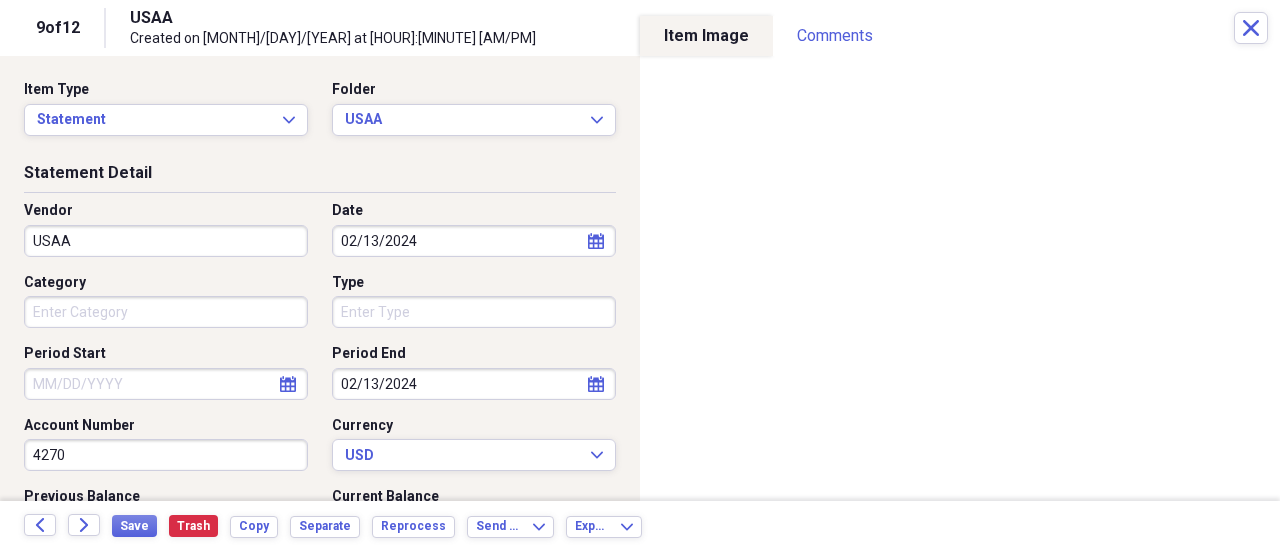 click on "[YEAR] [BRAND] [TYPE]" at bounding box center [640, 275] 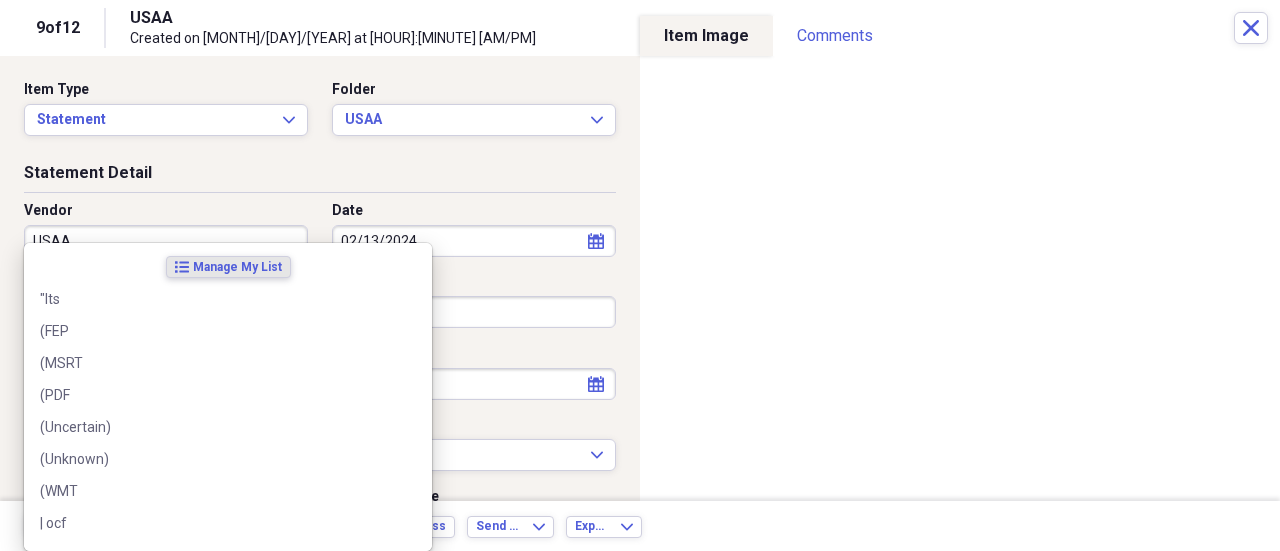click on "USAA" at bounding box center (166, 241) 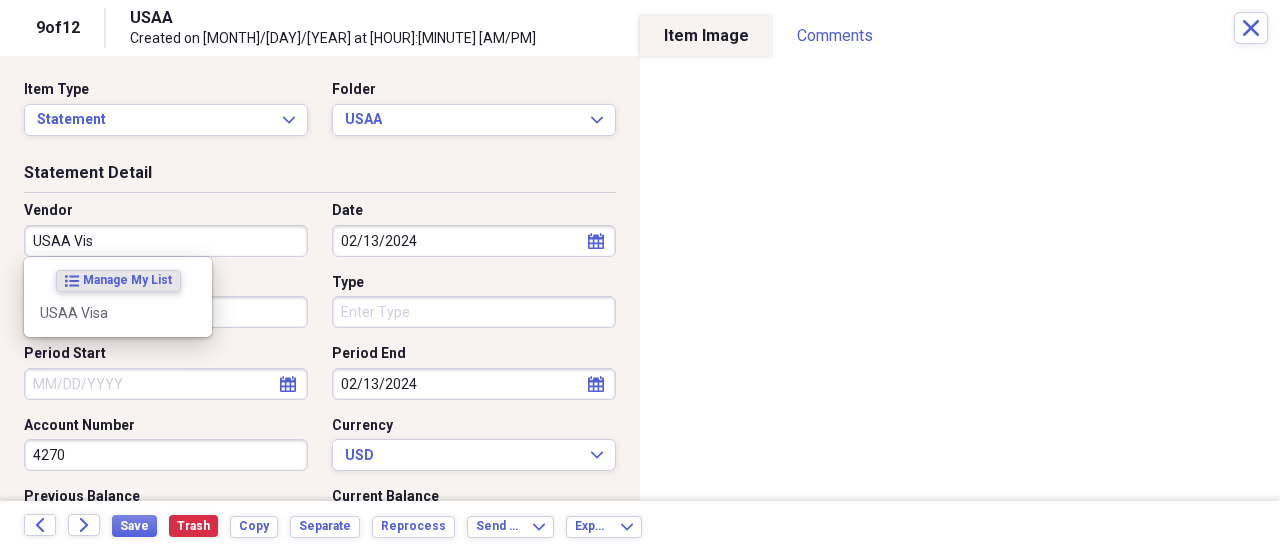 type on "USAA Visa" 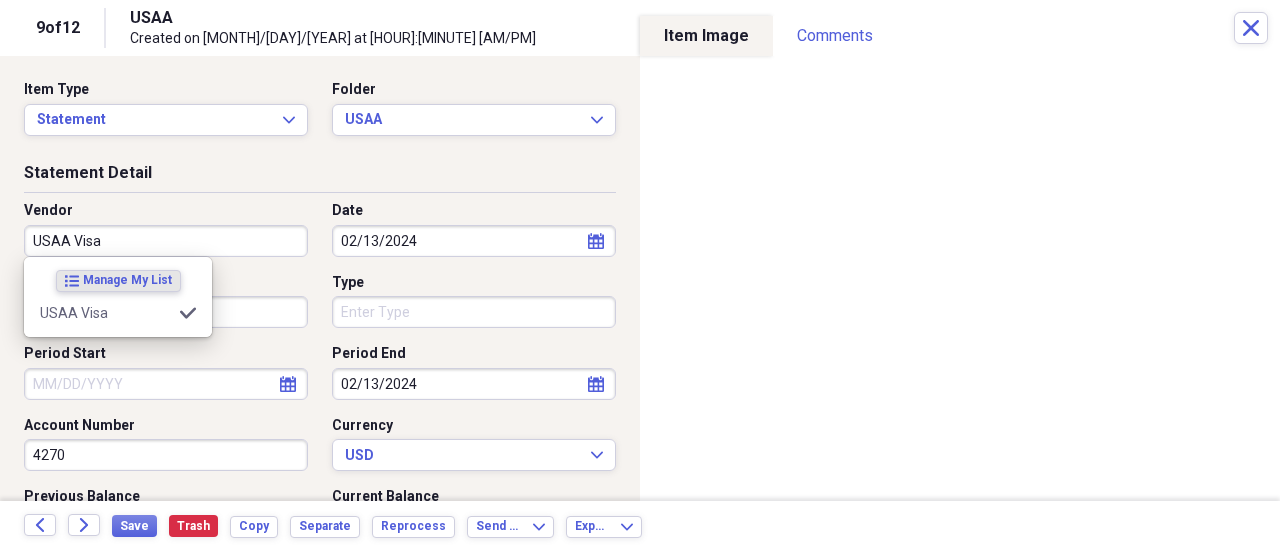 type on "Credit Card Statement" 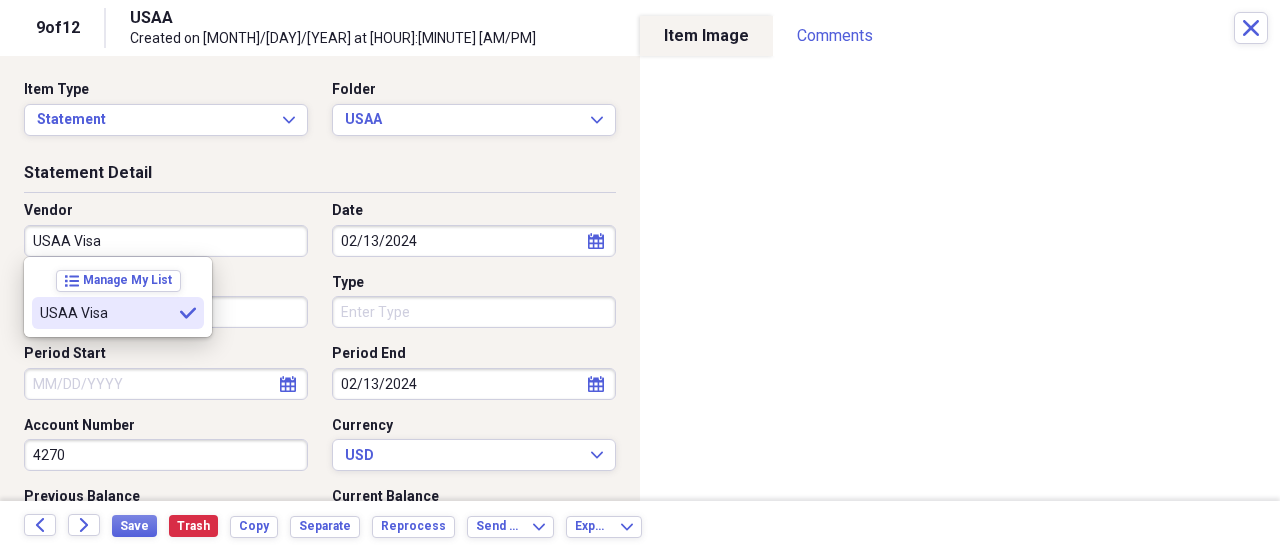 type on "USAA Visa" 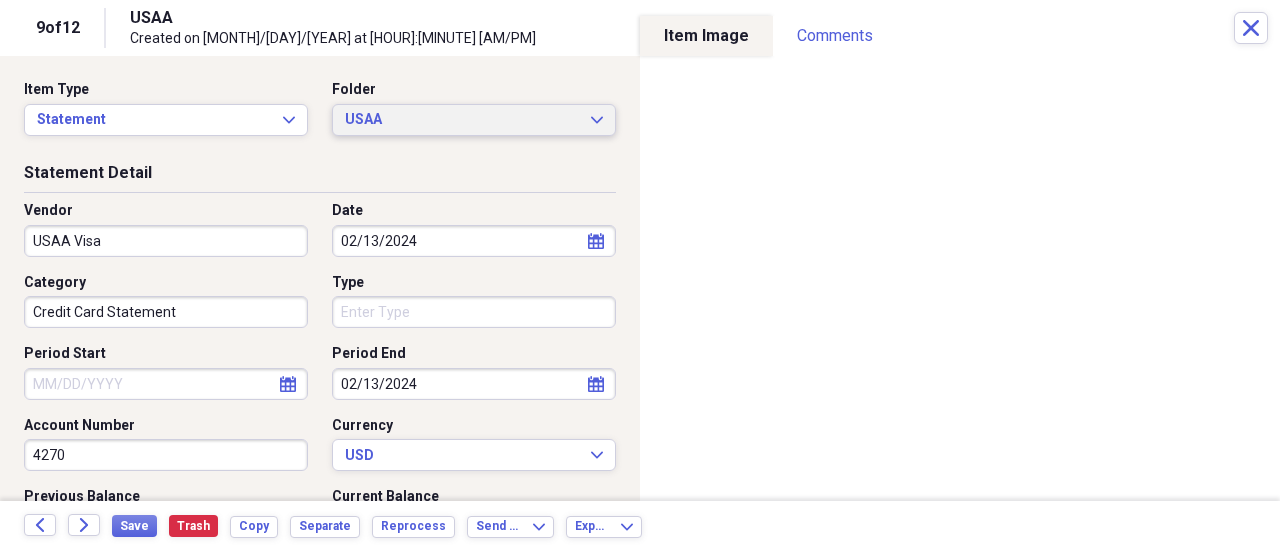 click on "USAA" at bounding box center [462, 120] 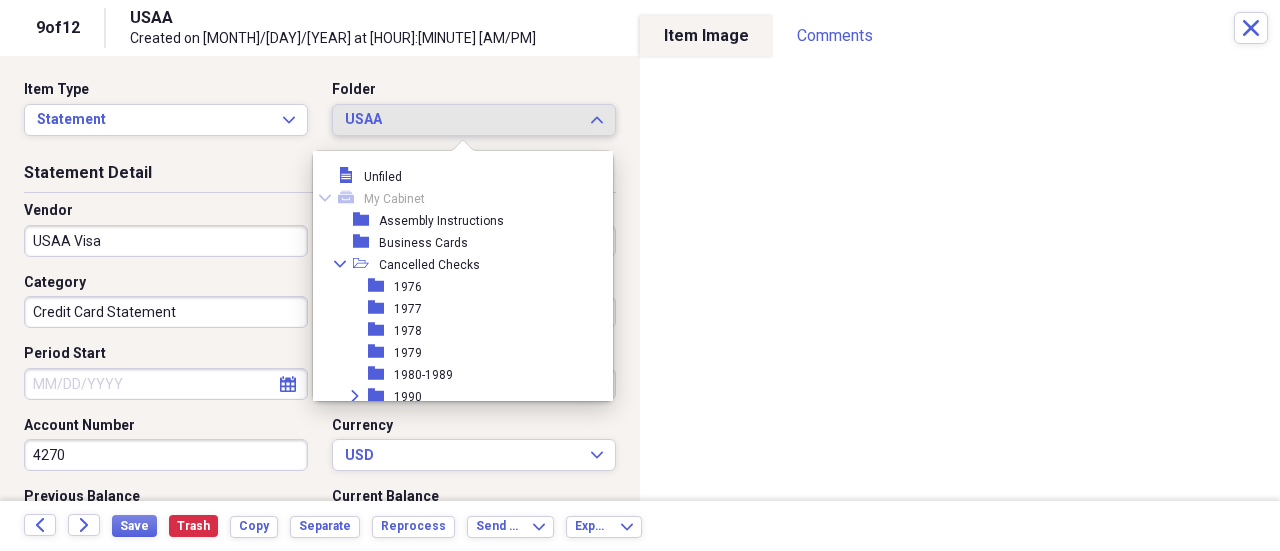 scroll, scrollTop: 3406, scrollLeft: 0, axis: vertical 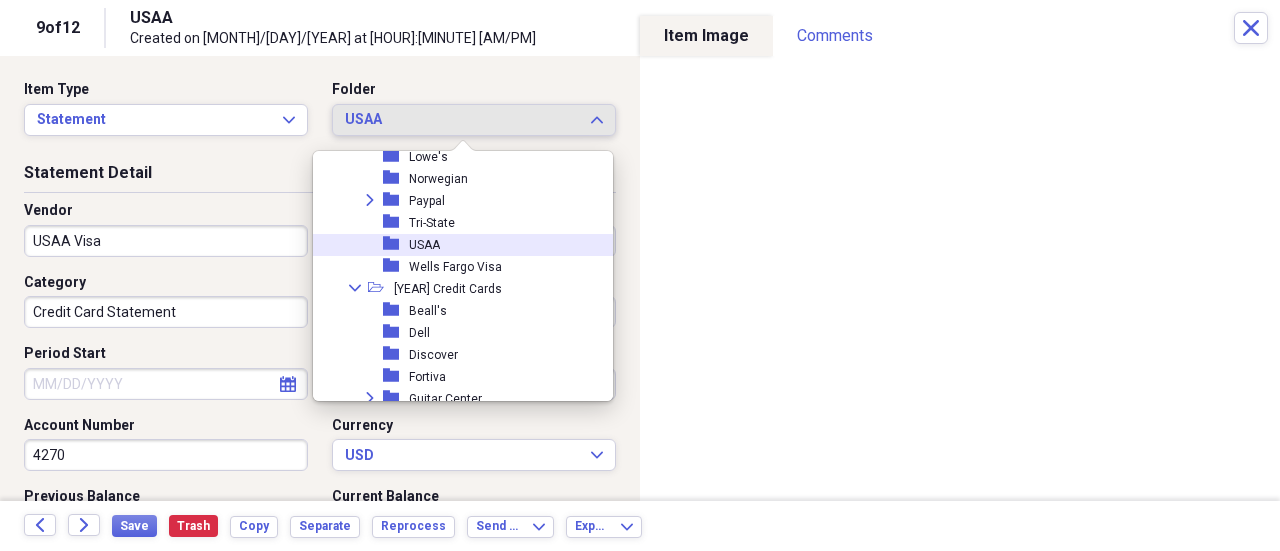 click on "folder USAA" at bounding box center [455, 245] 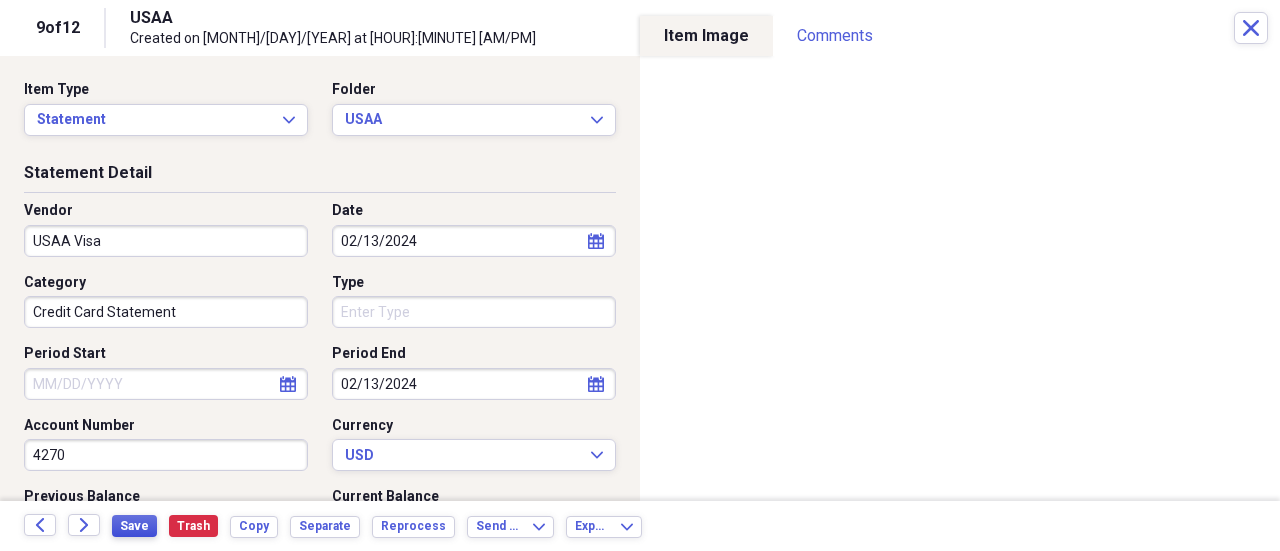click on "Save" at bounding box center (134, 526) 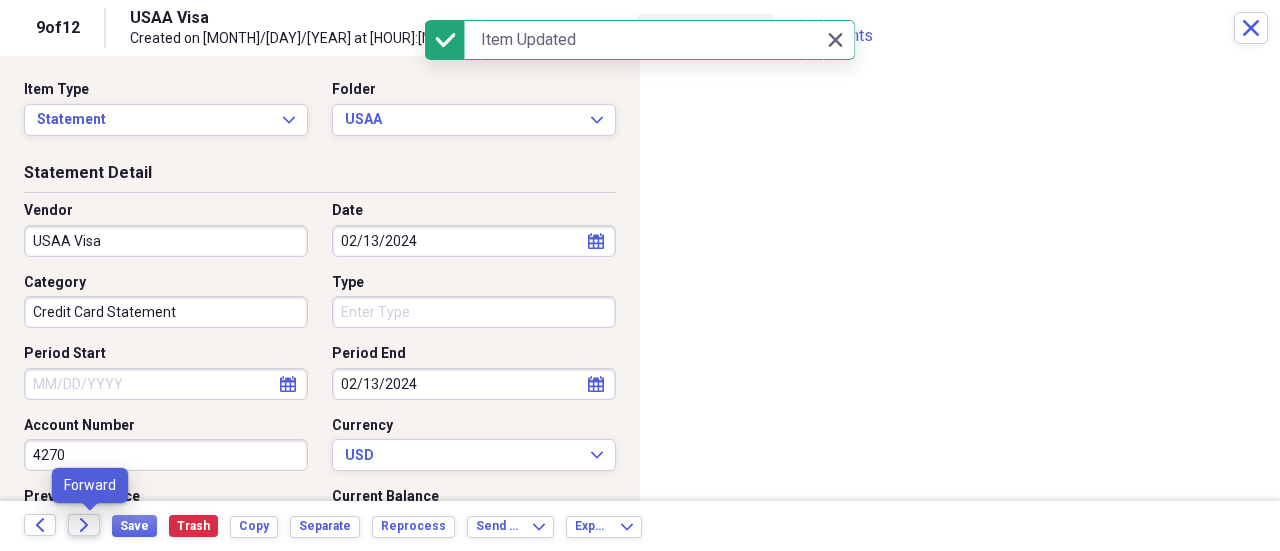 click on "Forward" 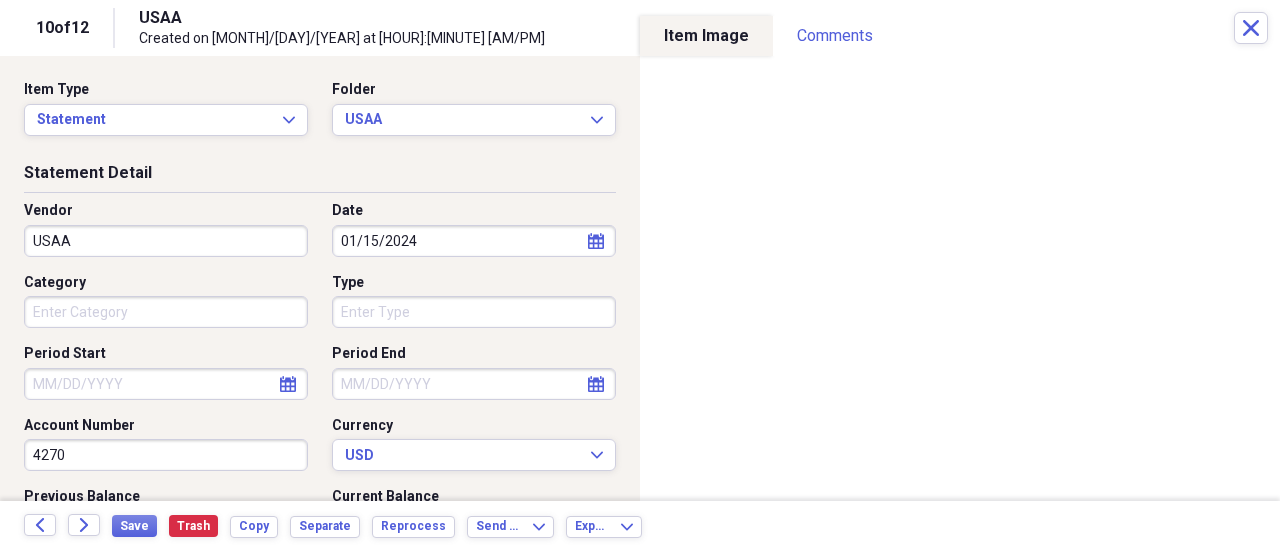 click on "[YEAR] [BRAND] [TYPE]" at bounding box center [640, 275] 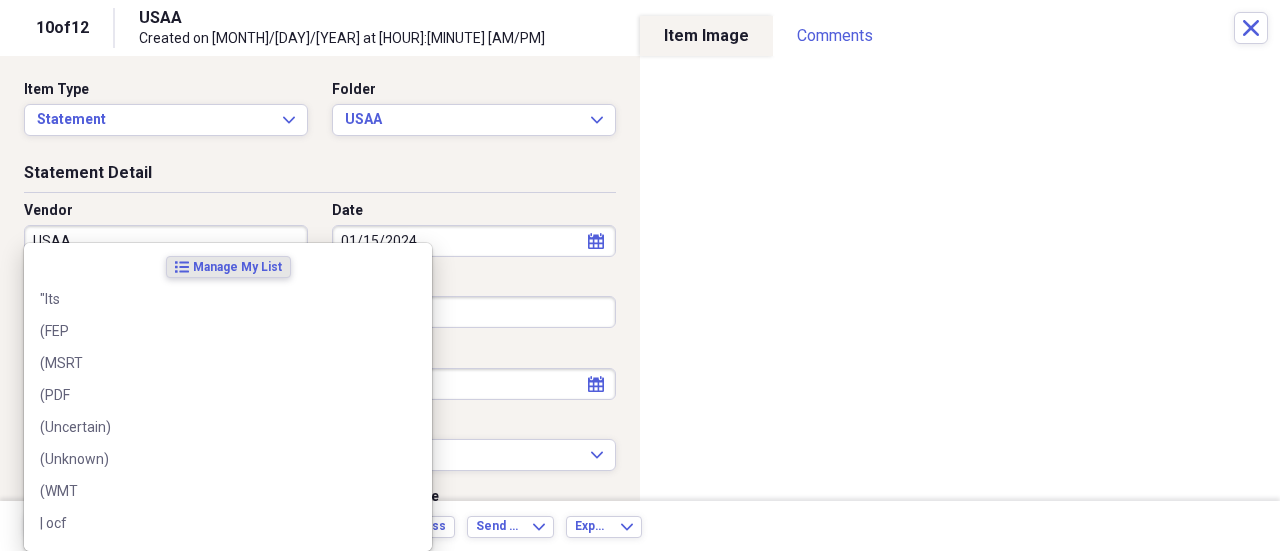 click on "USAA" at bounding box center [166, 241] 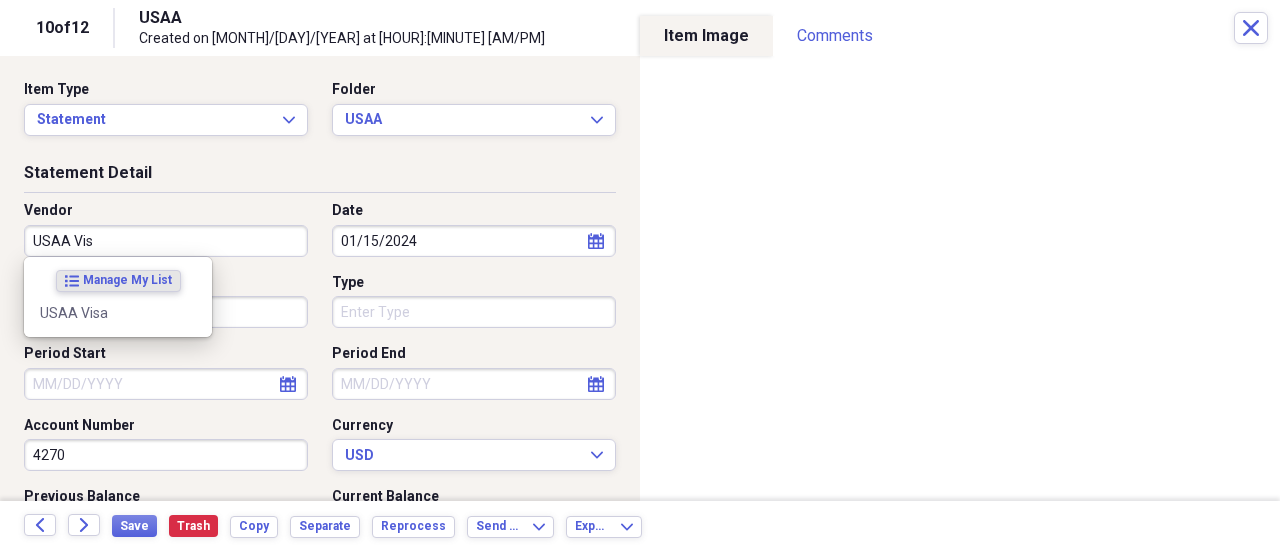 type on "USAA Visa" 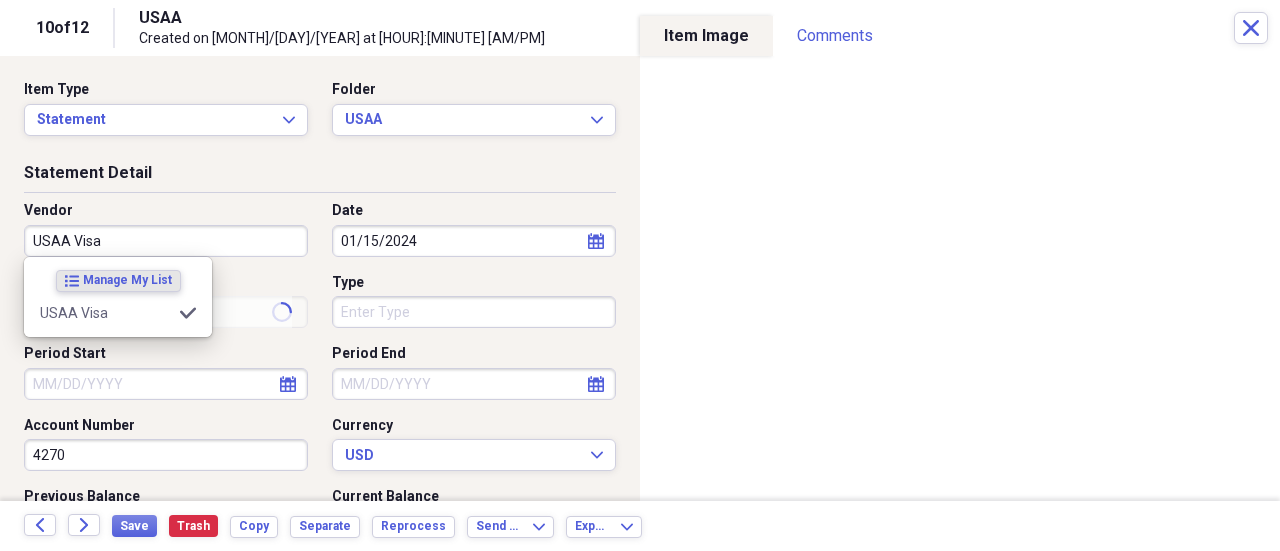 type on "Credit Card Statement" 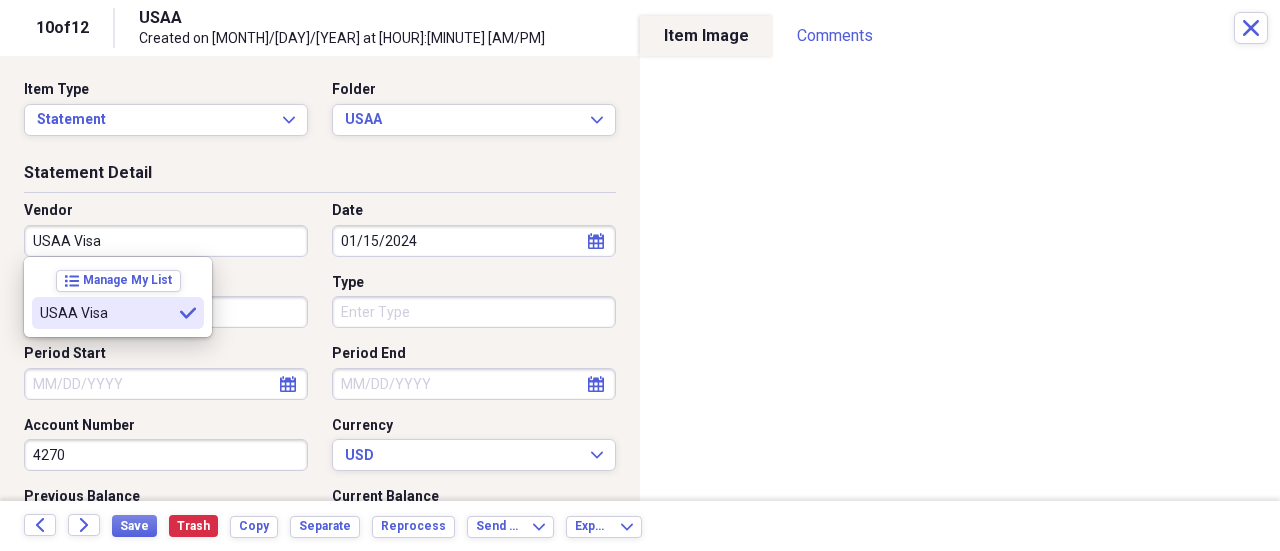 type on "USAA Visa" 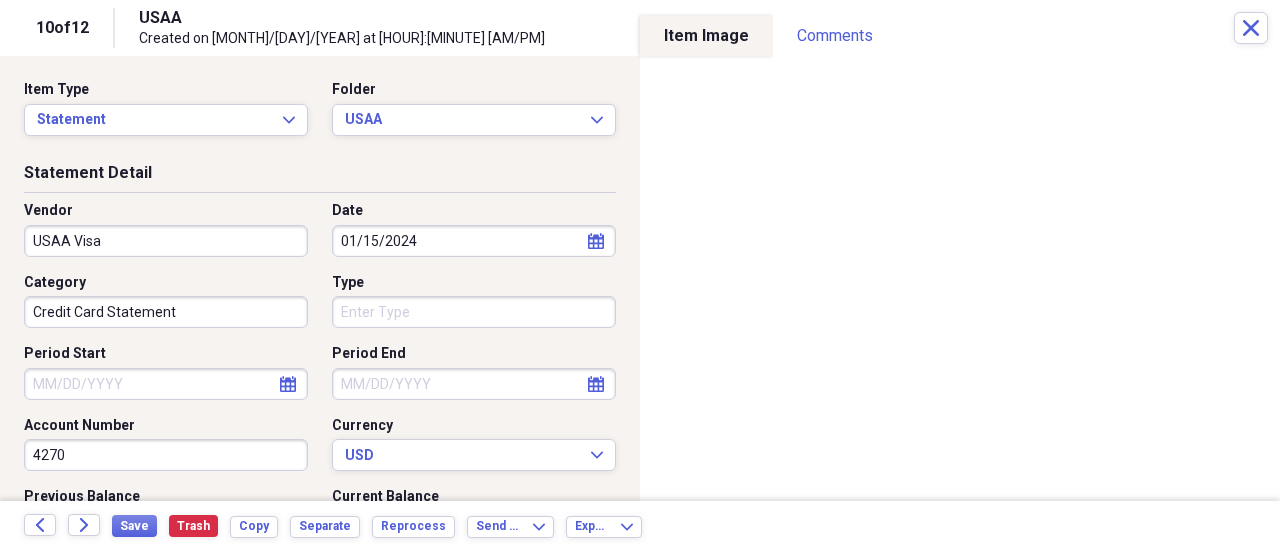 select on "7" 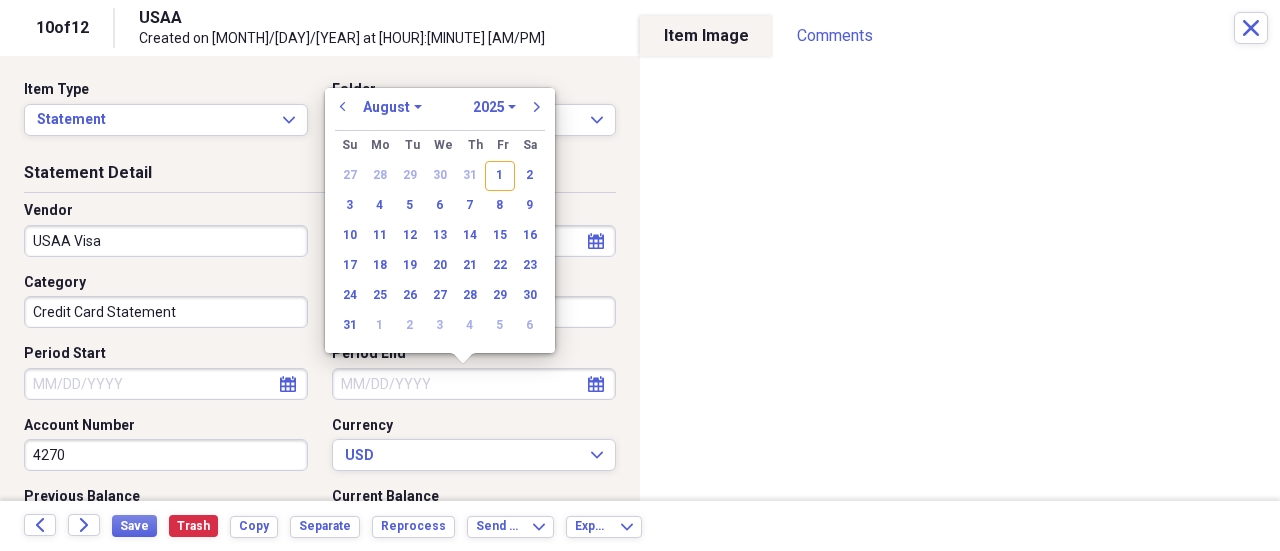 click on "Period End" at bounding box center (474, 384) 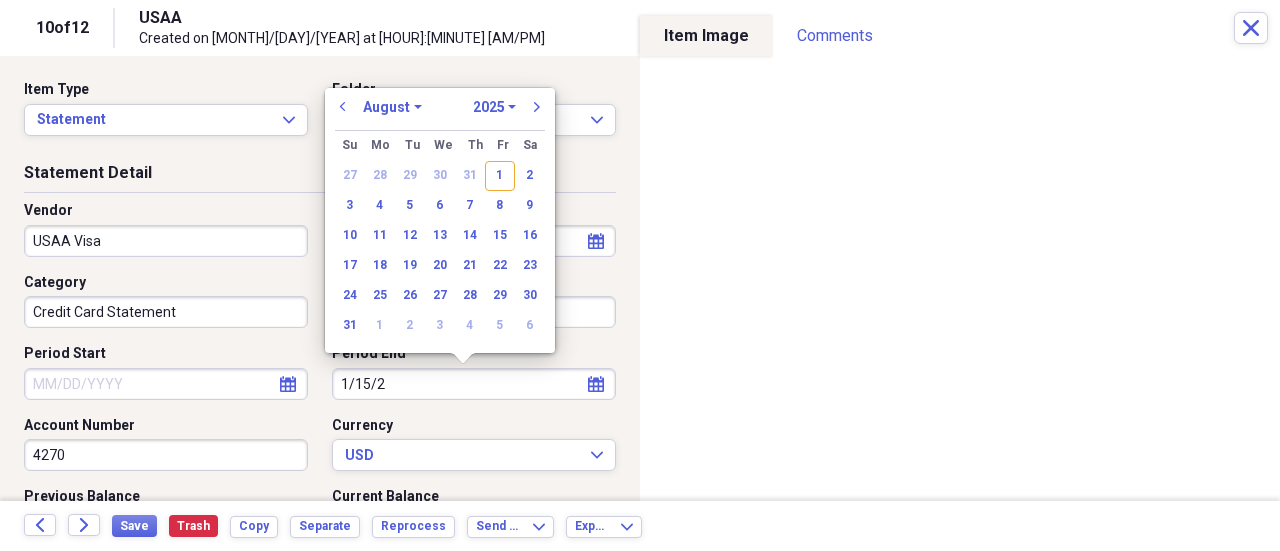 type on "[MM]/[DD]/[YEAR]" 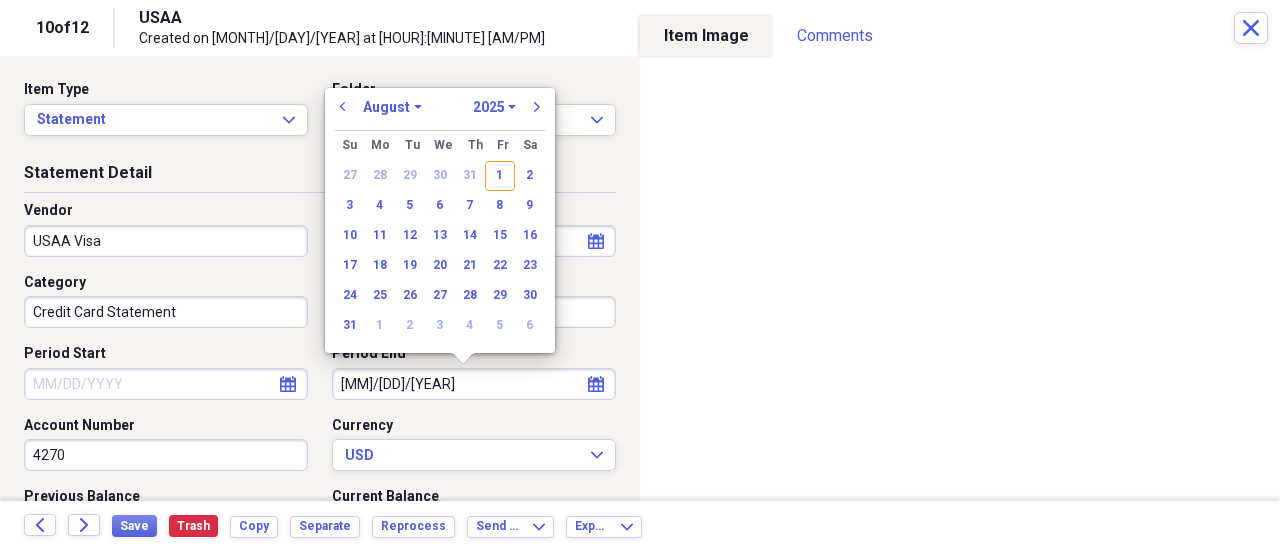 select on "0" 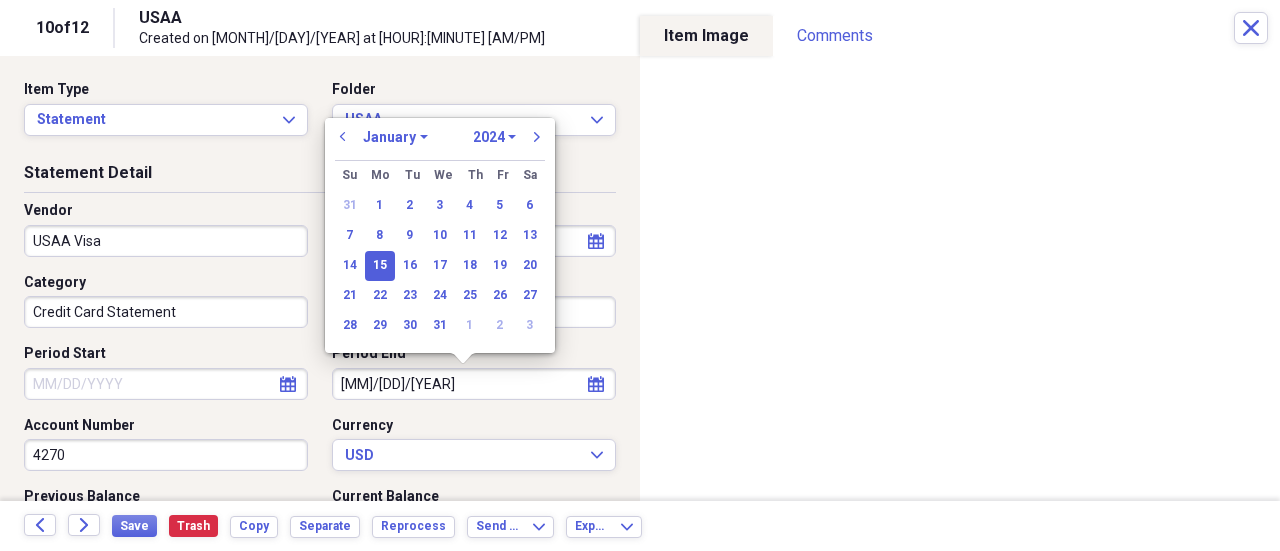 type on "01/15/2024" 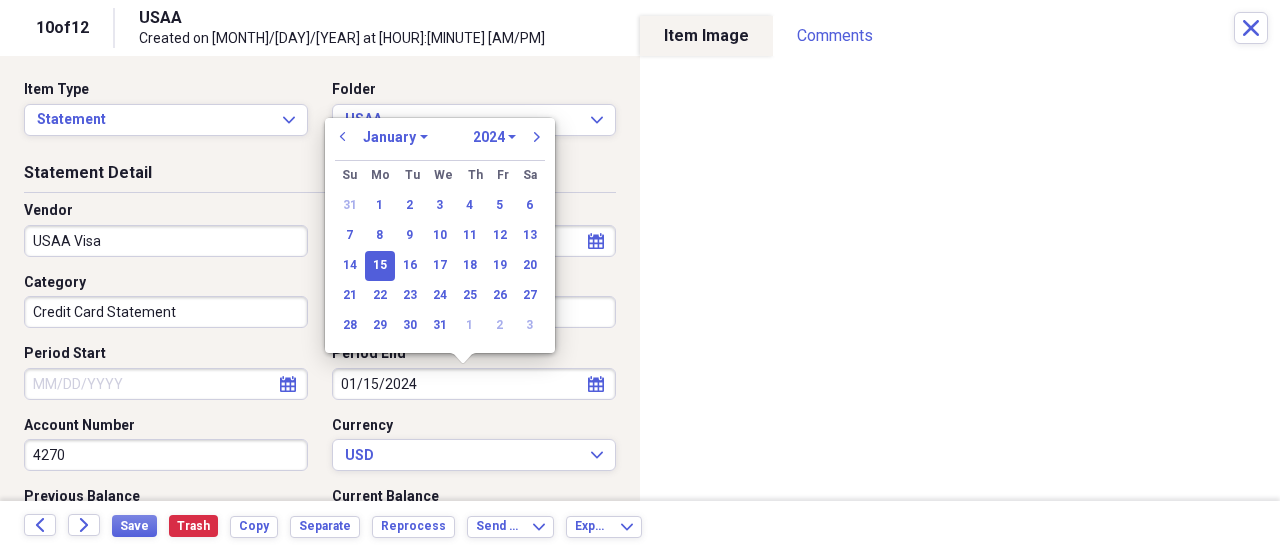 click on "15" at bounding box center (380, 266) 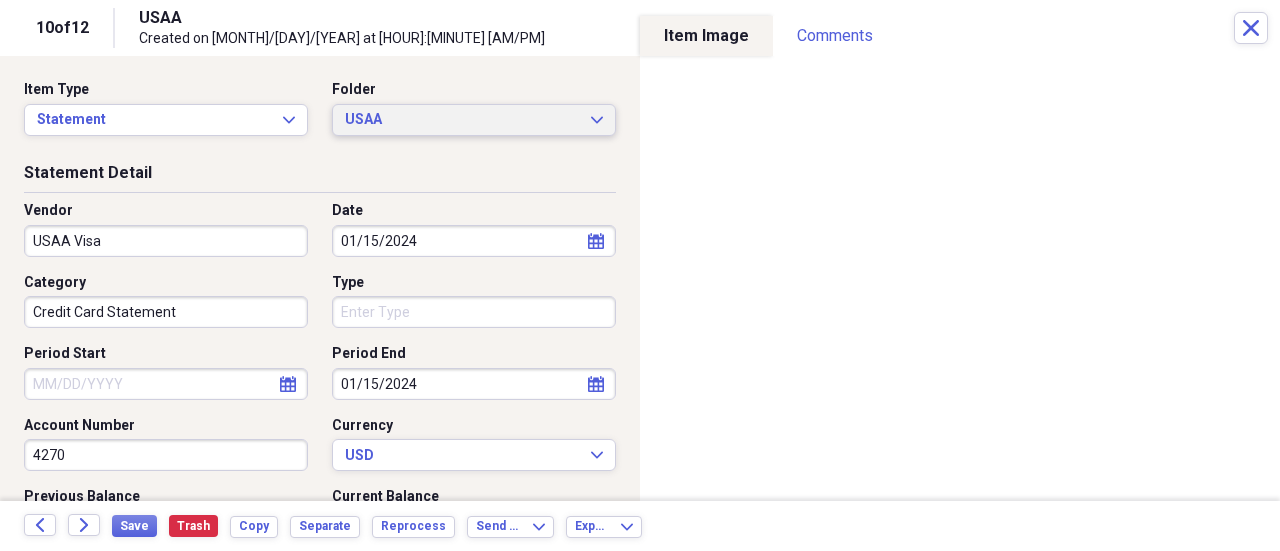 click on "USAA Expand" at bounding box center (474, 120) 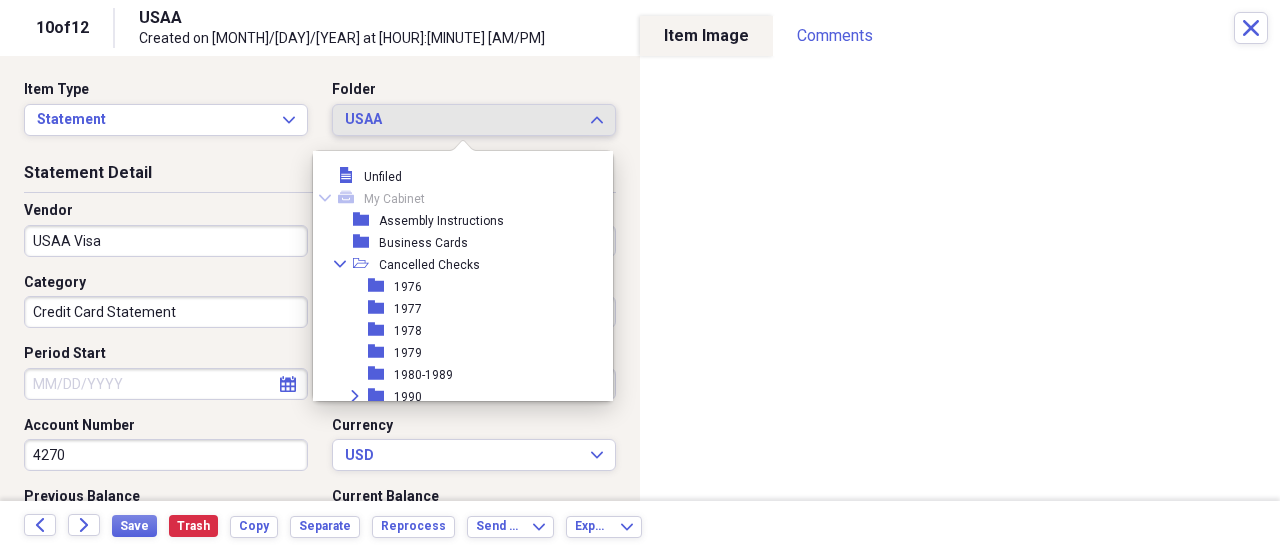 scroll, scrollTop: 3406, scrollLeft: 0, axis: vertical 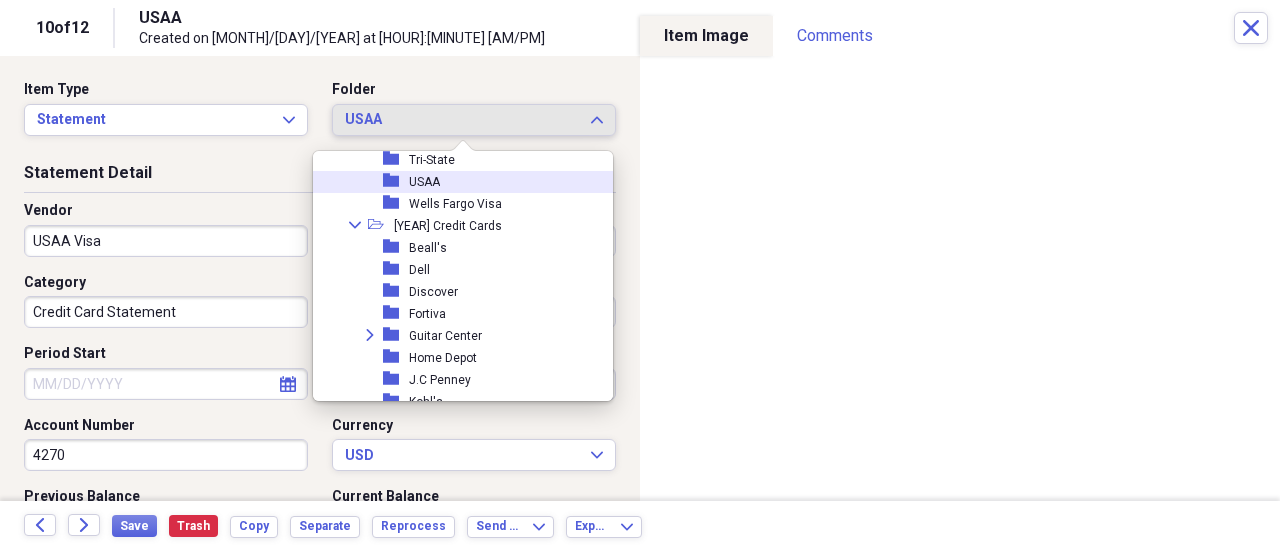 click on "USAA" at bounding box center [424, 182] 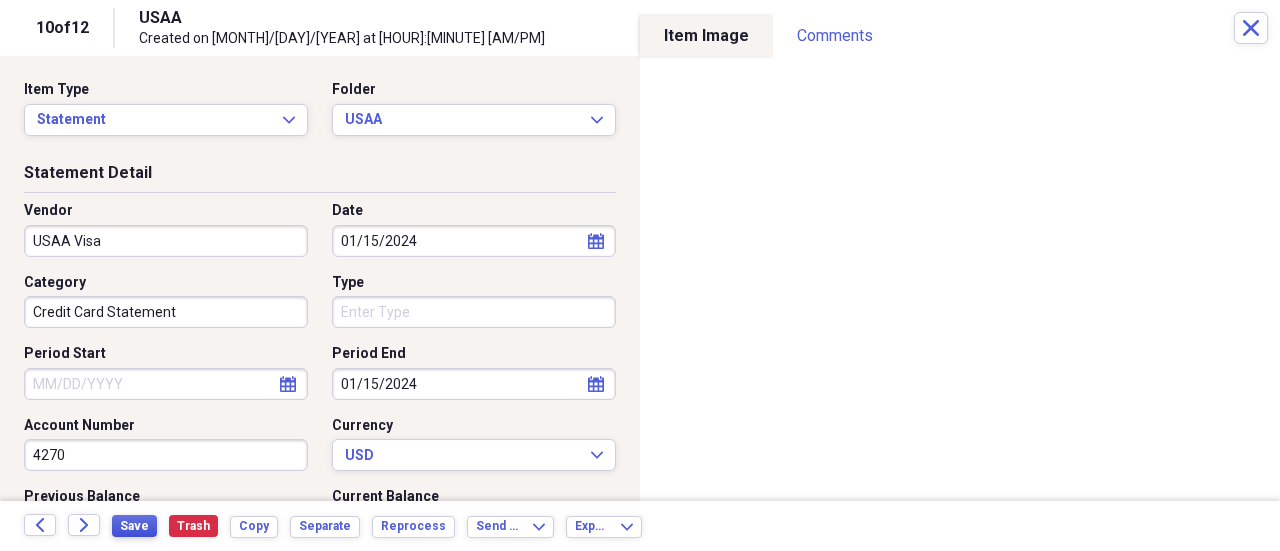 click on "Save" at bounding box center [134, 526] 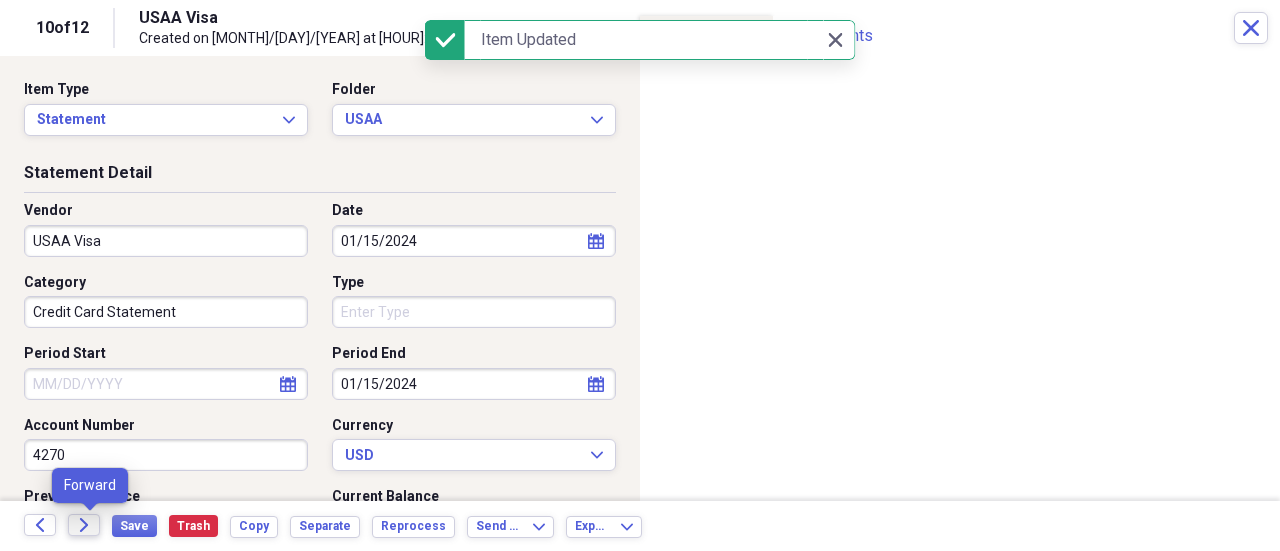 click on "Forward" 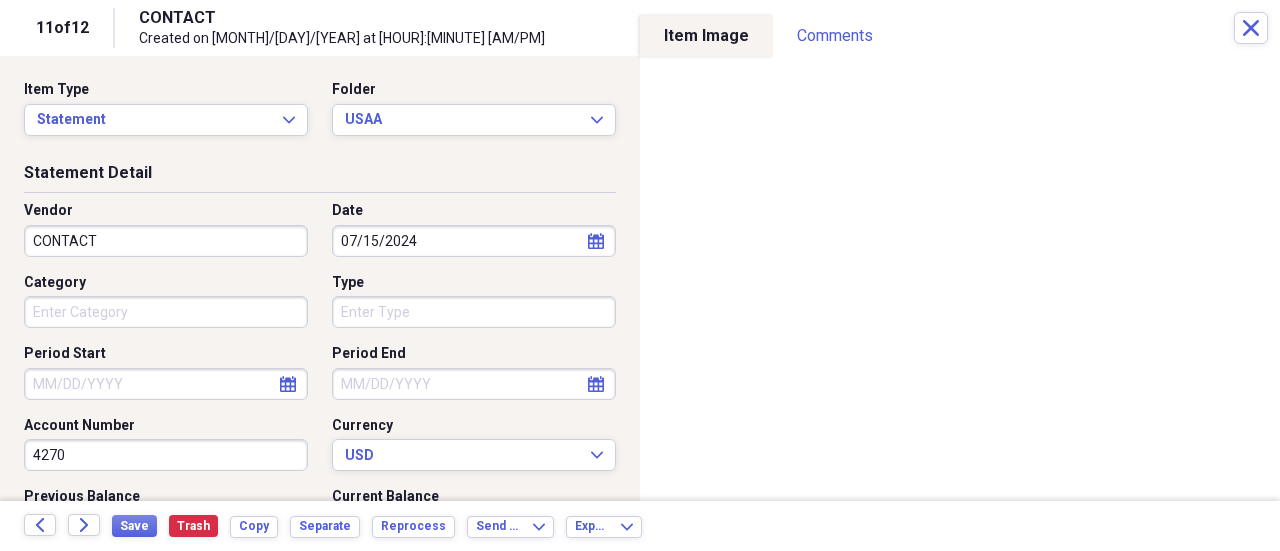 select on "7" 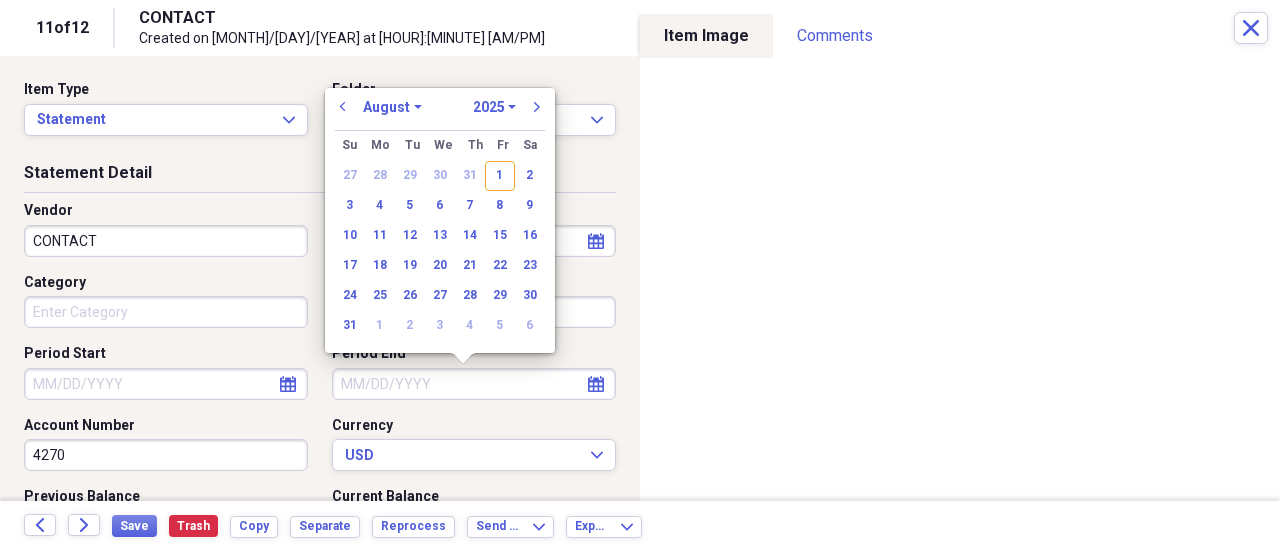 click on "Period End" at bounding box center [474, 384] 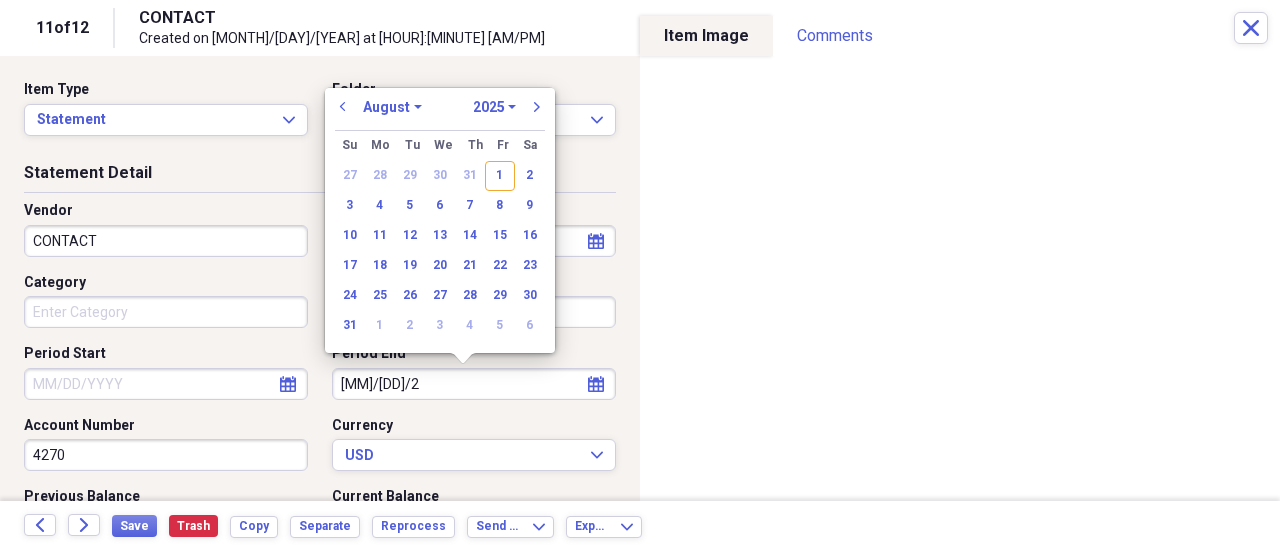 type on "[MONTH]/[DAY]/[YEAR]" 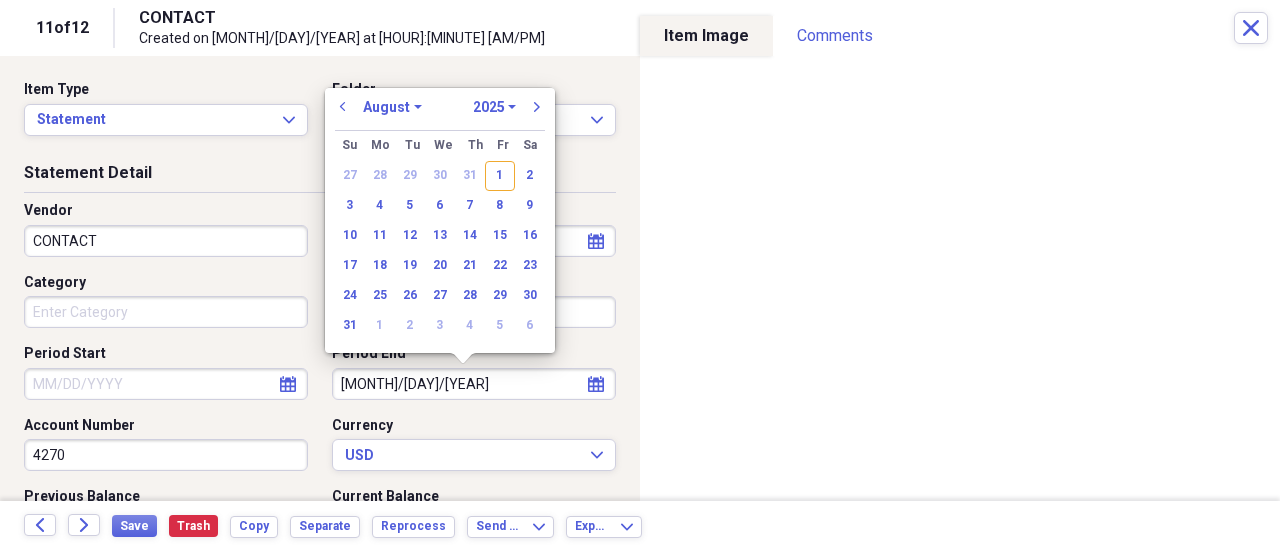 select on "6" 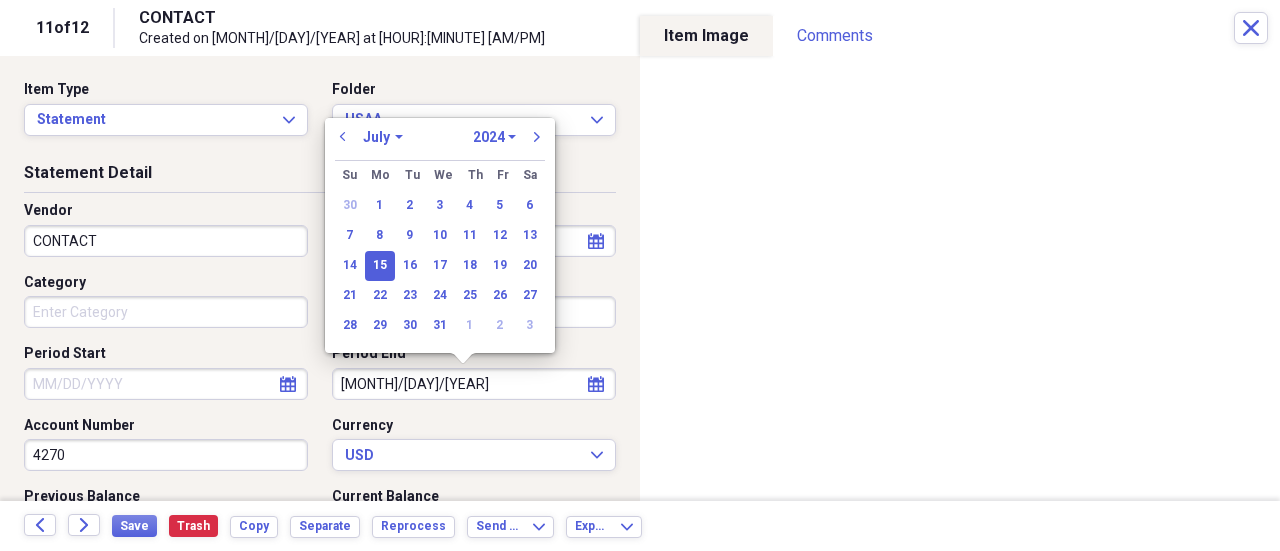 type on "07/15/2024" 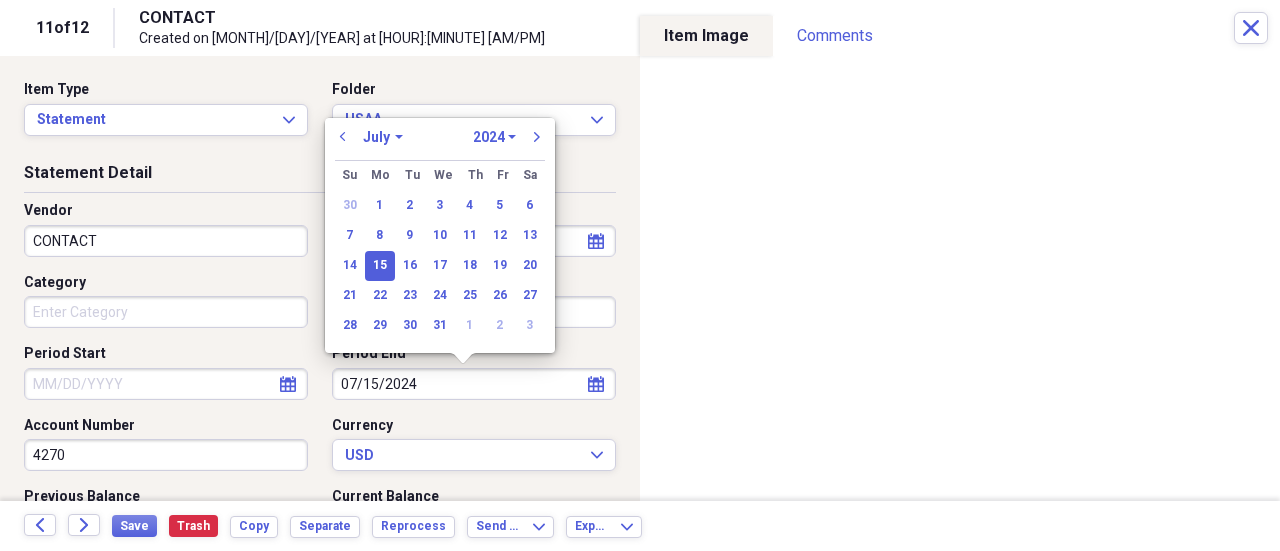 click on "15" at bounding box center [380, 266] 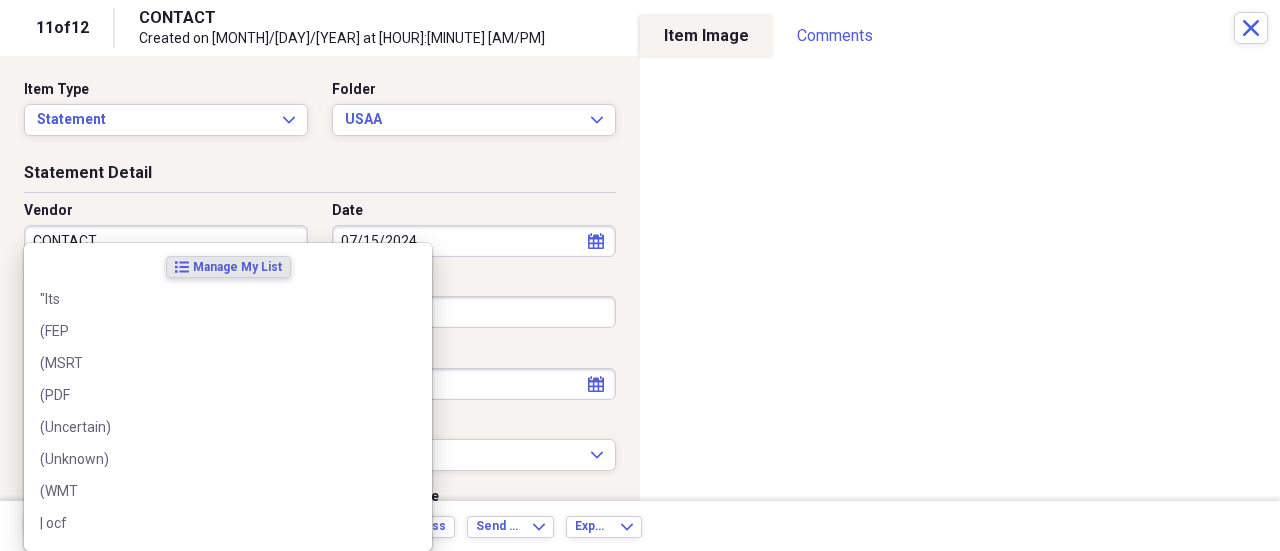 click on "CONTACT" at bounding box center [166, 241] 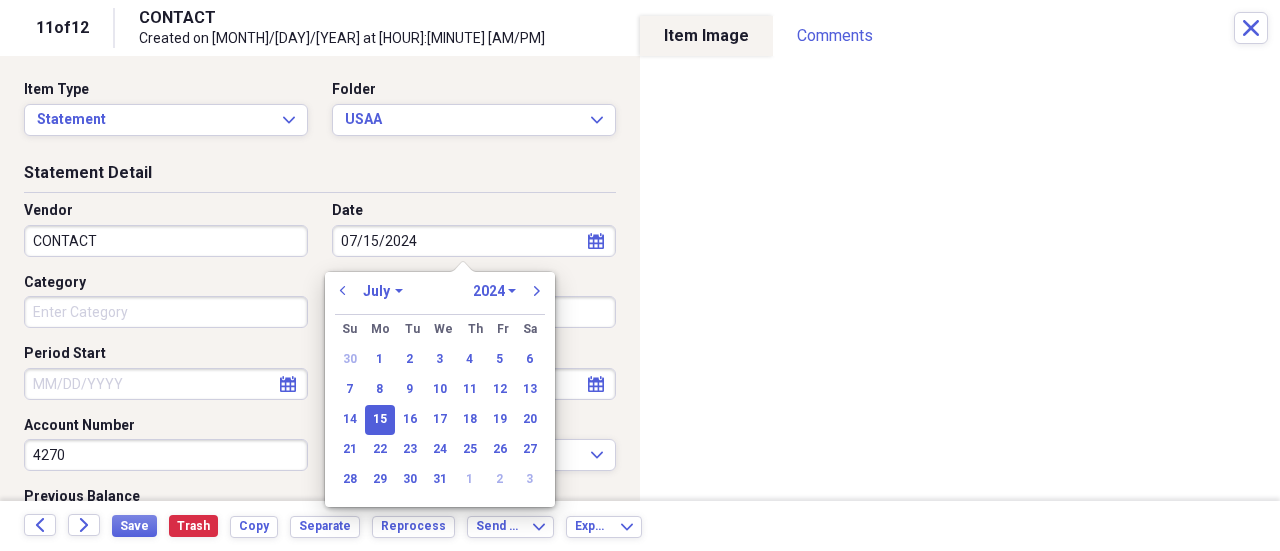 click on "CONTACT" at bounding box center (166, 241) 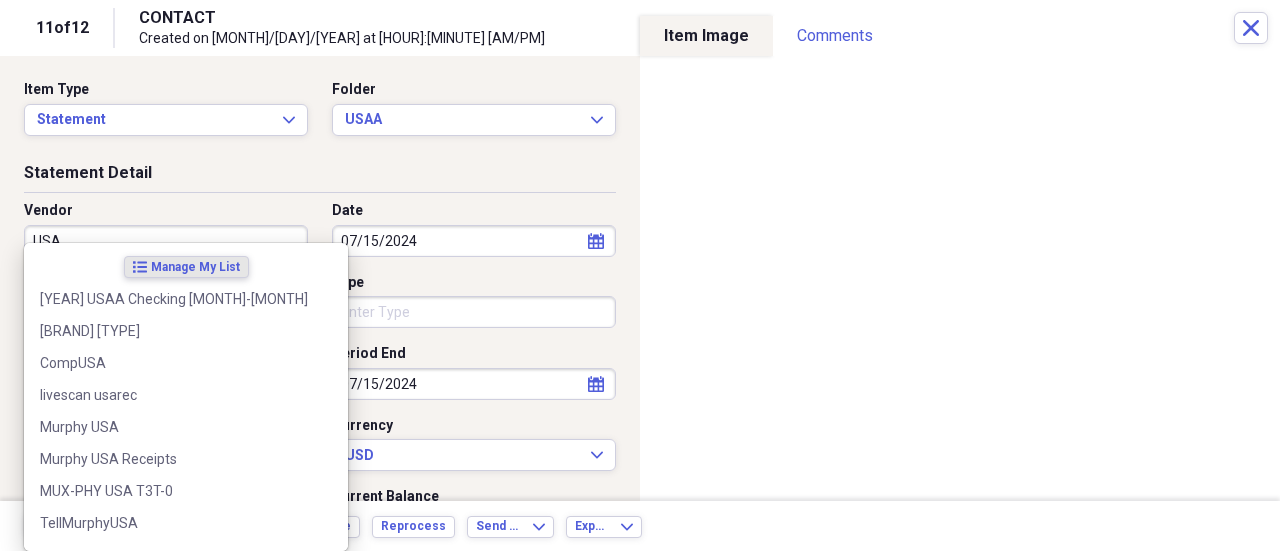 type on "USAA" 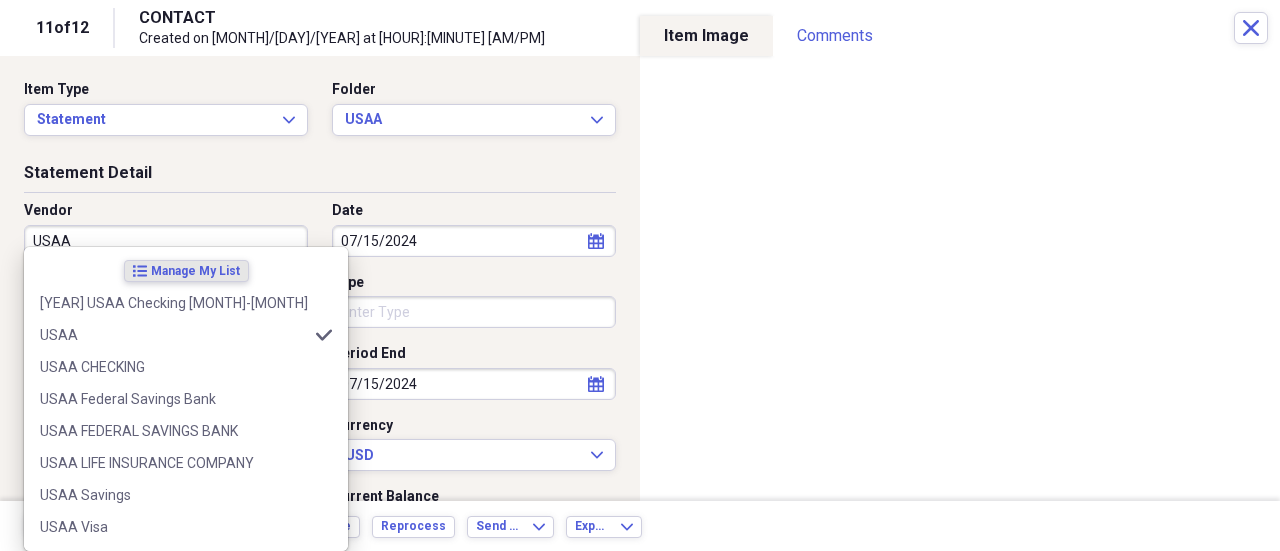 type on "Bank Statement" 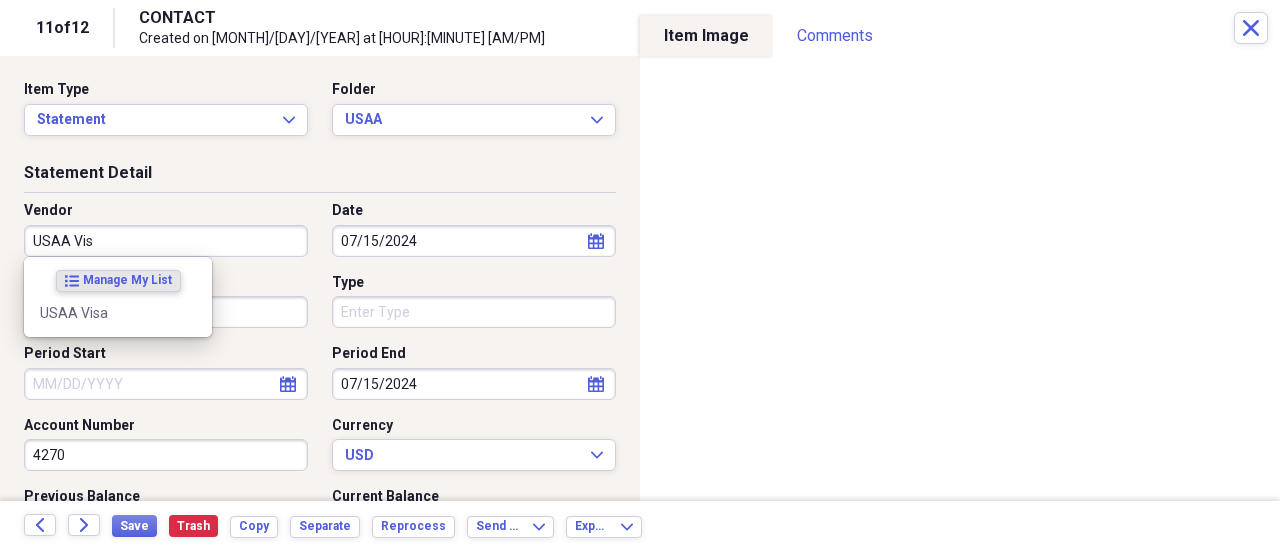 type on "USAA Visa" 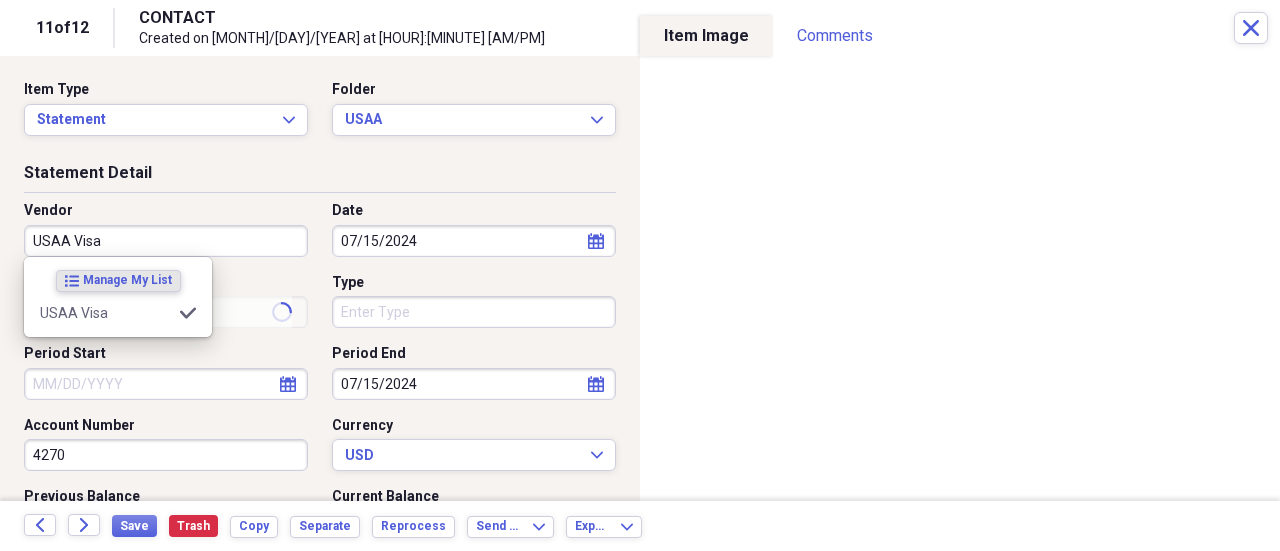 type on "Credit Card Statement" 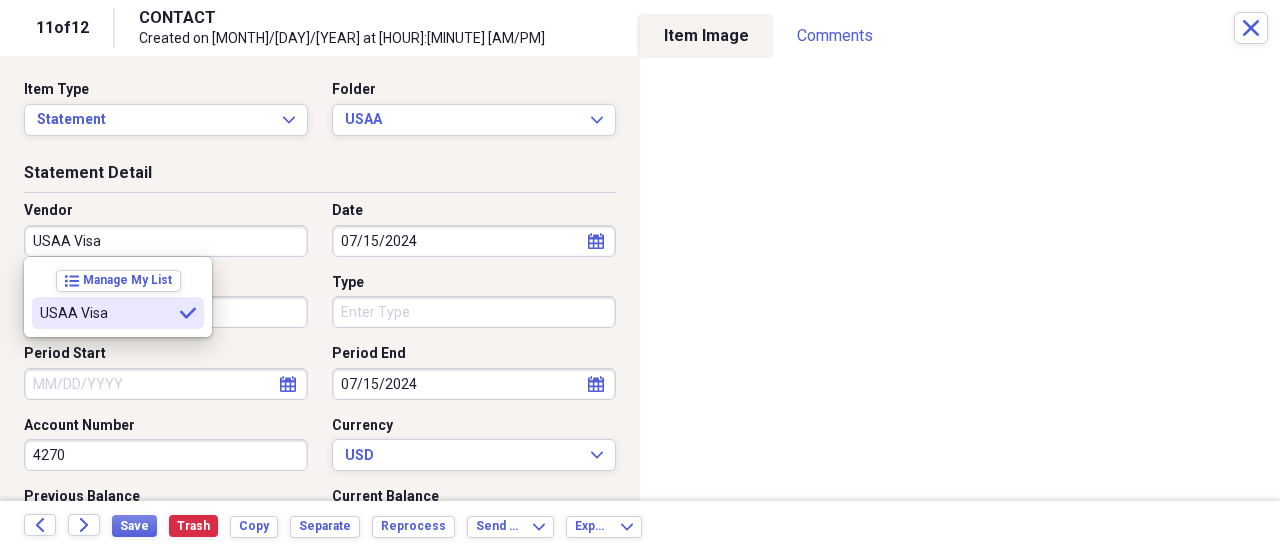type on "USAA Visa" 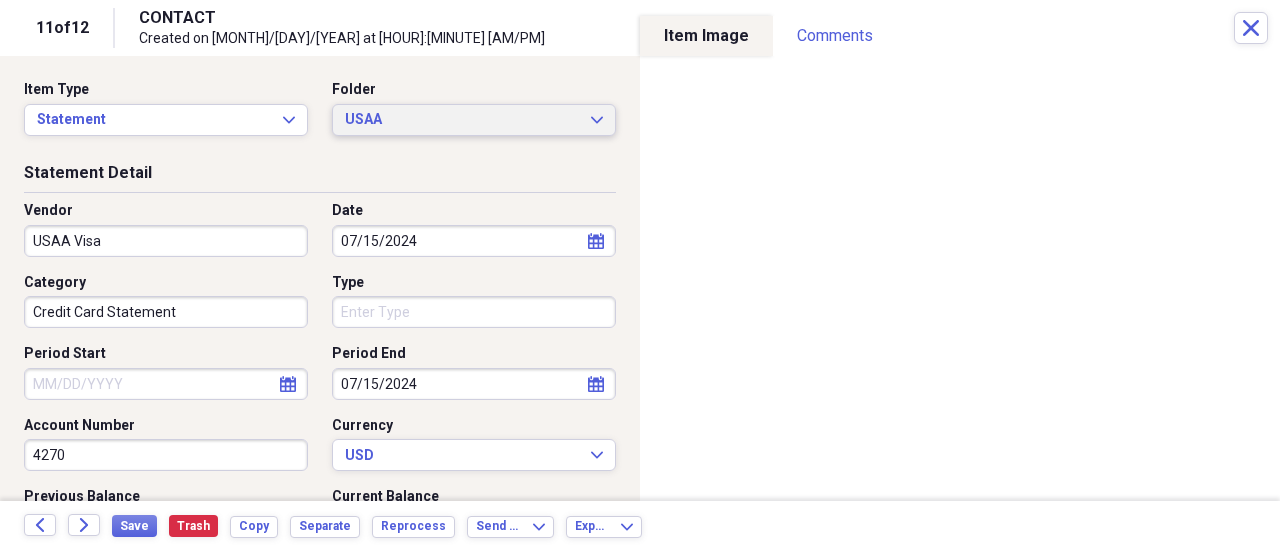 click on "USAA" at bounding box center [462, 120] 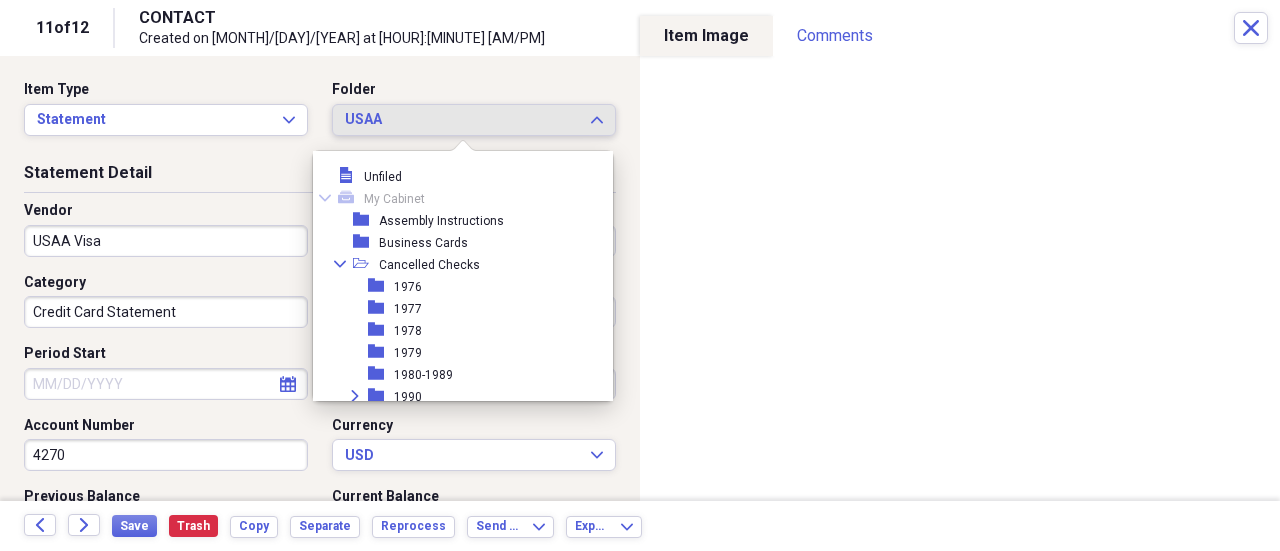 scroll, scrollTop: 3406, scrollLeft: 0, axis: vertical 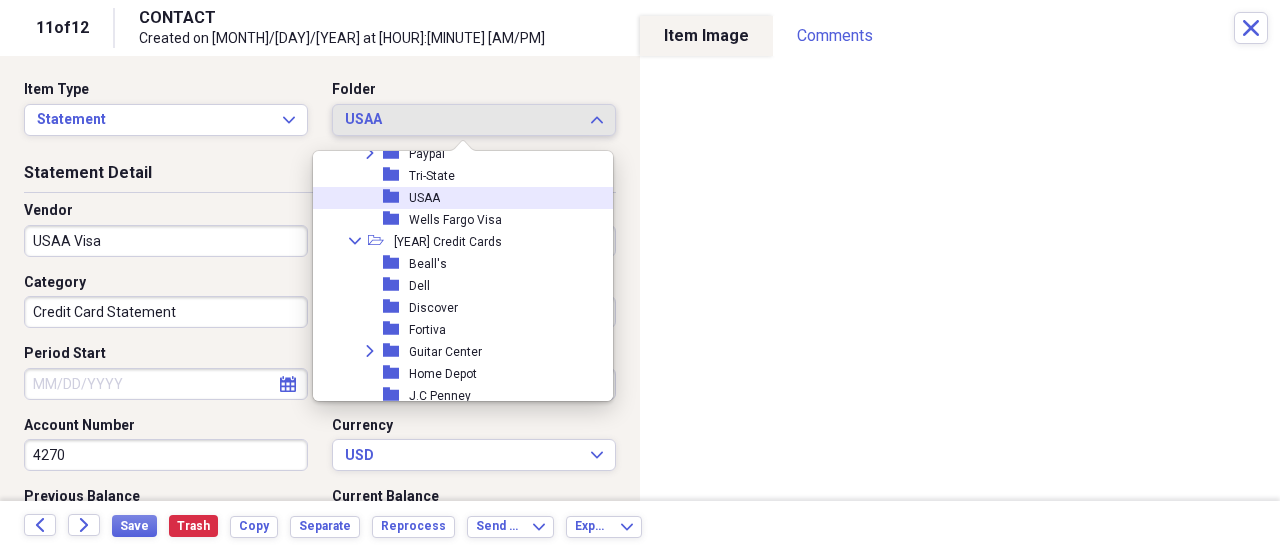 click on "folder USAA" at bounding box center [455, 198] 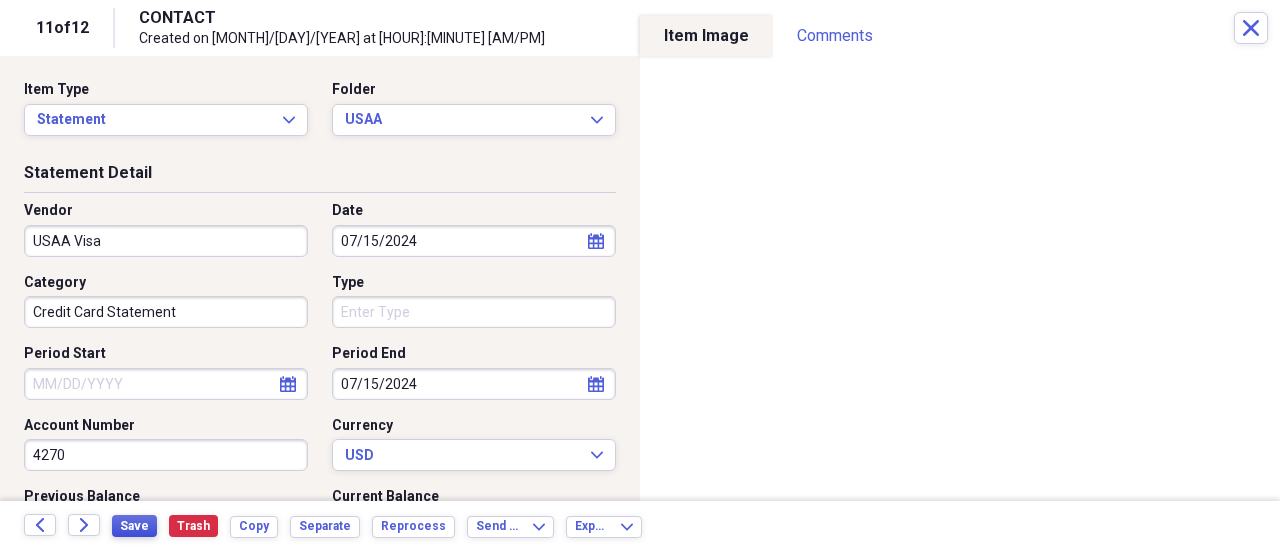 click on "Save" at bounding box center (134, 526) 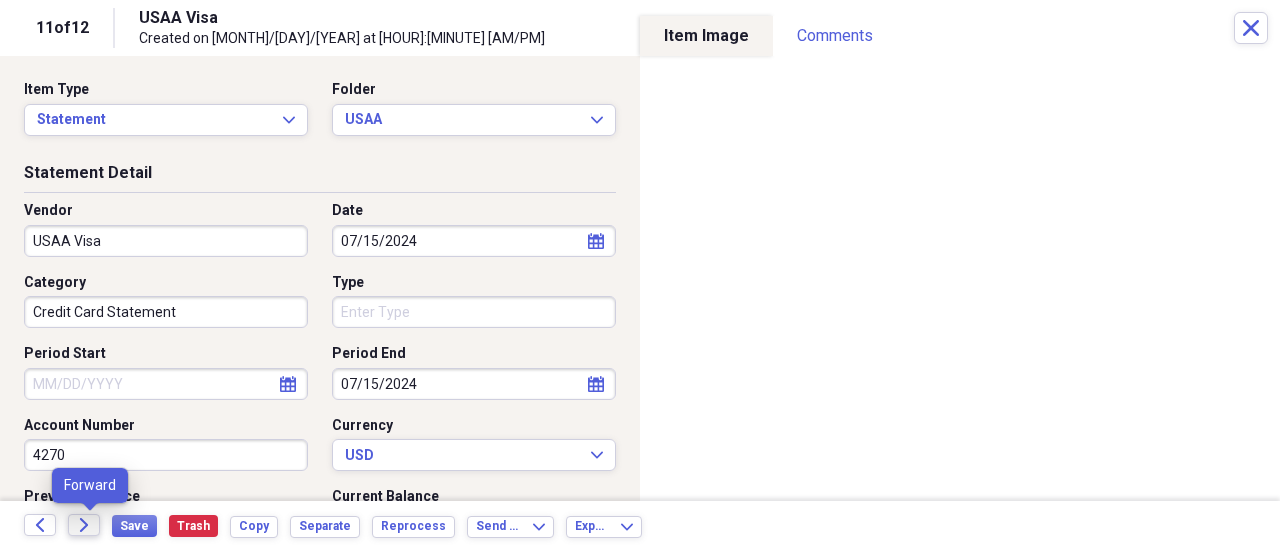 click on "Forward" 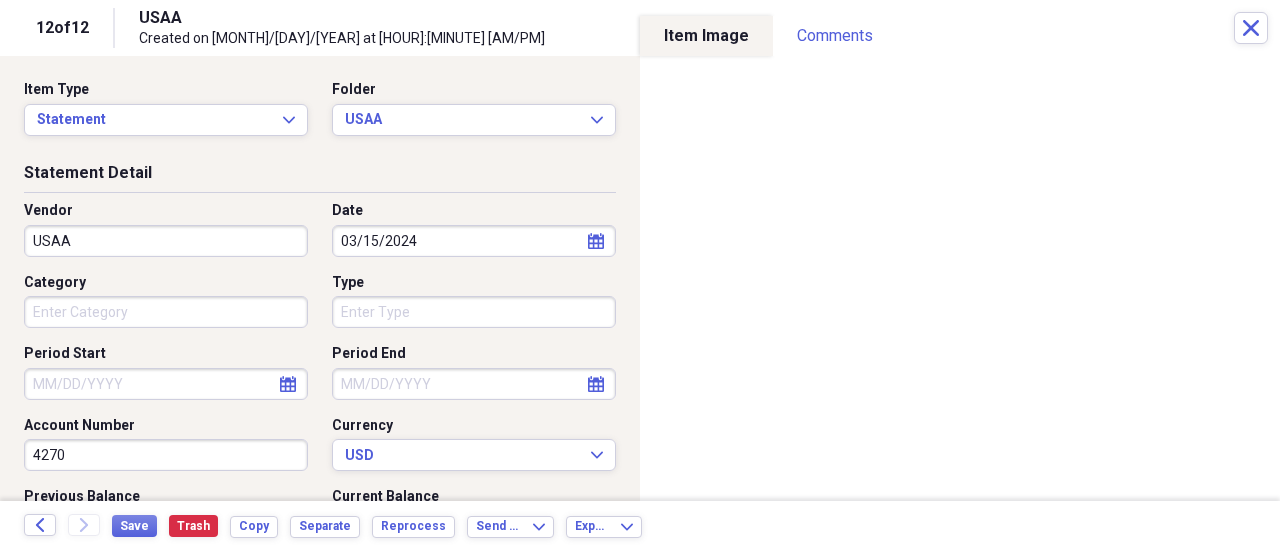 click on "USAA" at bounding box center [166, 241] 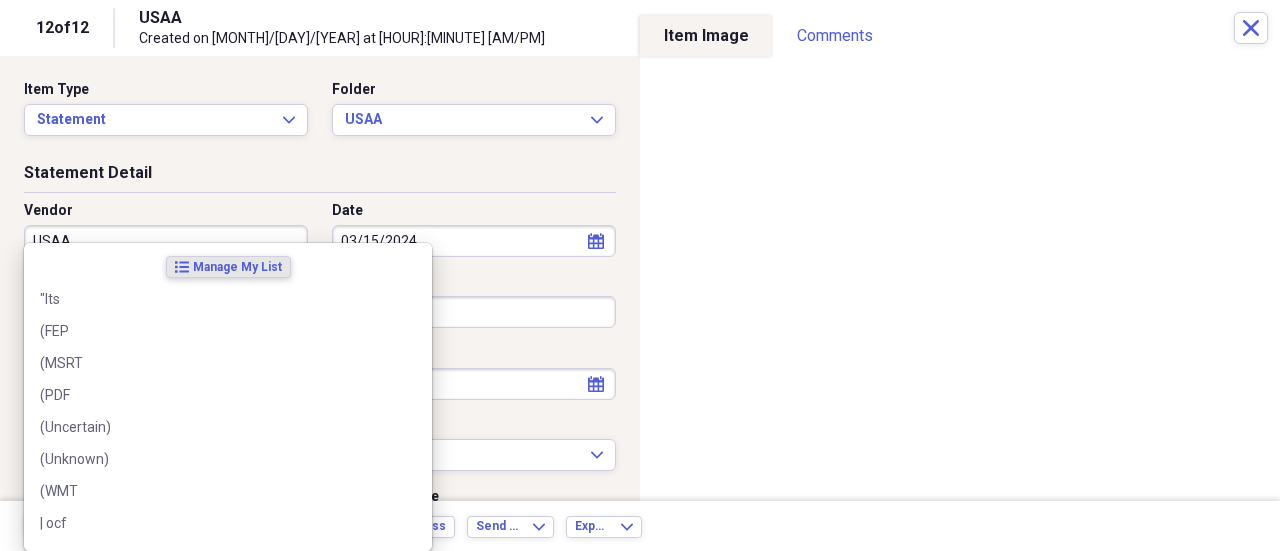 click on "USAA" at bounding box center (166, 241) 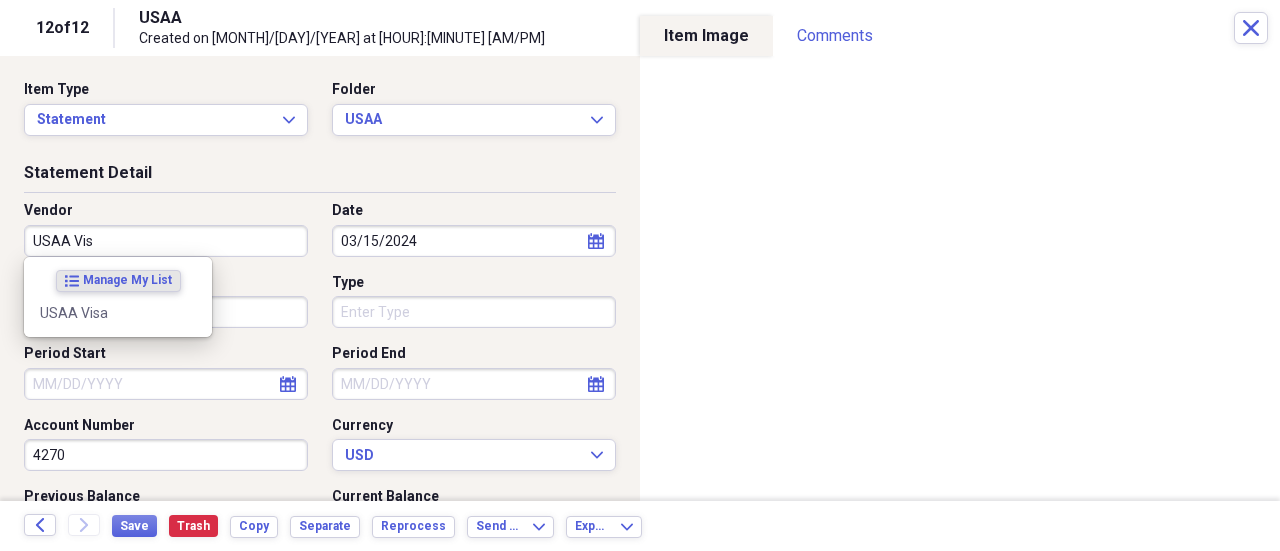 type on "USAA Visa" 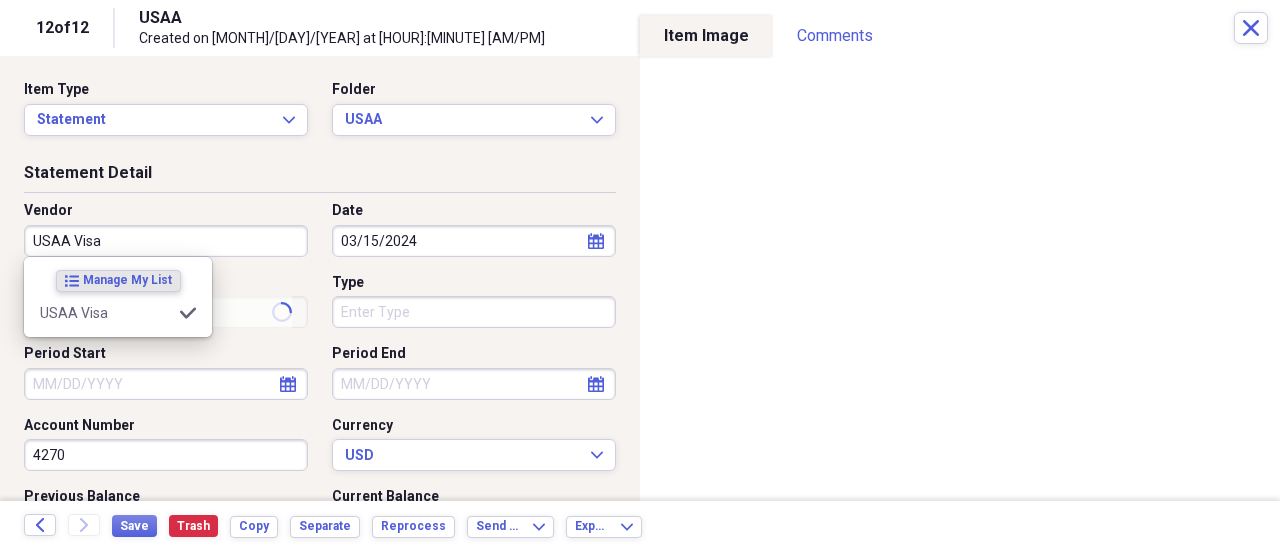 type on "Credit Card Statement" 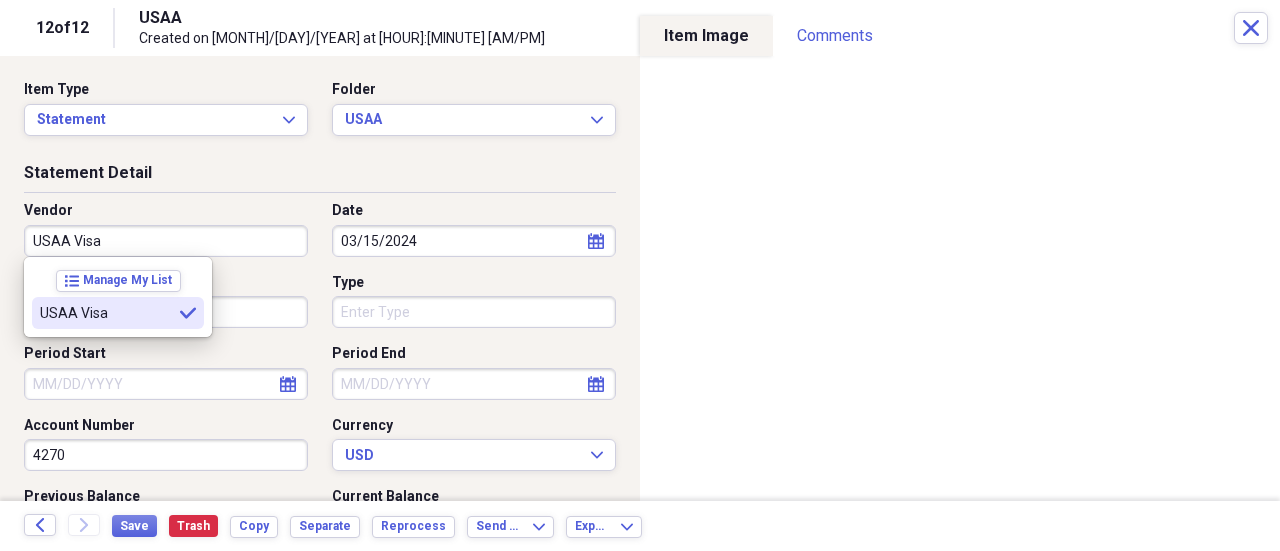 type on "USAA Visa" 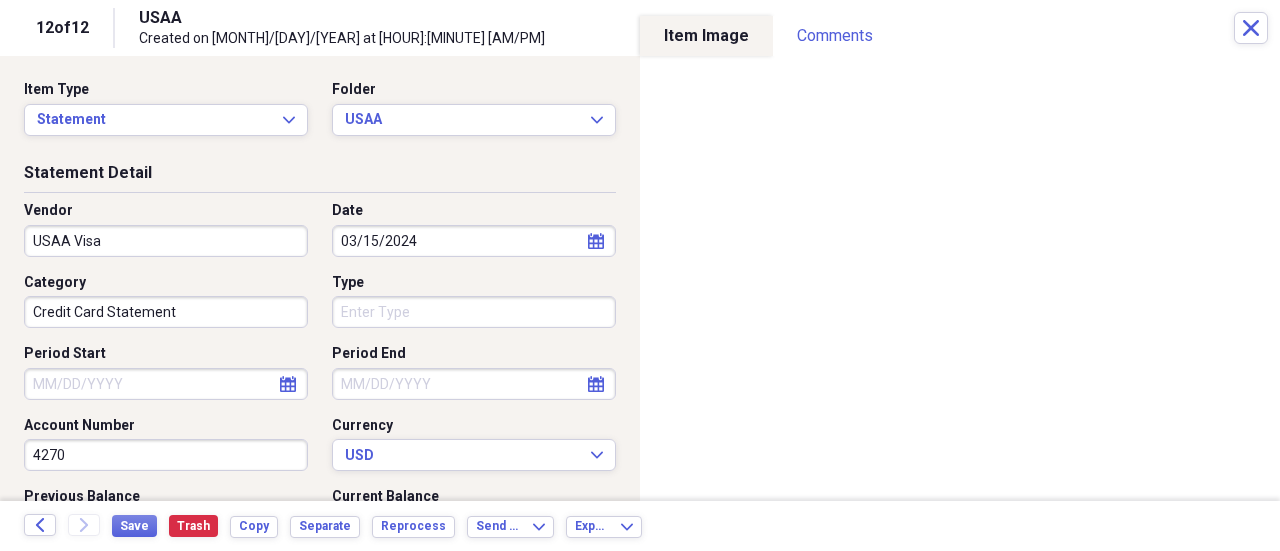 click on "Period End" at bounding box center (474, 384) 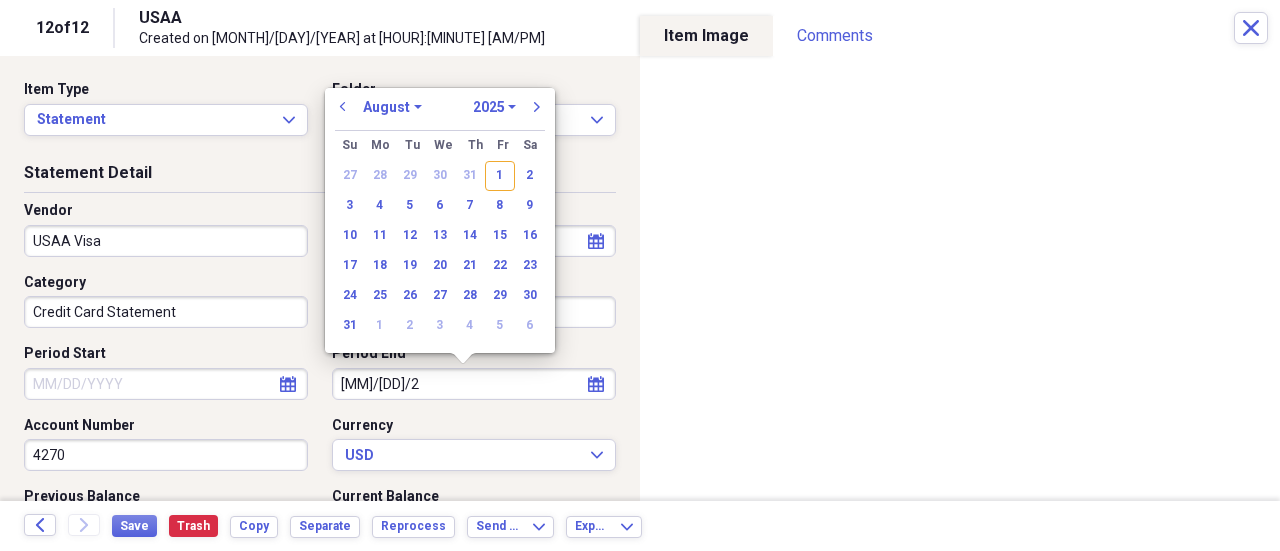 type on "[MM]/[DD]/[YEAR]" 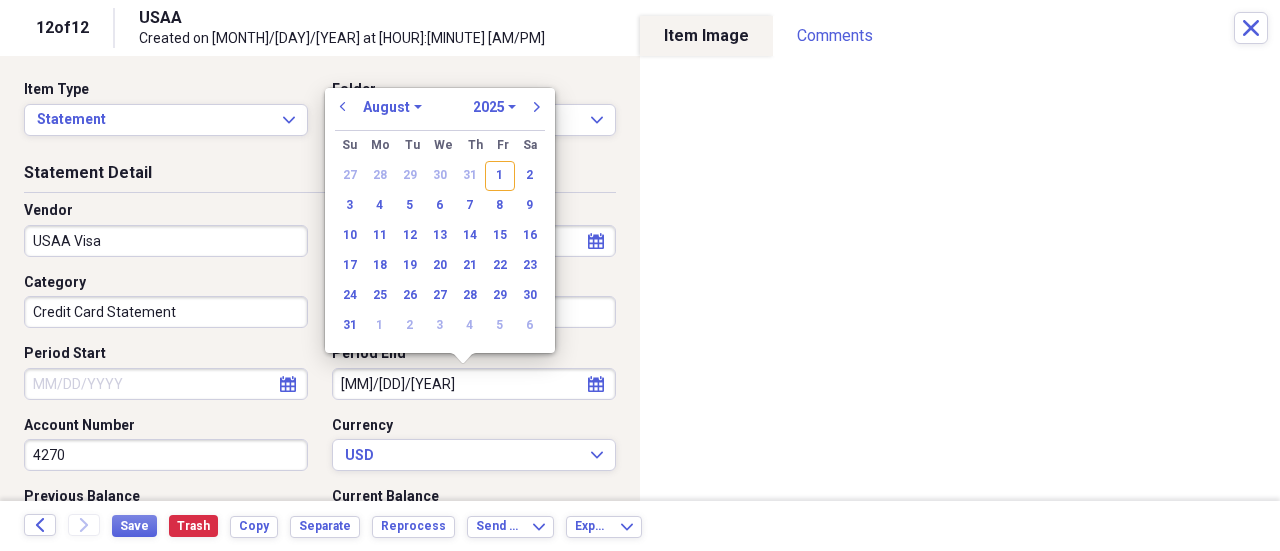 select on "2" 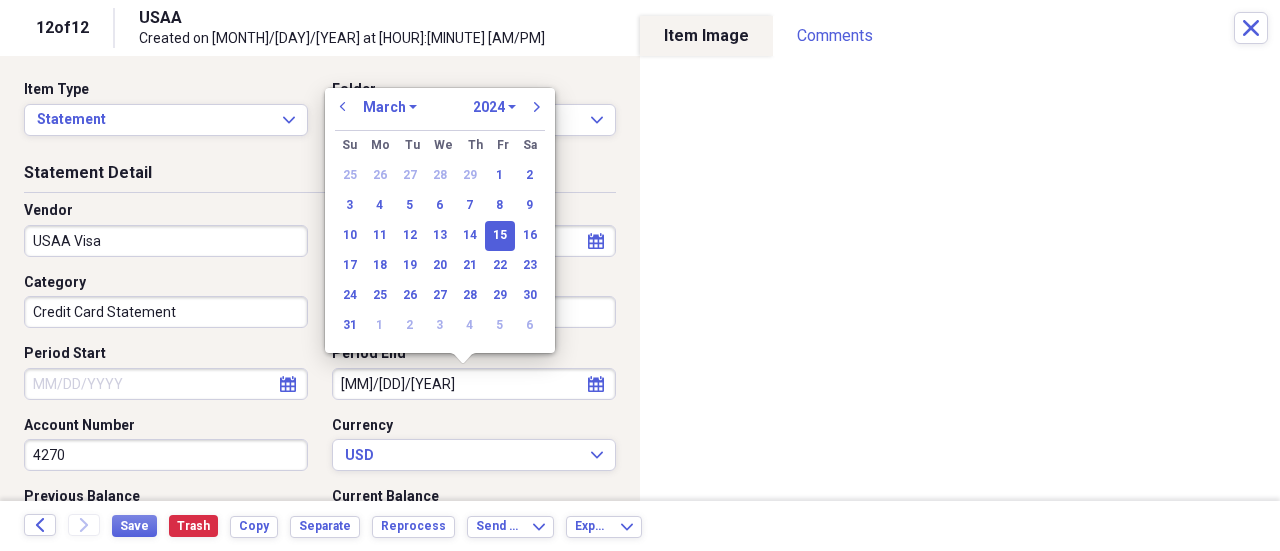 type on "03/15/2024" 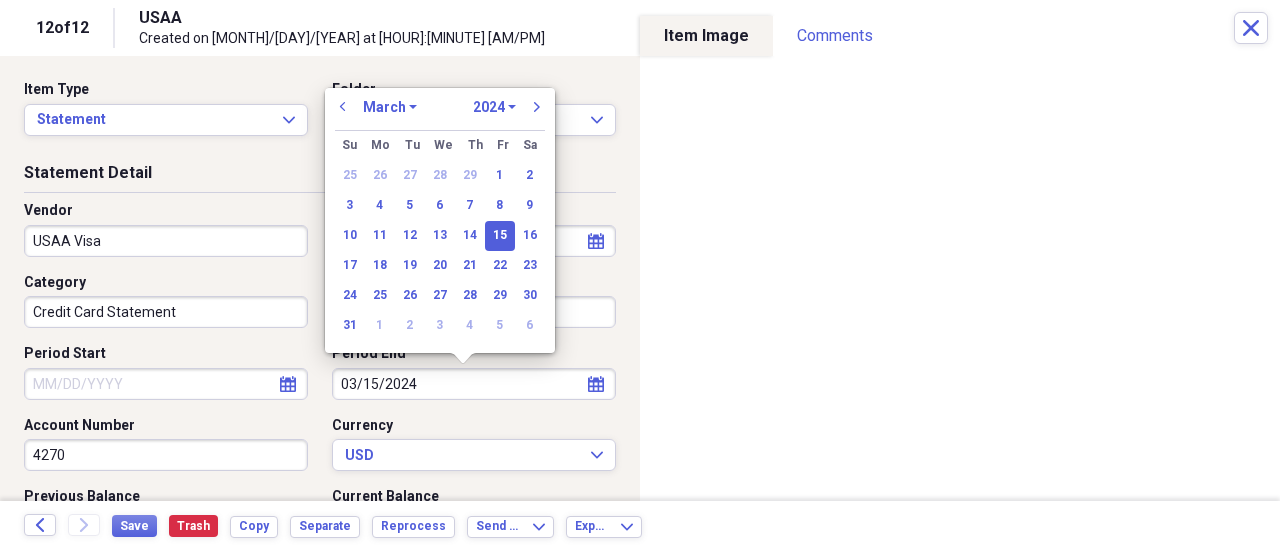 click on "15" at bounding box center [500, 236] 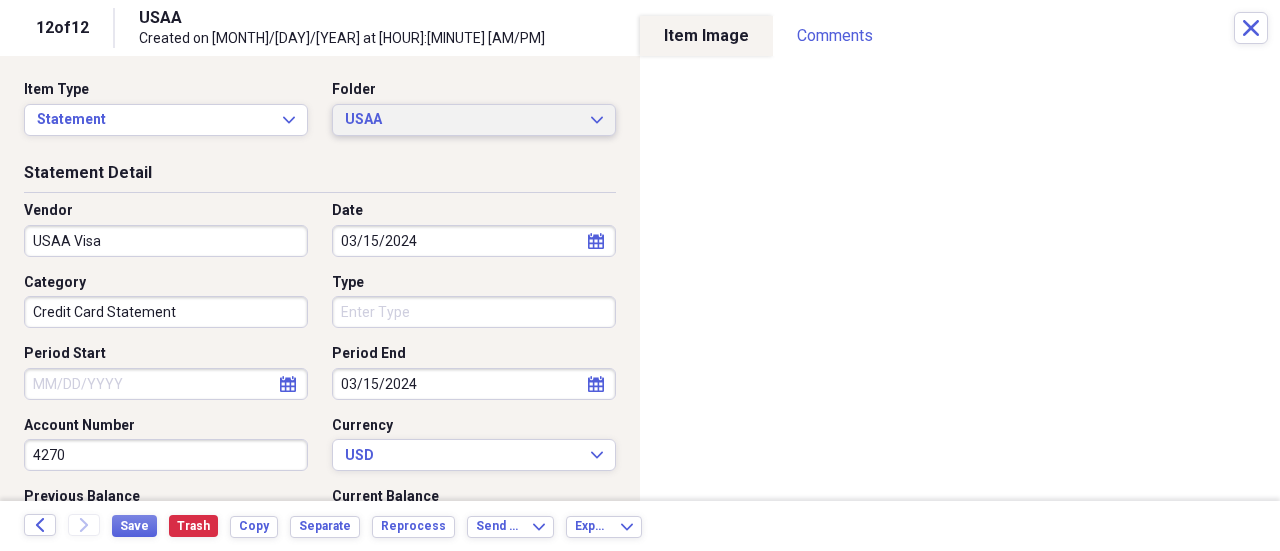 click on "USAA" at bounding box center [462, 120] 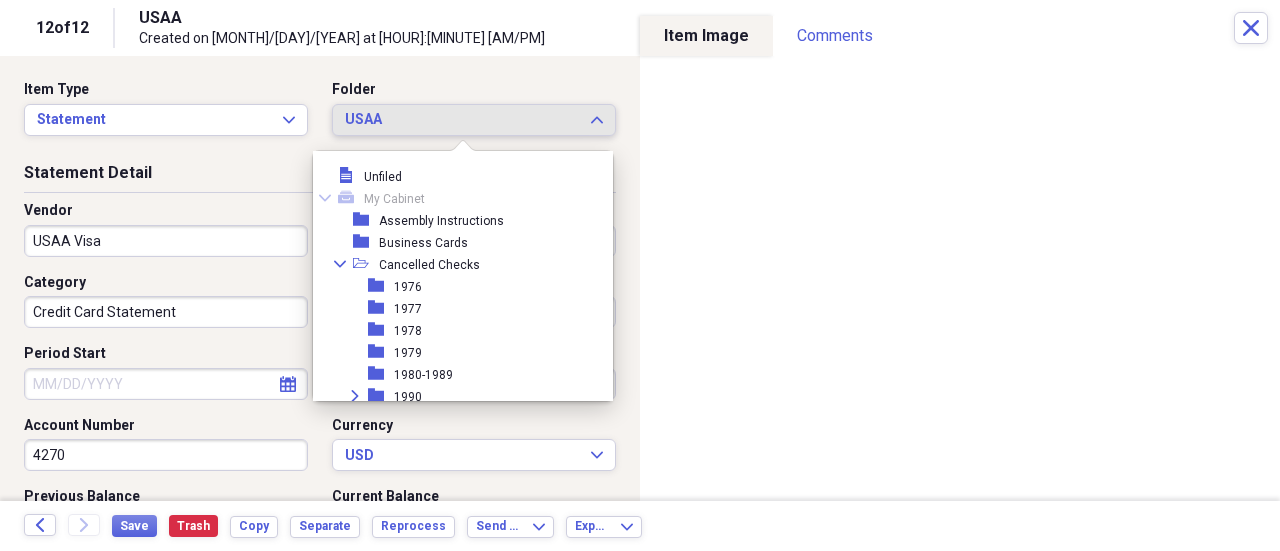 scroll, scrollTop: 3406, scrollLeft: 0, axis: vertical 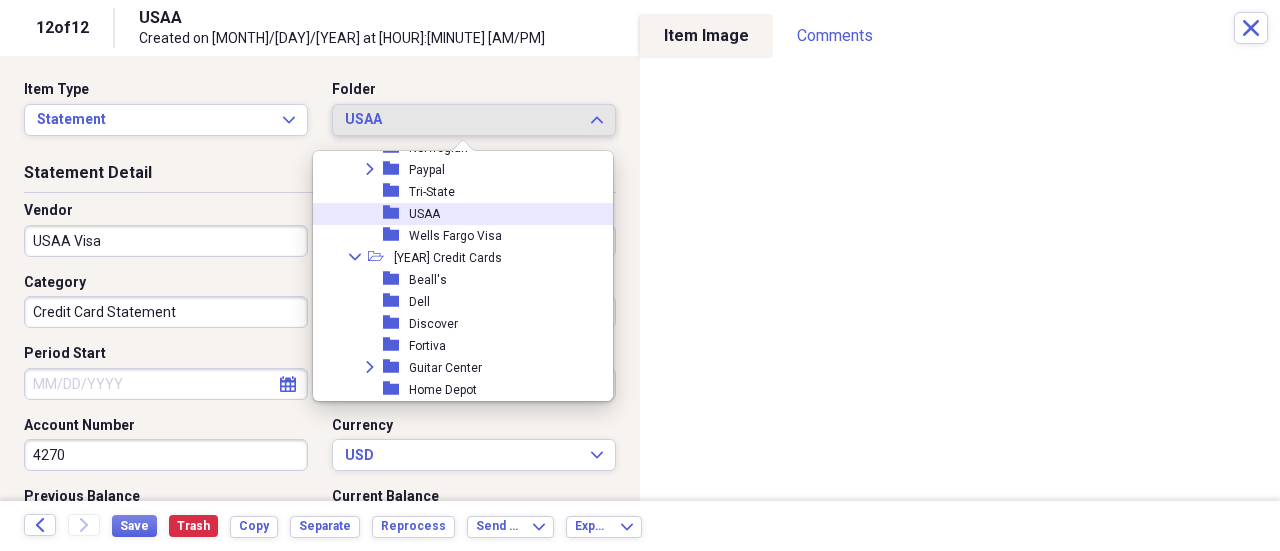 click on "folder USAA" at bounding box center [455, 214] 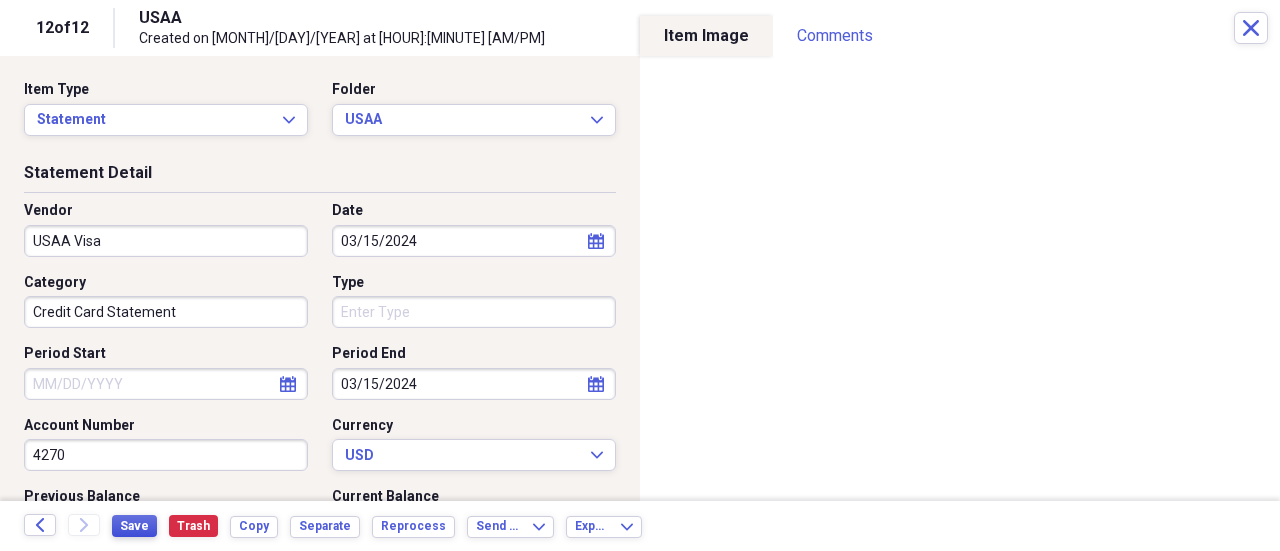 click on "Save" at bounding box center (134, 526) 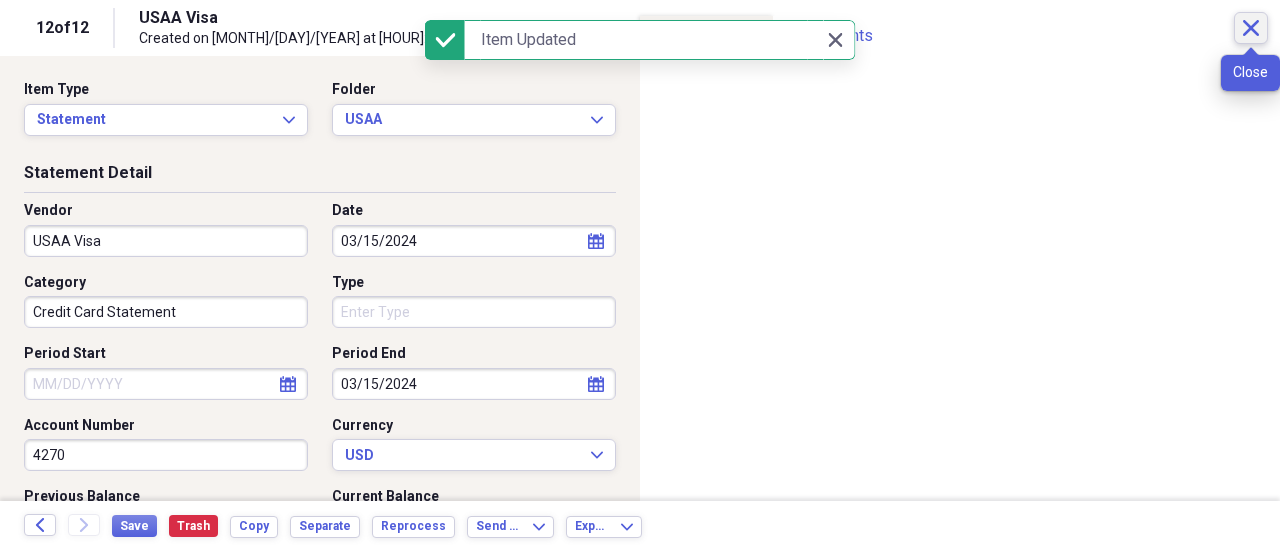 click 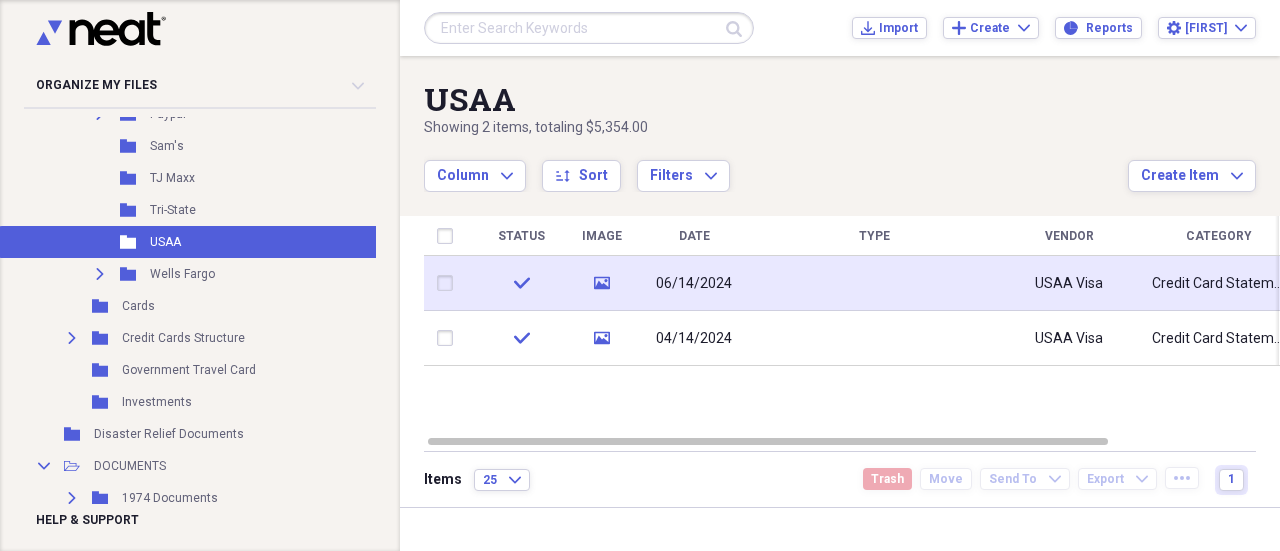 click on "check" at bounding box center [521, 283] 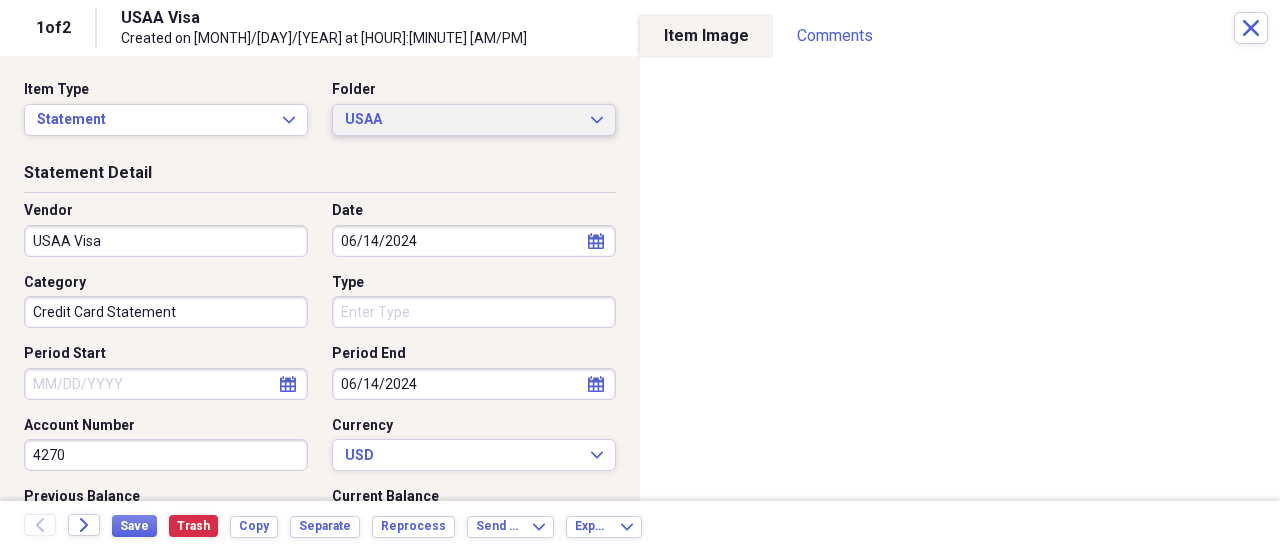 click on "USAA" at bounding box center (462, 120) 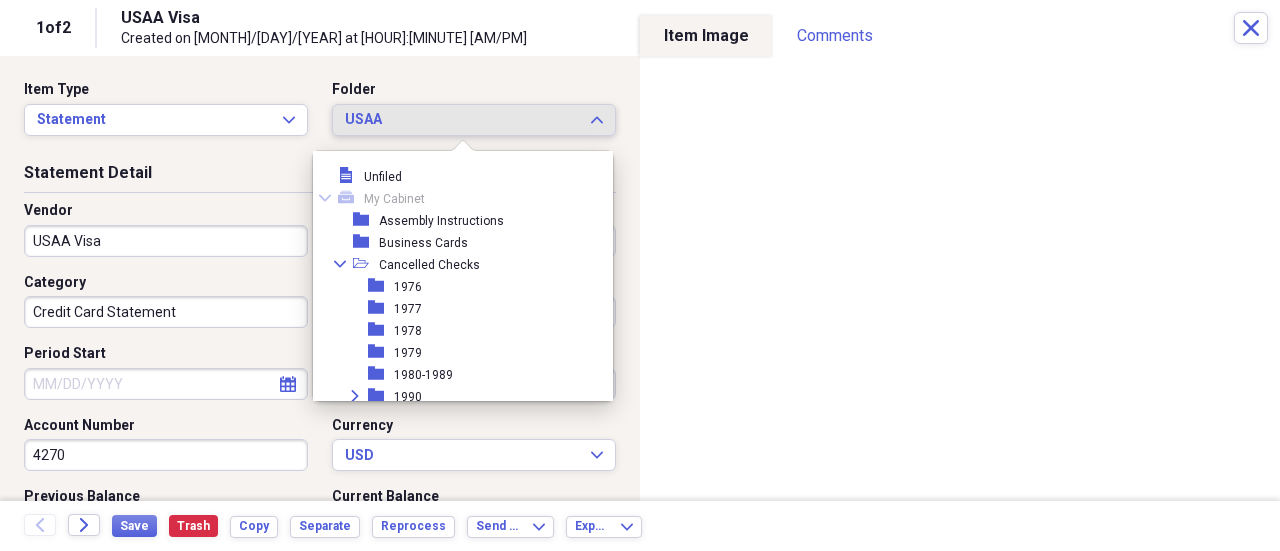 scroll, scrollTop: 3406, scrollLeft: 0, axis: vertical 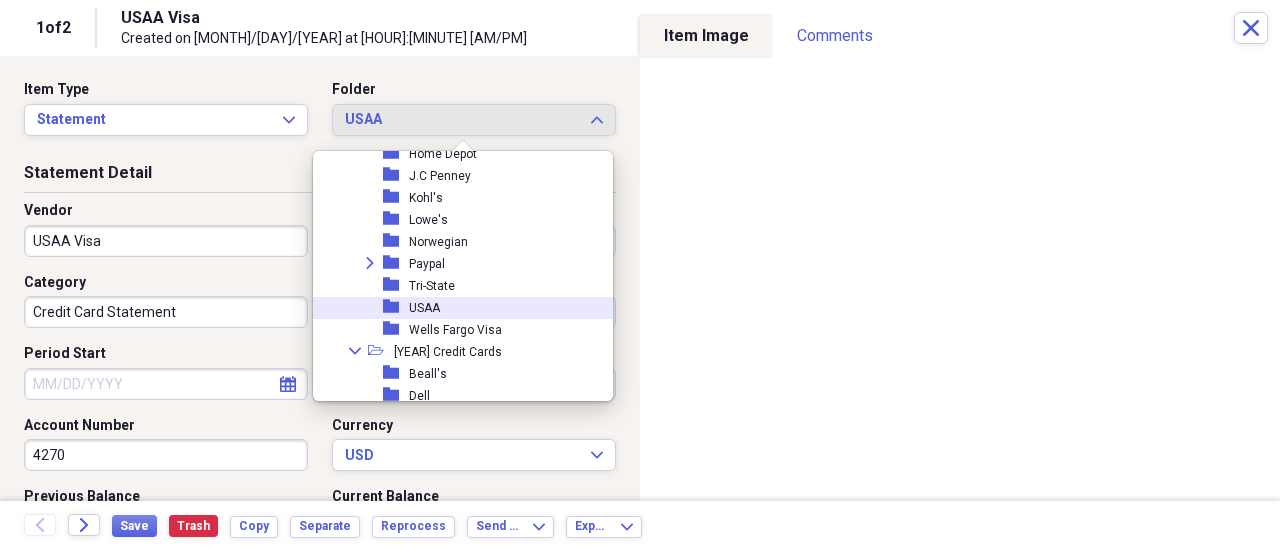 click on "folder USAA" at bounding box center (455, 308) 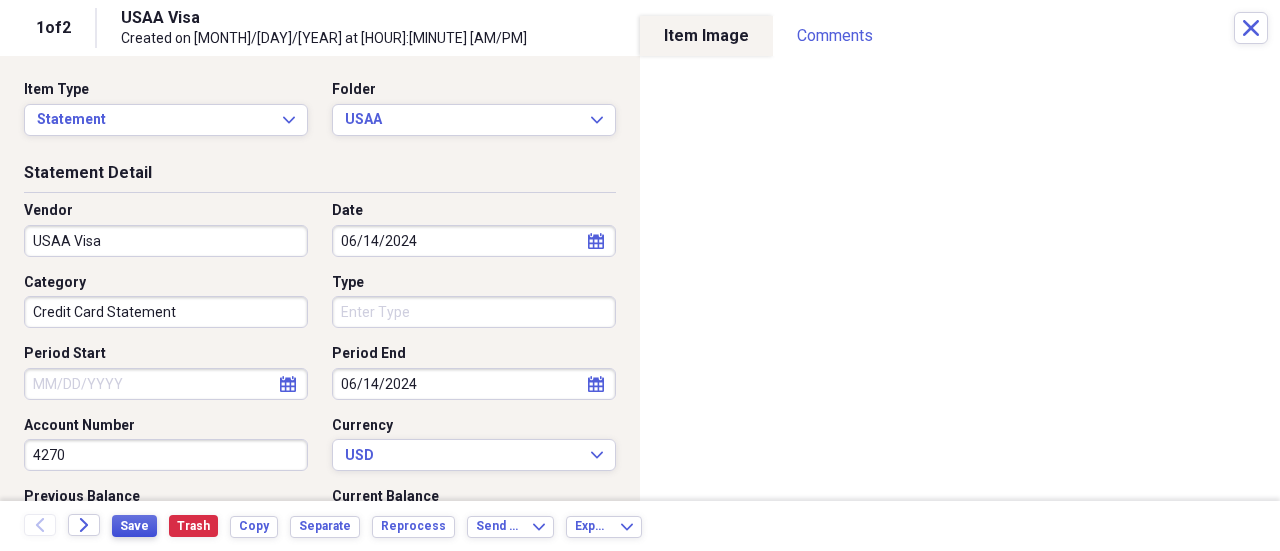 click on "Save" at bounding box center (134, 526) 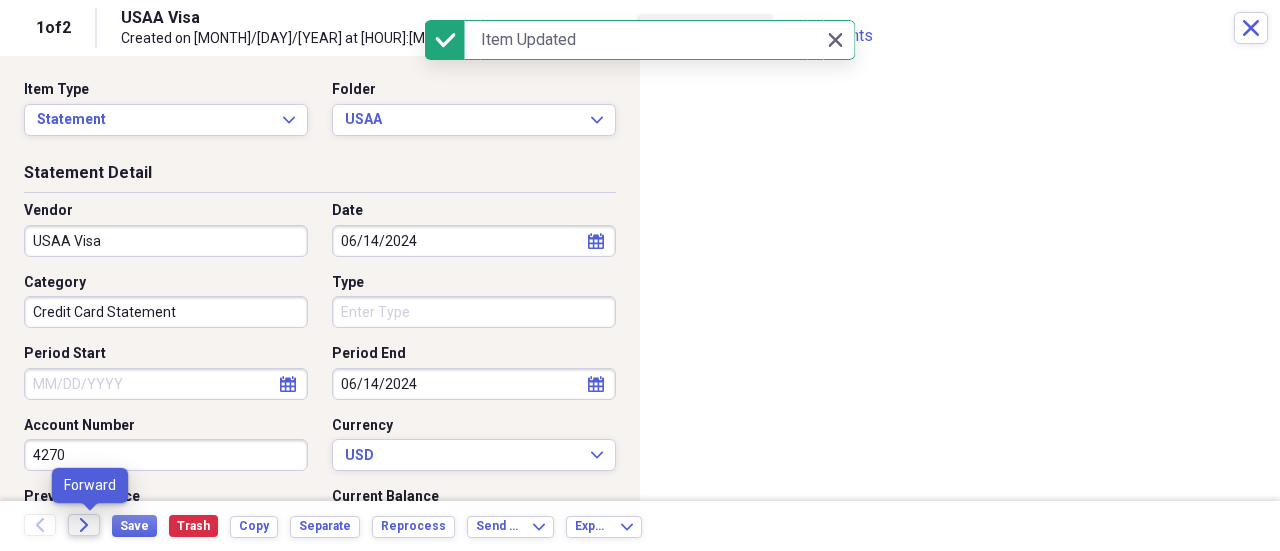 click on "Forward" 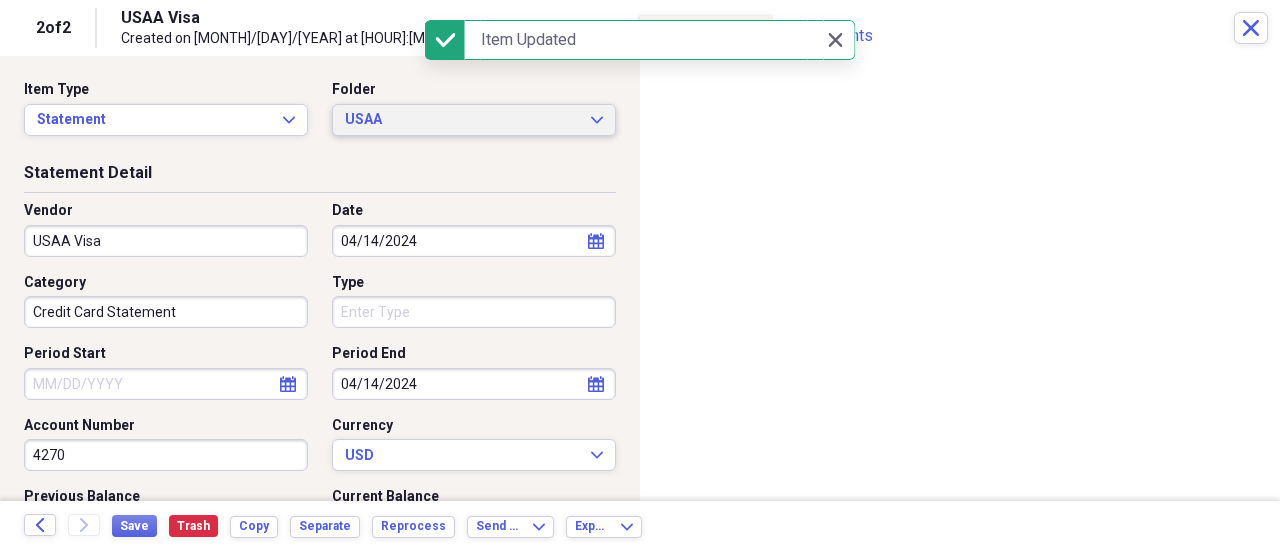 click on "USAA" at bounding box center [462, 120] 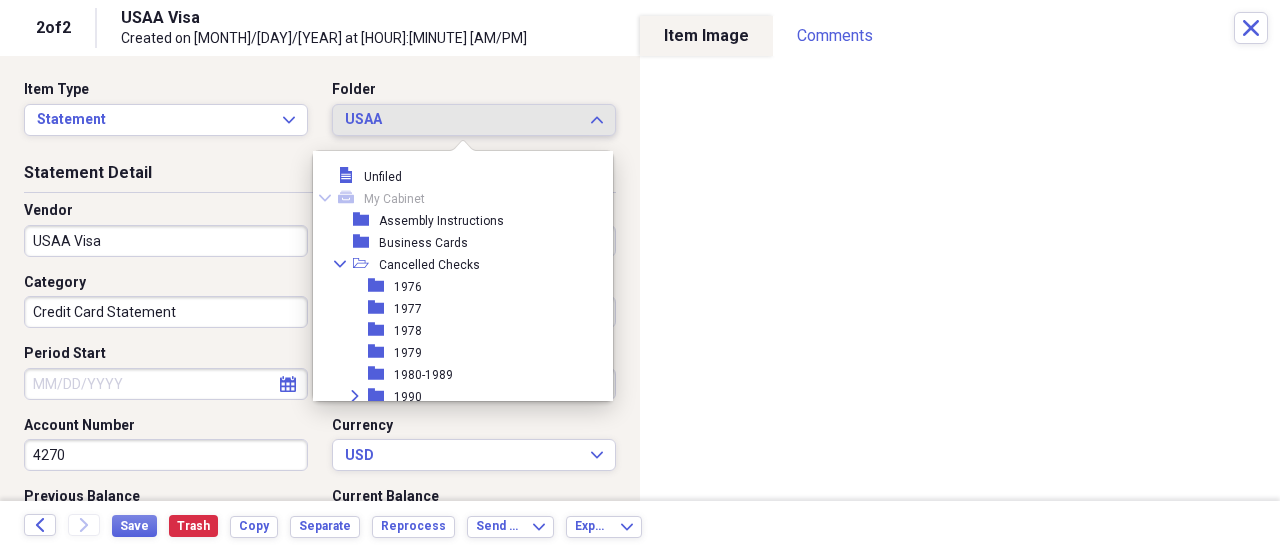 scroll, scrollTop: 3406, scrollLeft: 0, axis: vertical 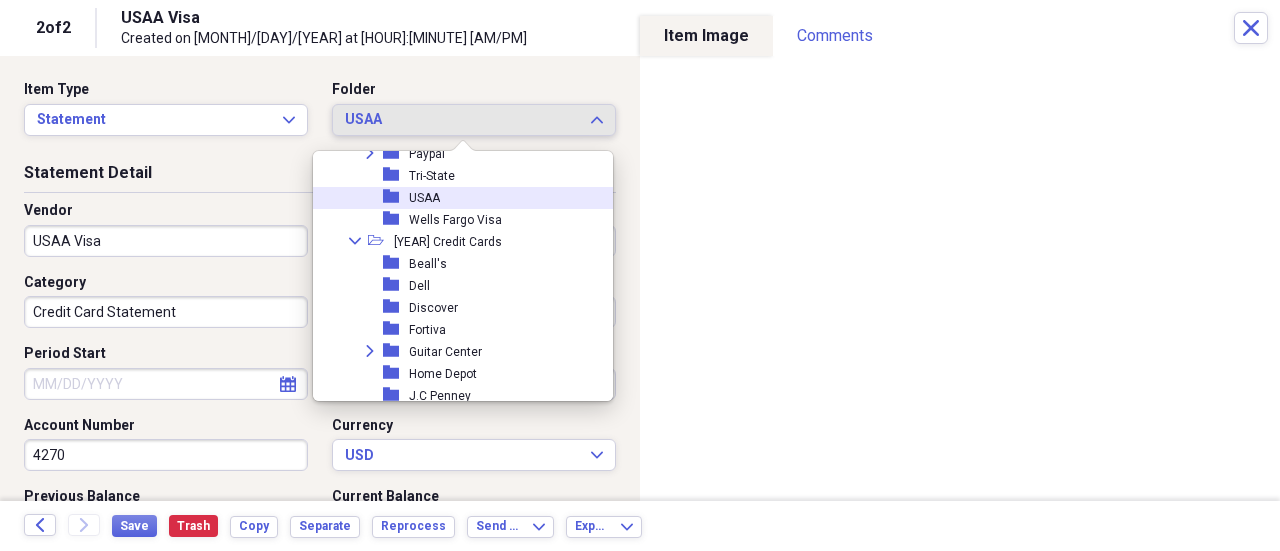 click on "folder USAA" at bounding box center (455, 198) 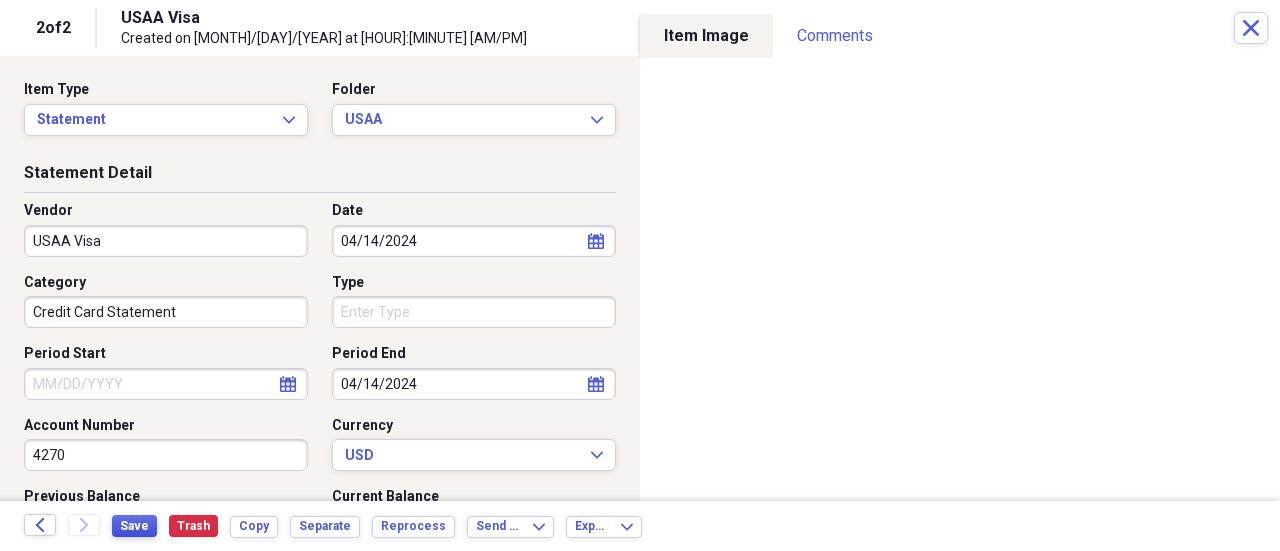 click on "Save" at bounding box center (134, 526) 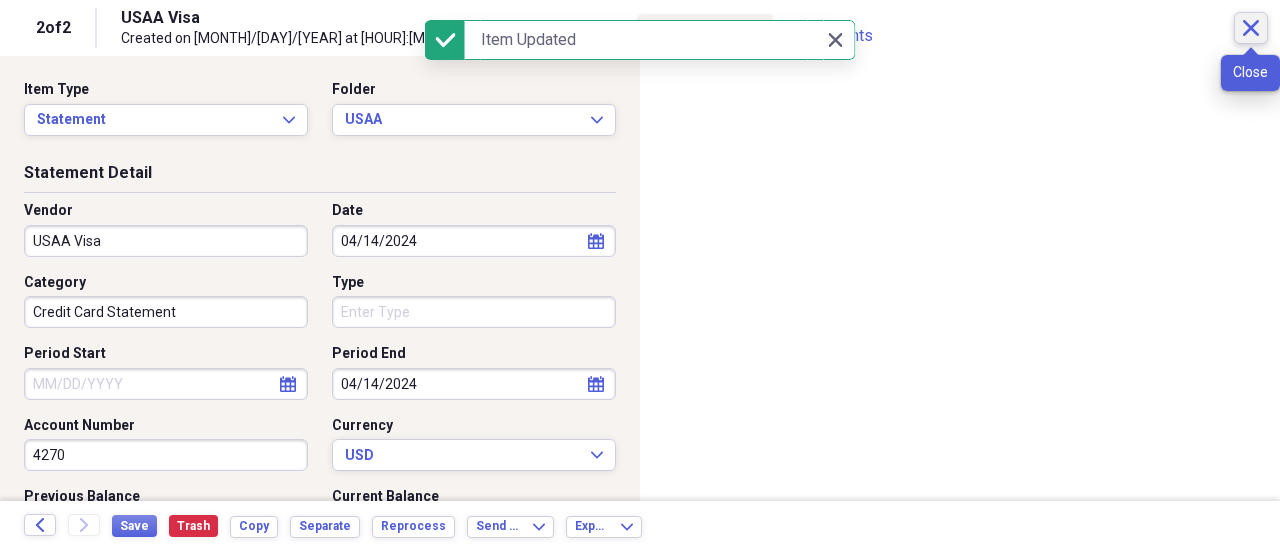 click 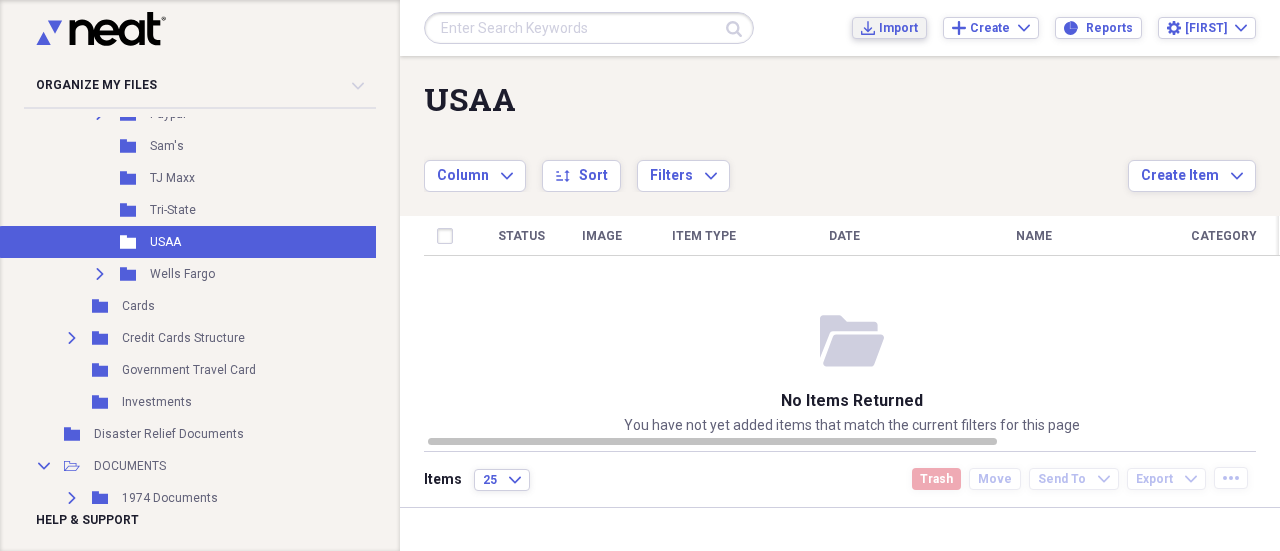 click on "Import" at bounding box center (898, 28) 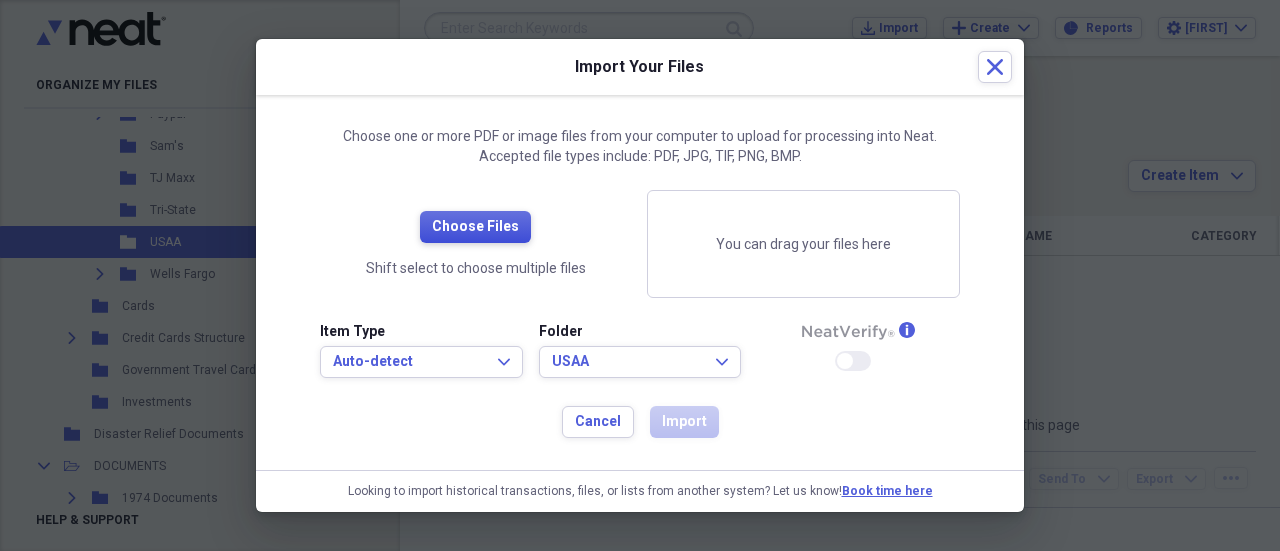 click on "Choose Files" at bounding box center [475, 227] 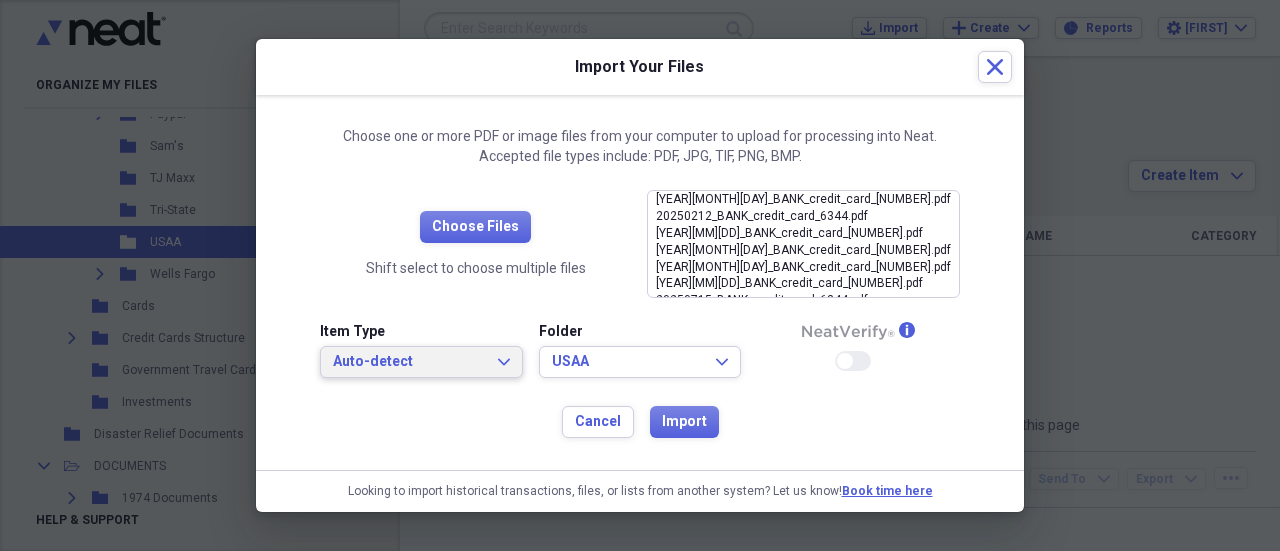 click on "Expand" 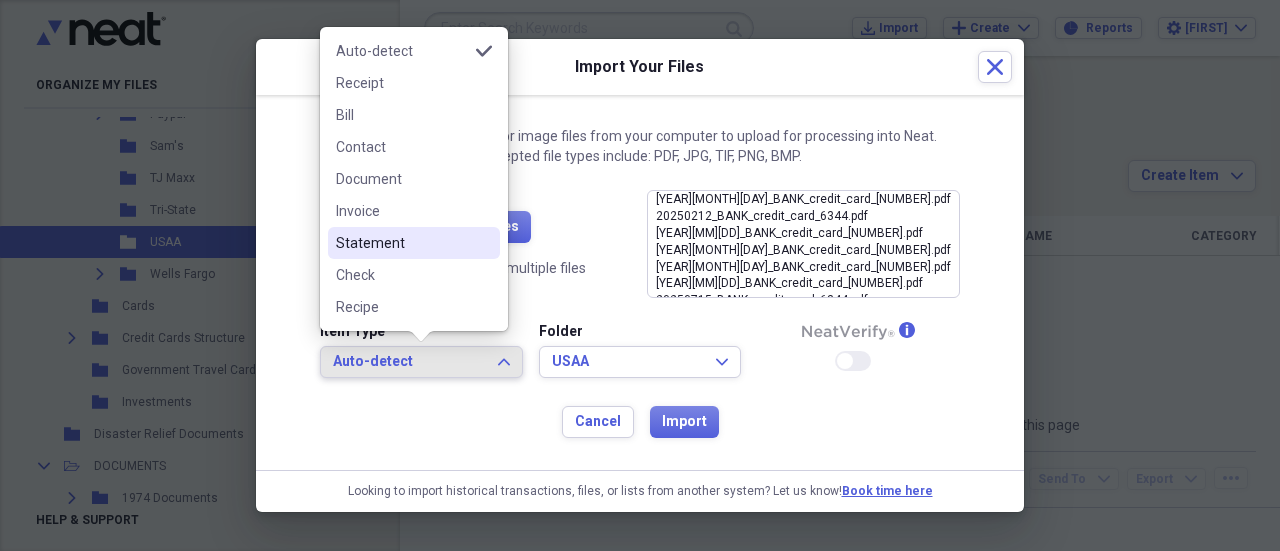 click on "Statement" at bounding box center [402, 243] 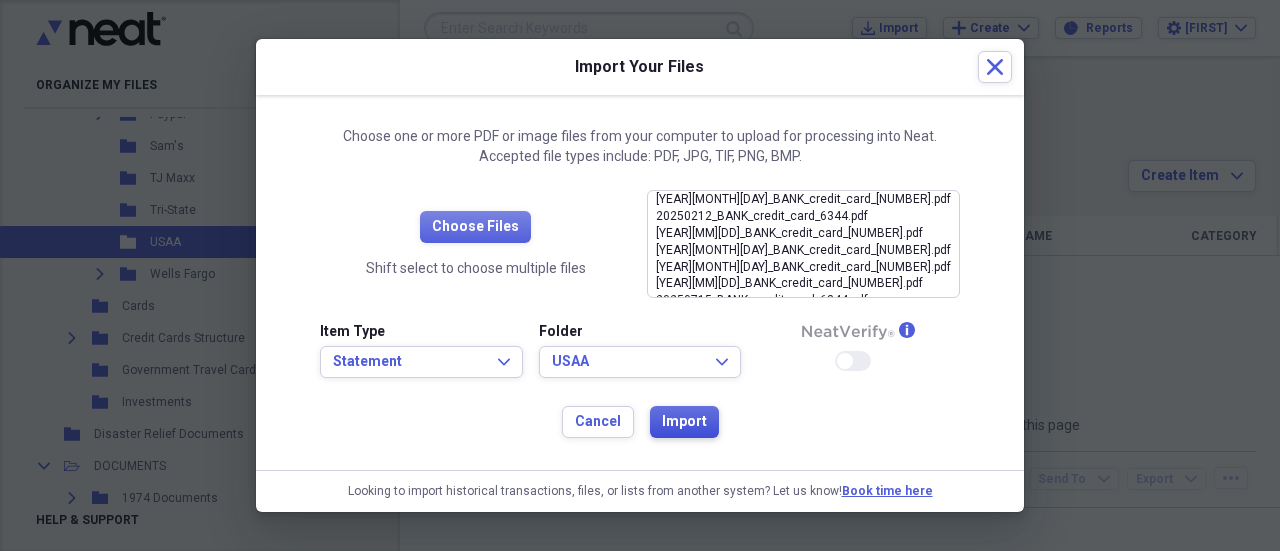 click on "Import" at bounding box center [684, 422] 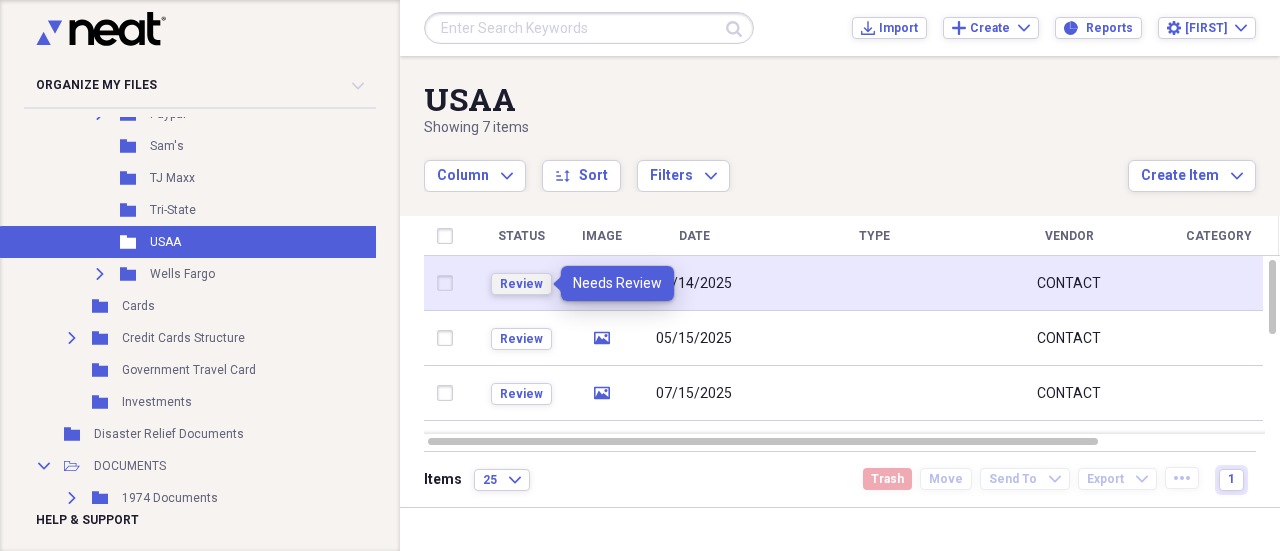 click on "Review" at bounding box center (521, 284) 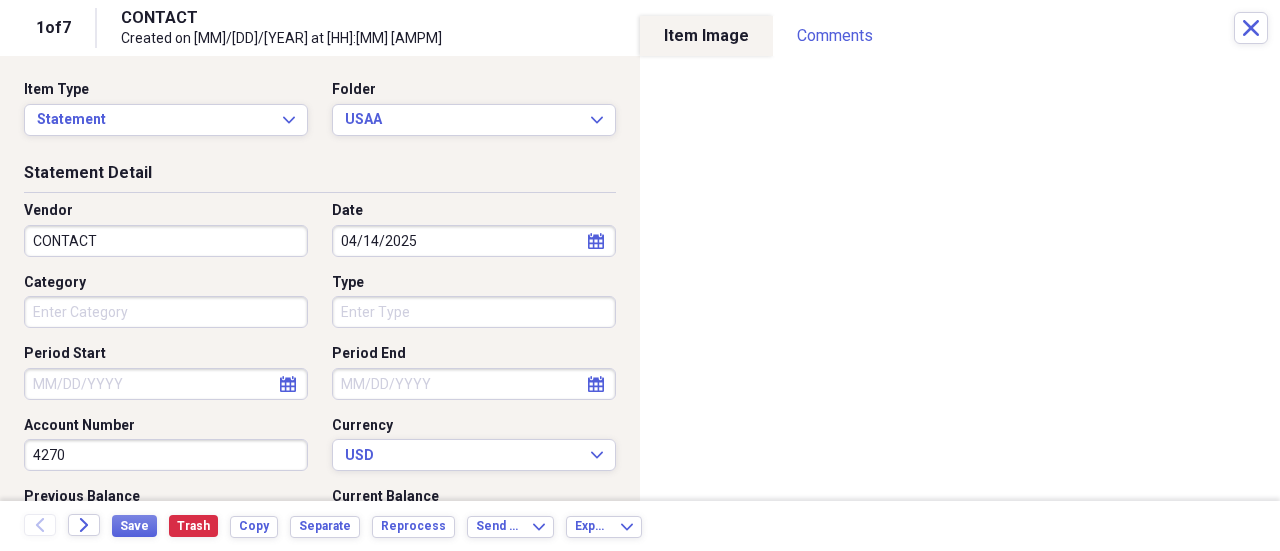 select on "7" 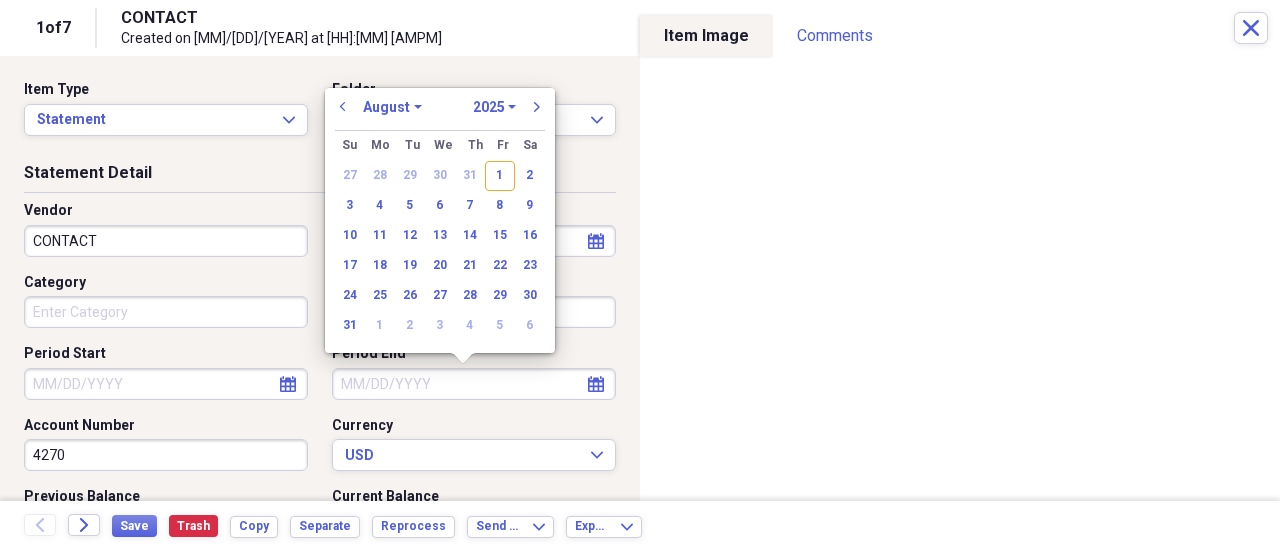 click on "Period End" at bounding box center [474, 384] 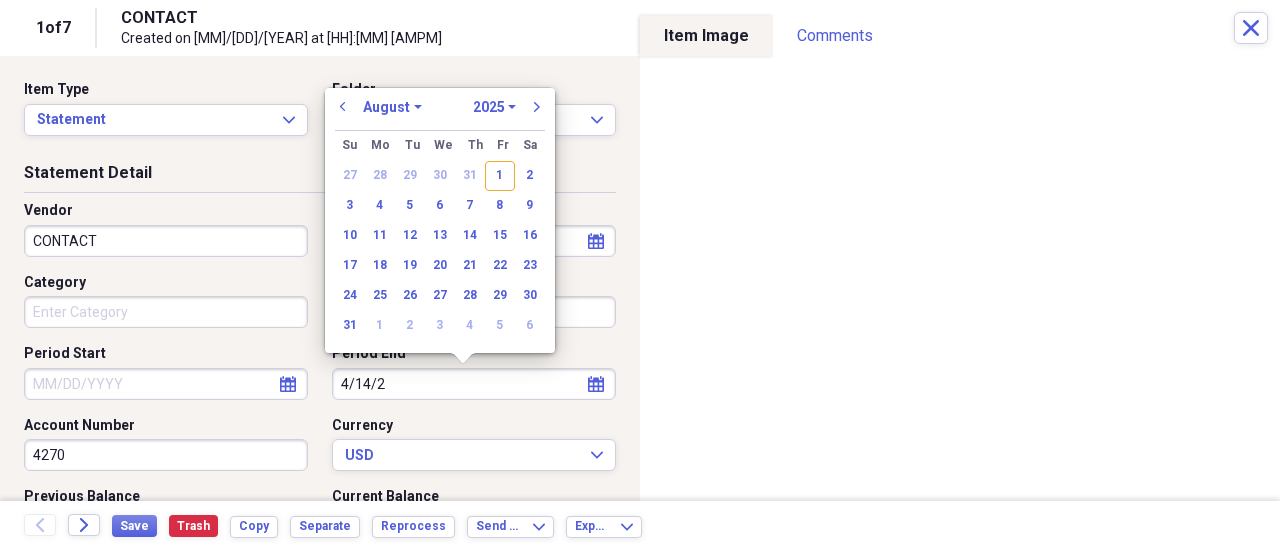 type on "[MONTH]/[DAY]/[YEAR]" 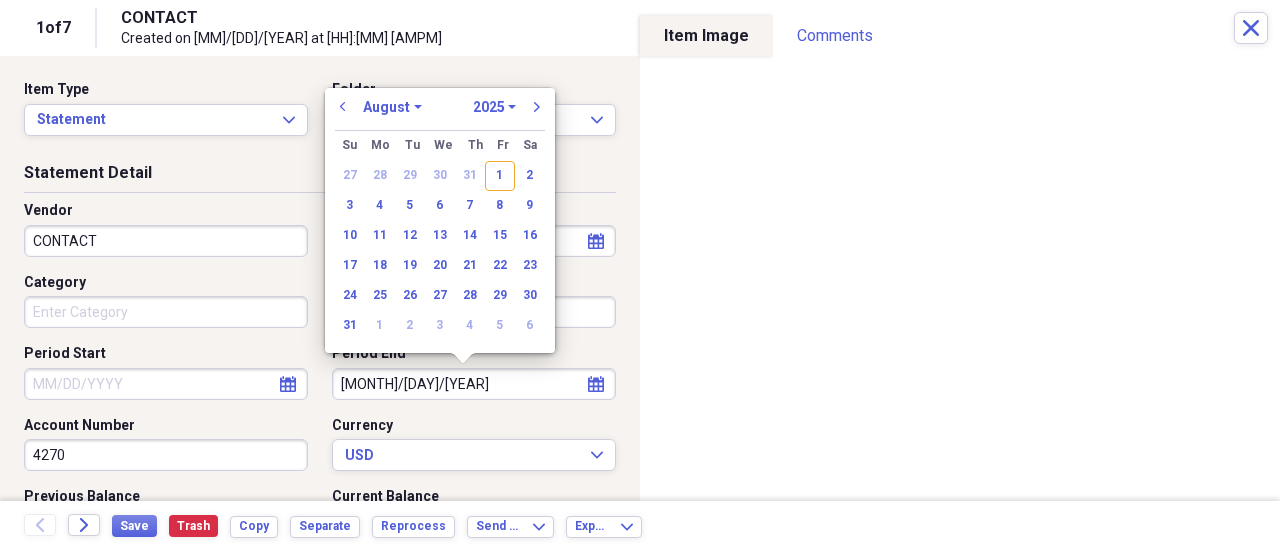 select on "3" 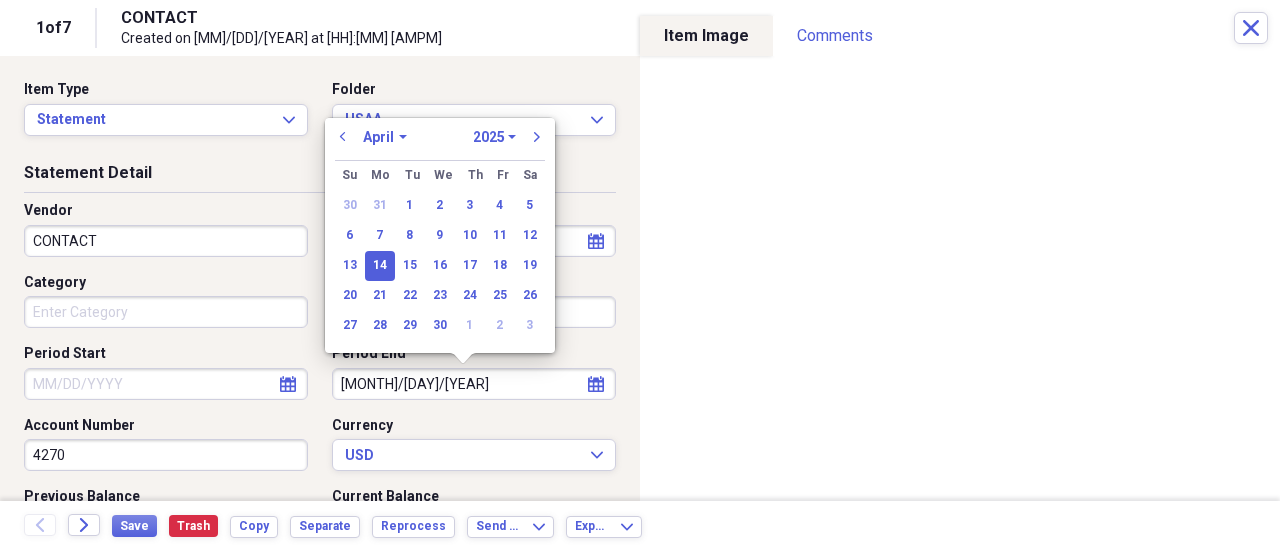 type on "04/14/2025" 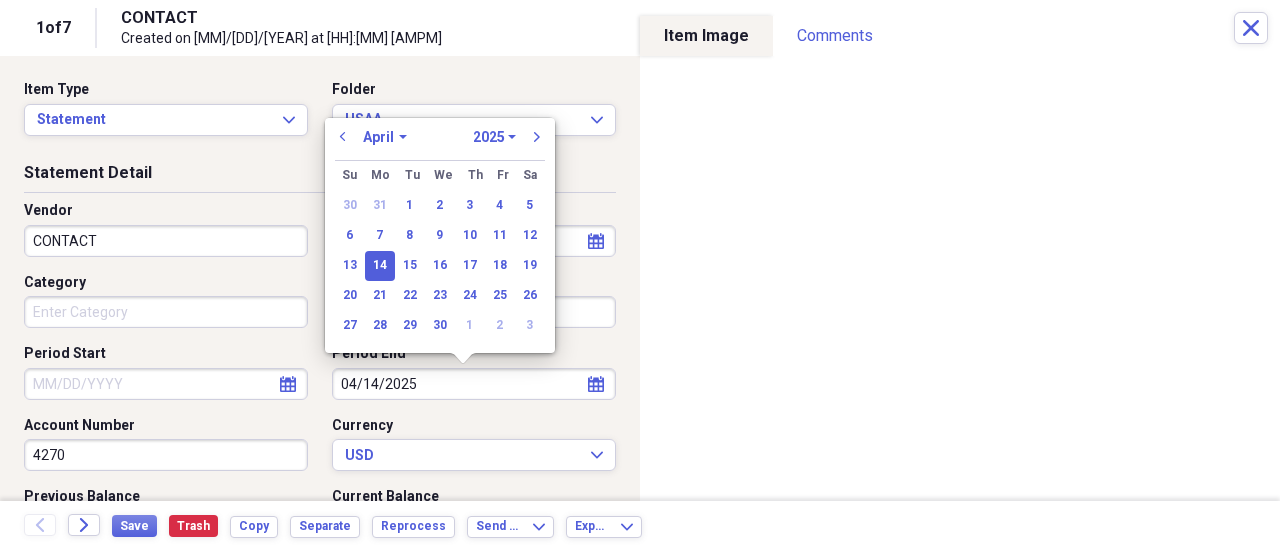 click on "14" at bounding box center [380, 266] 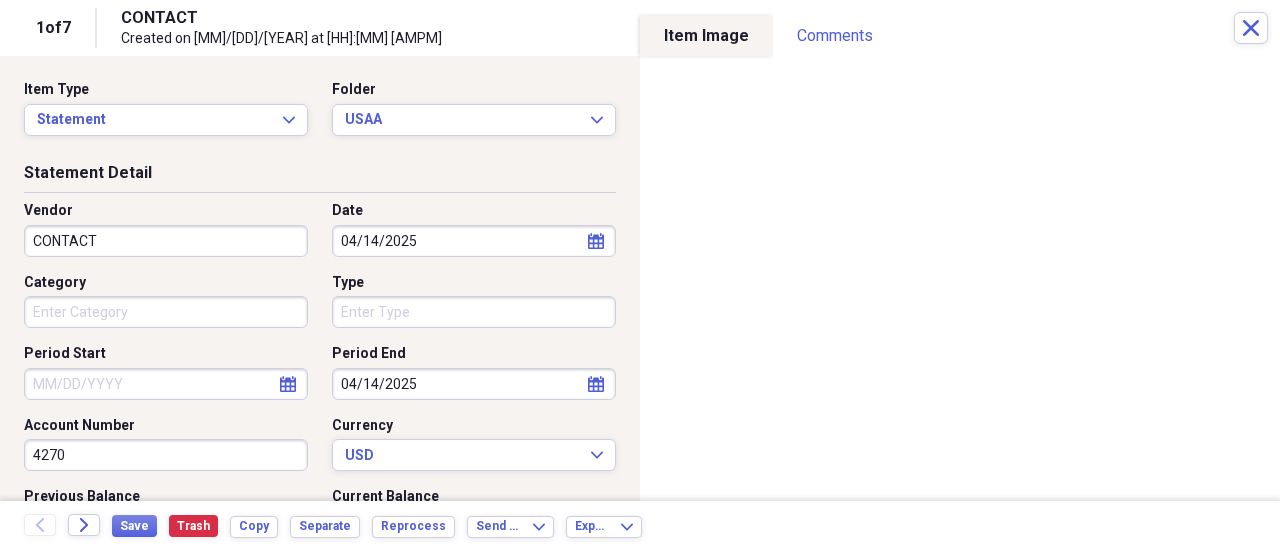 click on "[YEAR] [BRAND] [TYPE]" at bounding box center (640, 275) 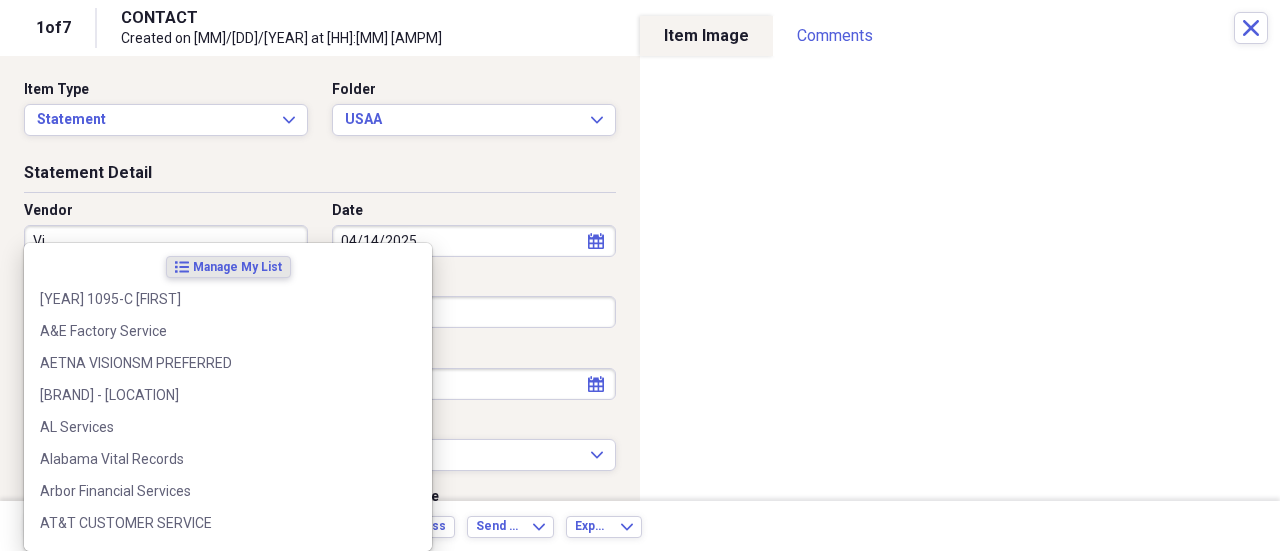 type on "V" 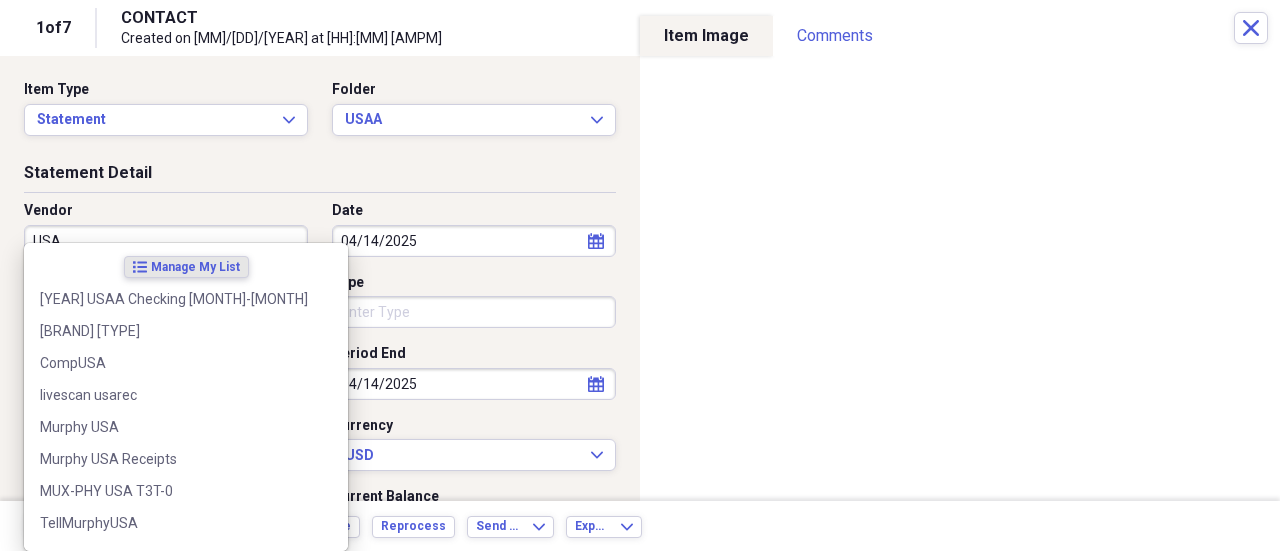 type on "USAA" 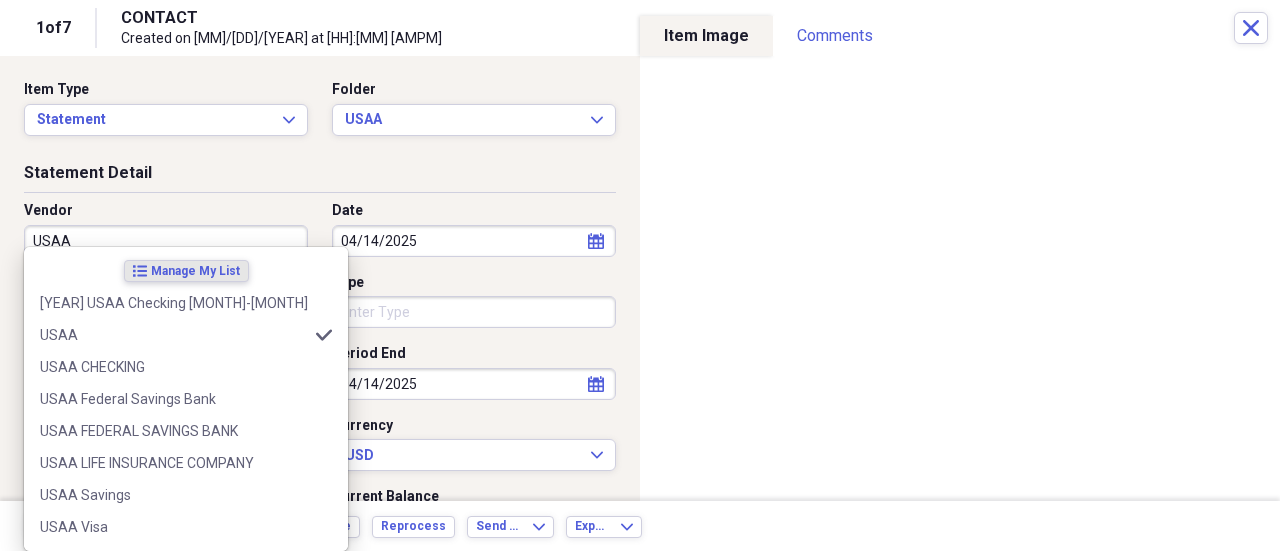 type on "Bank Statement" 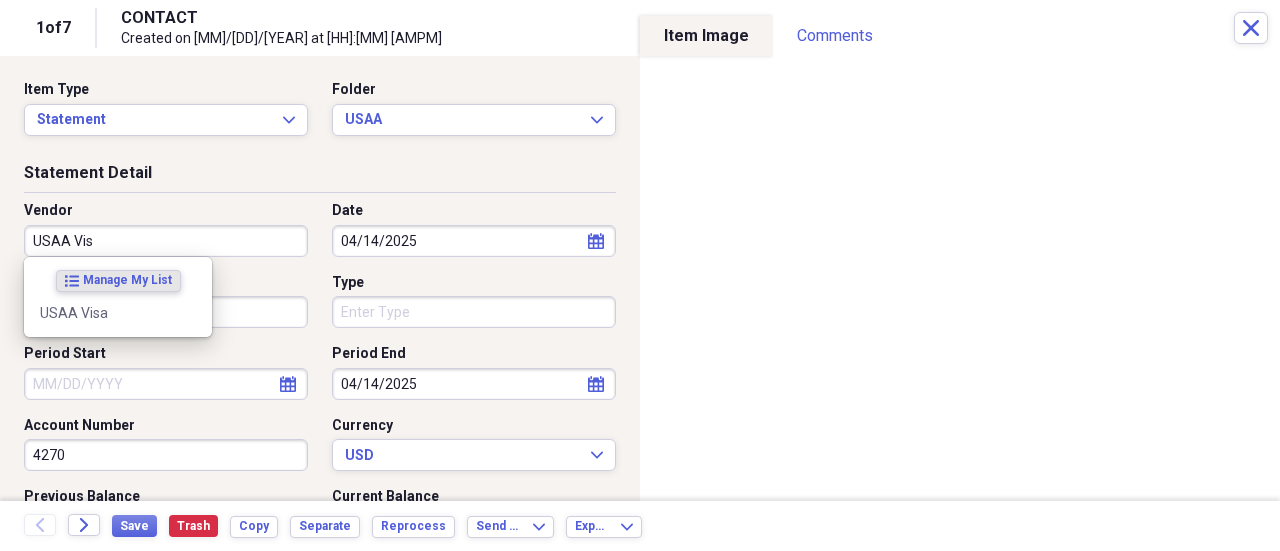 type on "USAA Visa" 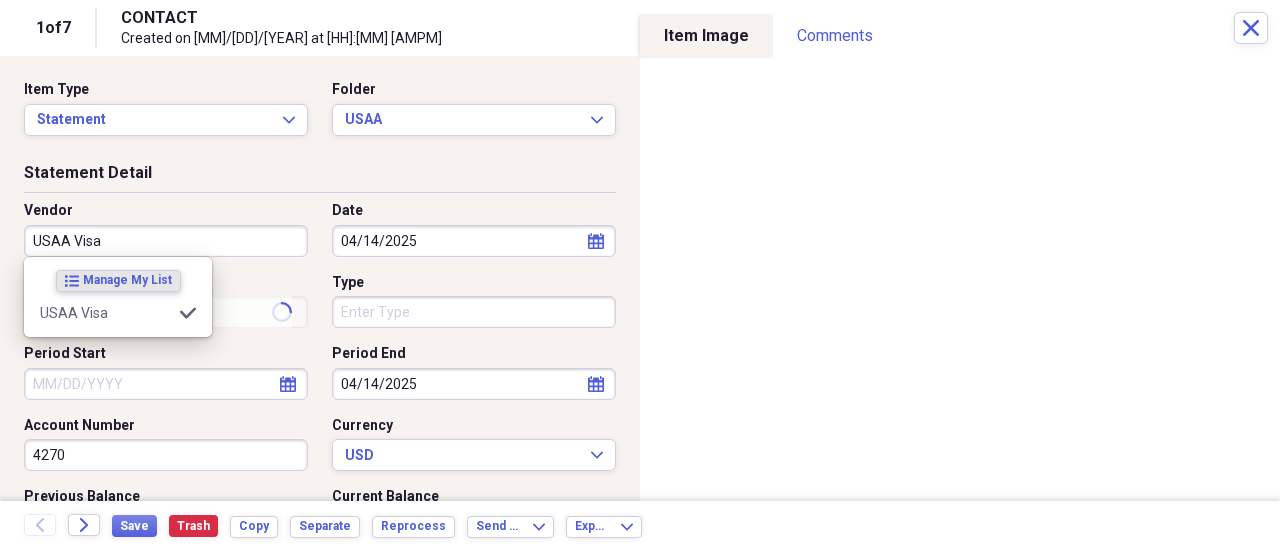 type on "Credit Card Statement" 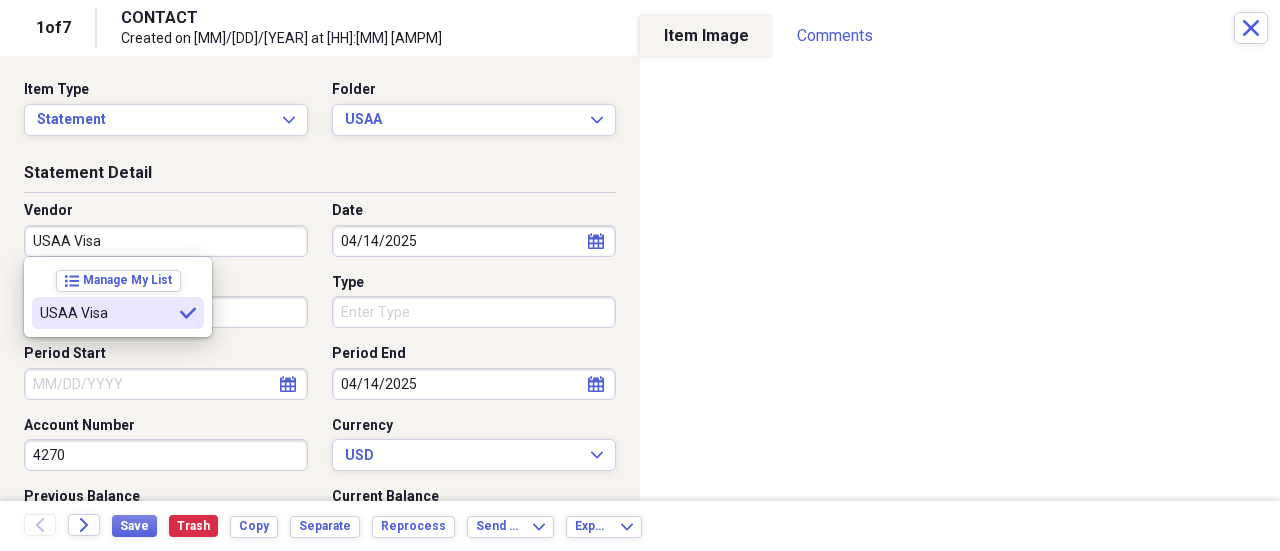 type on "USAA Visa" 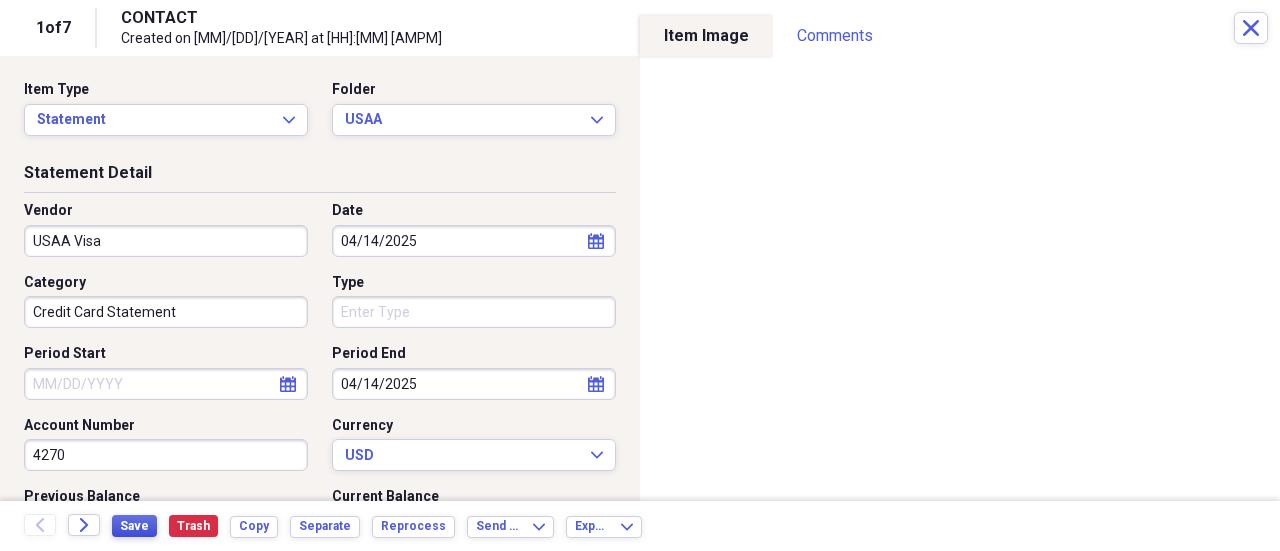 click on "Save" at bounding box center [134, 526] 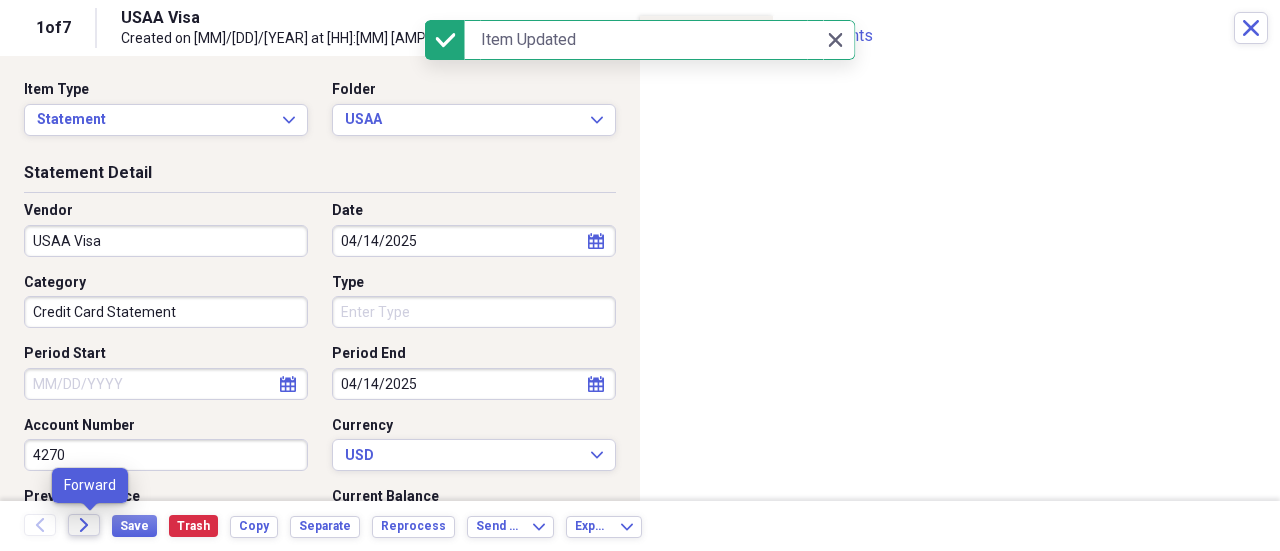 click on "Forward" 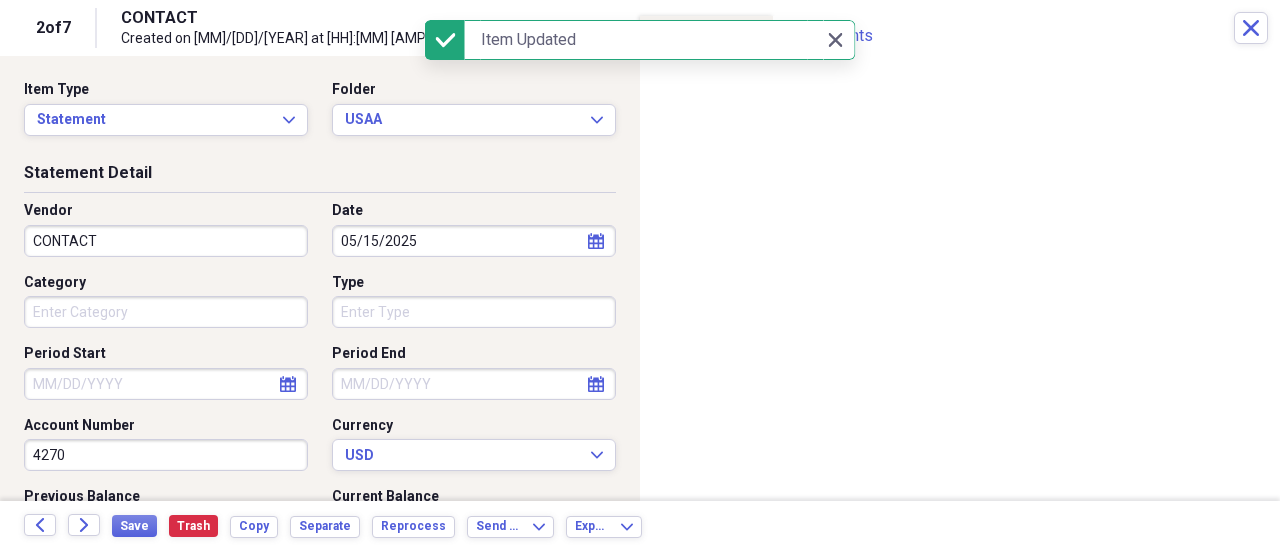 click on "[YEAR] [BRAND] [TYPE]" at bounding box center [640, 275] 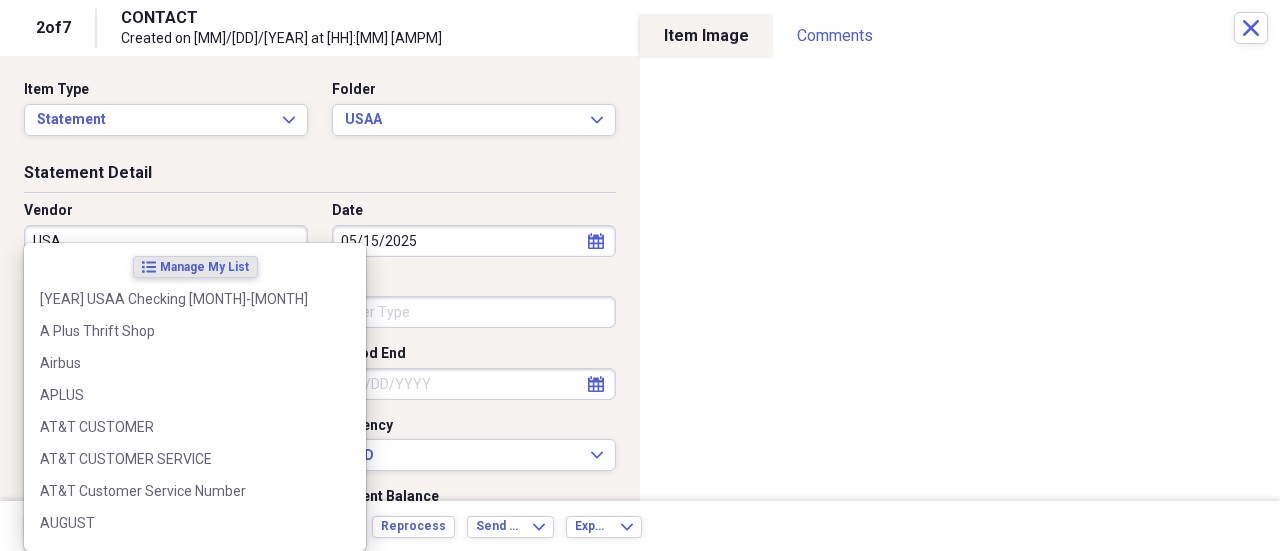 type on "USAA" 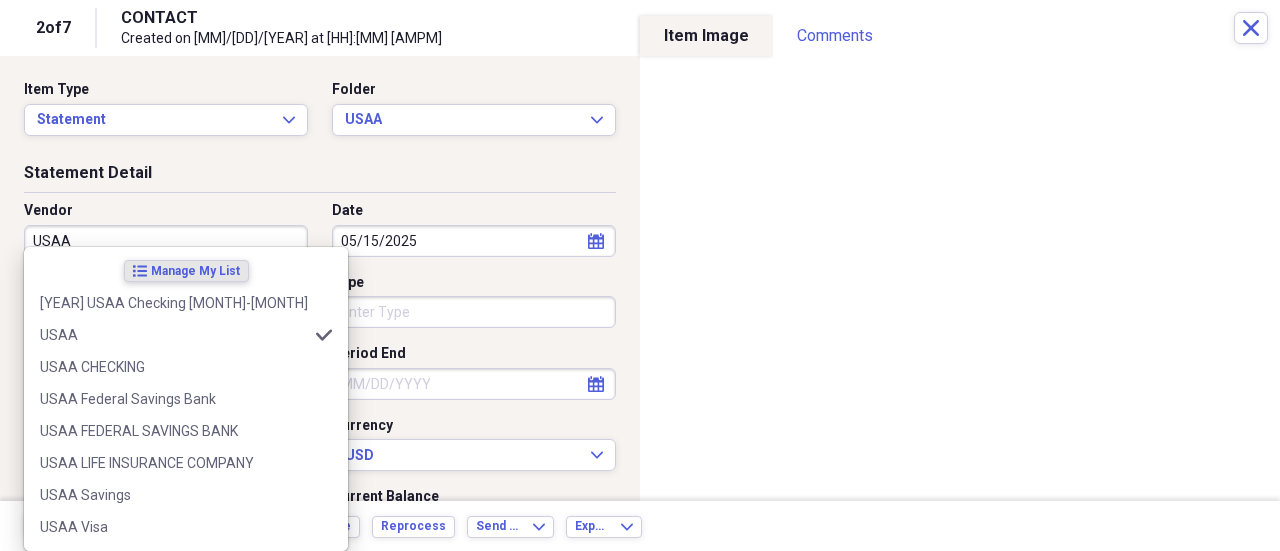 type on "Bank Statement" 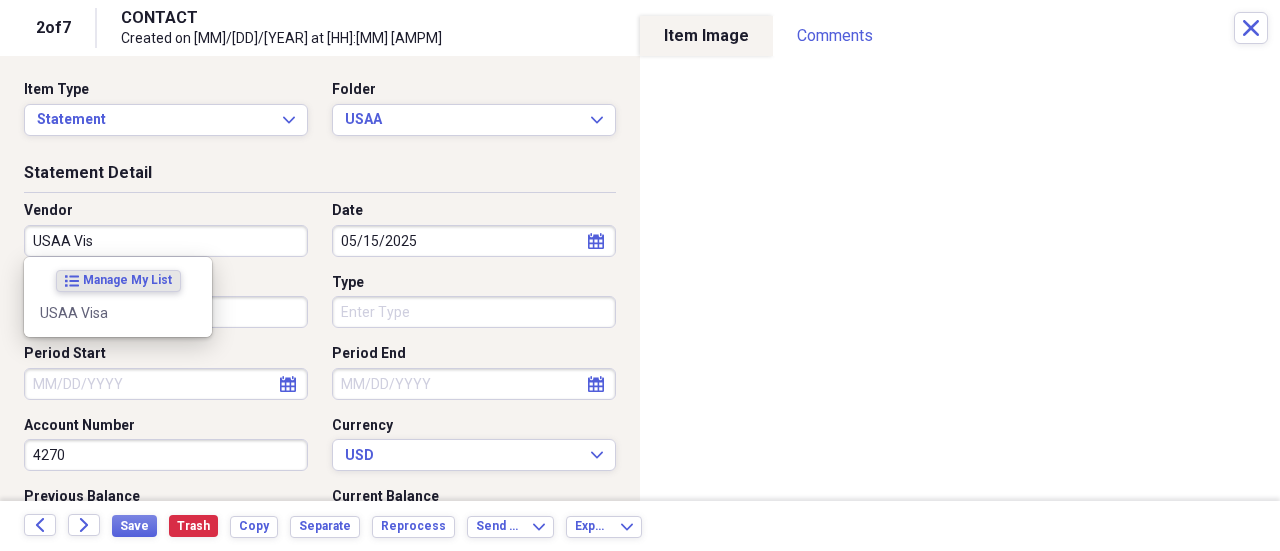 type on "USAA Visa" 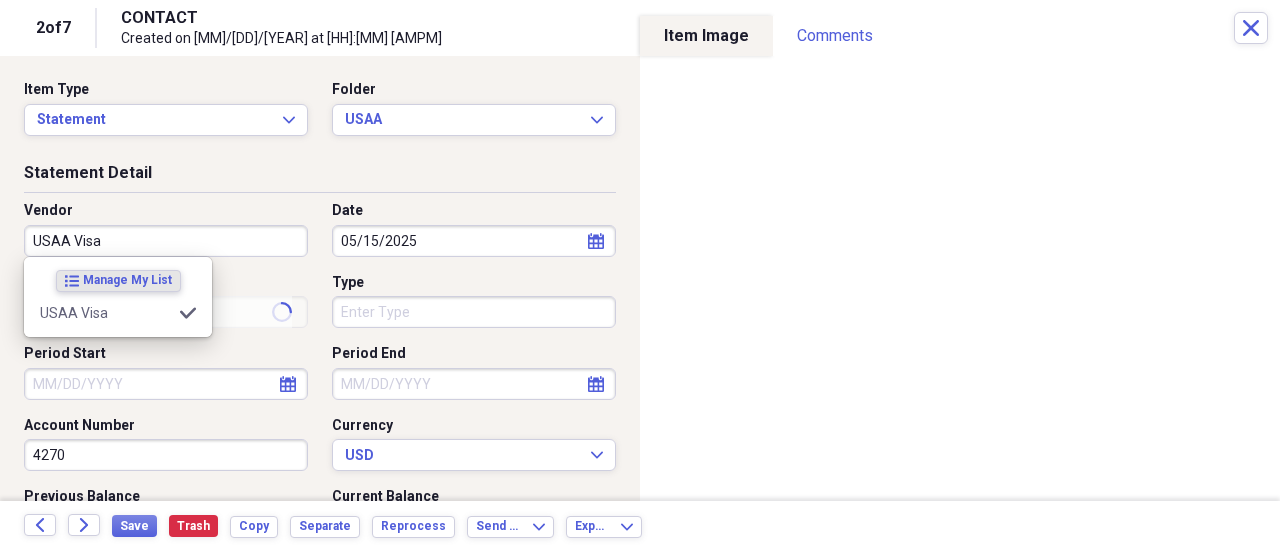 type on "Credit Card Statement" 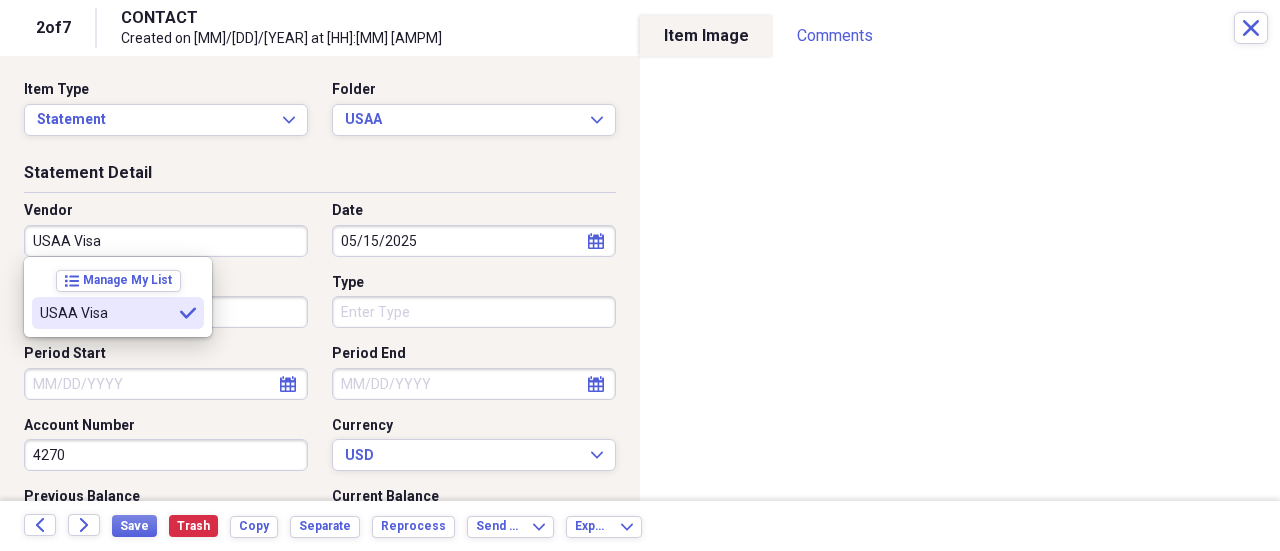 type on "USAA Visa" 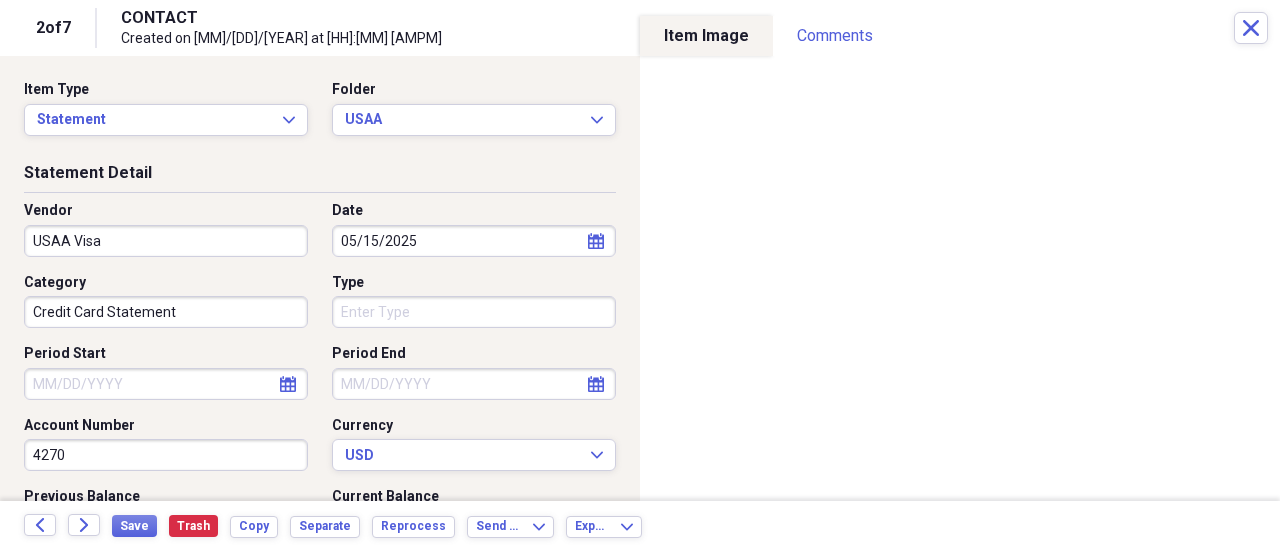 select on "7" 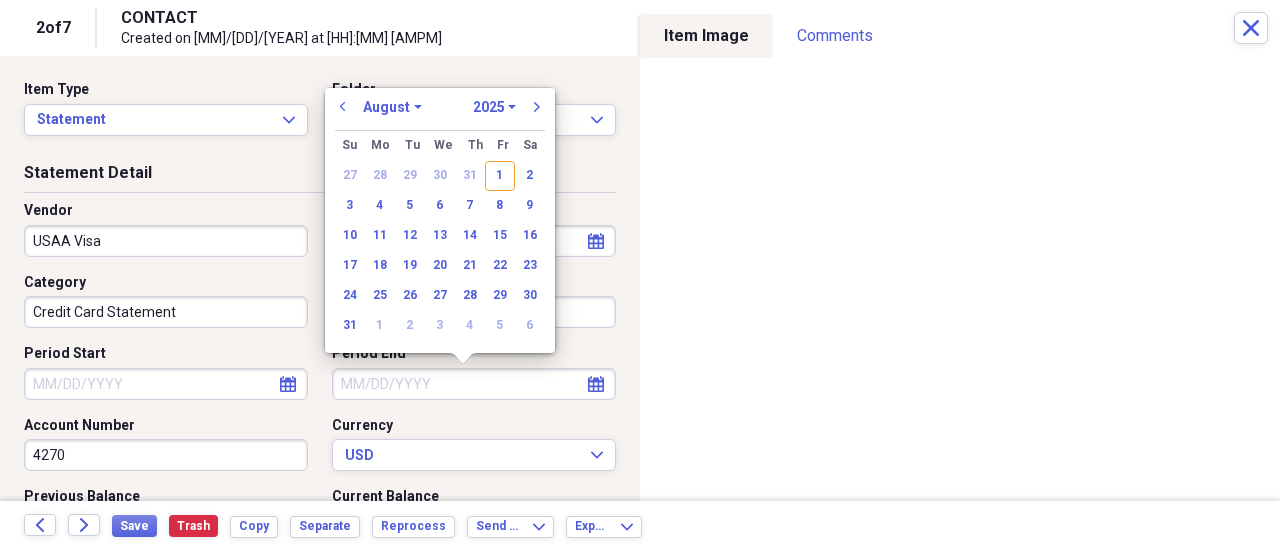click on "Period End" at bounding box center [474, 384] 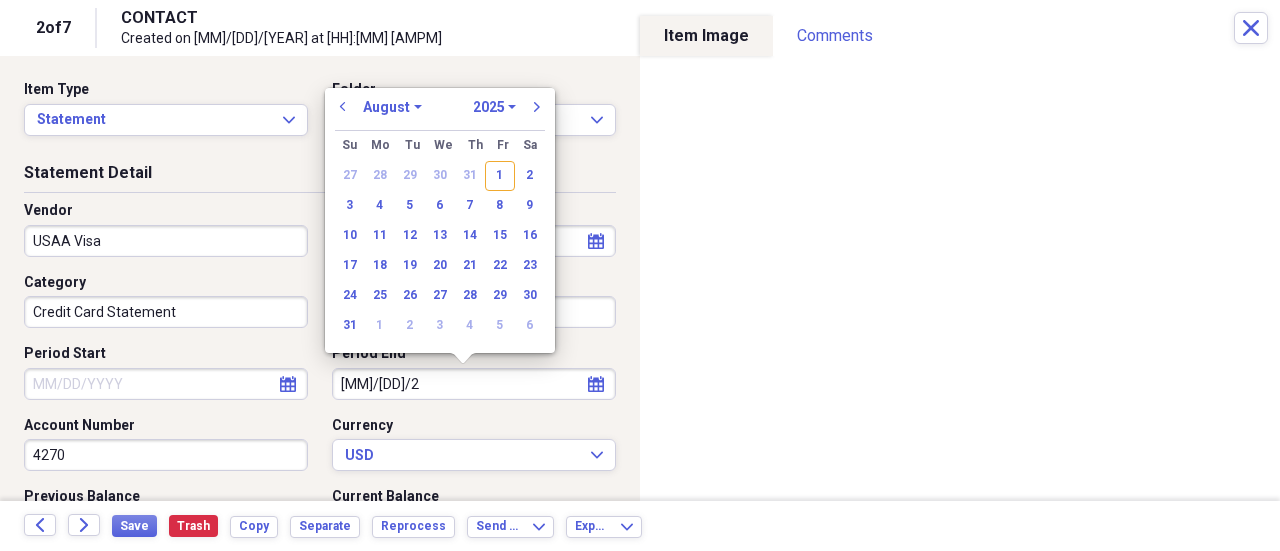 type on "[MM]/[DD]/[YEAR]" 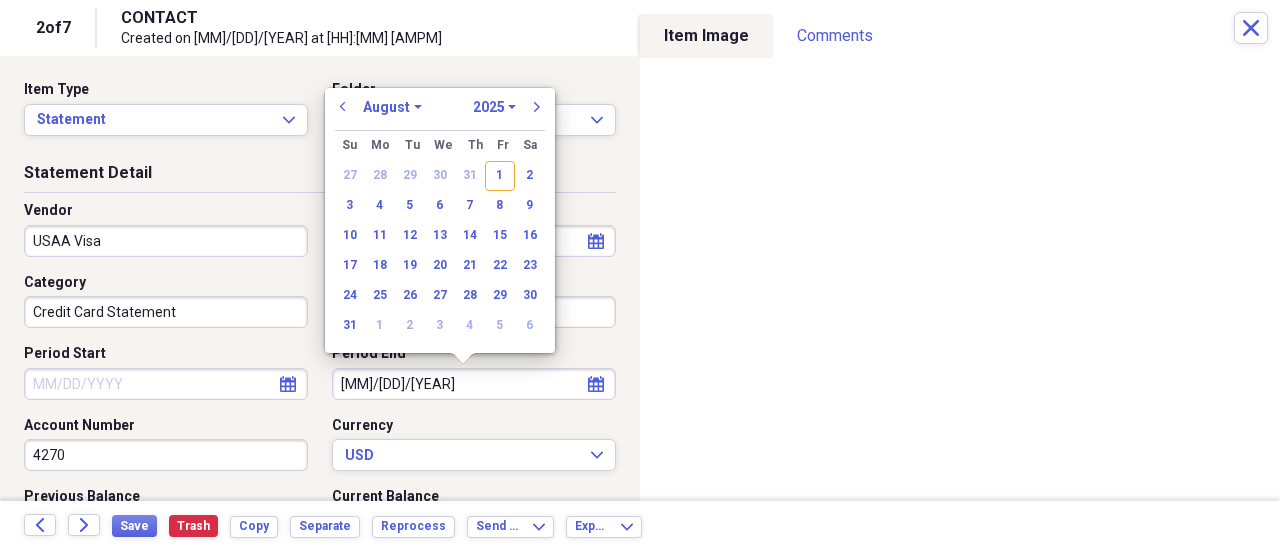 select on "4" 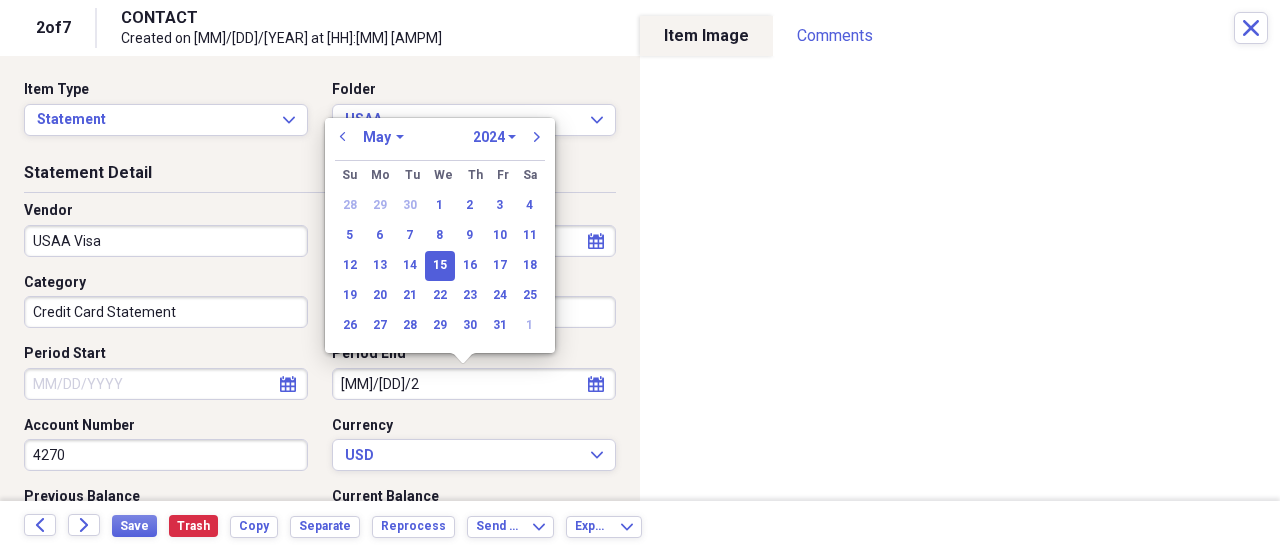 type on "[MONTH]/[DAY]/[YEAR]" 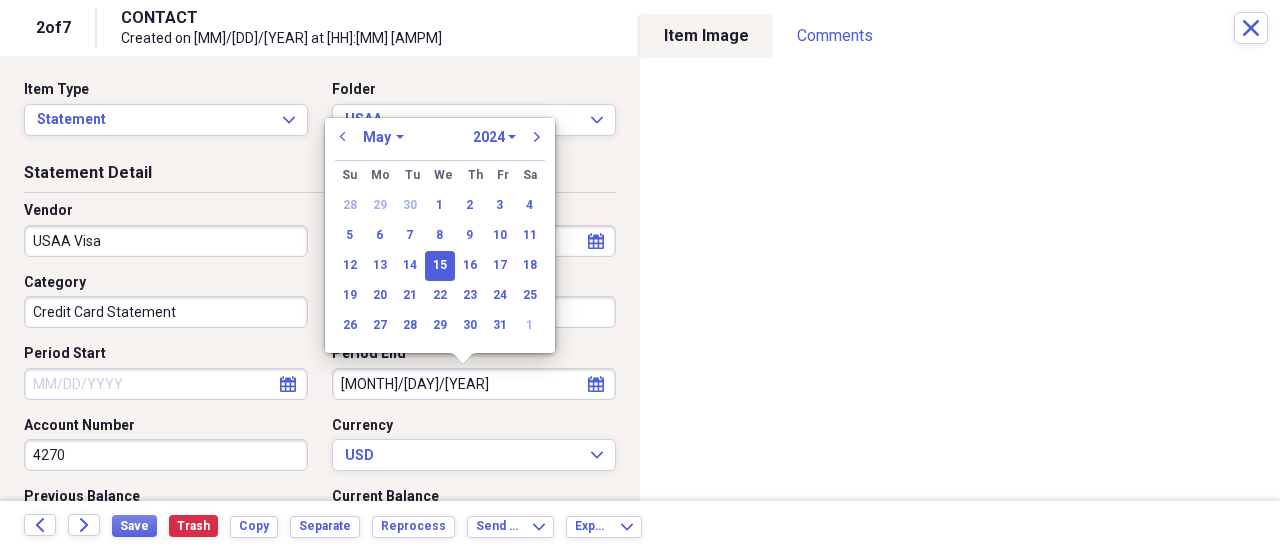 select on "2025" 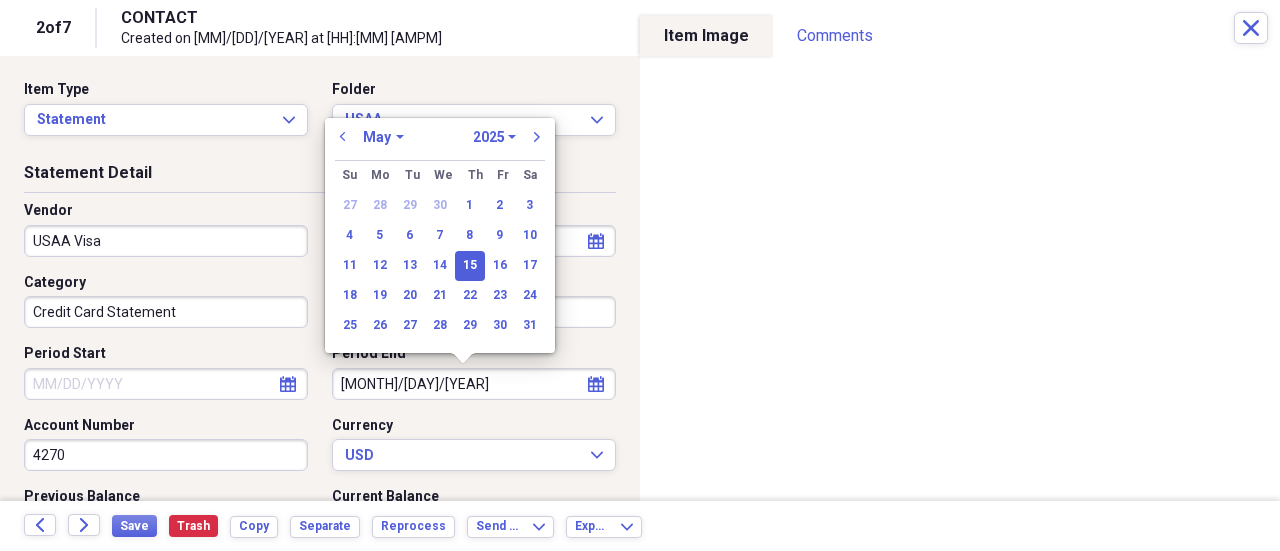 type on "05/15/2025" 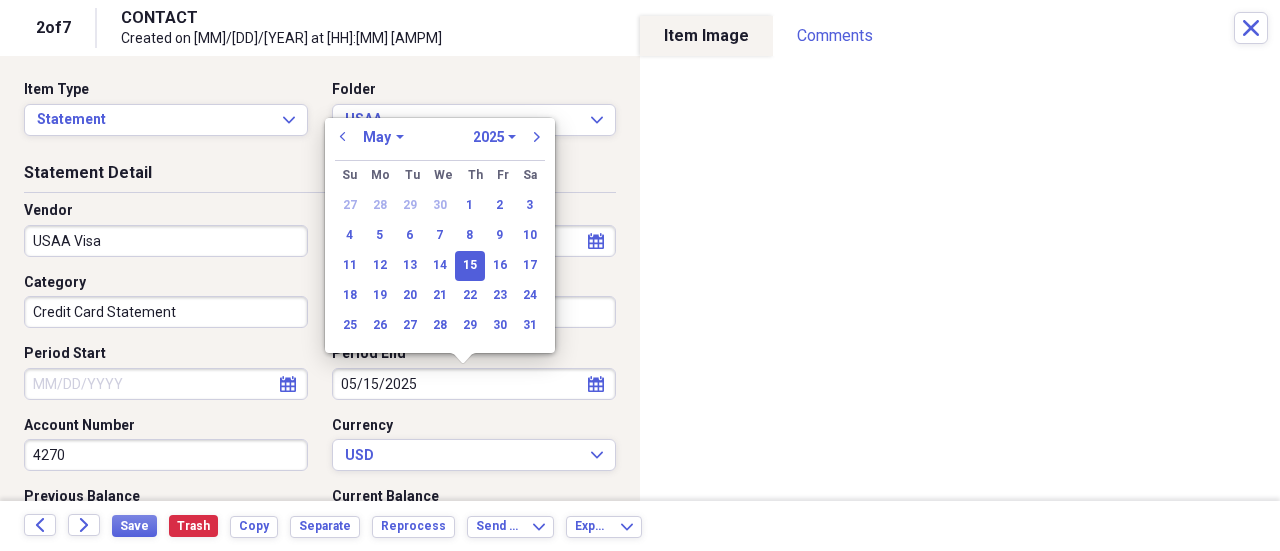 click on "15" at bounding box center [470, 266] 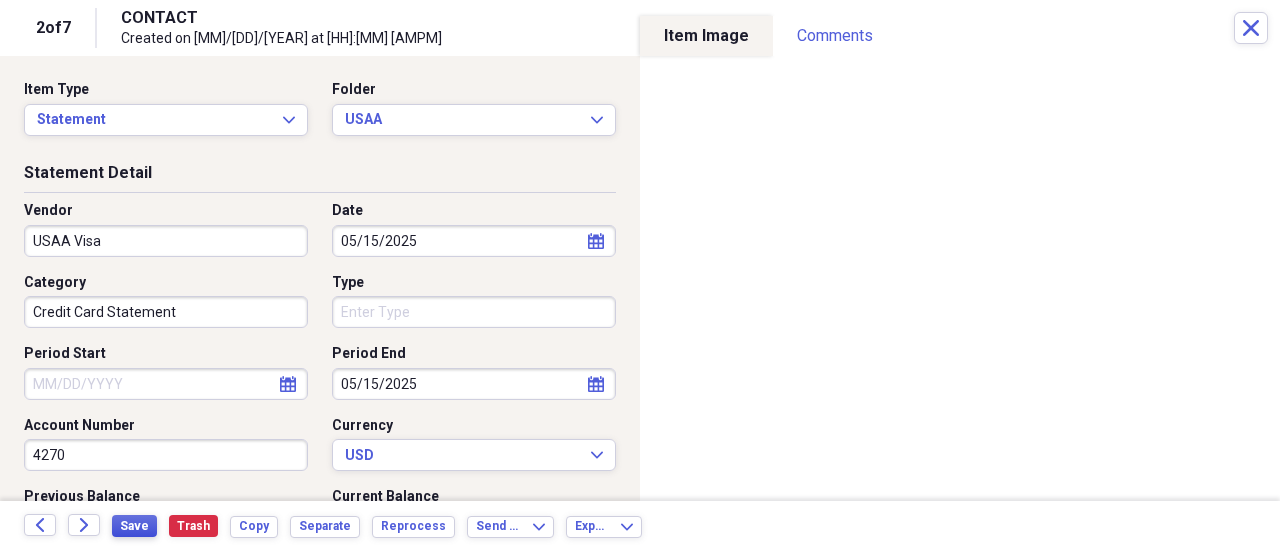 click on "Save" at bounding box center [134, 526] 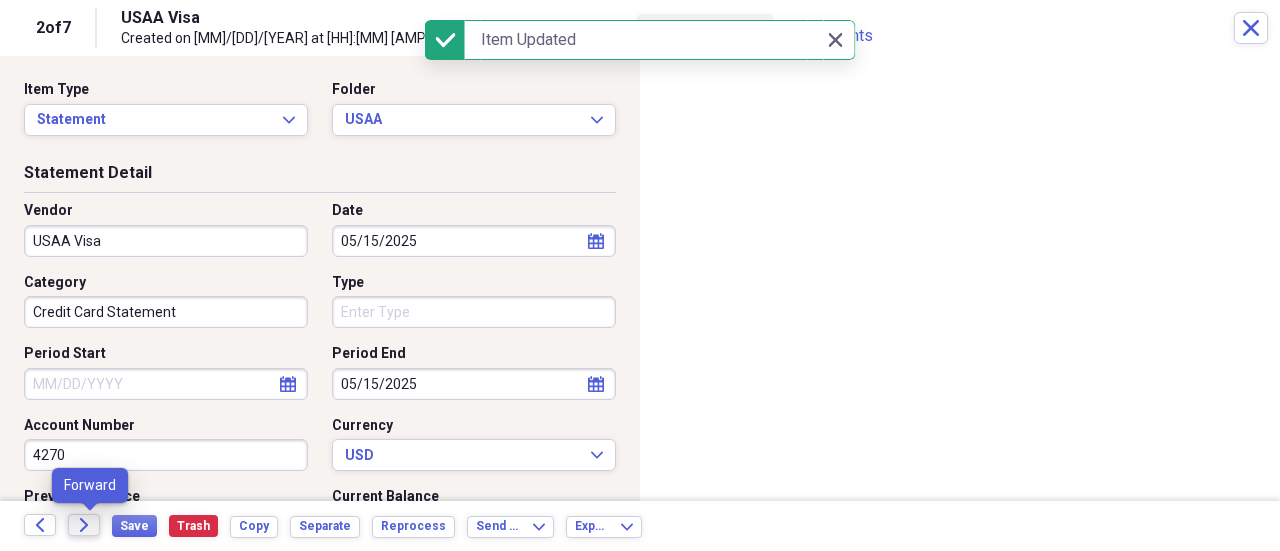 click on "Forward" 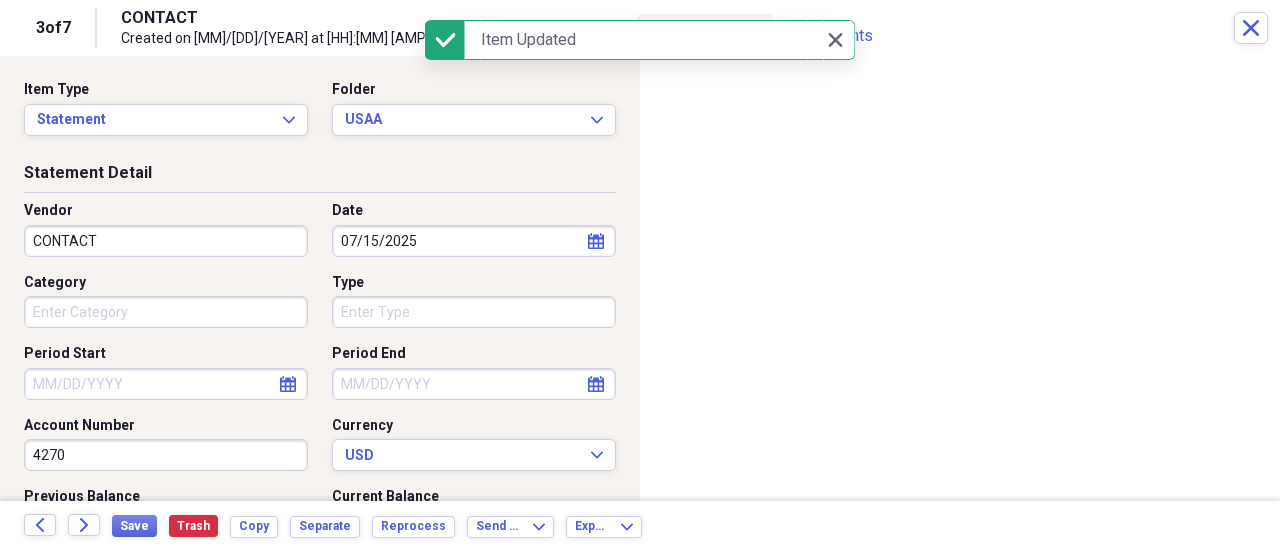click on "CONTACT" at bounding box center [166, 241] 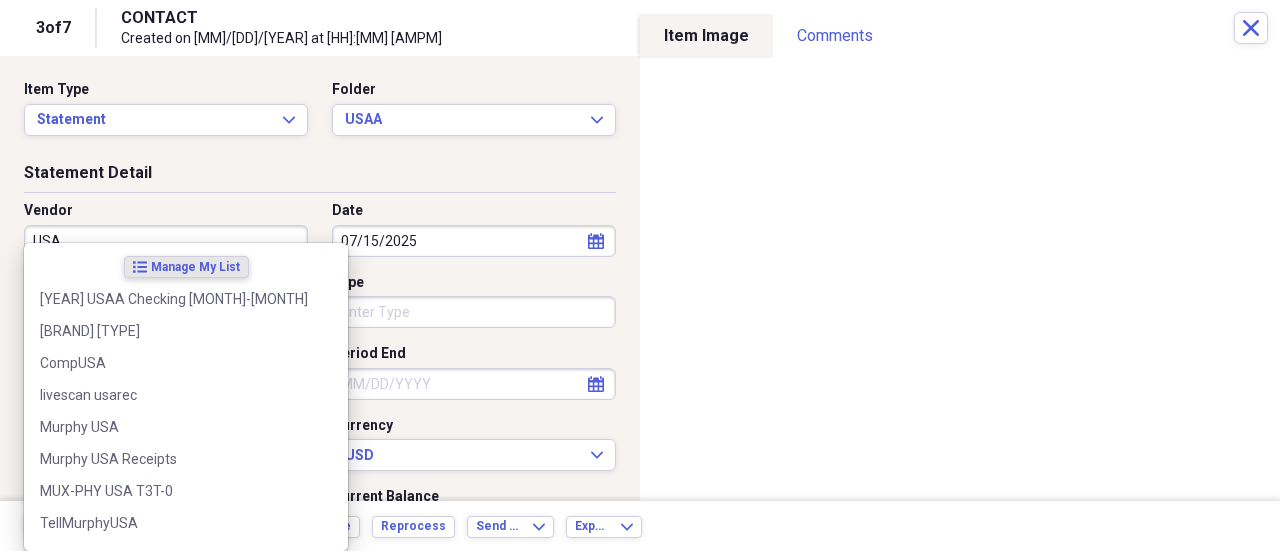 type on "USAA" 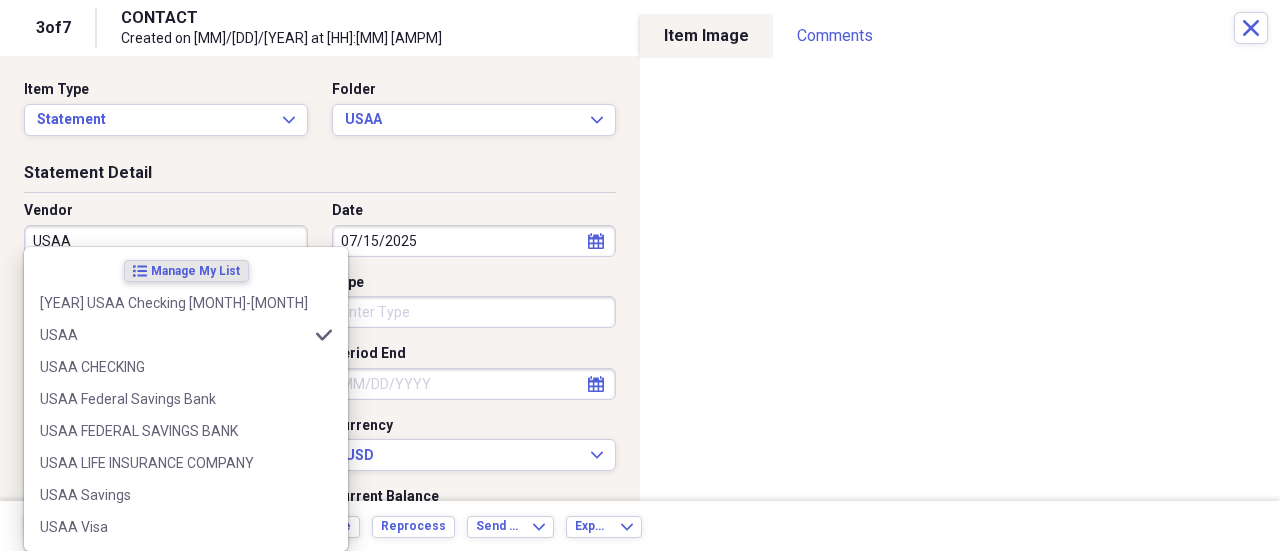 type on "Bank Statement" 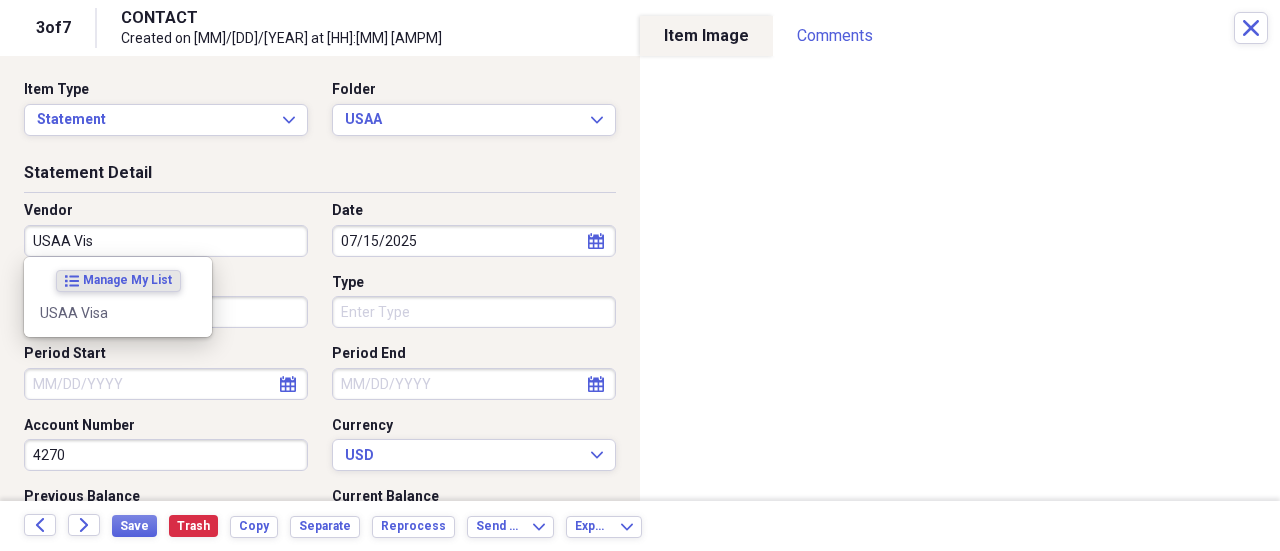 type on "USAA Visa" 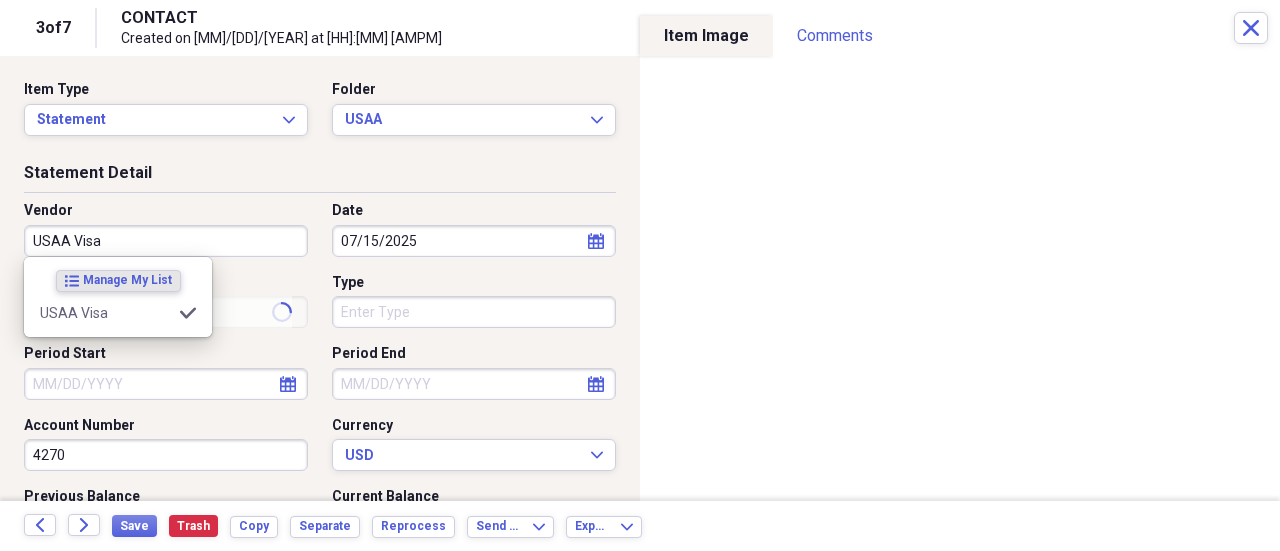 type on "Credit Card Statement" 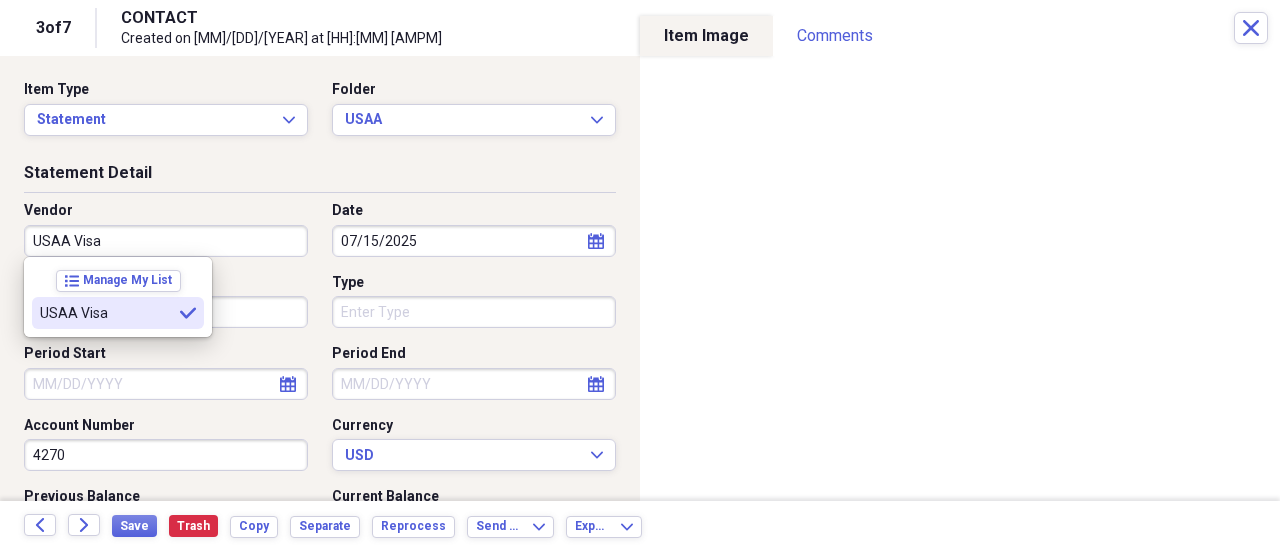 type on "USAA Visa" 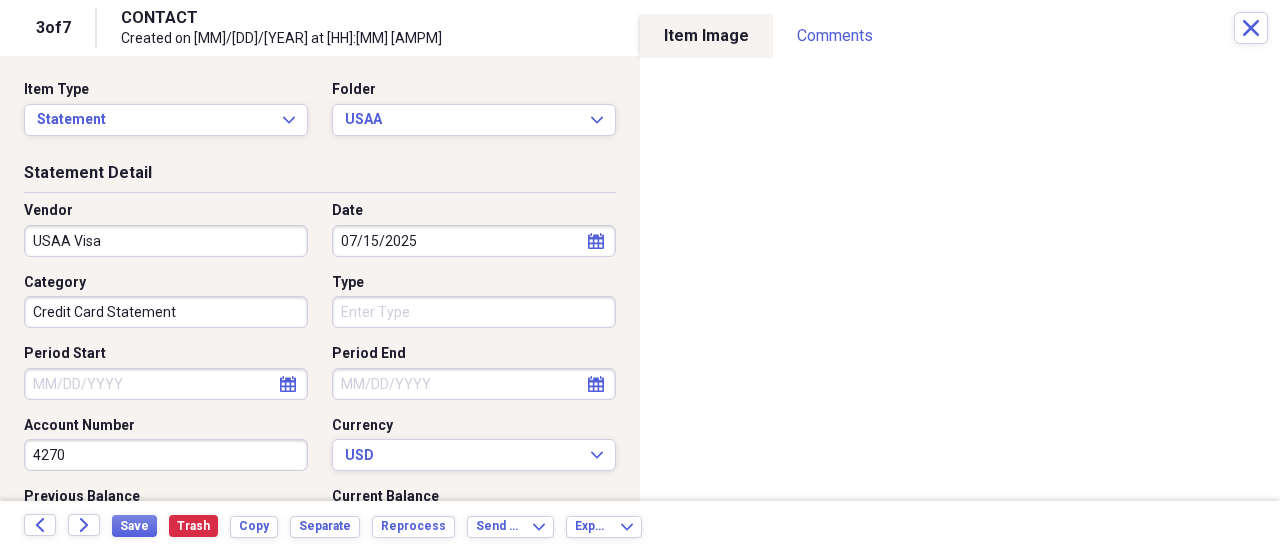 select on "7" 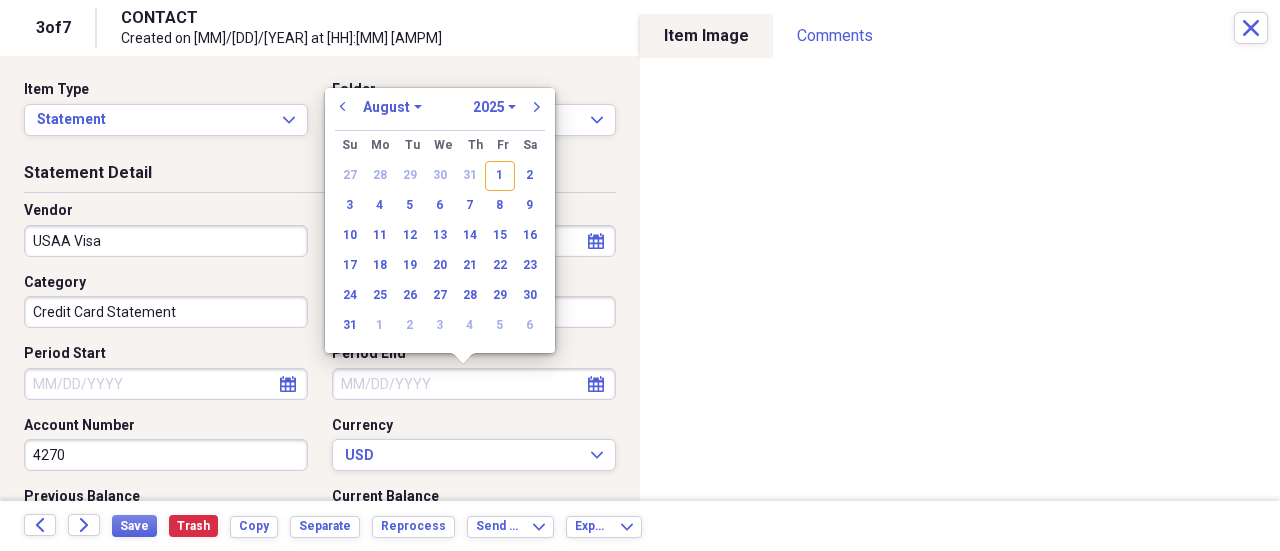 click on "Period End" at bounding box center [474, 384] 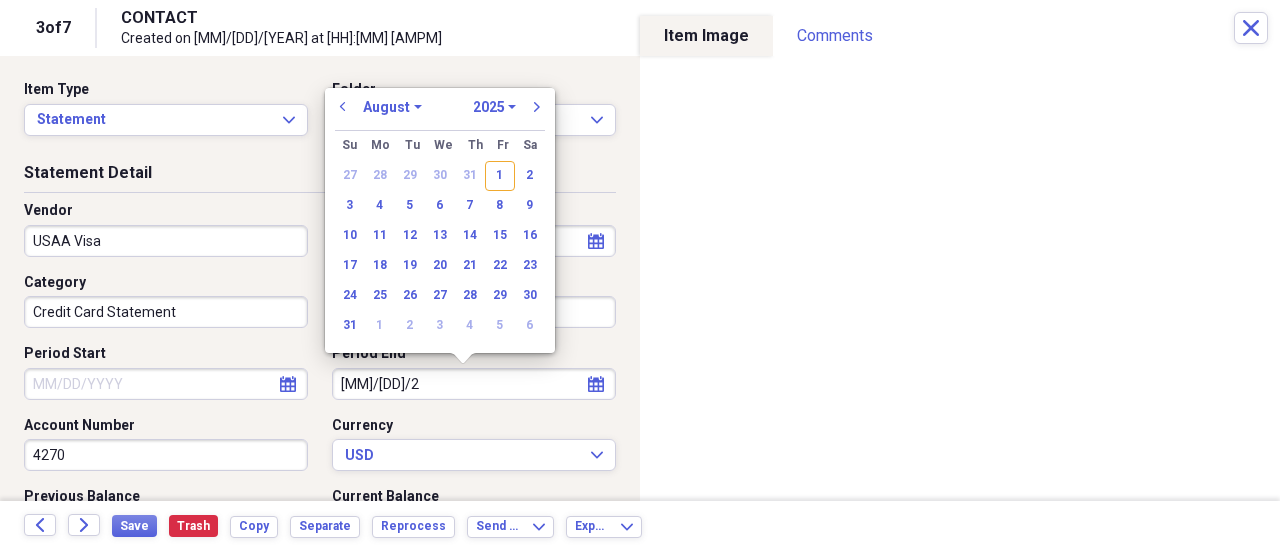 type on "7/15/20" 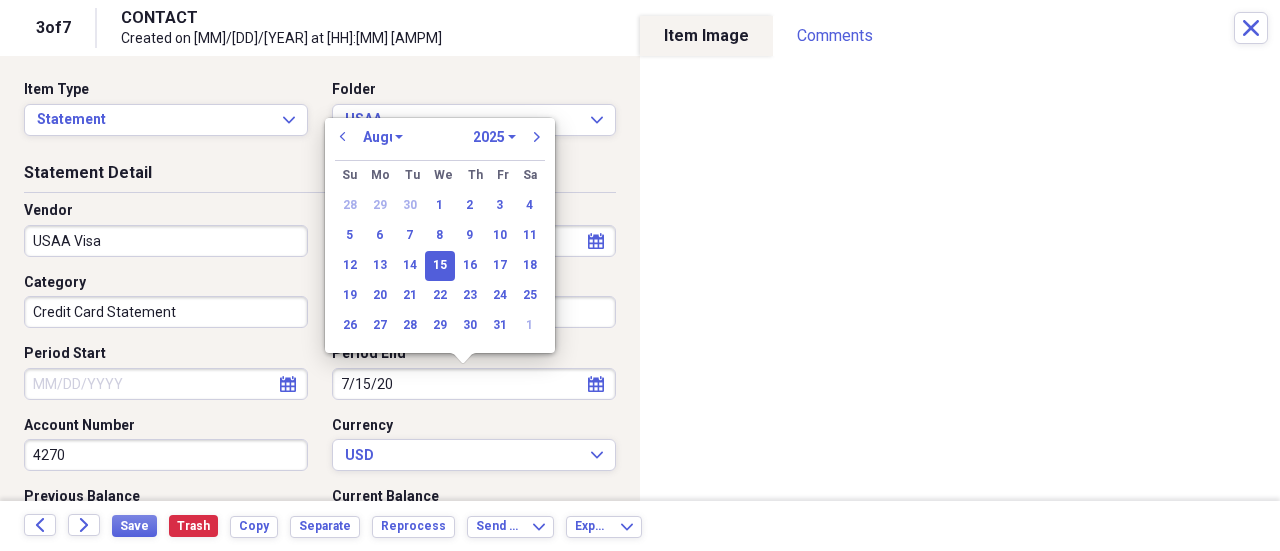 select on "6" 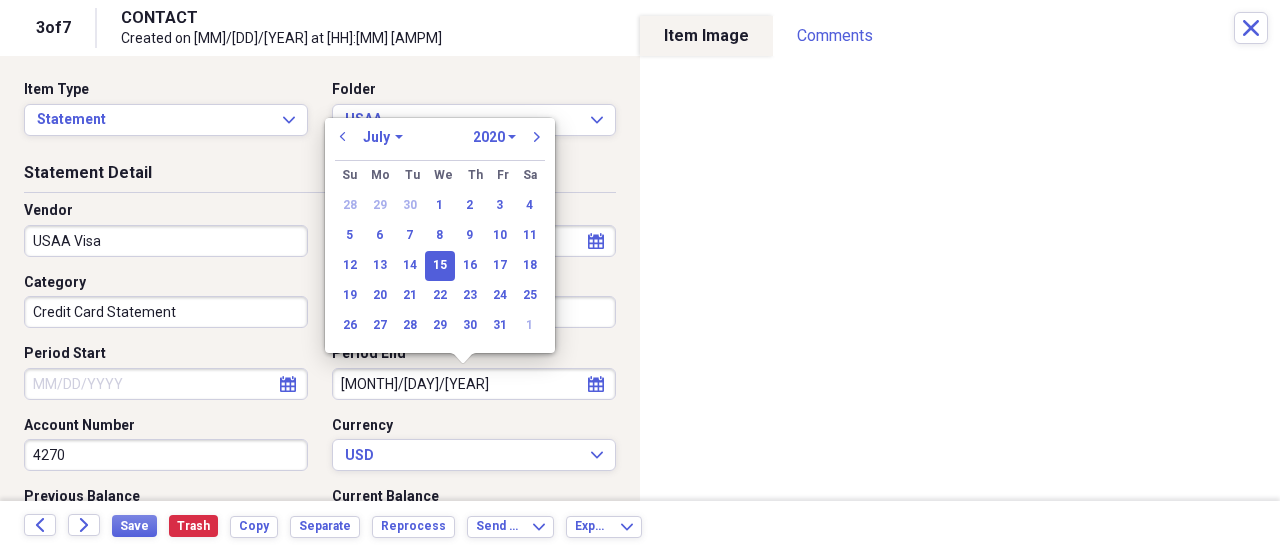 type on "7/15/2025" 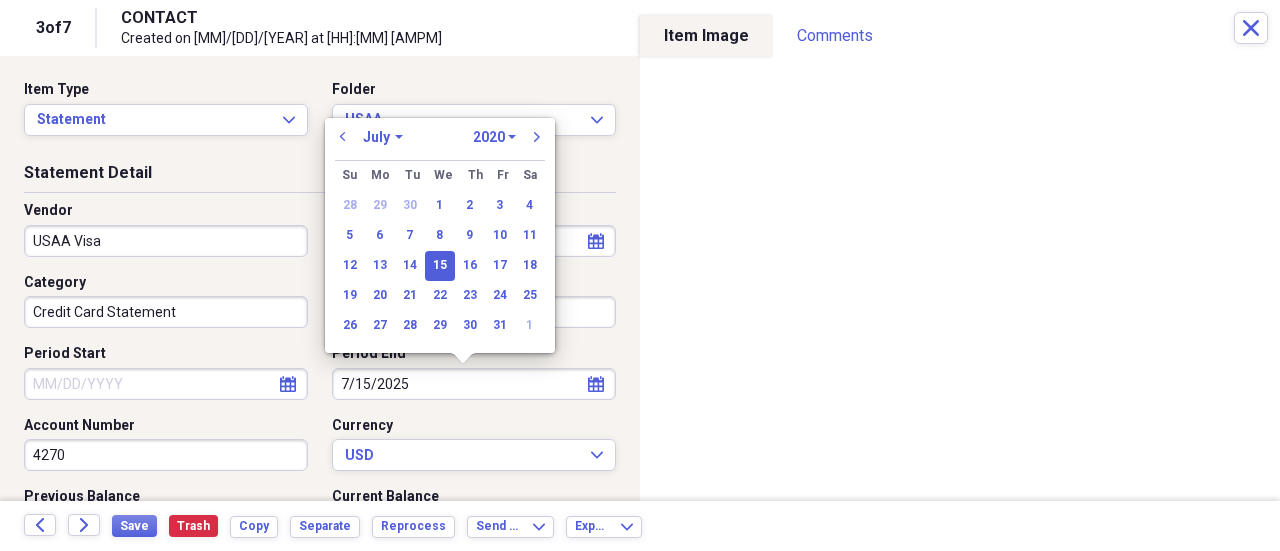 select on "2025" 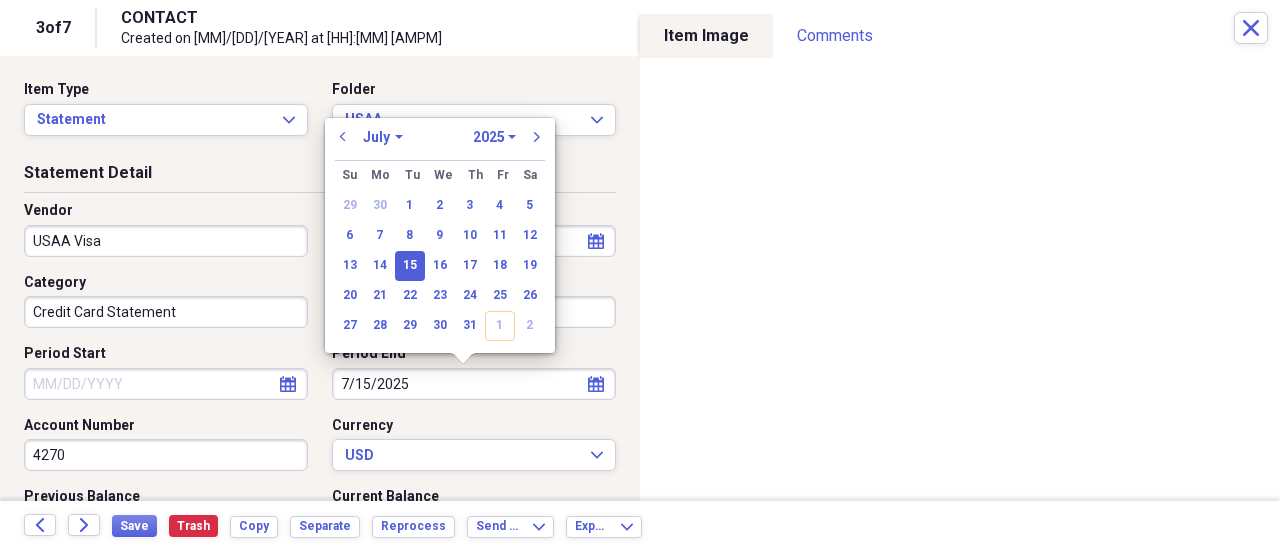 type on "07/15/2025" 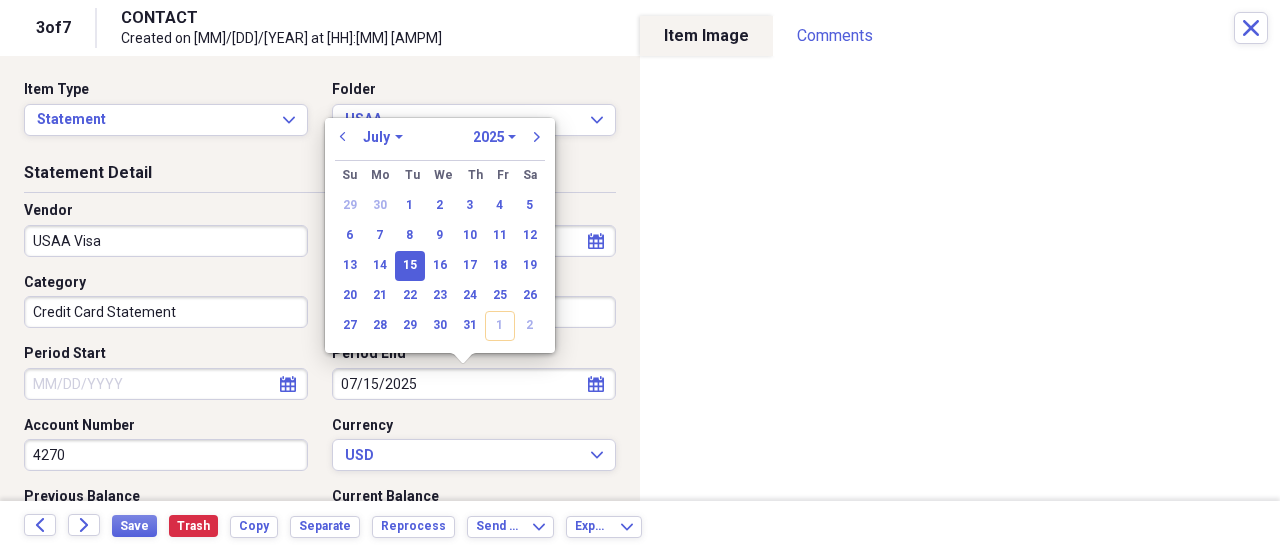 click on "15" at bounding box center [410, 266] 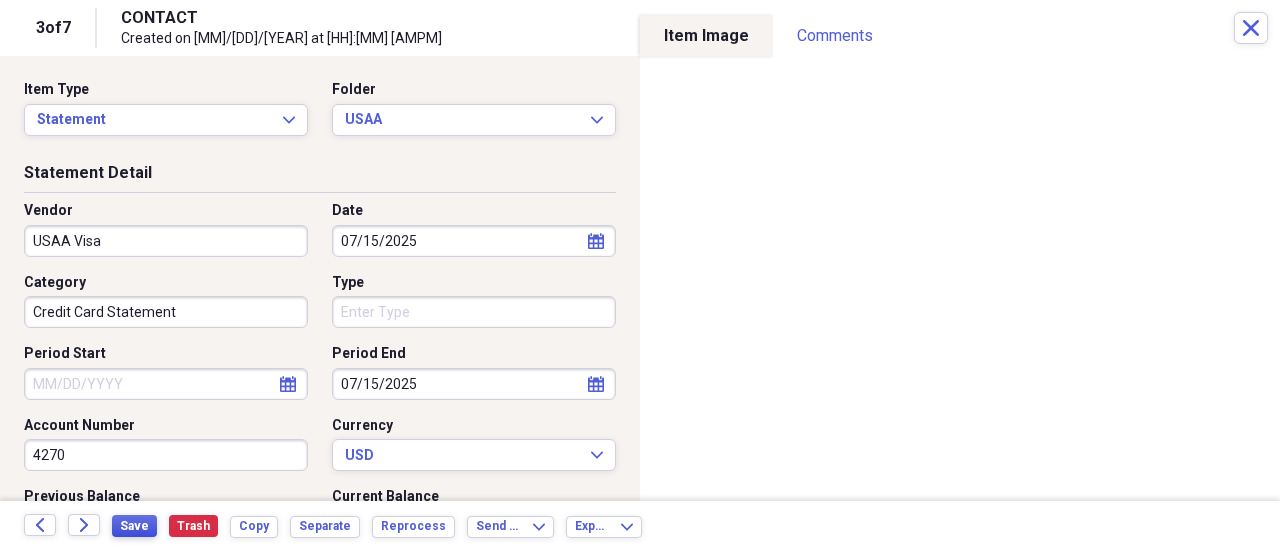 click on "Save" at bounding box center (134, 526) 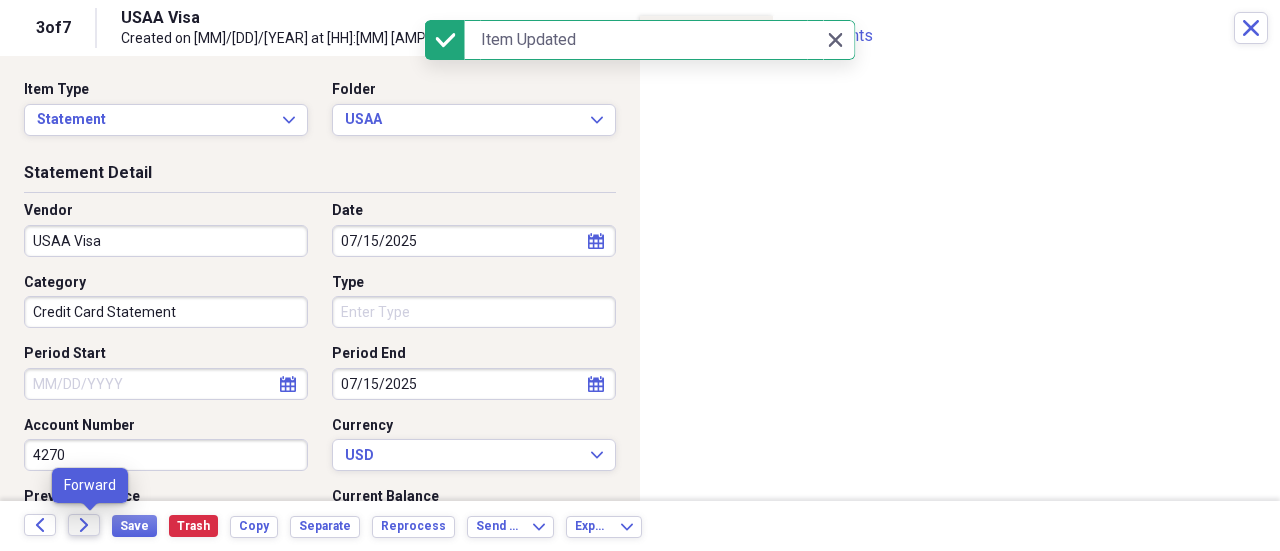 click on "Forward" 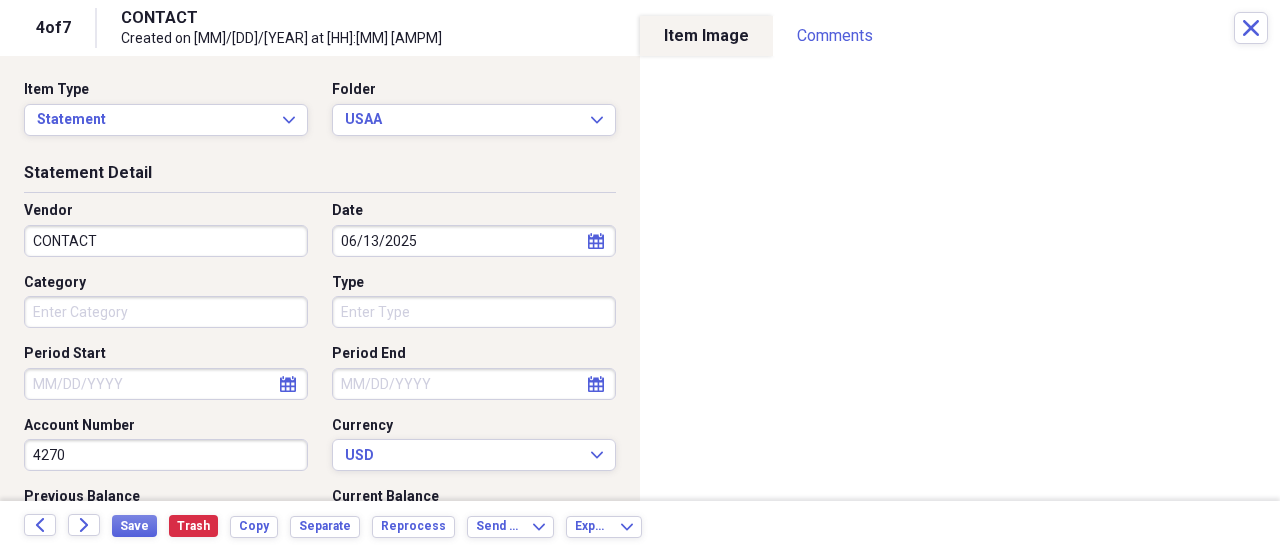 click on "CONTACT" at bounding box center [166, 241] 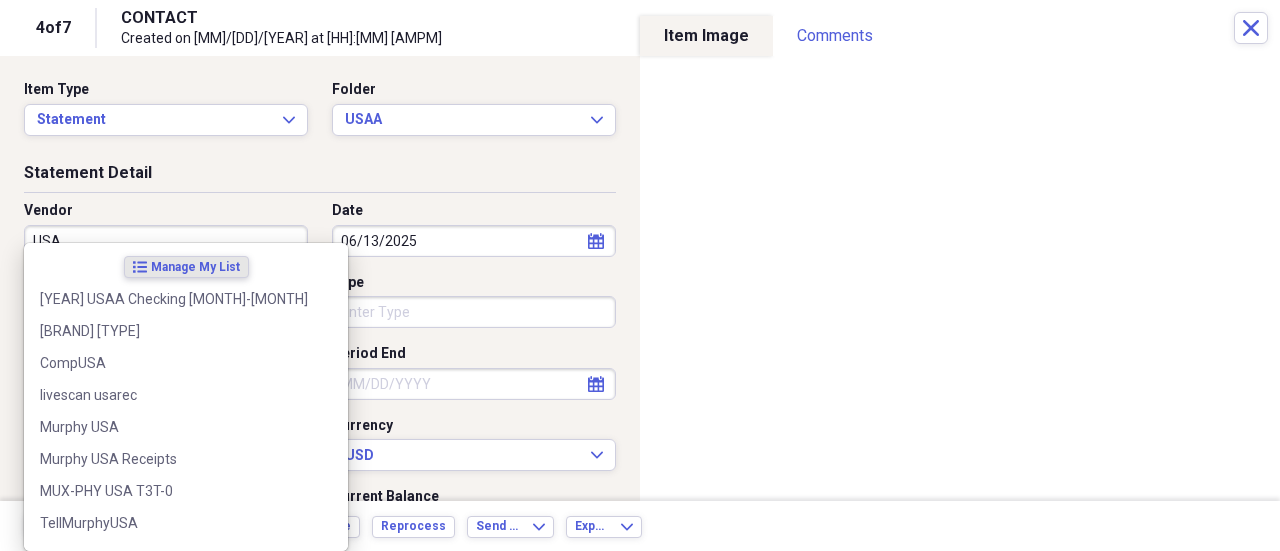 type on "USAA" 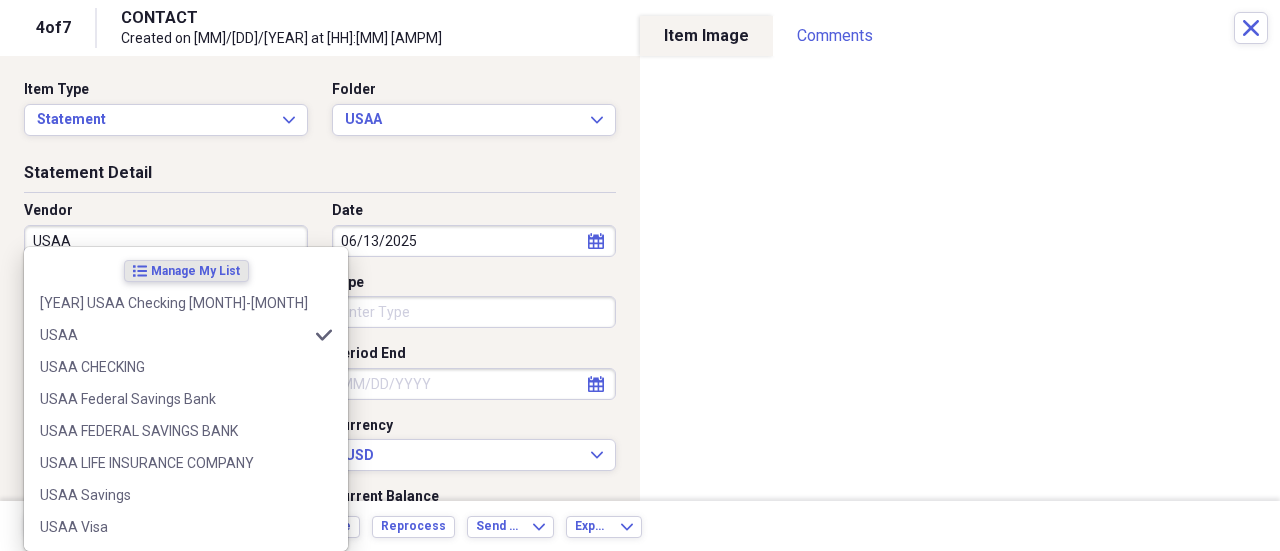 type on "Bank Statement" 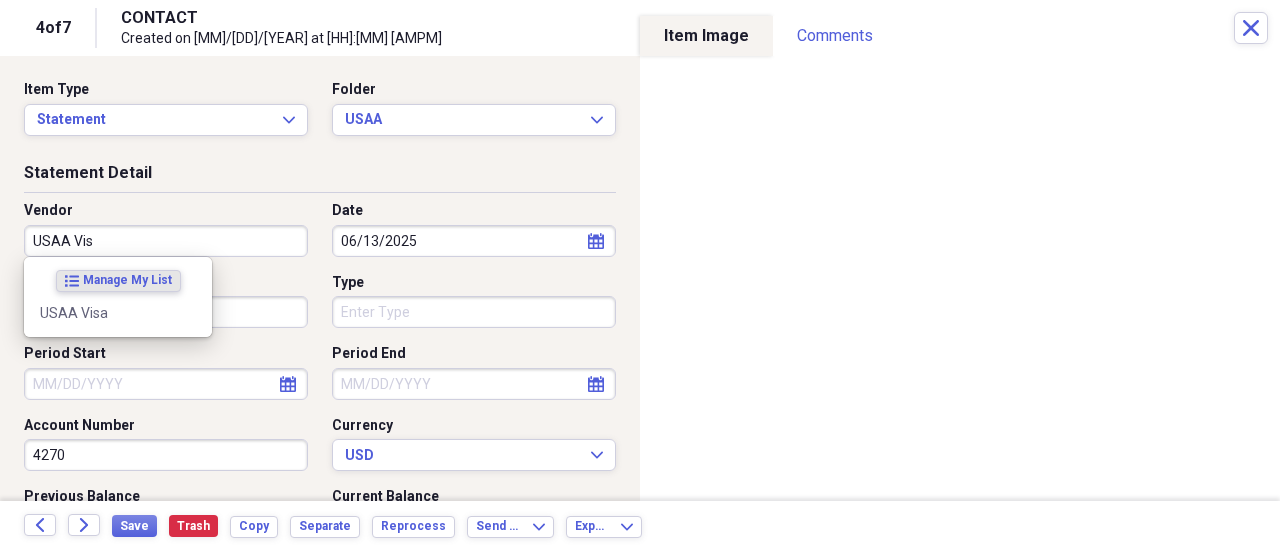 type on "USAA Visa" 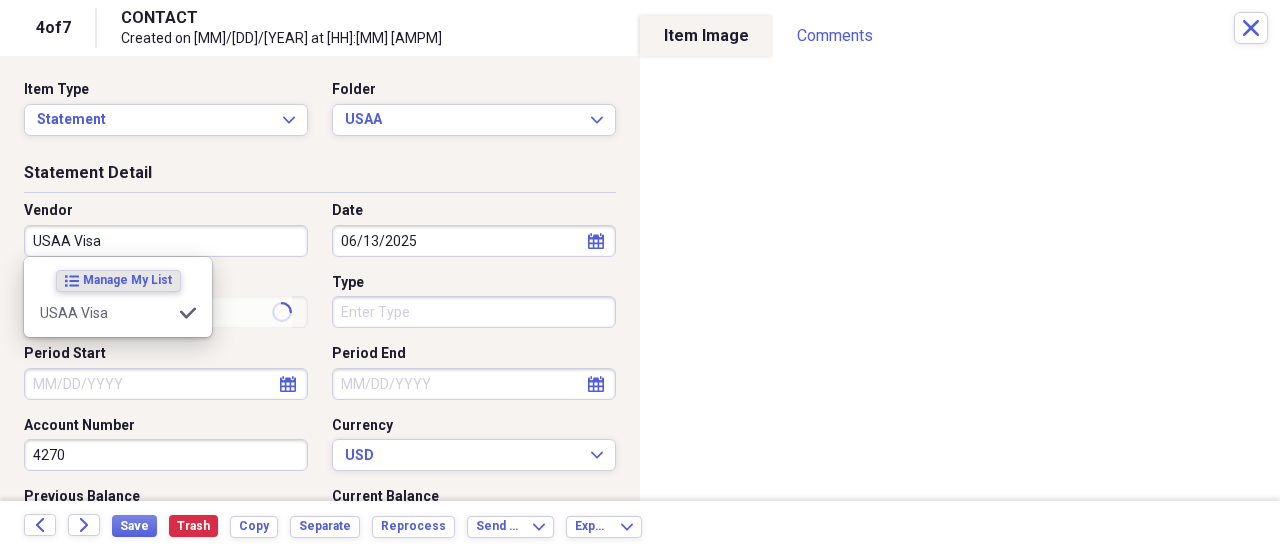 type on "Credit Card Statement" 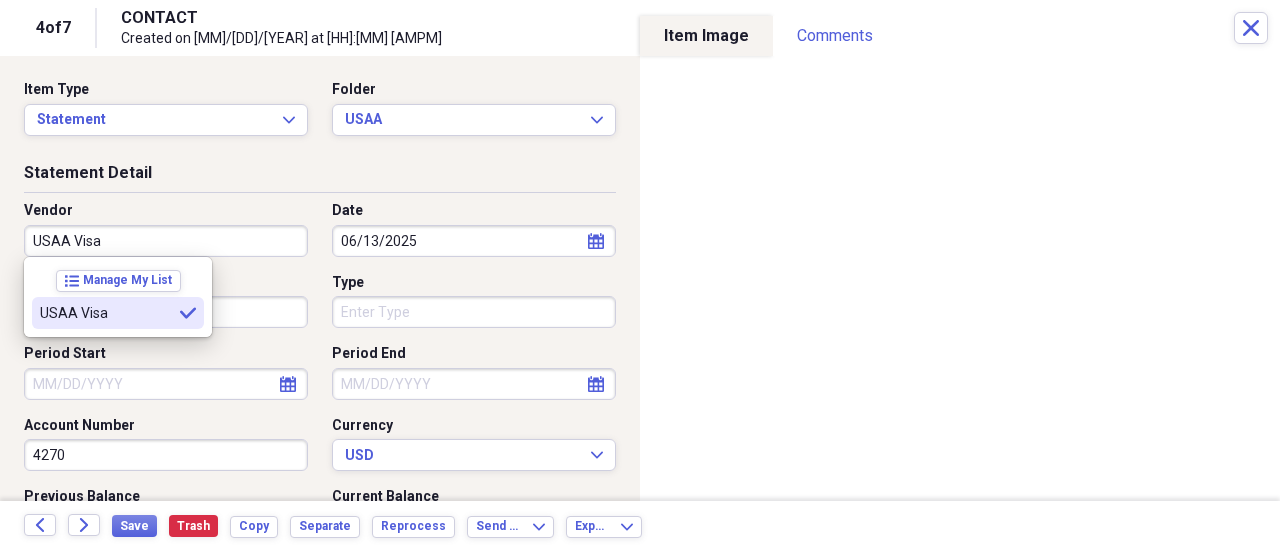 type on "USAA Visa" 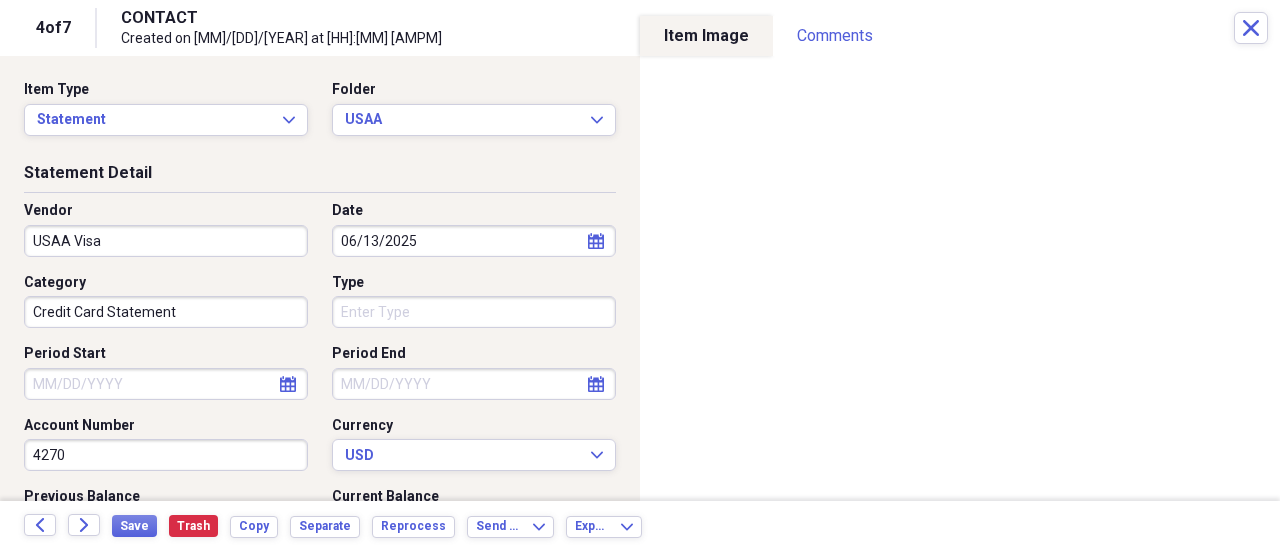 click on "Period End" at bounding box center [474, 384] 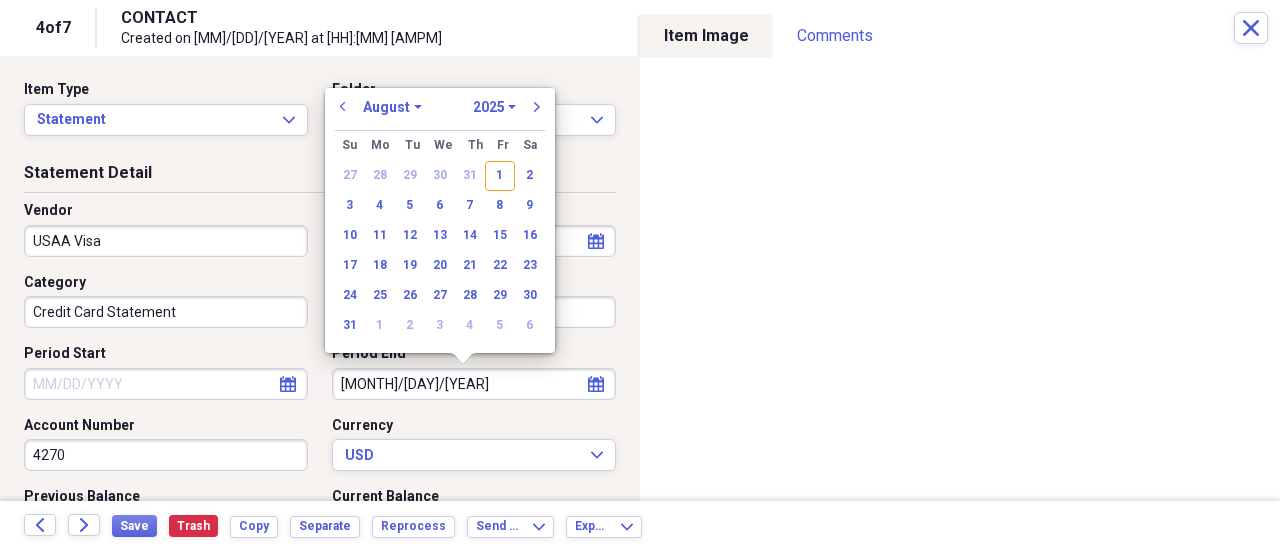 type on "[MONTH]/[DAY]/[YEAR]" 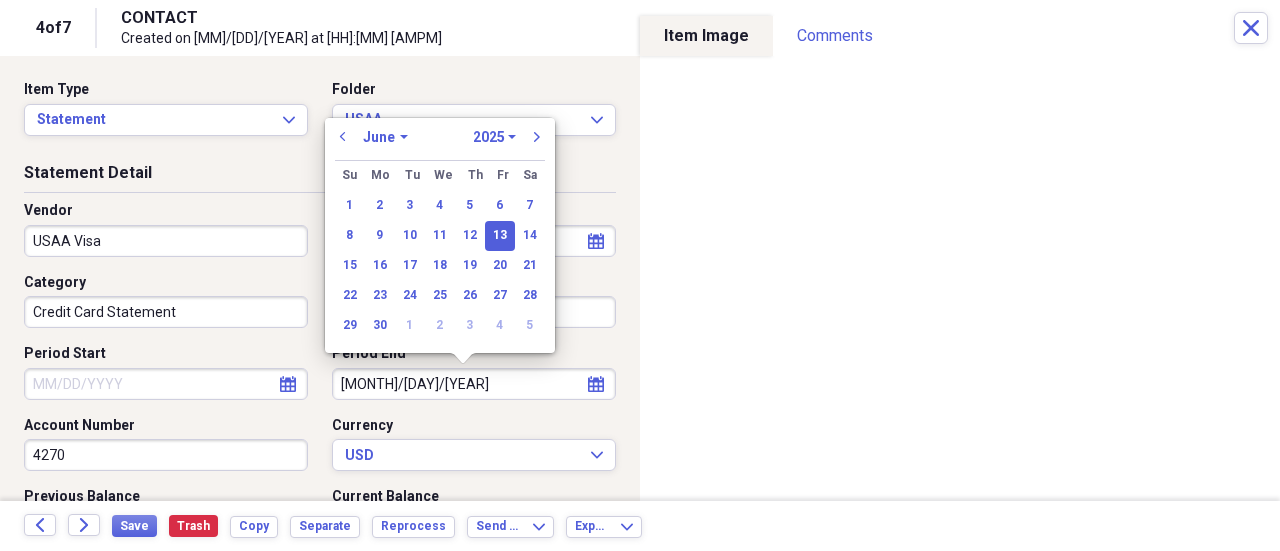 type on "06/13/2025" 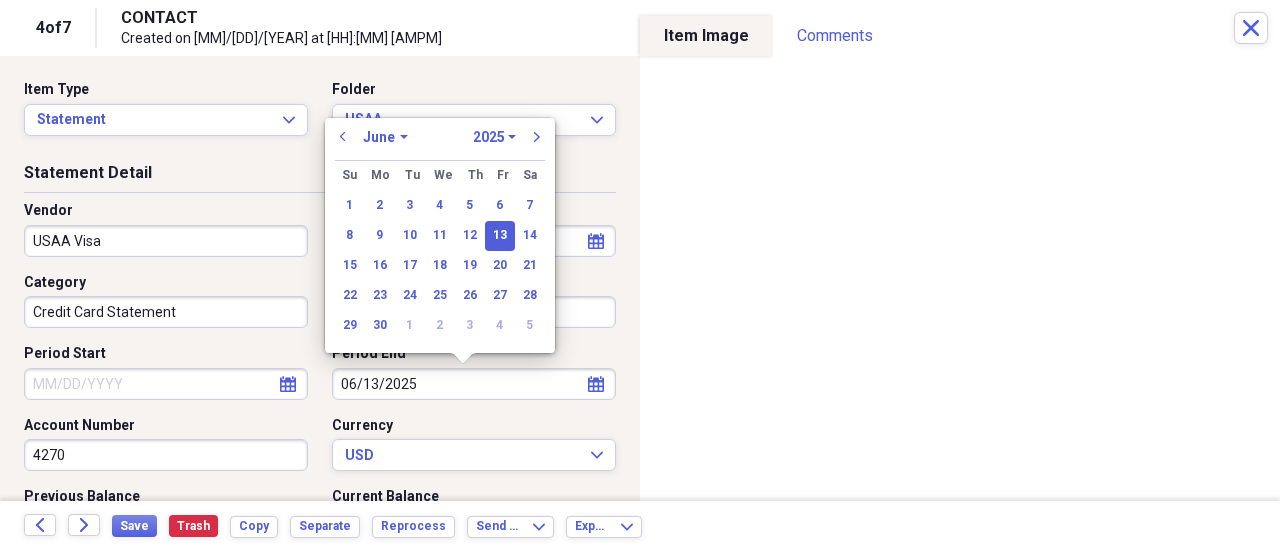 click on "13" at bounding box center (500, 236) 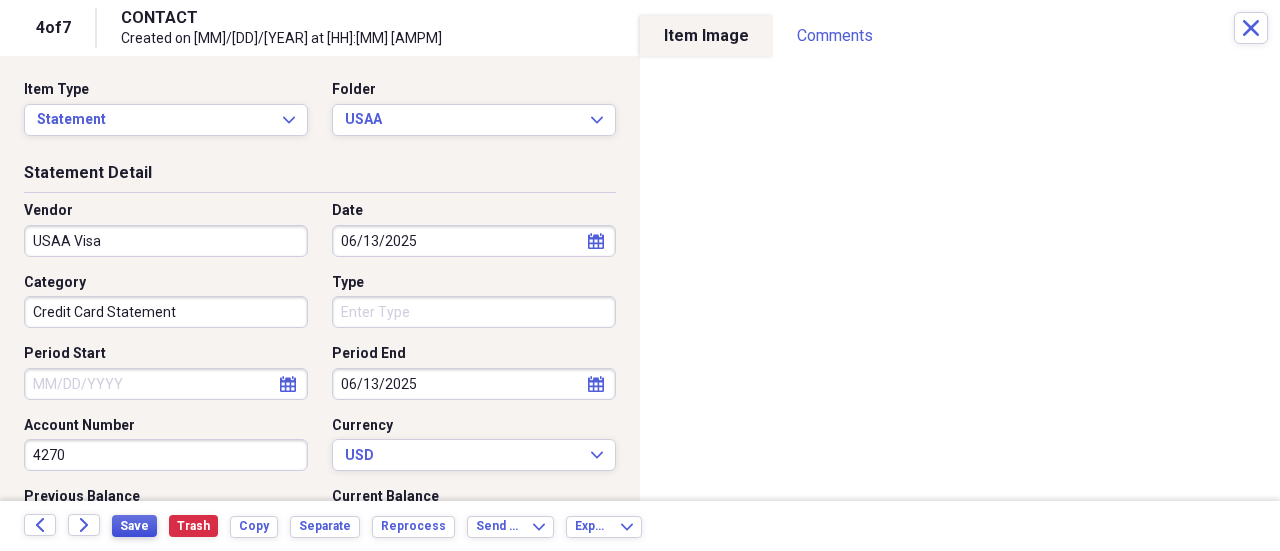 click on "Save" at bounding box center (134, 526) 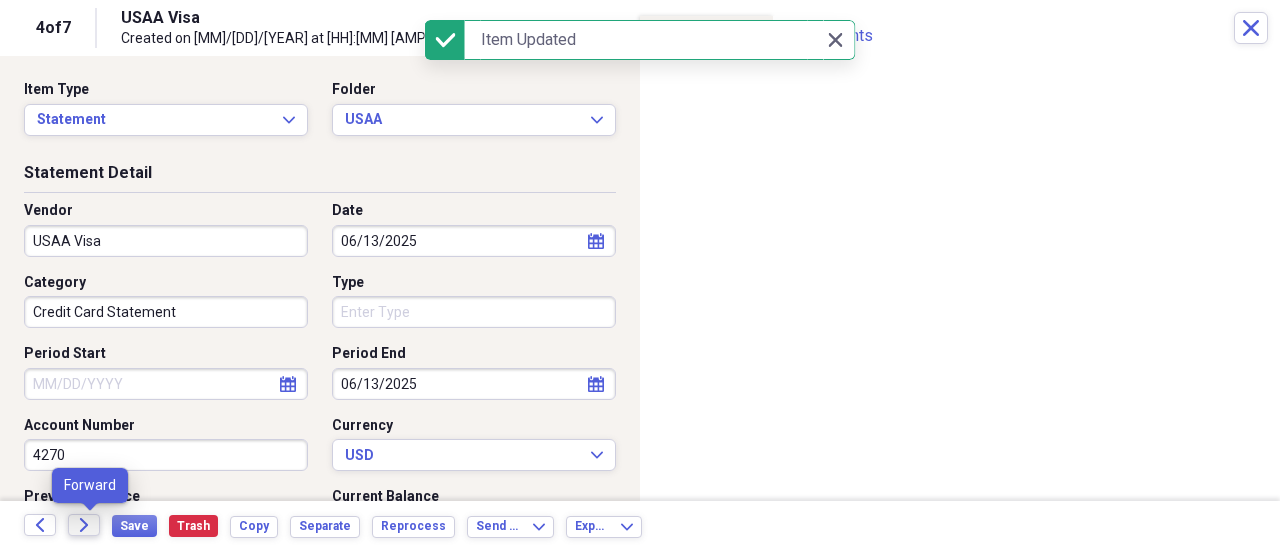 click on "Forward" 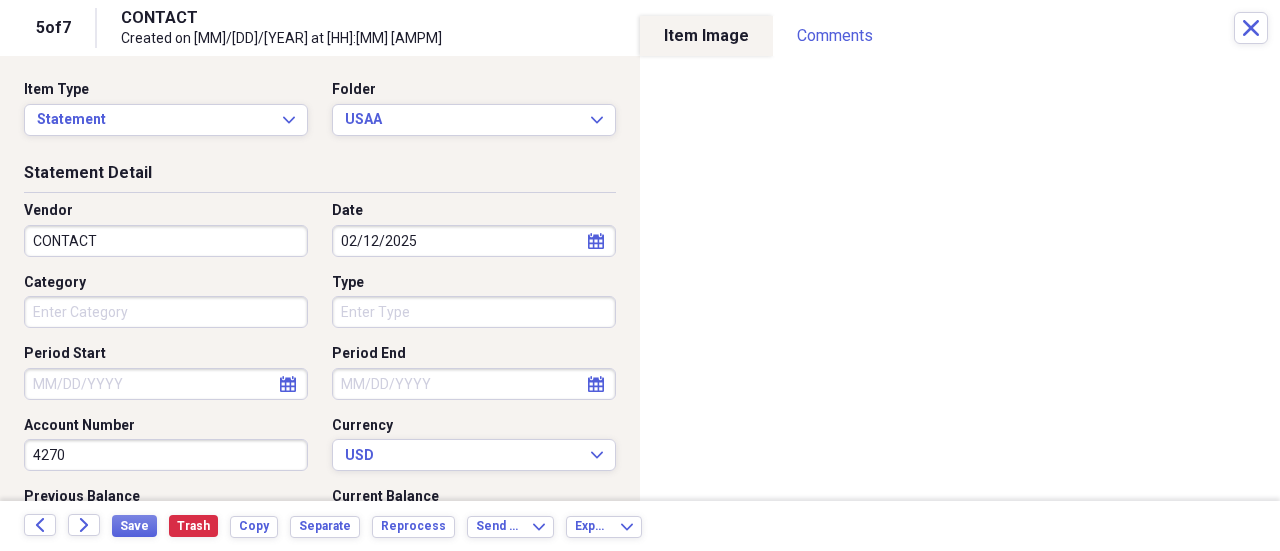 click on "Period End" at bounding box center [474, 384] 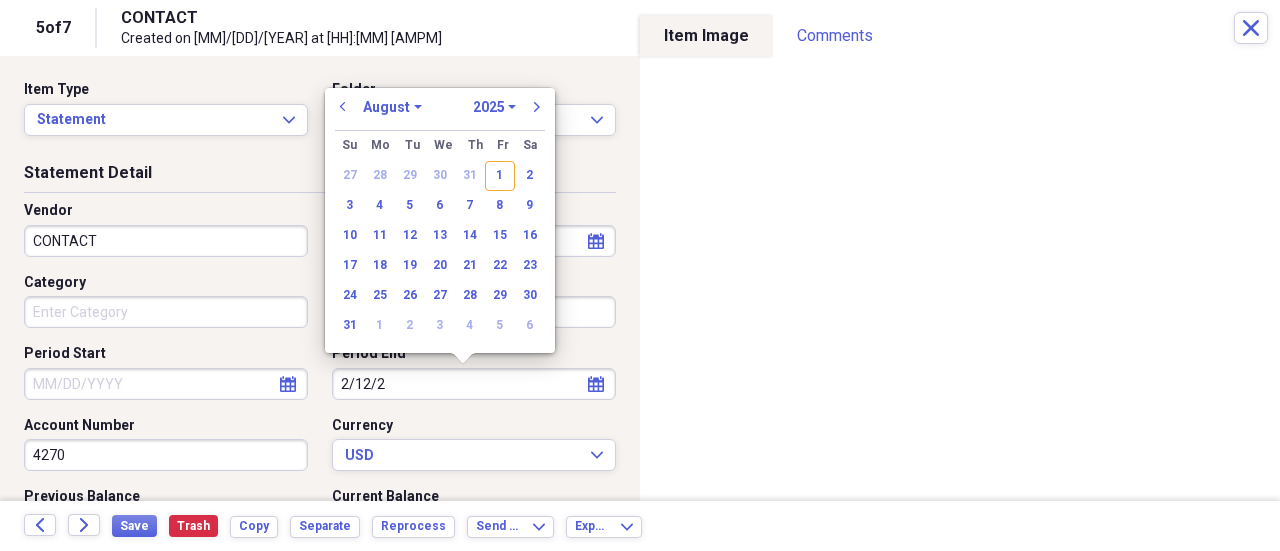 type on "[MM]/[DD]/[YY]" 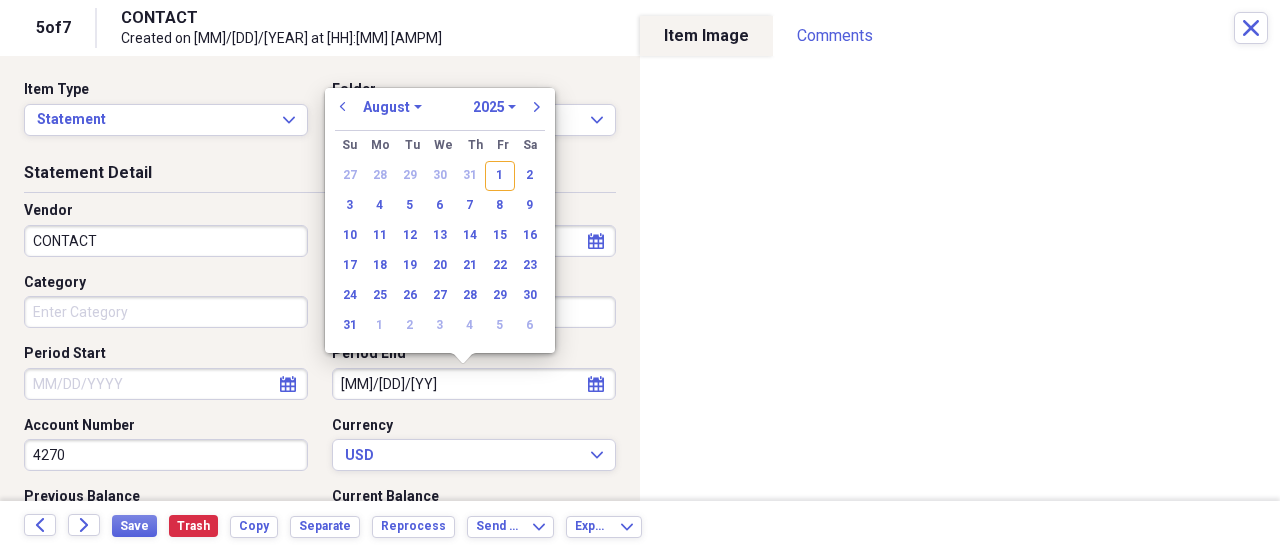 select on "1" 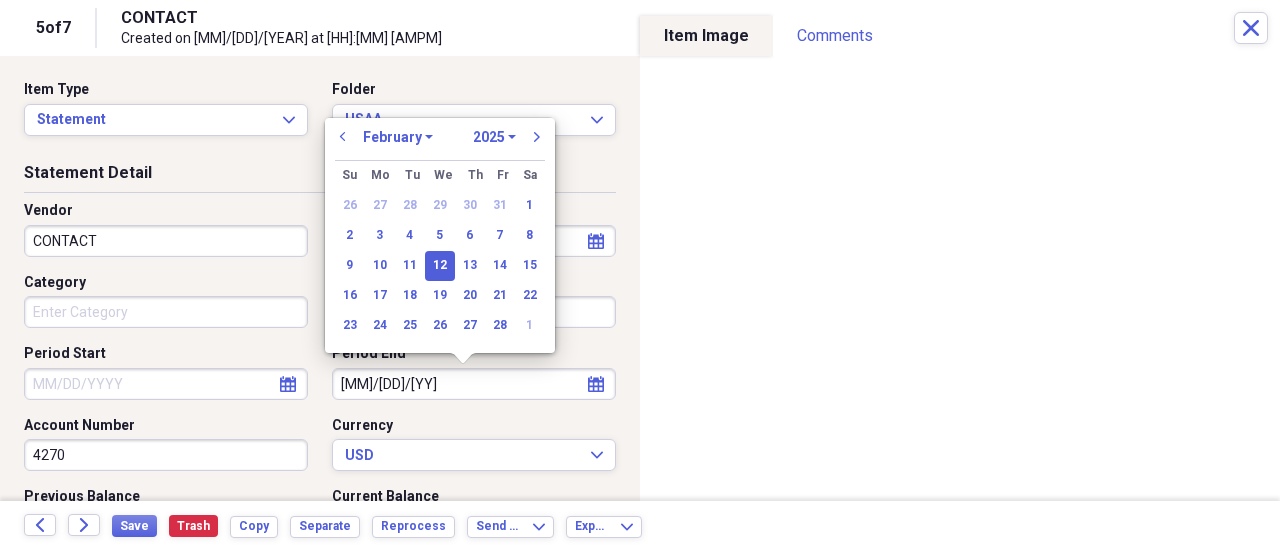 type on "02/12/2025" 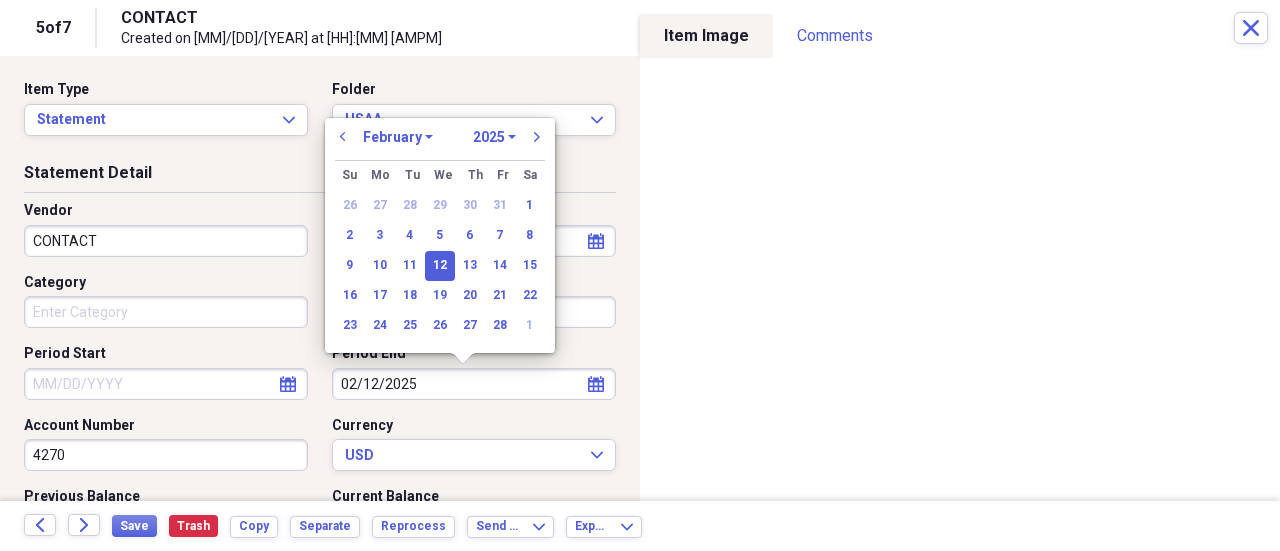 click on "12" at bounding box center [440, 266] 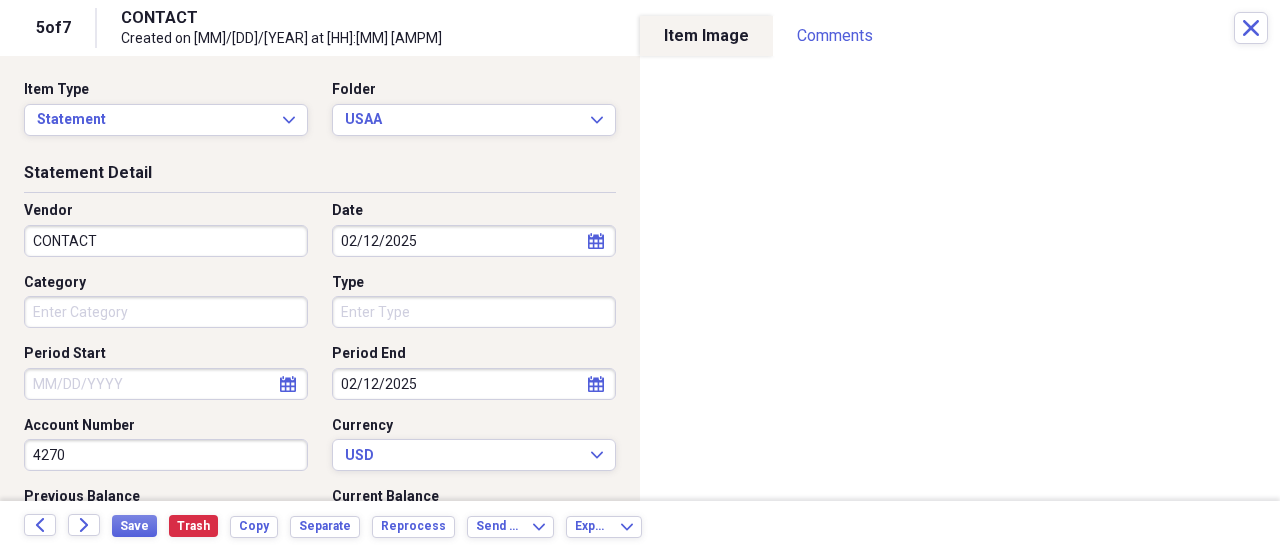 click on "CONTACT" at bounding box center [166, 241] 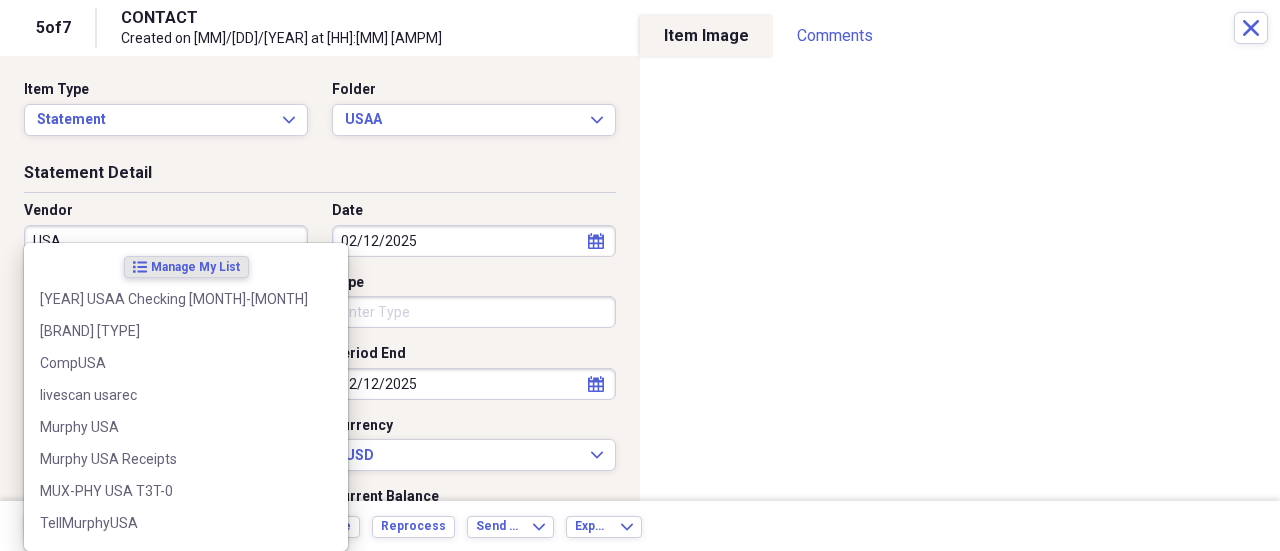 type on "USAA" 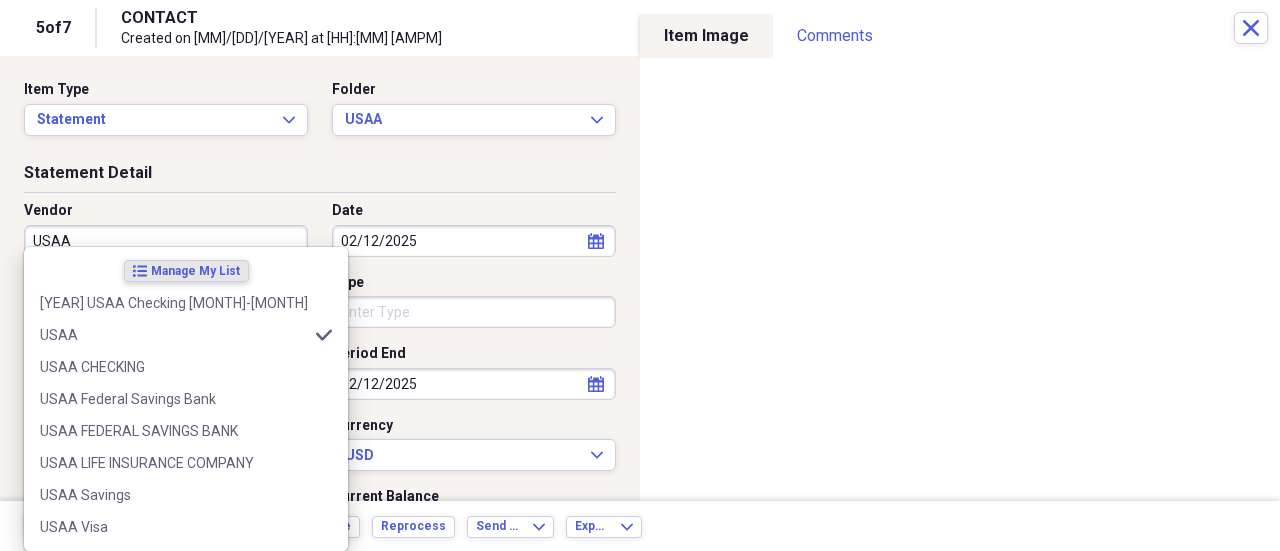 type on "Bank Statement" 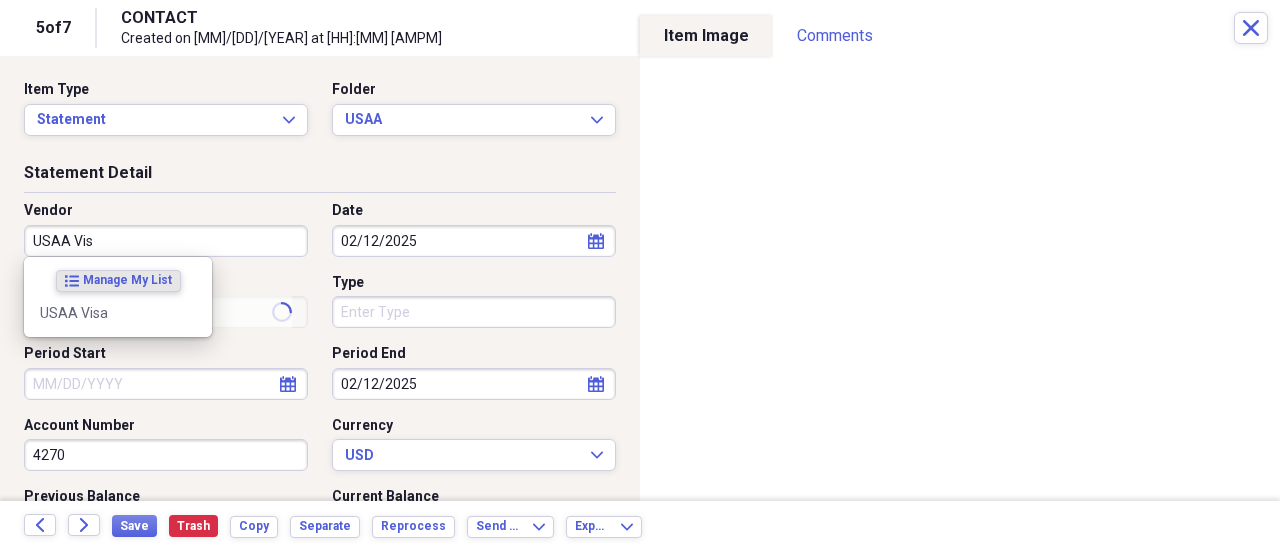 type on "USAA Visa" 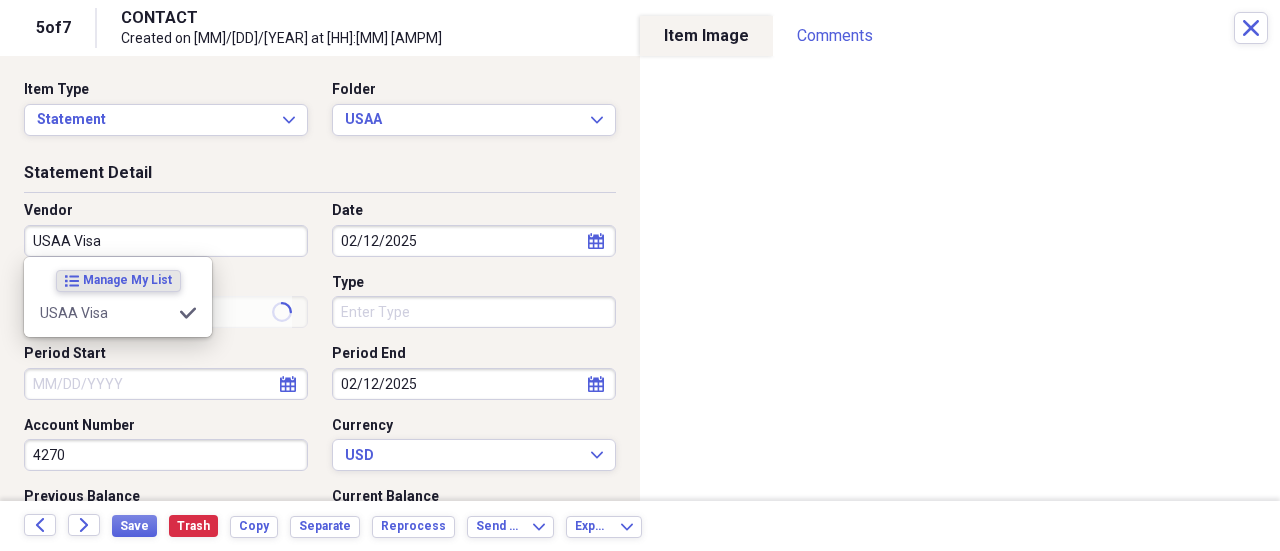 type on "Credit Card Statement" 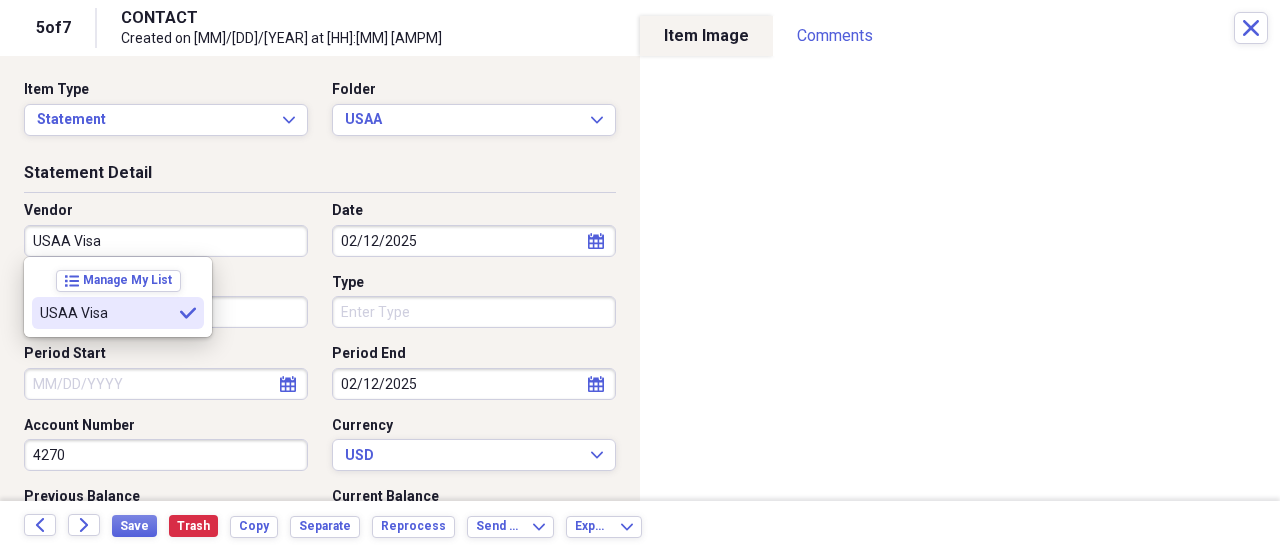 type on "USAA Visa" 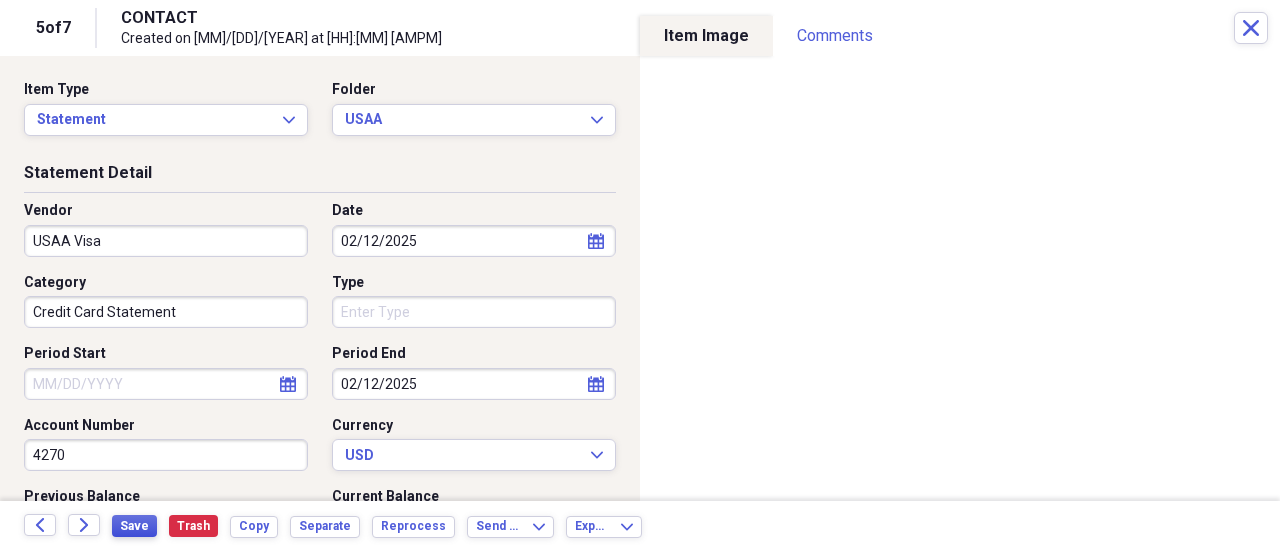 click on "Save" at bounding box center (134, 526) 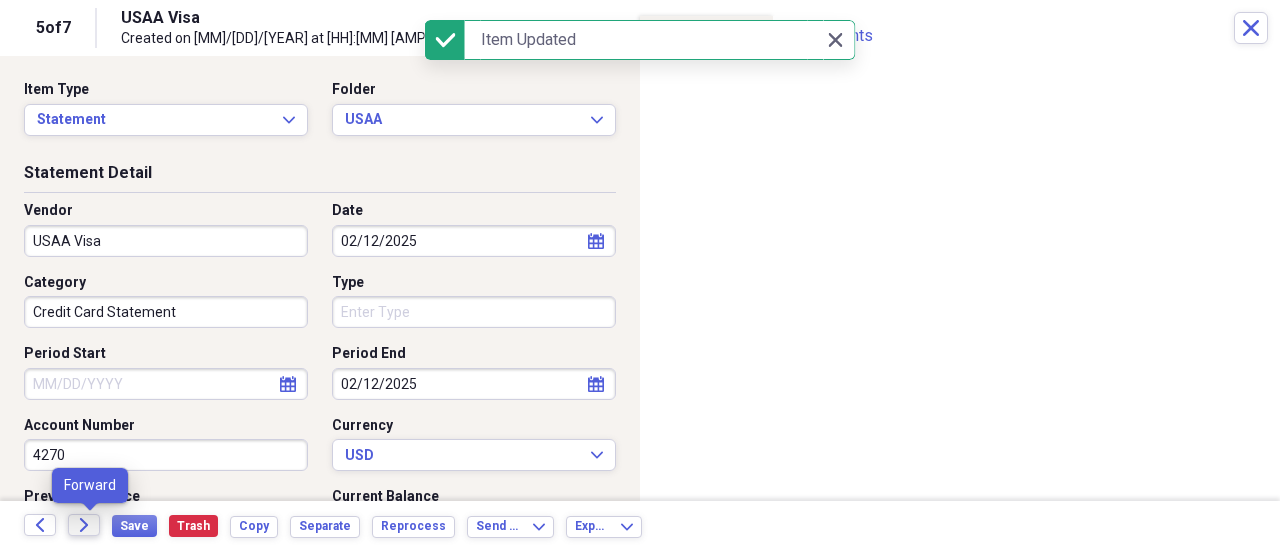 click on "Forward" 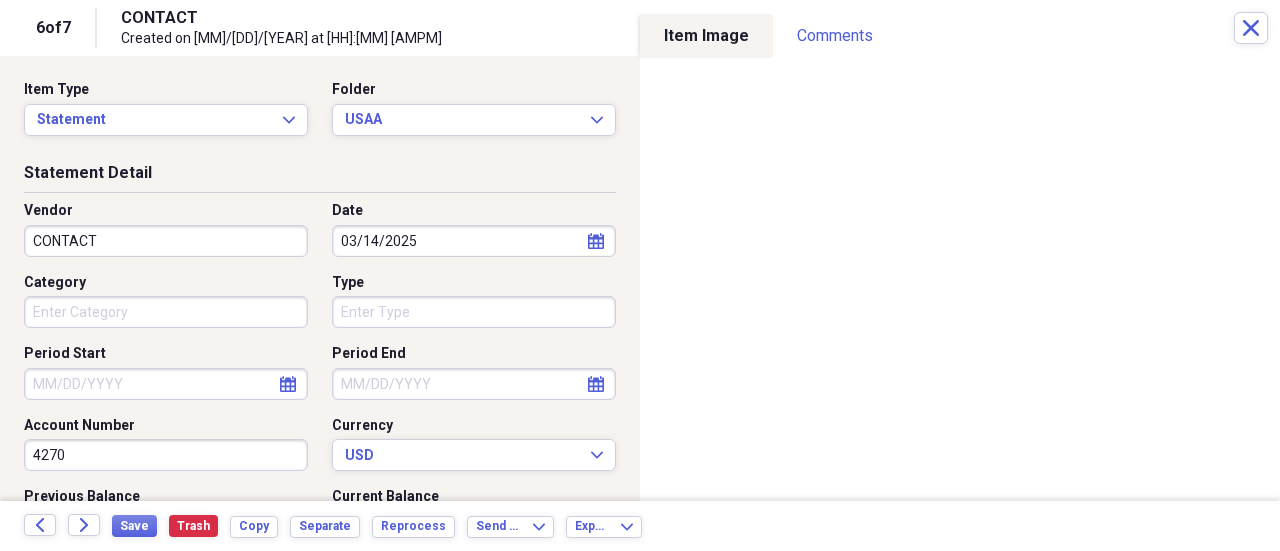 select on "7" 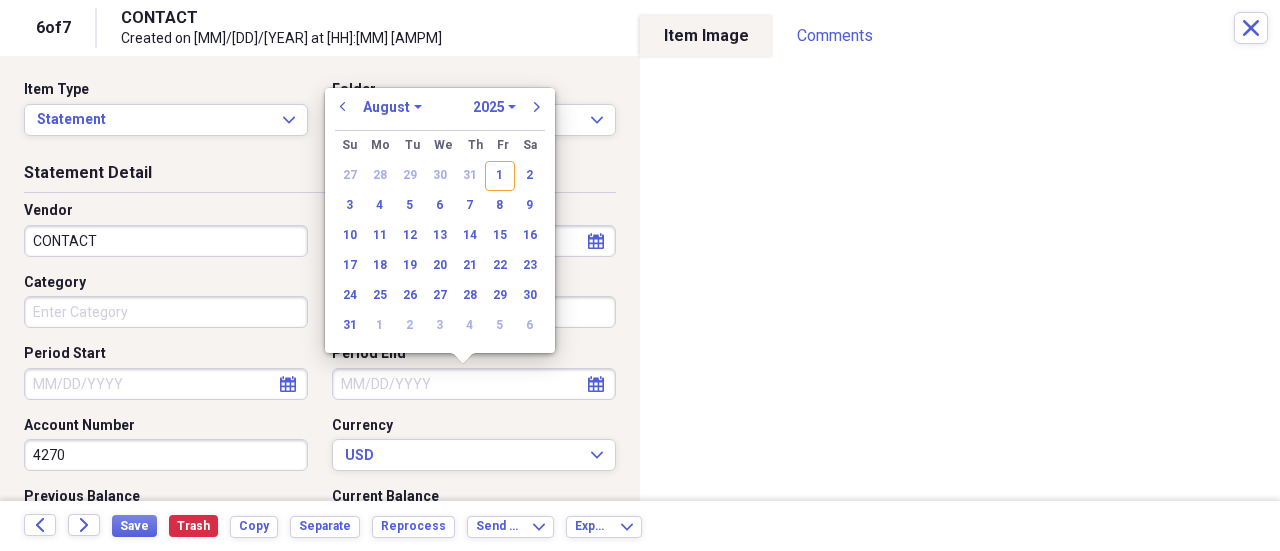 click on "Period End" at bounding box center (474, 384) 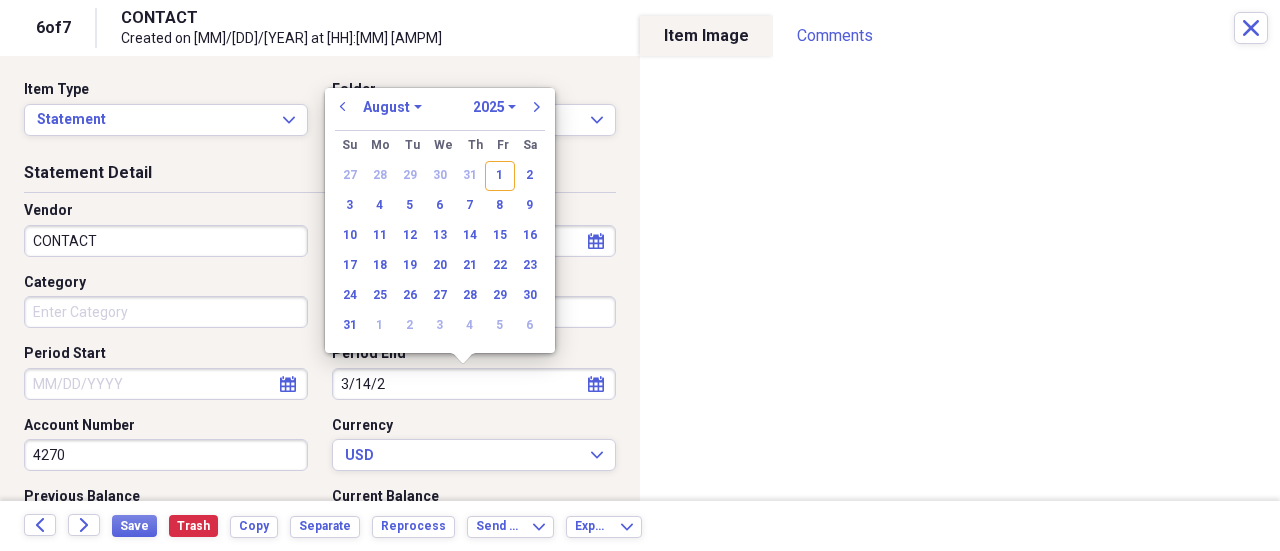 type on "[MONTH]/[DAY]/[YEAR]" 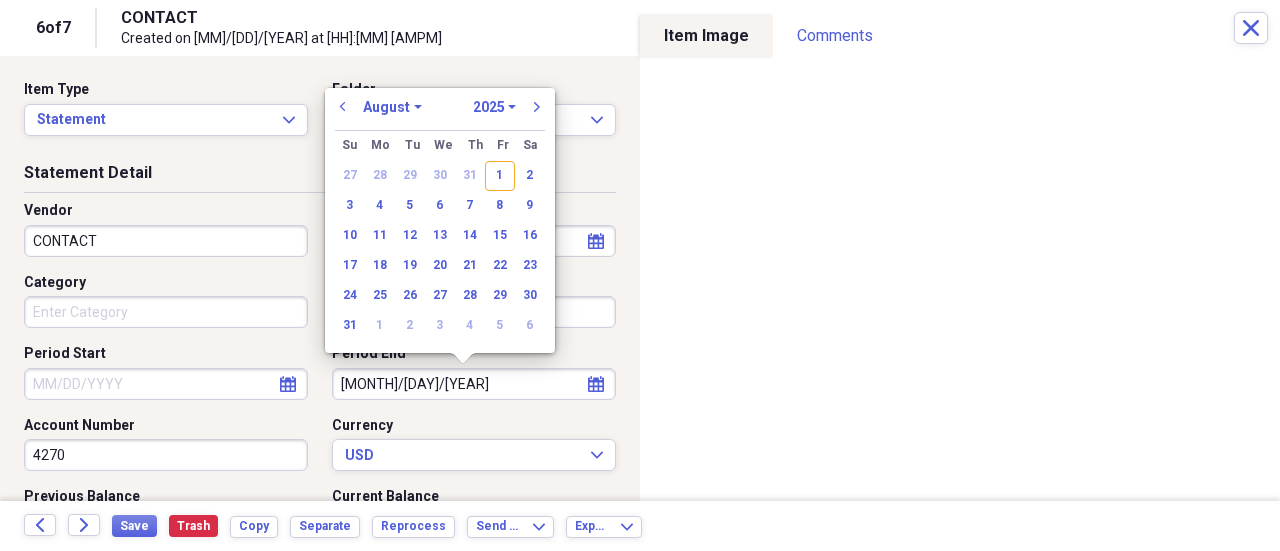 select on "2" 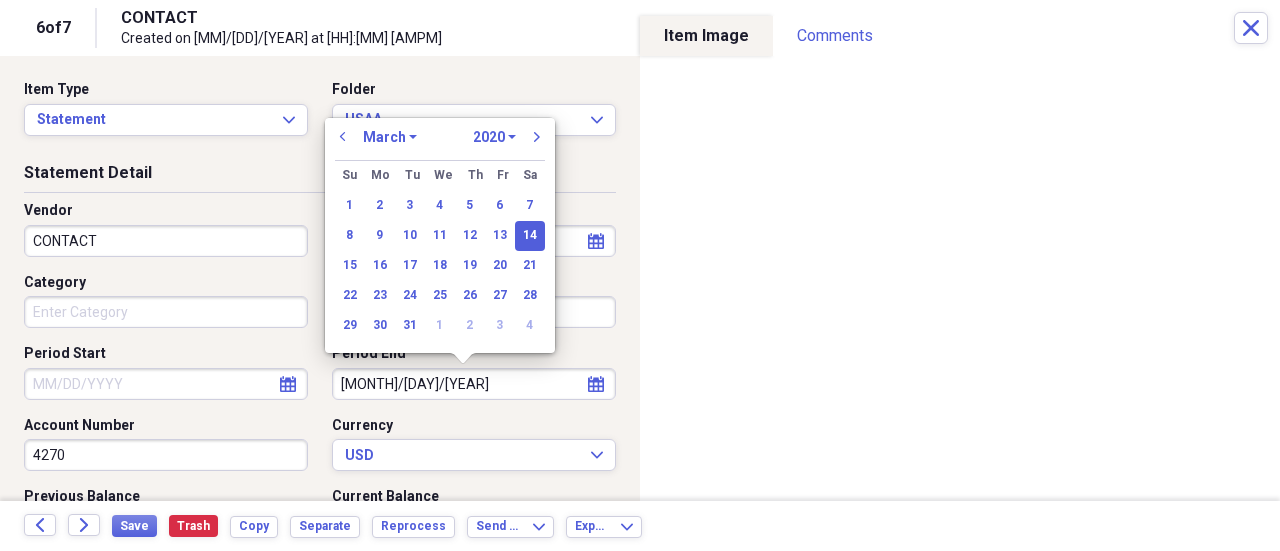 type on "3/14/2025" 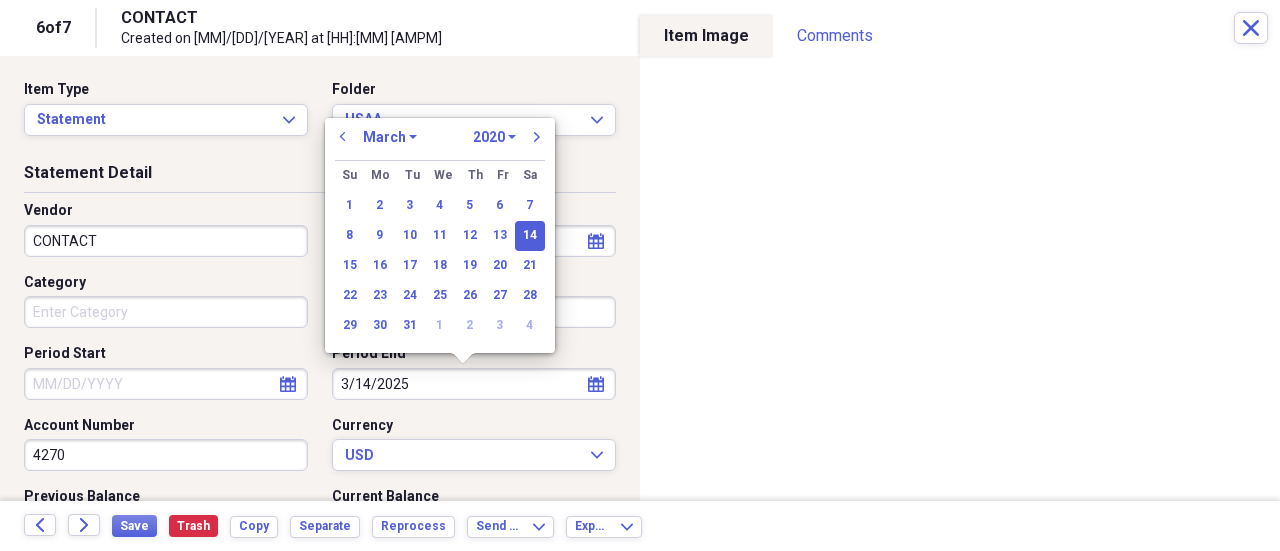 select on "2025" 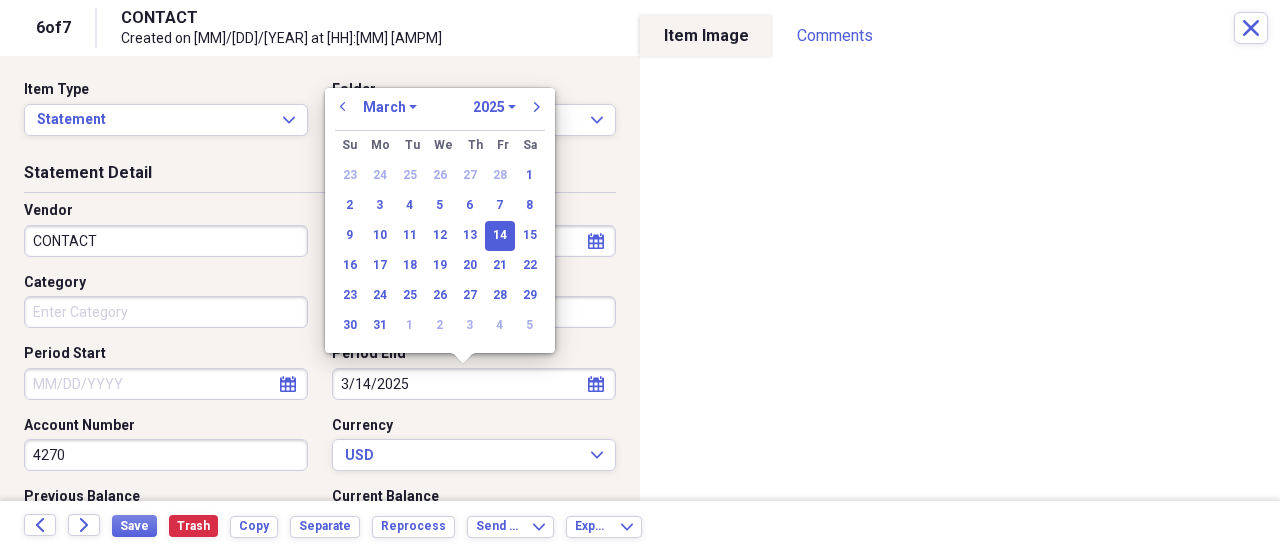 type on "03/14/2025" 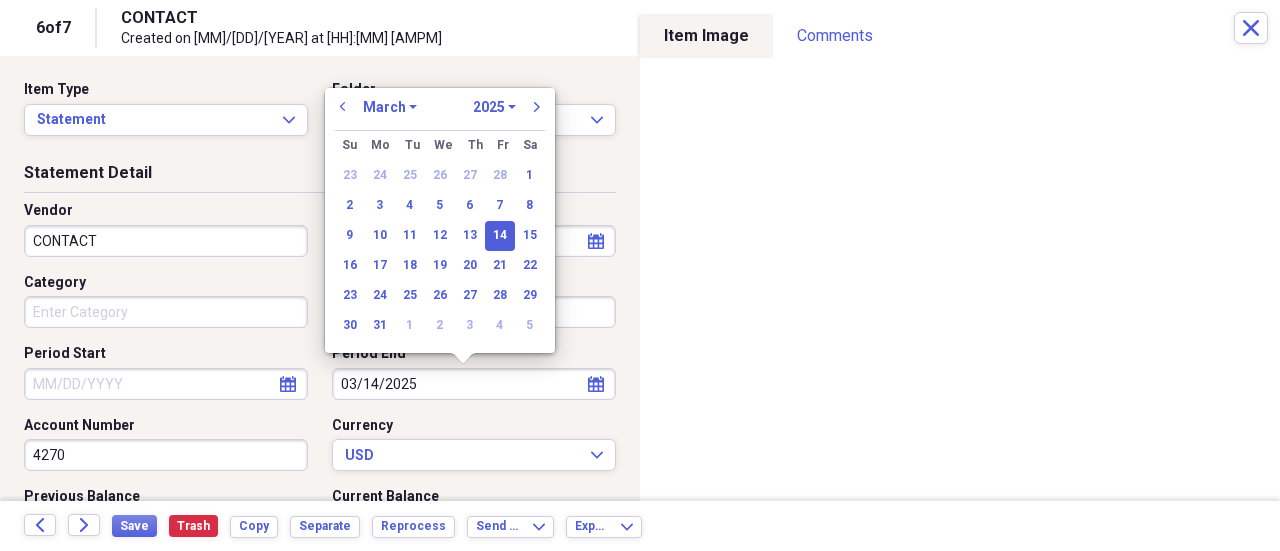 click on "14" at bounding box center (500, 236) 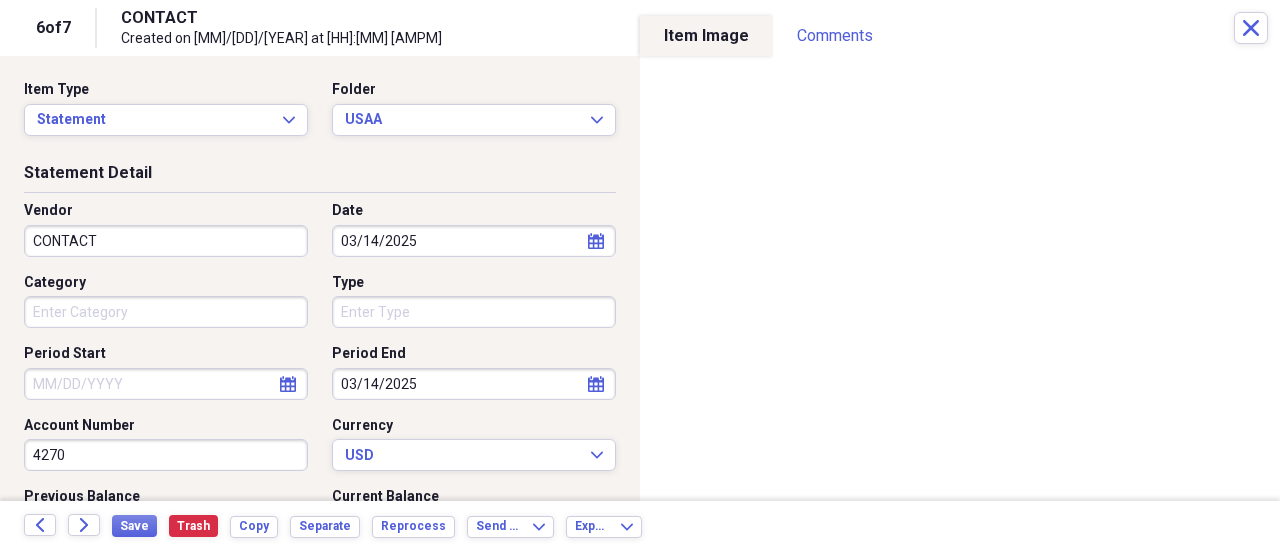 click on "CONTACT" at bounding box center [166, 241] 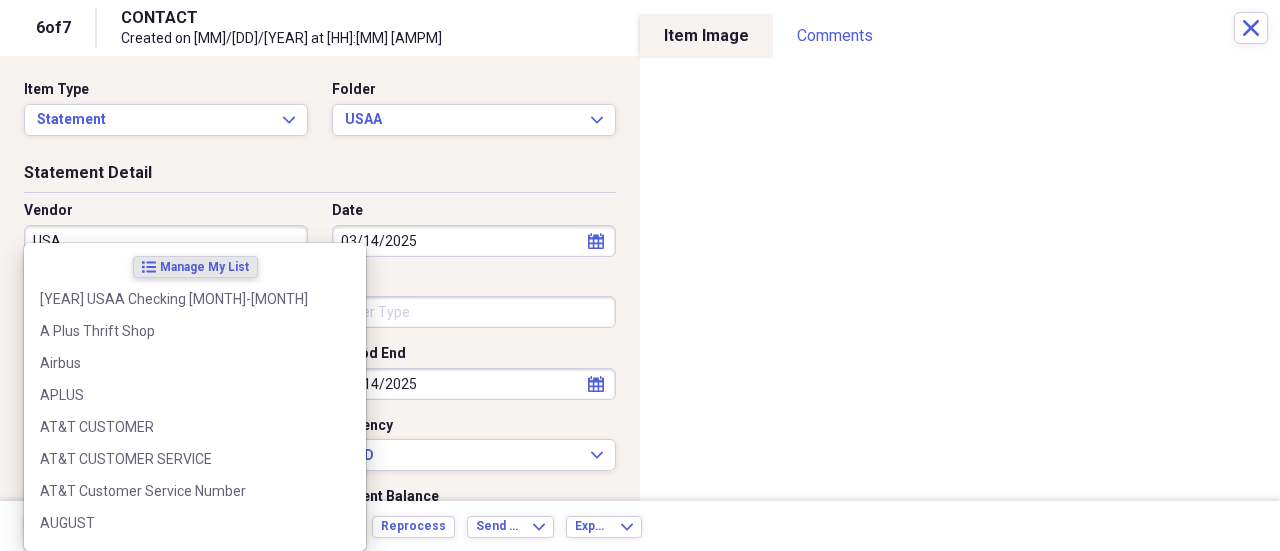 type on "USAA" 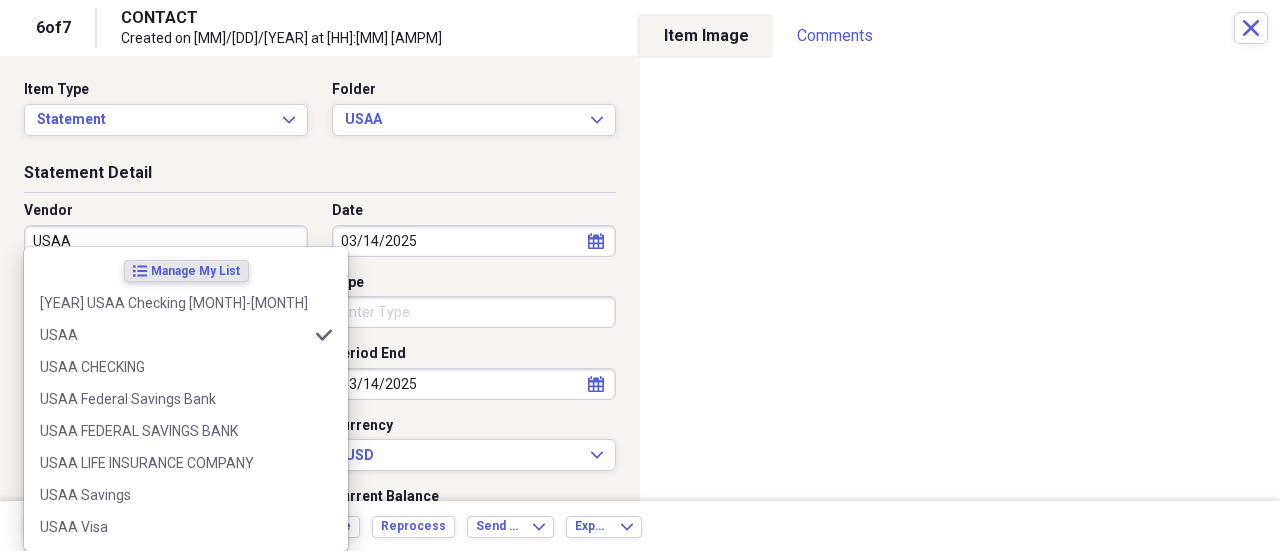 type on "Bank Statement" 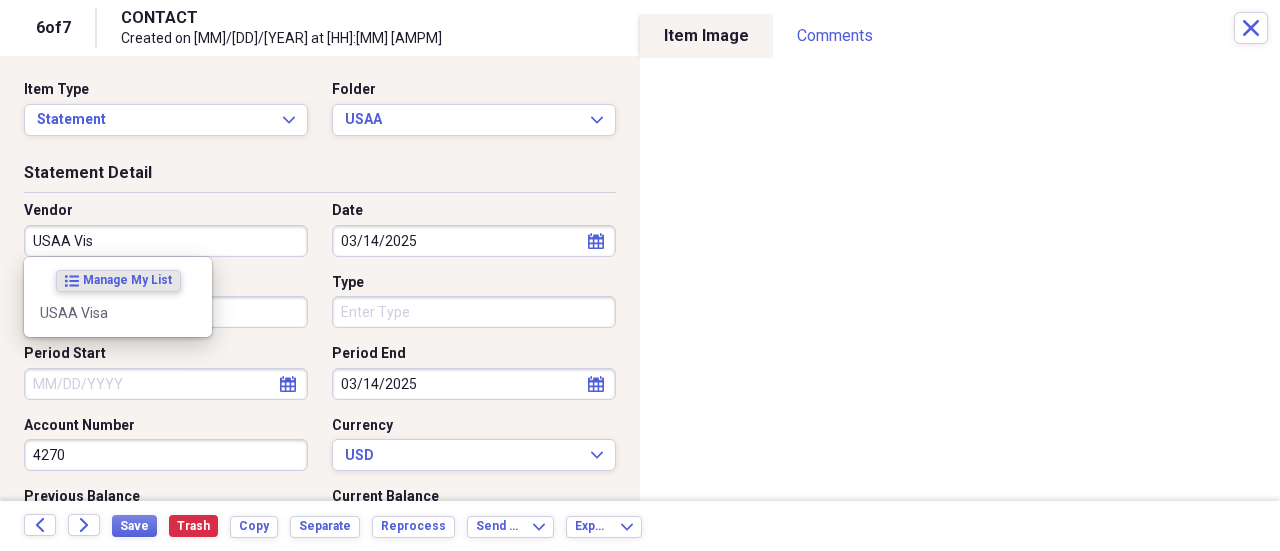 type on "USAA Visa" 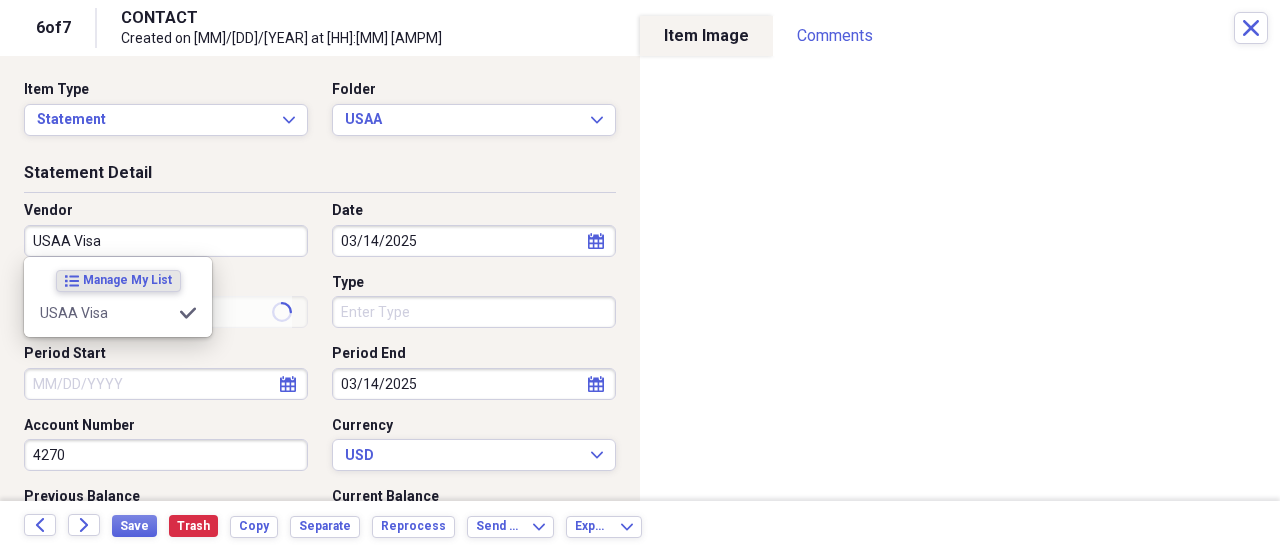 type 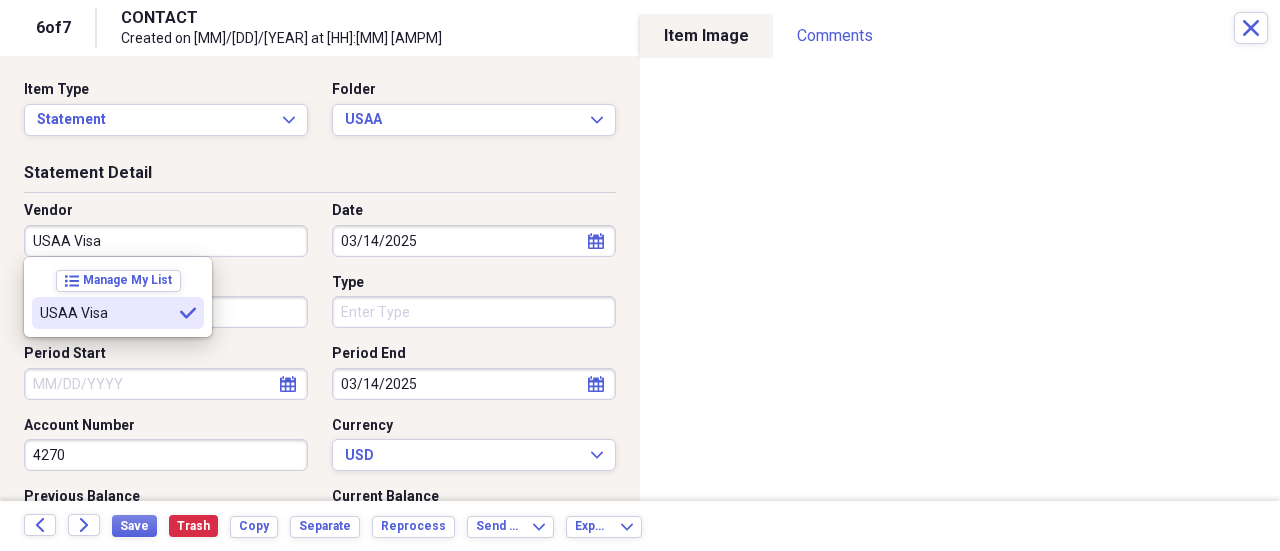 click on "USAA Visa" at bounding box center (106, 313) 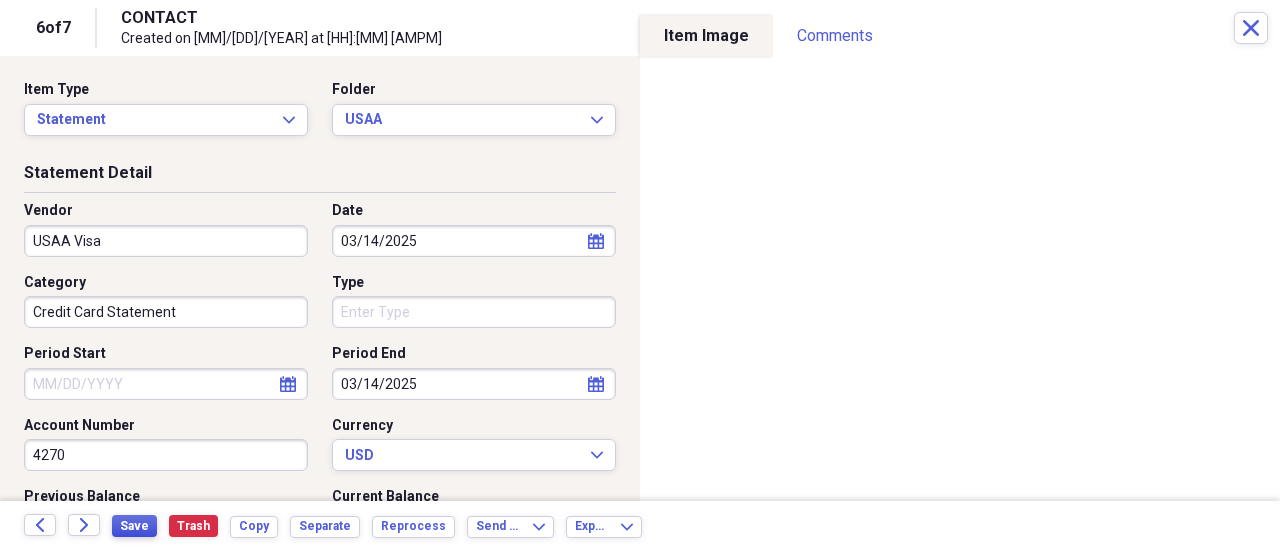 click on "Save" at bounding box center [134, 526] 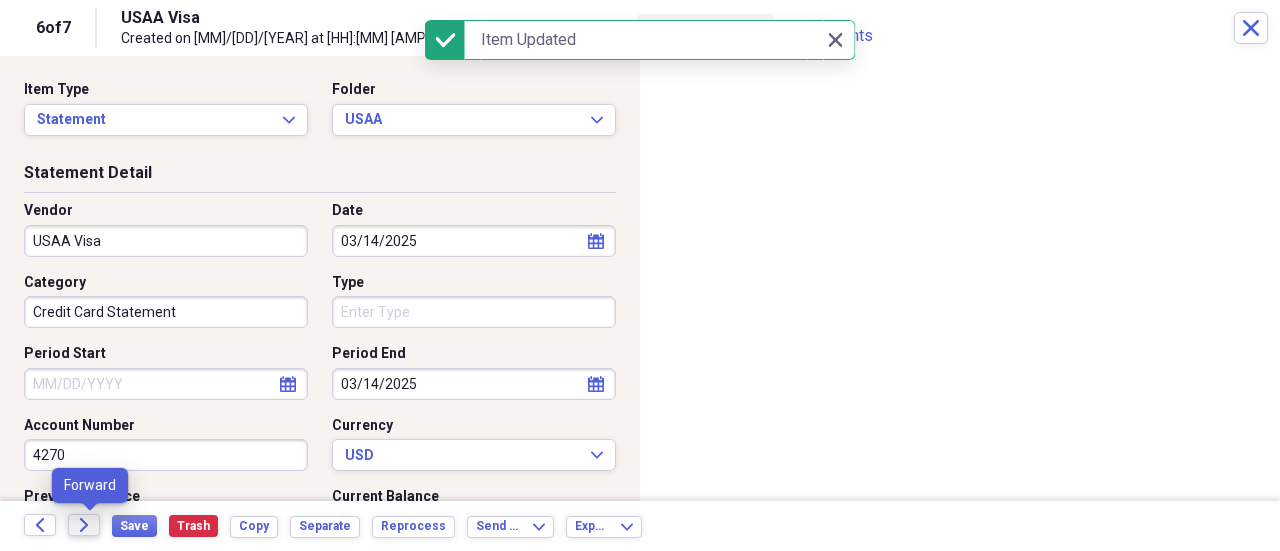 click on "Forward" 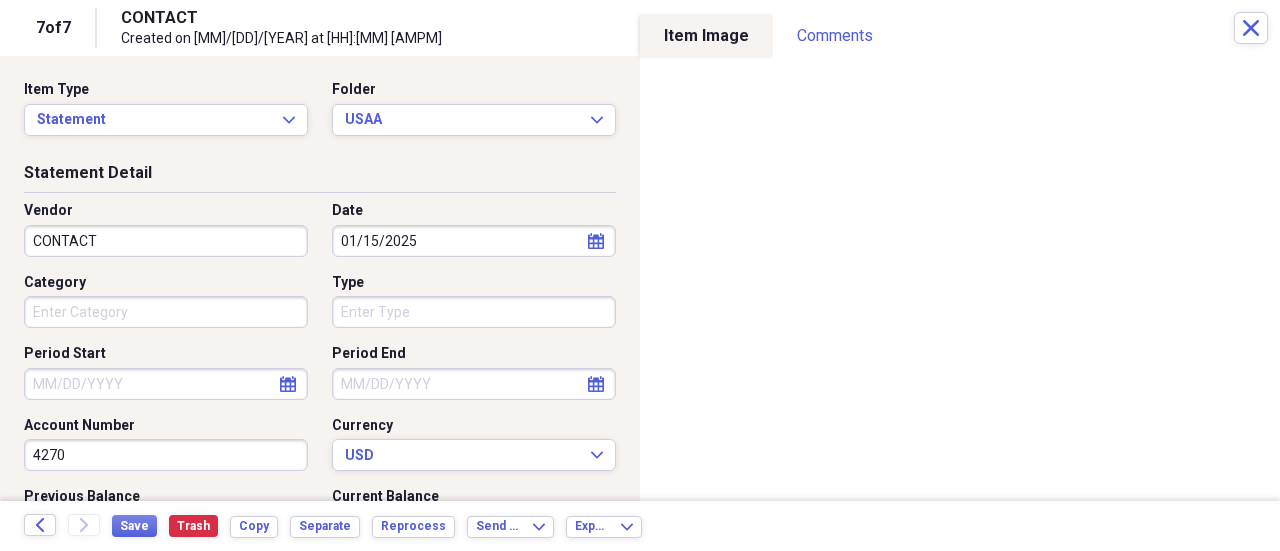click on "Period End" at bounding box center (474, 384) 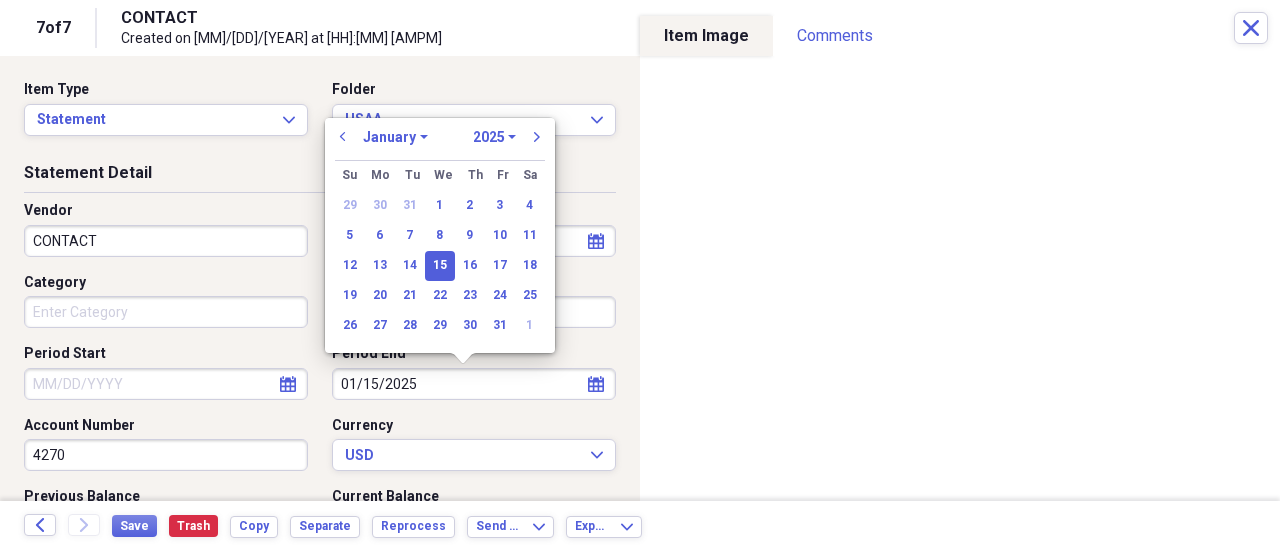 click on "15" at bounding box center [440, 266] 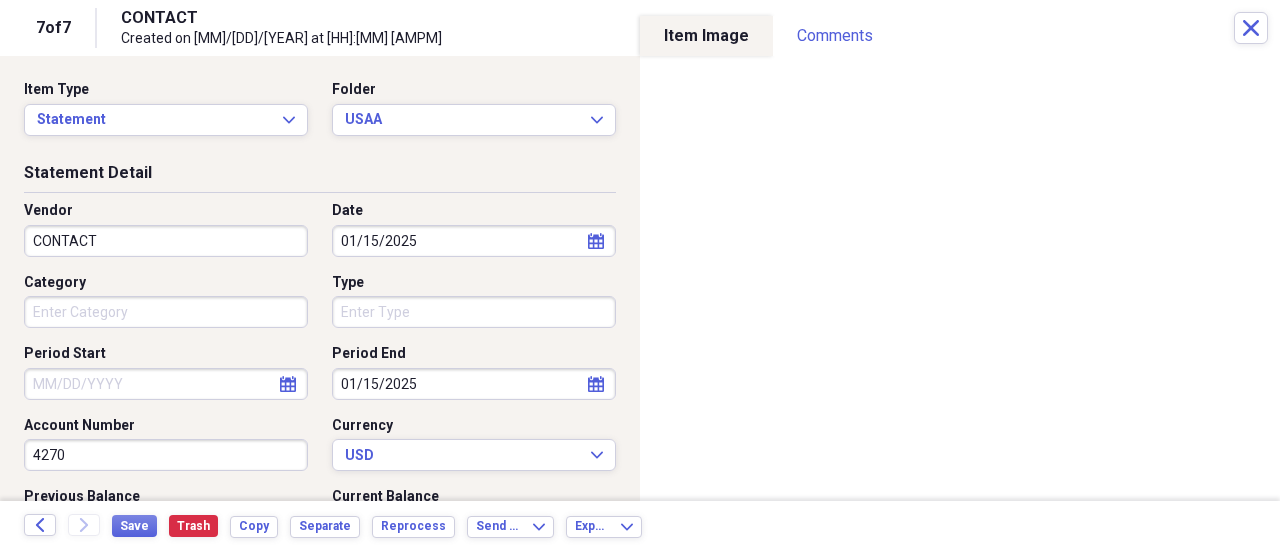 click on "CONTACT" at bounding box center (166, 241) 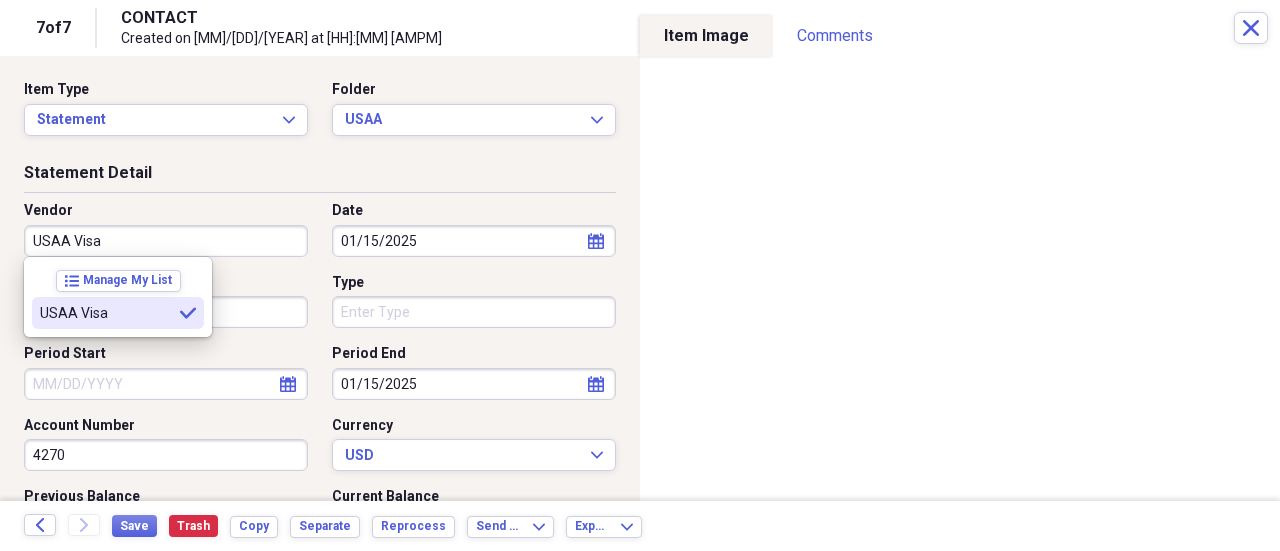 click on "USAA Visa" at bounding box center (106, 313) 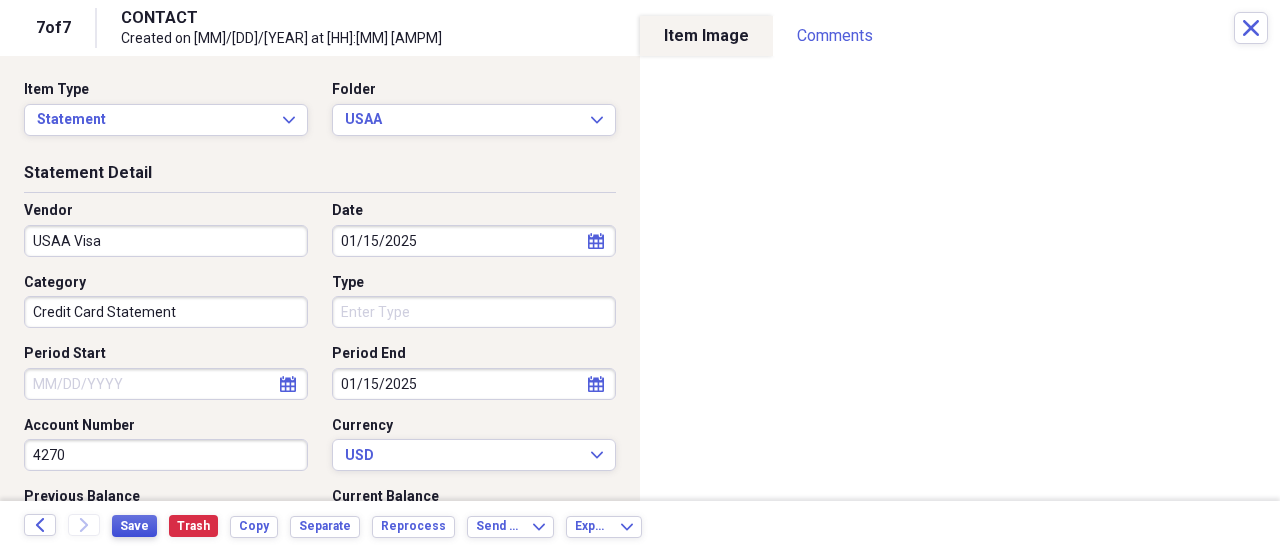 click on "Save" at bounding box center [134, 526] 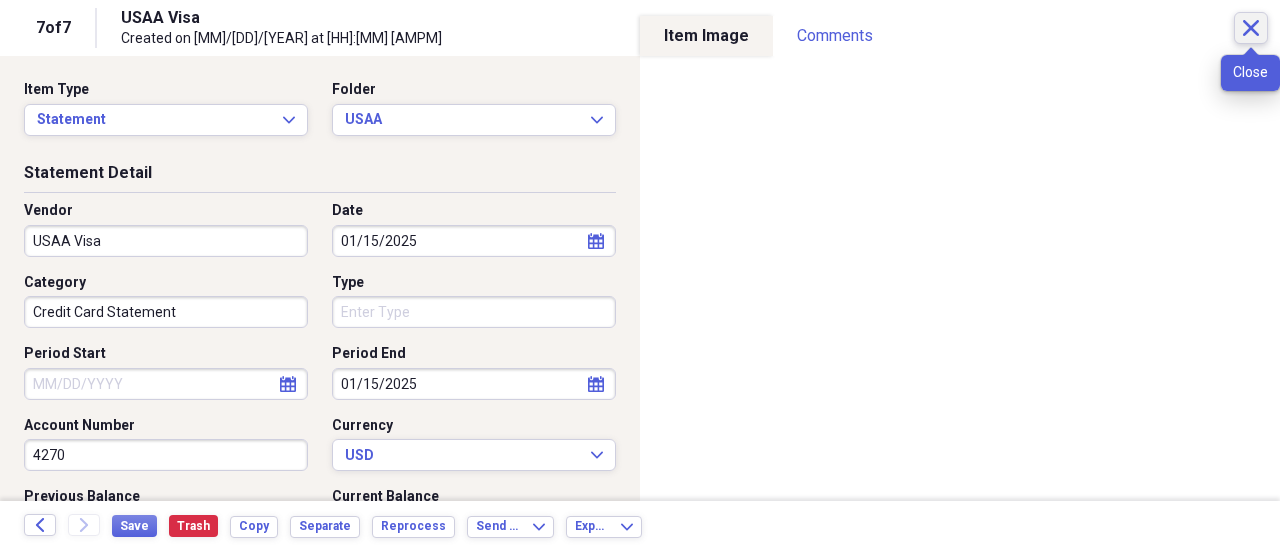 click 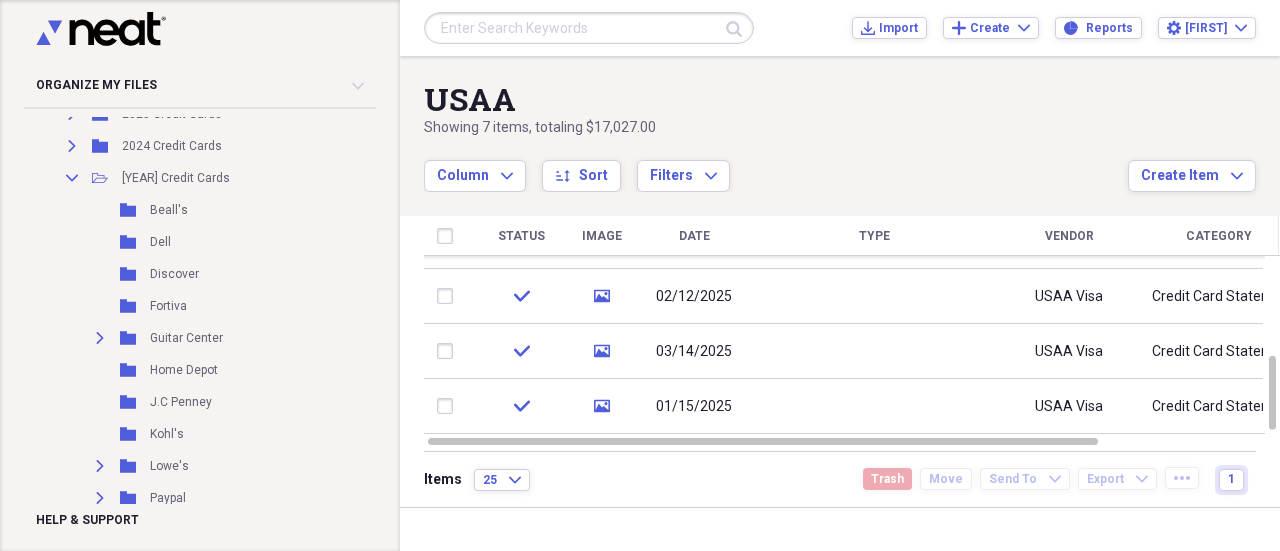 scroll, scrollTop: 2811, scrollLeft: 0, axis: vertical 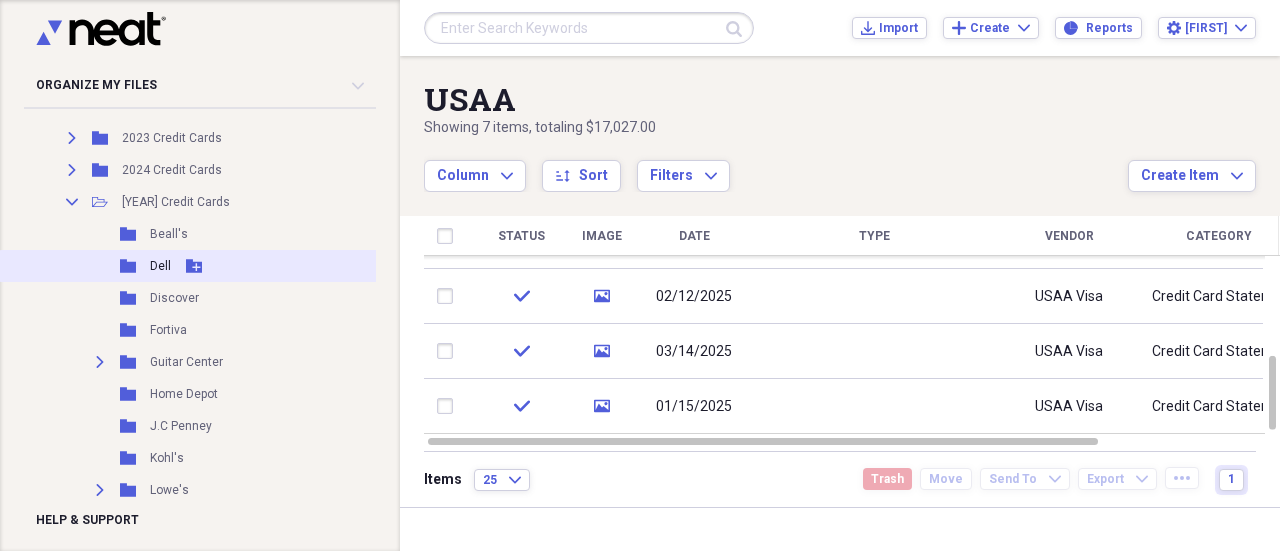 click on "Dell" at bounding box center (160, 266) 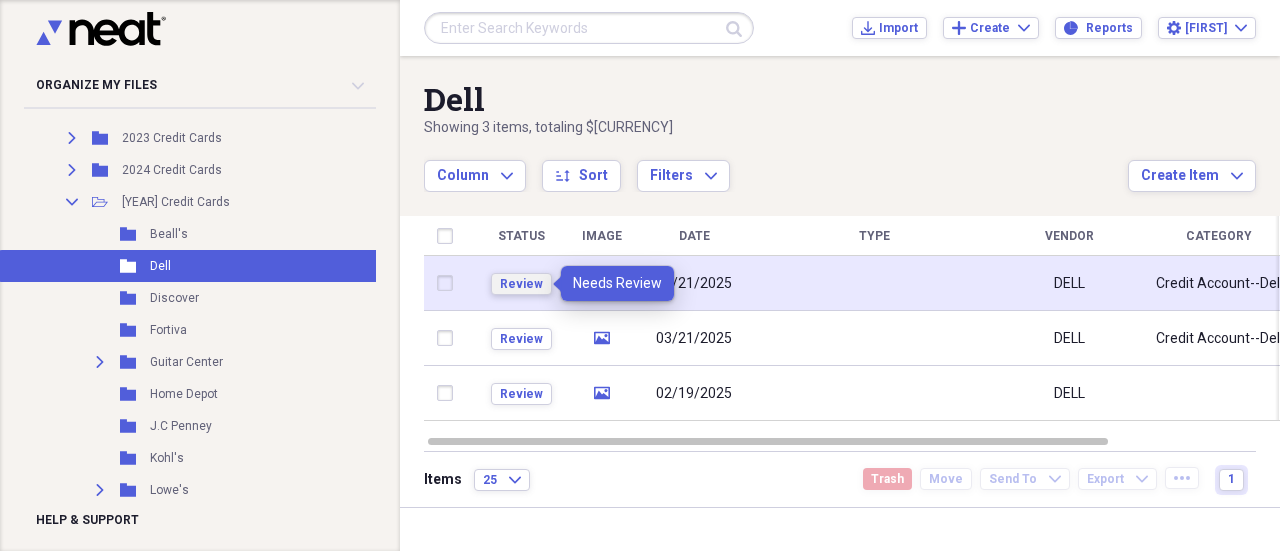 click on "Review" at bounding box center (521, 284) 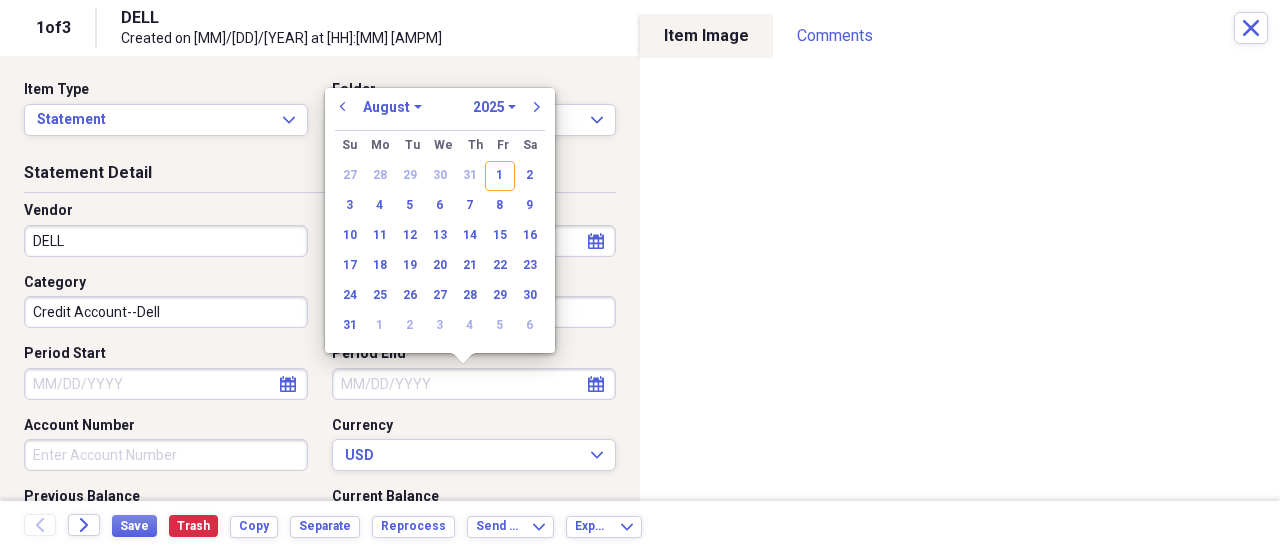 click on "Period End" at bounding box center (474, 384) 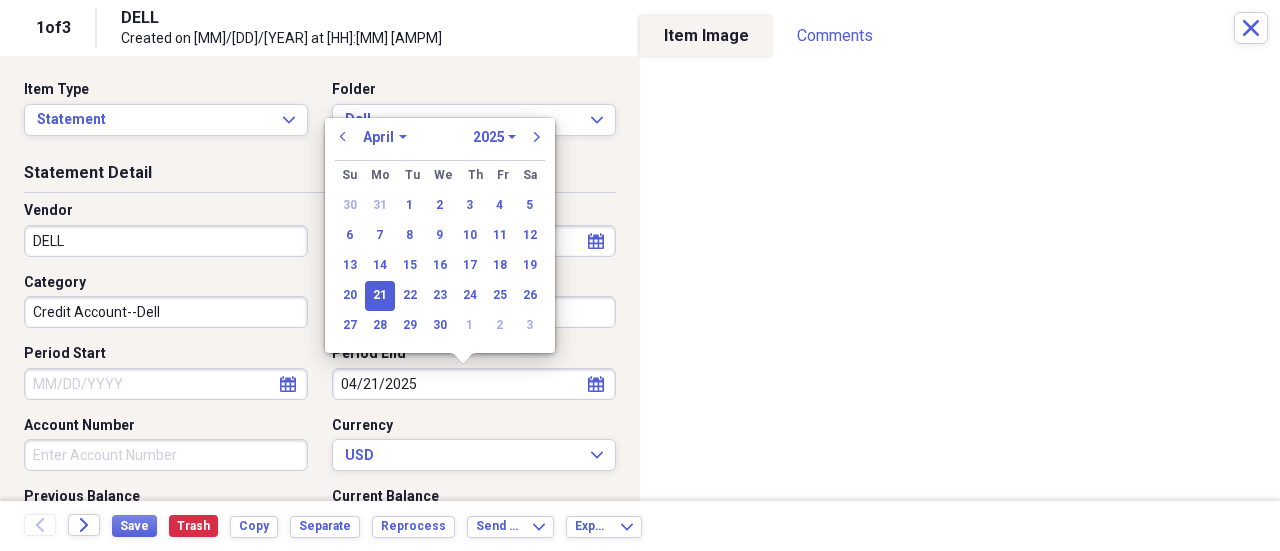click on "21" at bounding box center (380, 296) 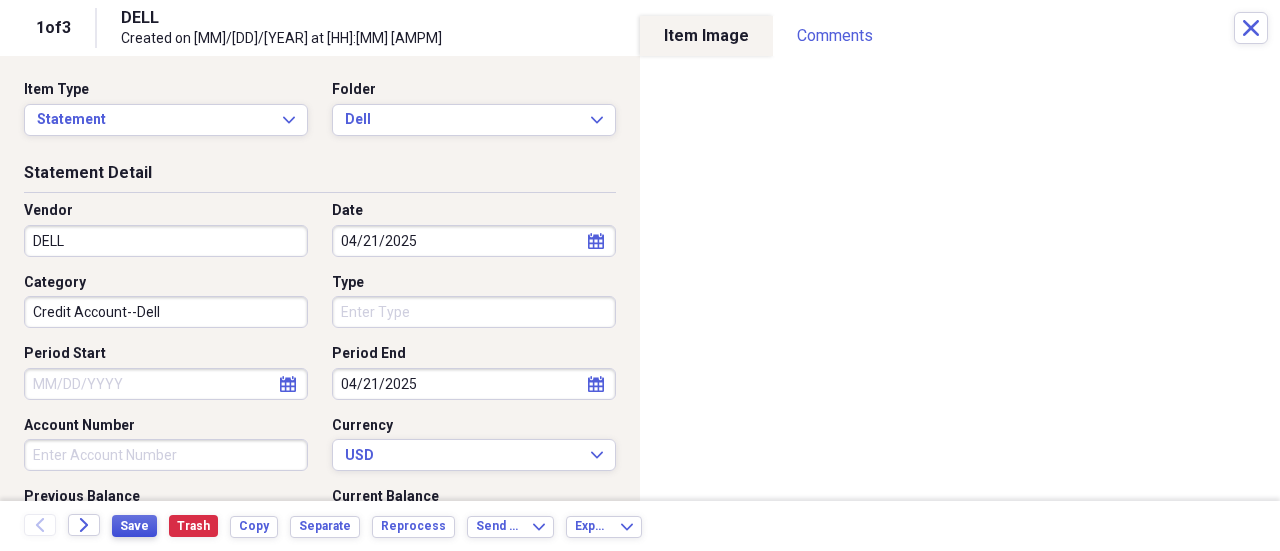 click on "Save" at bounding box center [134, 526] 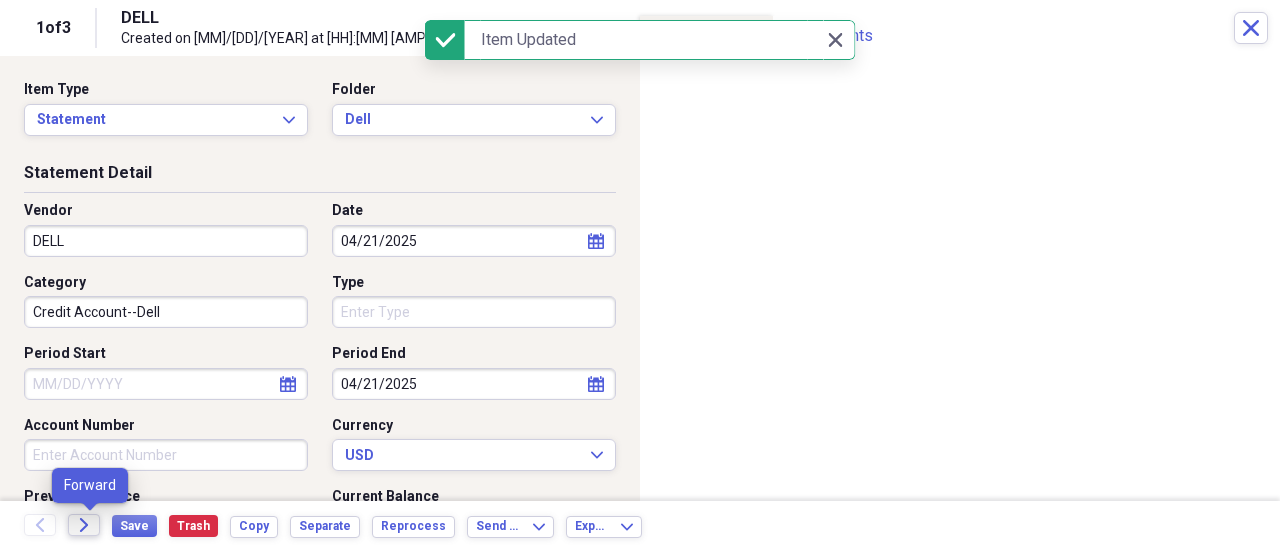 click on "Forward" 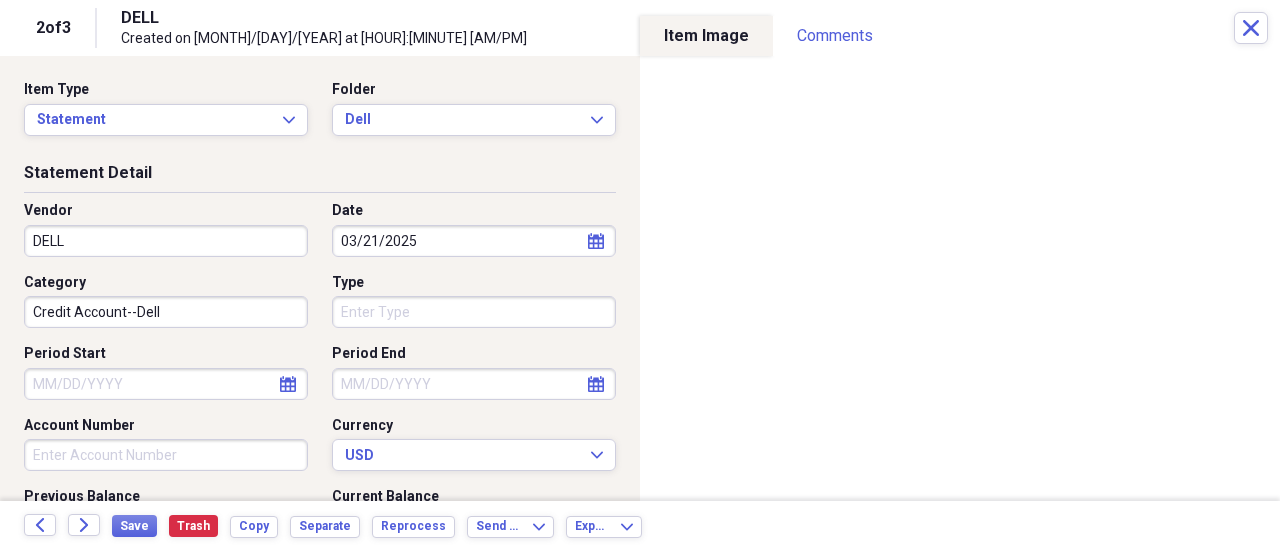 click on "Period End" at bounding box center [474, 384] 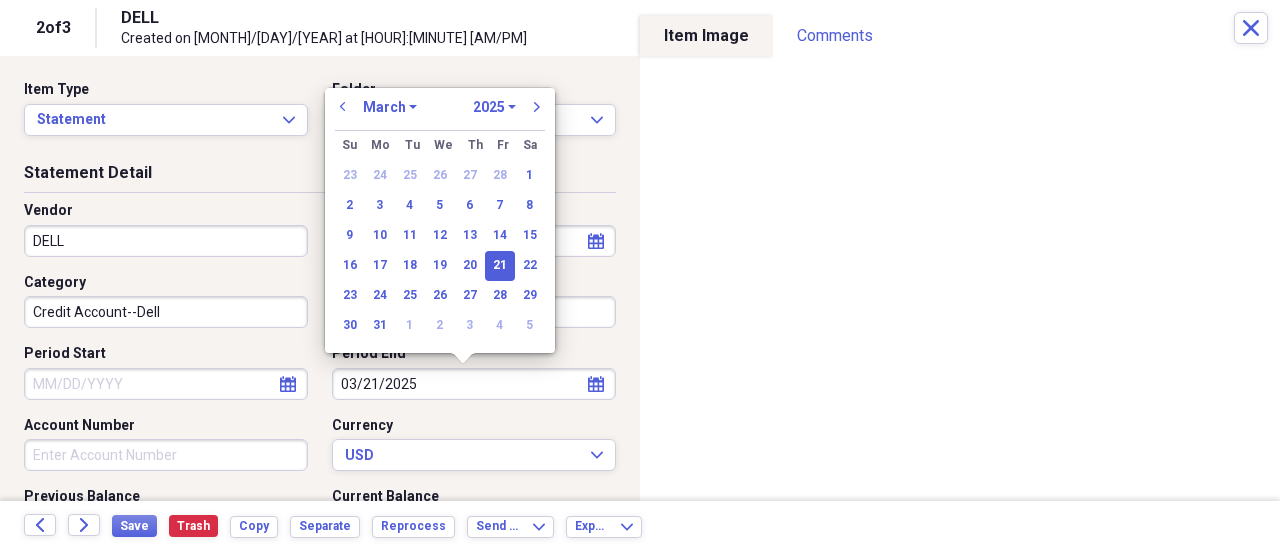 click on "21" at bounding box center [500, 266] 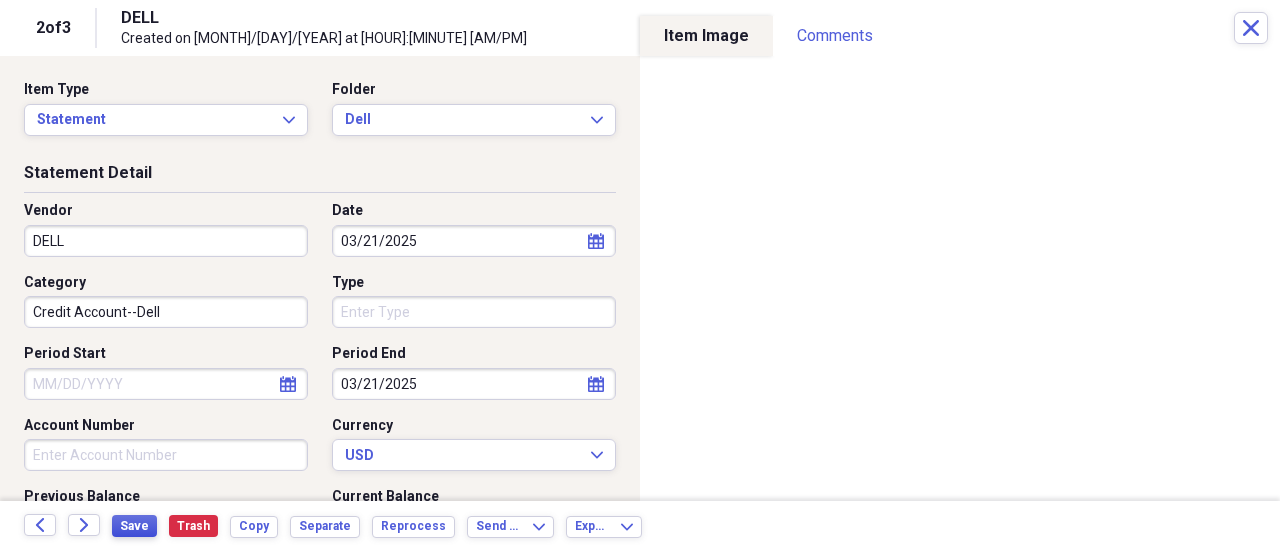 click on "Save" at bounding box center (134, 526) 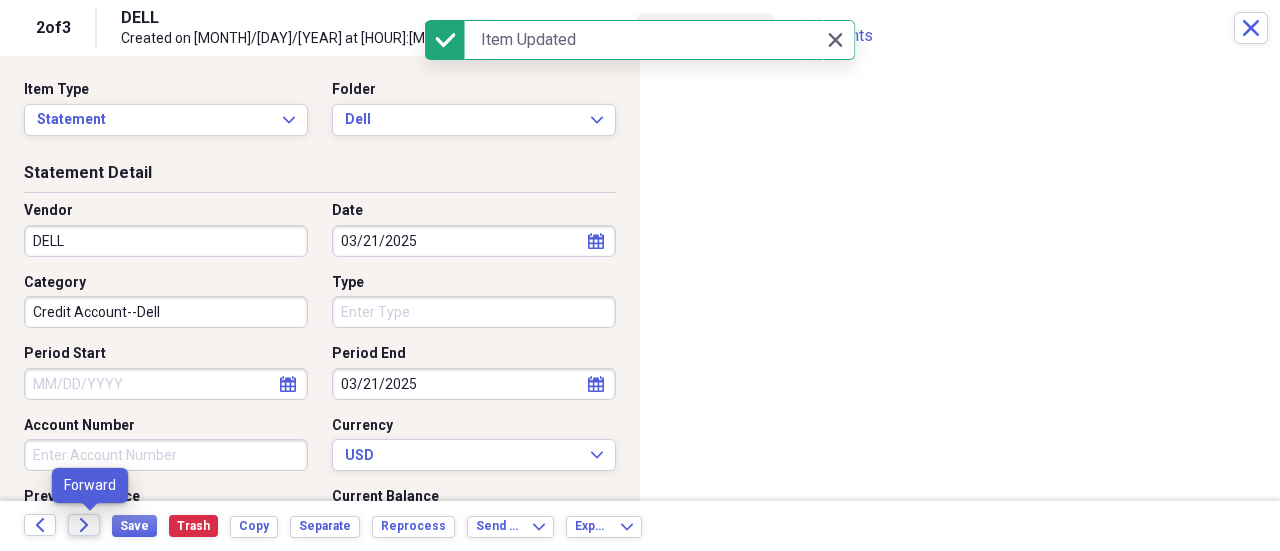 click on "Forward" 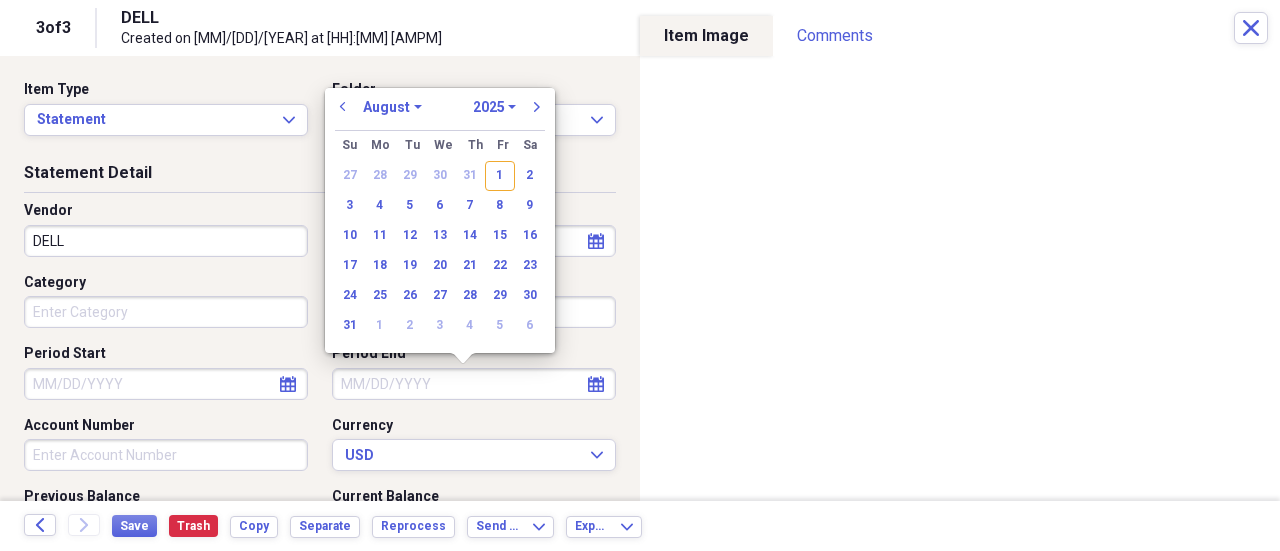 click on "Period End" at bounding box center (474, 384) 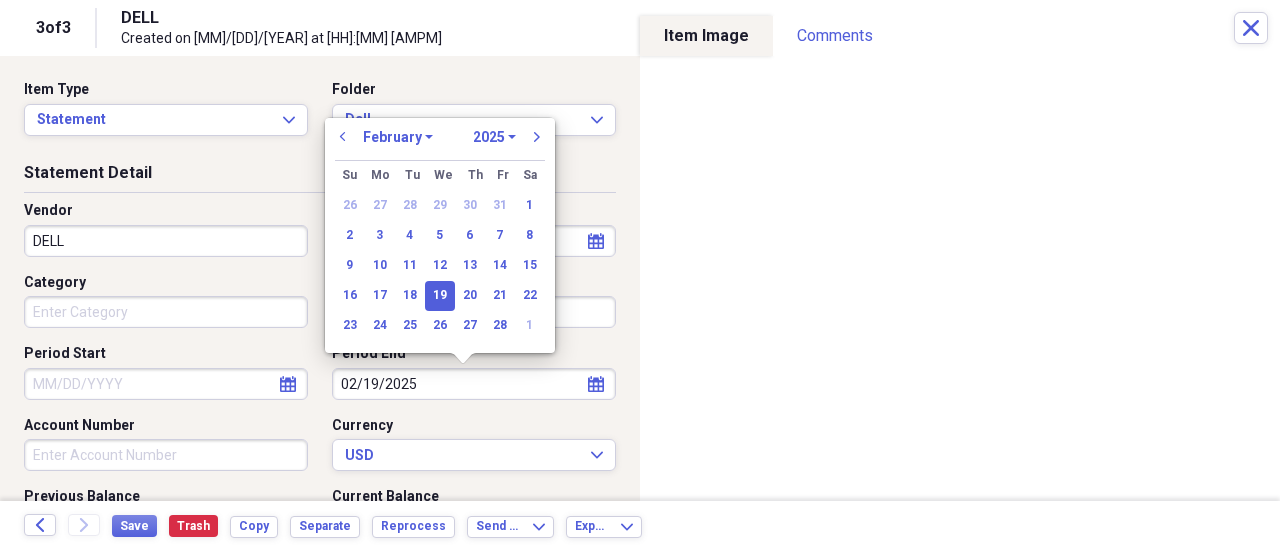 click on "19" at bounding box center [440, 296] 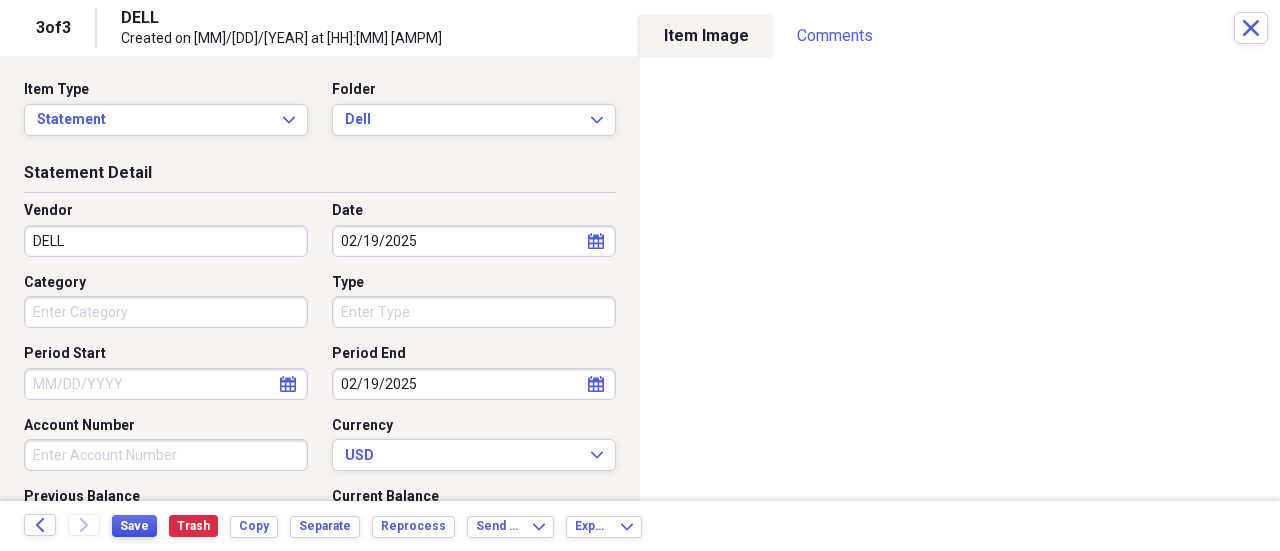 click on "Save" at bounding box center [134, 526] 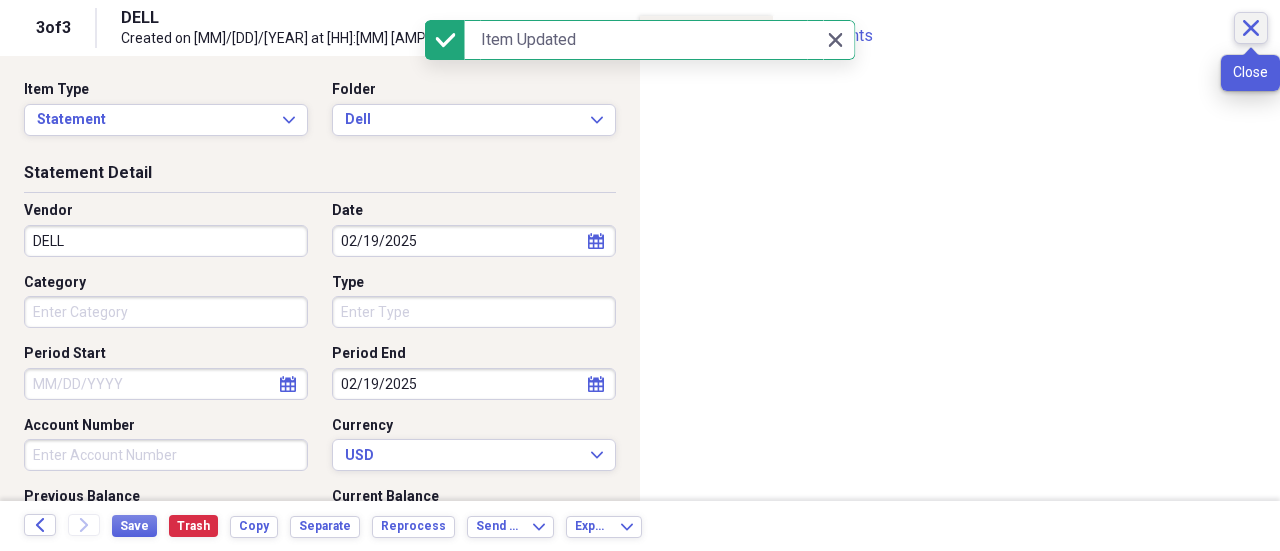 click on "Close" 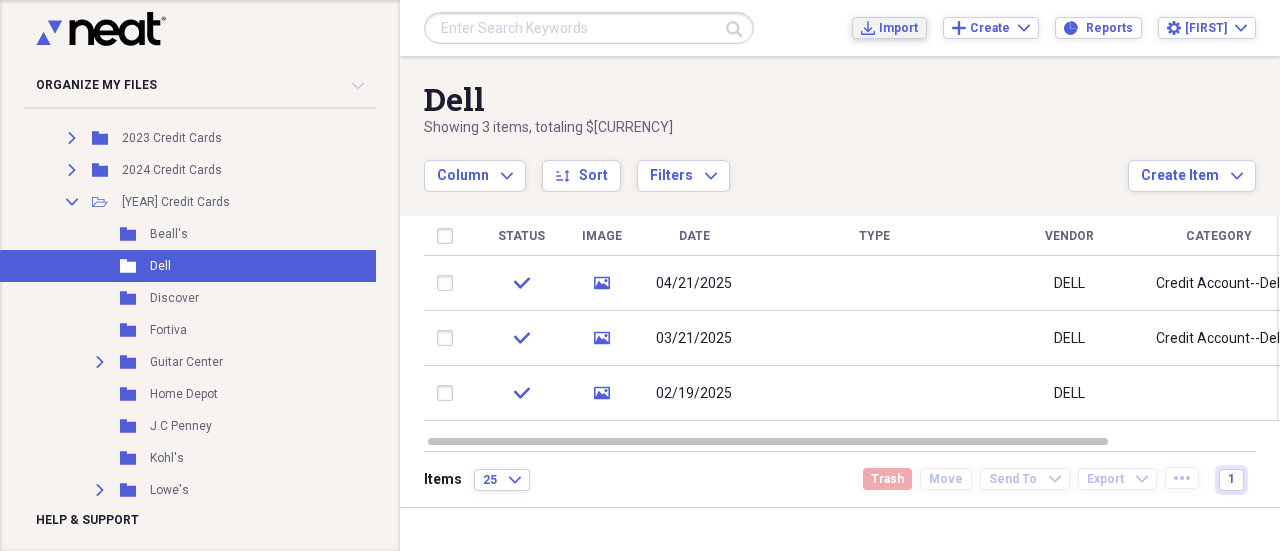 click on "Import" at bounding box center (898, 28) 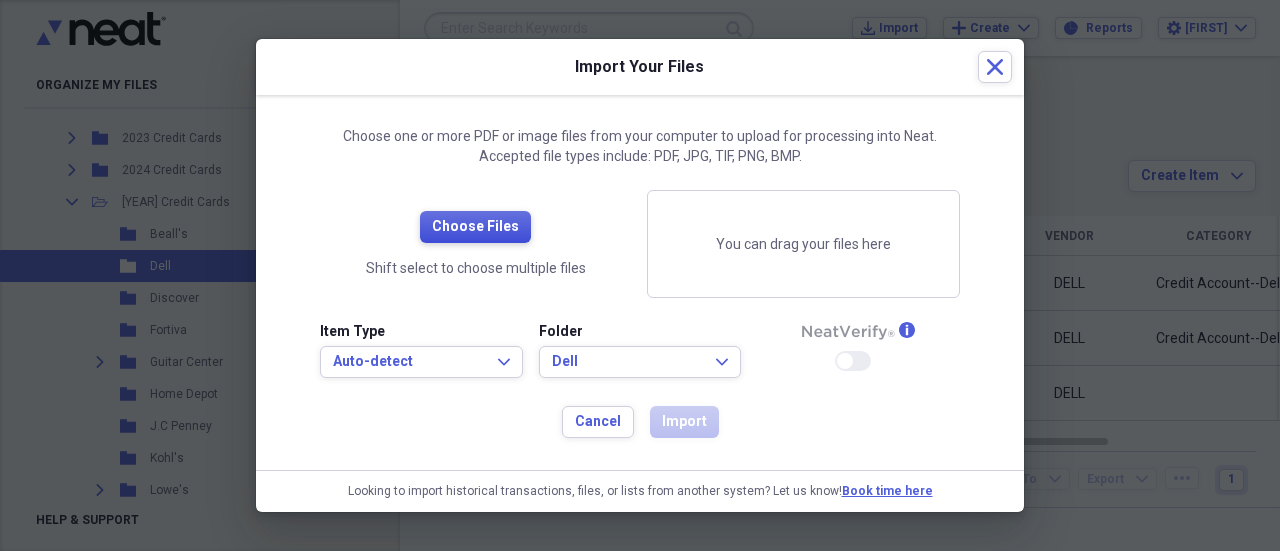 click on "Choose Files" at bounding box center [475, 227] 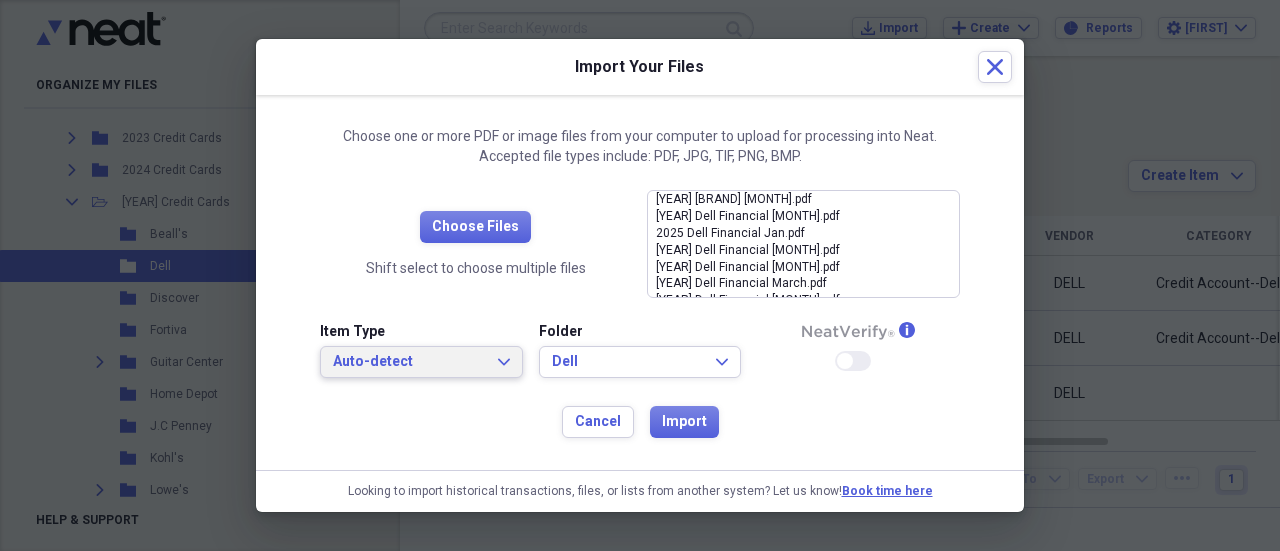 click on "Auto-detect Expand" at bounding box center (421, 362) 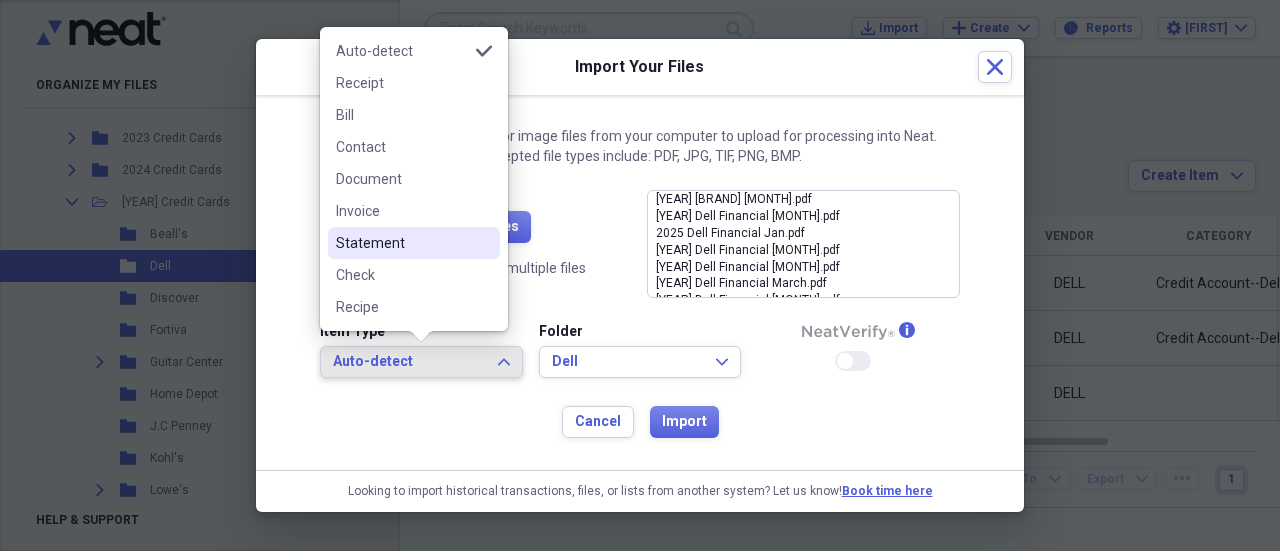 click on "Statement" at bounding box center (402, 243) 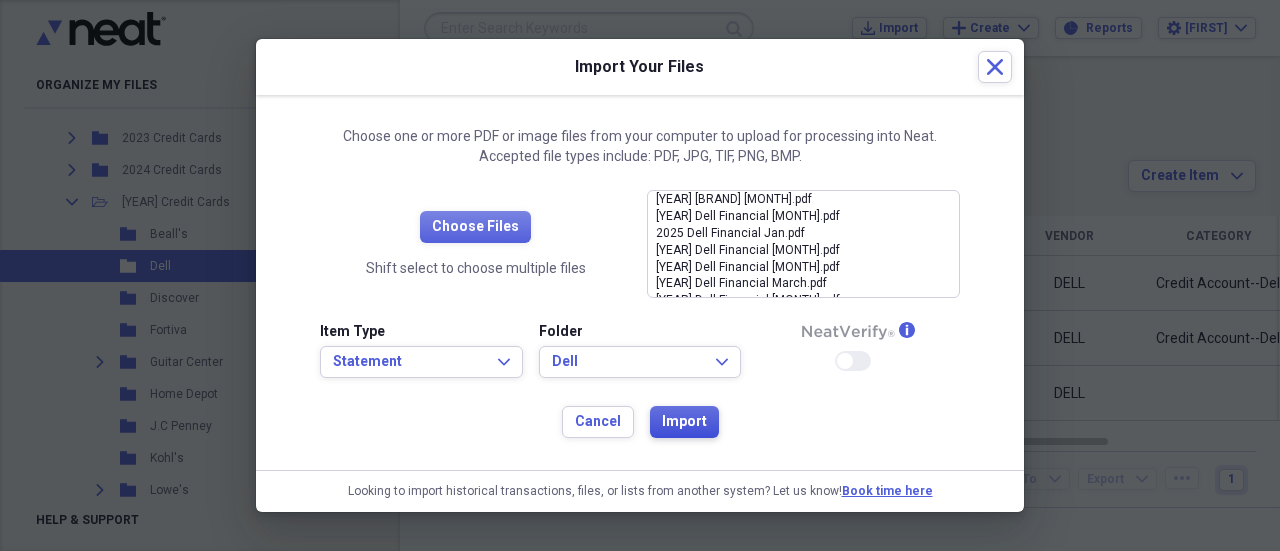 click on "Import" at bounding box center [684, 422] 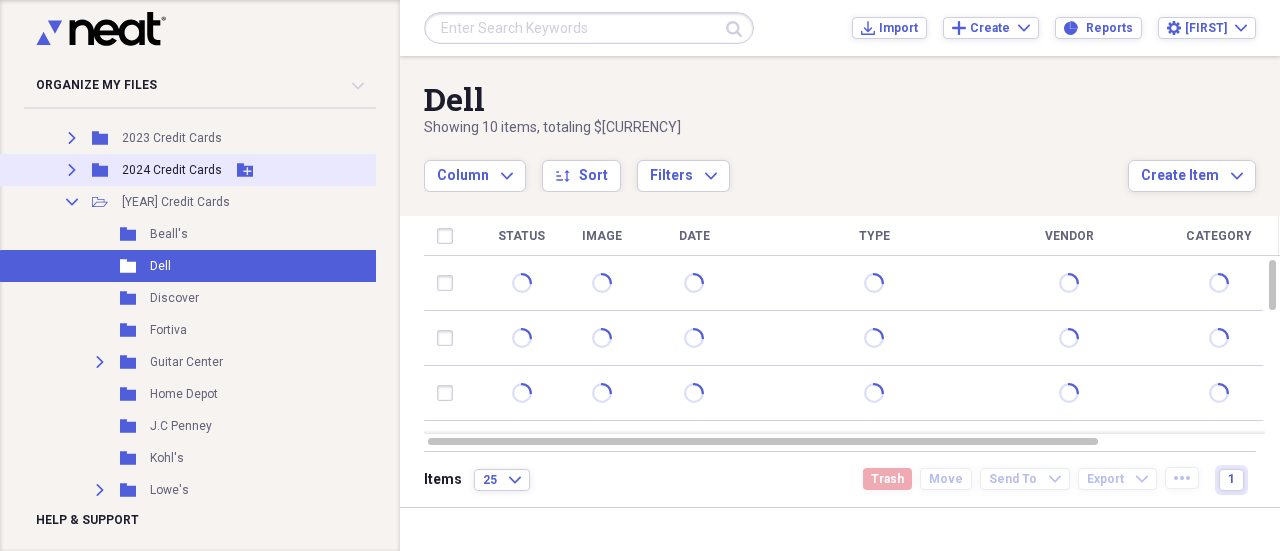 click on "Expand" 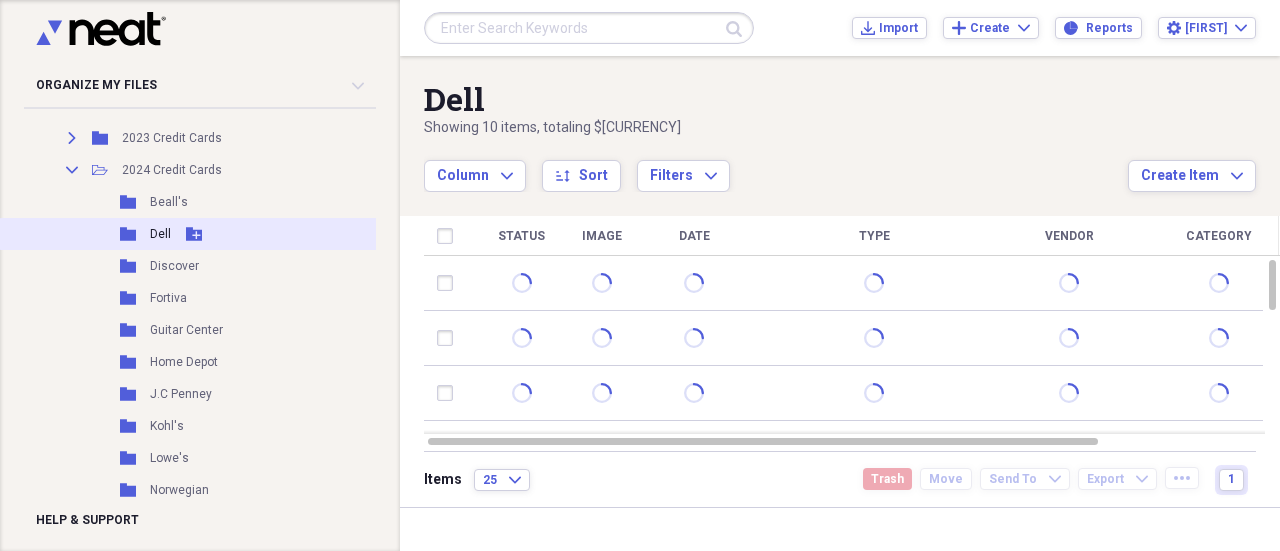 click on "Folder Dell Add Folder" at bounding box center (205, 234) 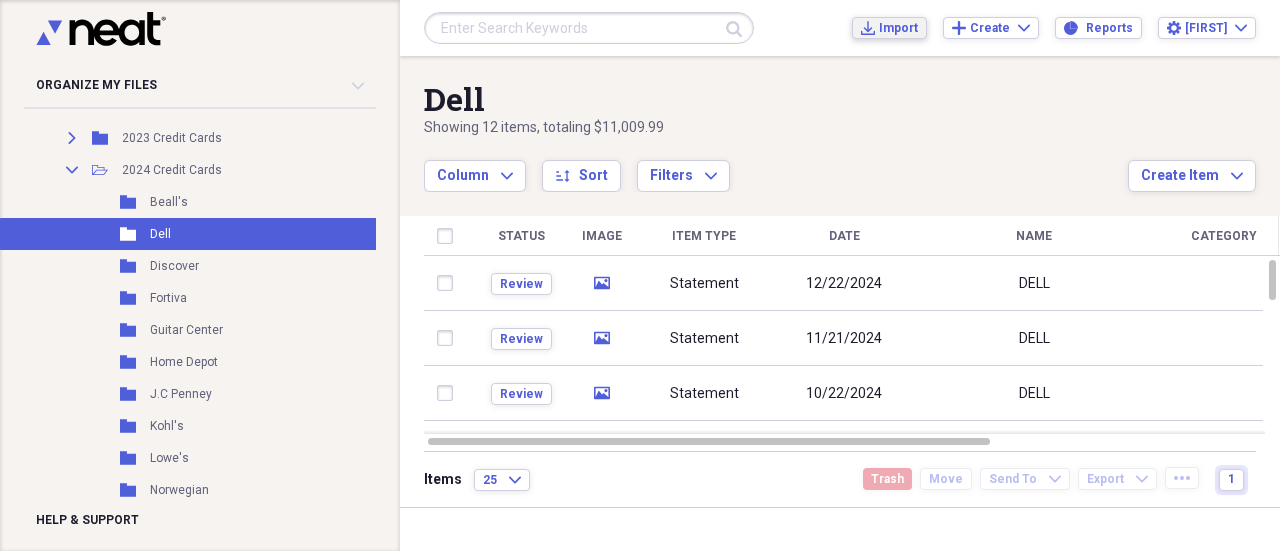 click on "Import" at bounding box center (898, 28) 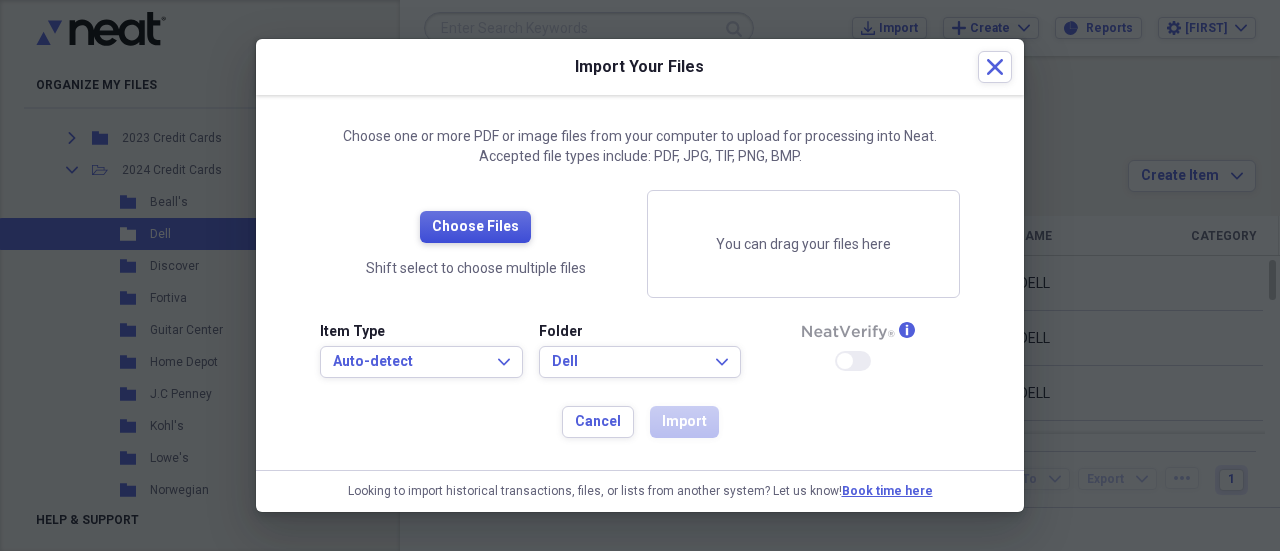 click on "Choose Files" at bounding box center (475, 227) 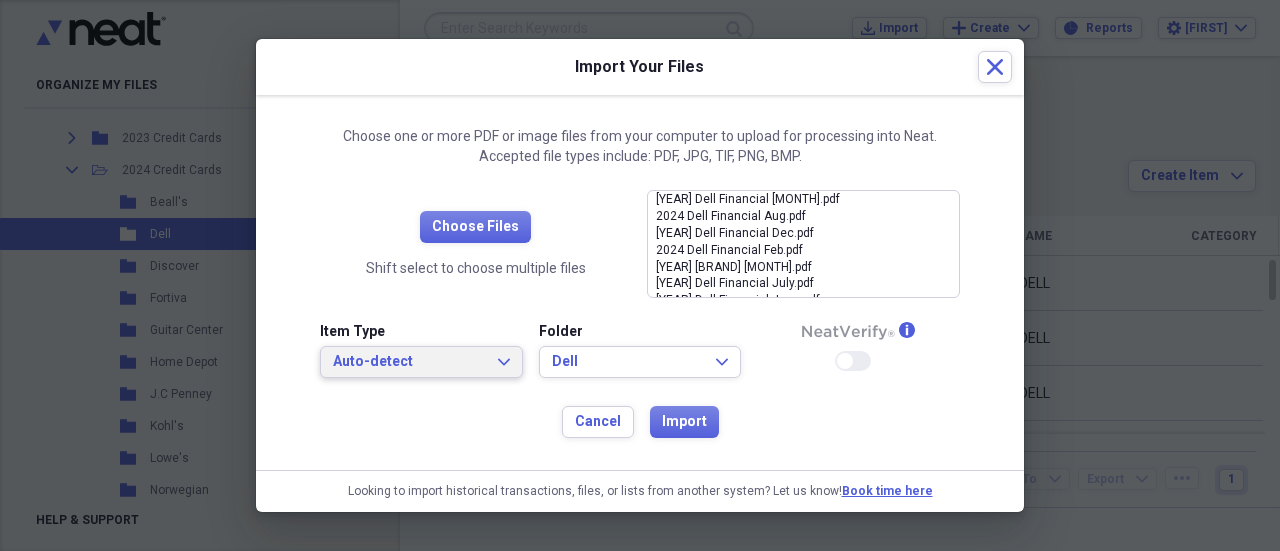 click on "Expand" 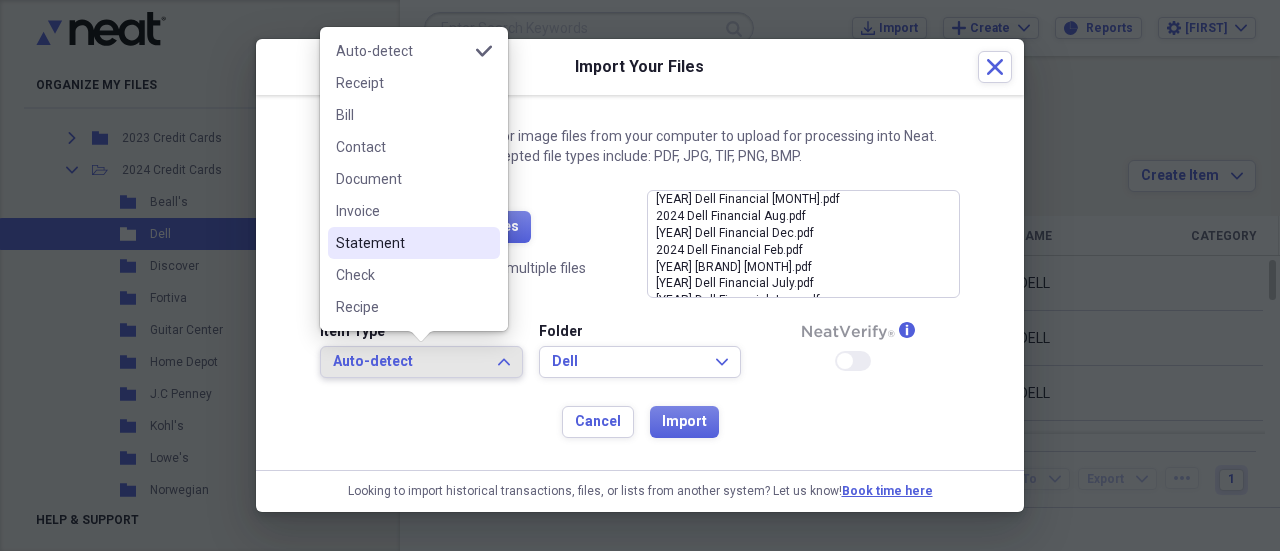click on "Statement" at bounding box center [402, 243] 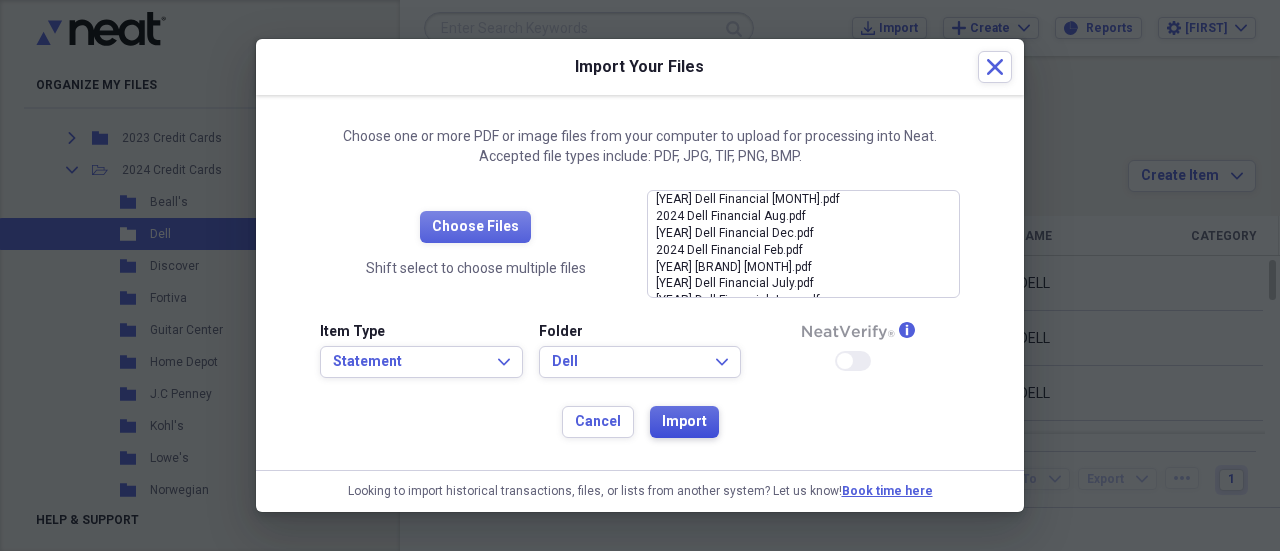 click on "Import" at bounding box center (684, 422) 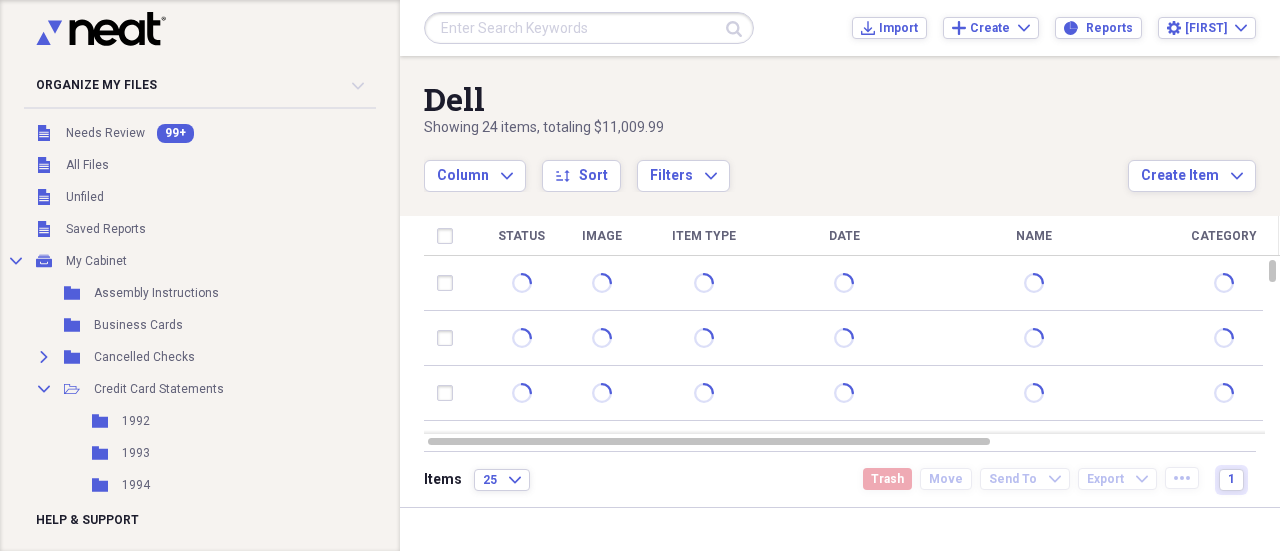 scroll, scrollTop: 0, scrollLeft: 0, axis: both 